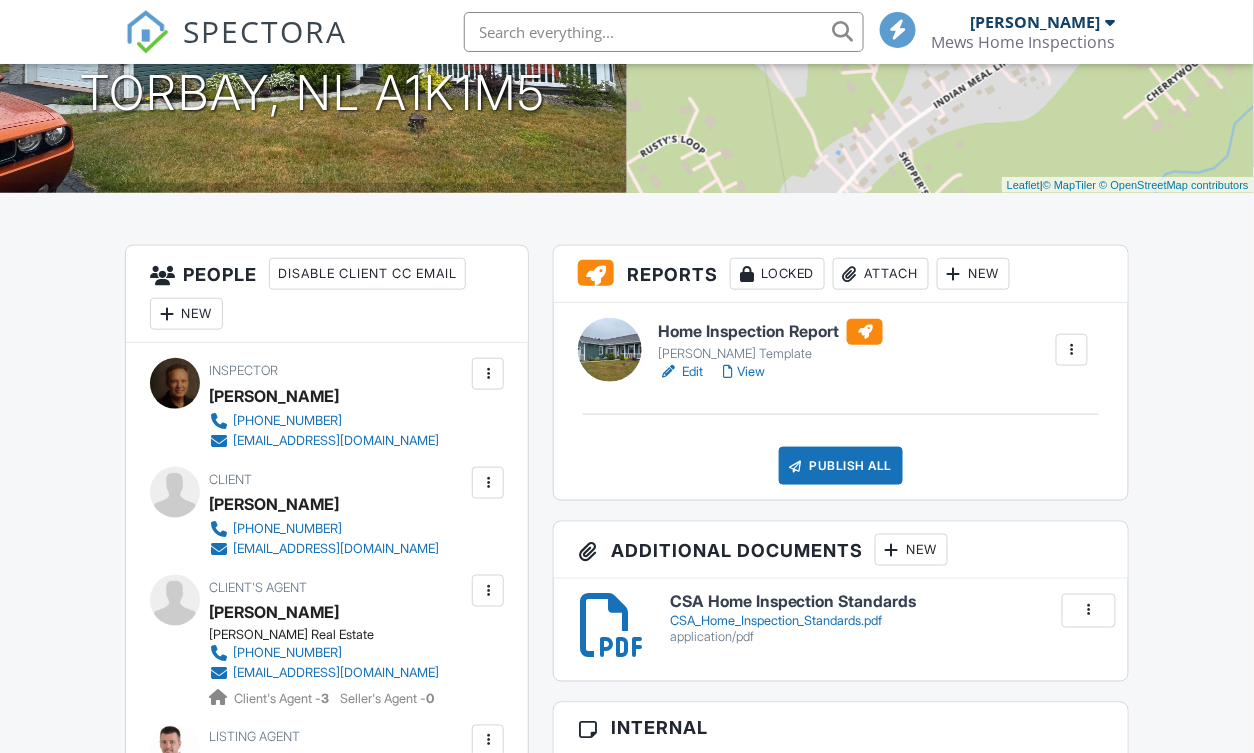 scroll, scrollTop: 342, scrollLeft: 0, axis: vertical 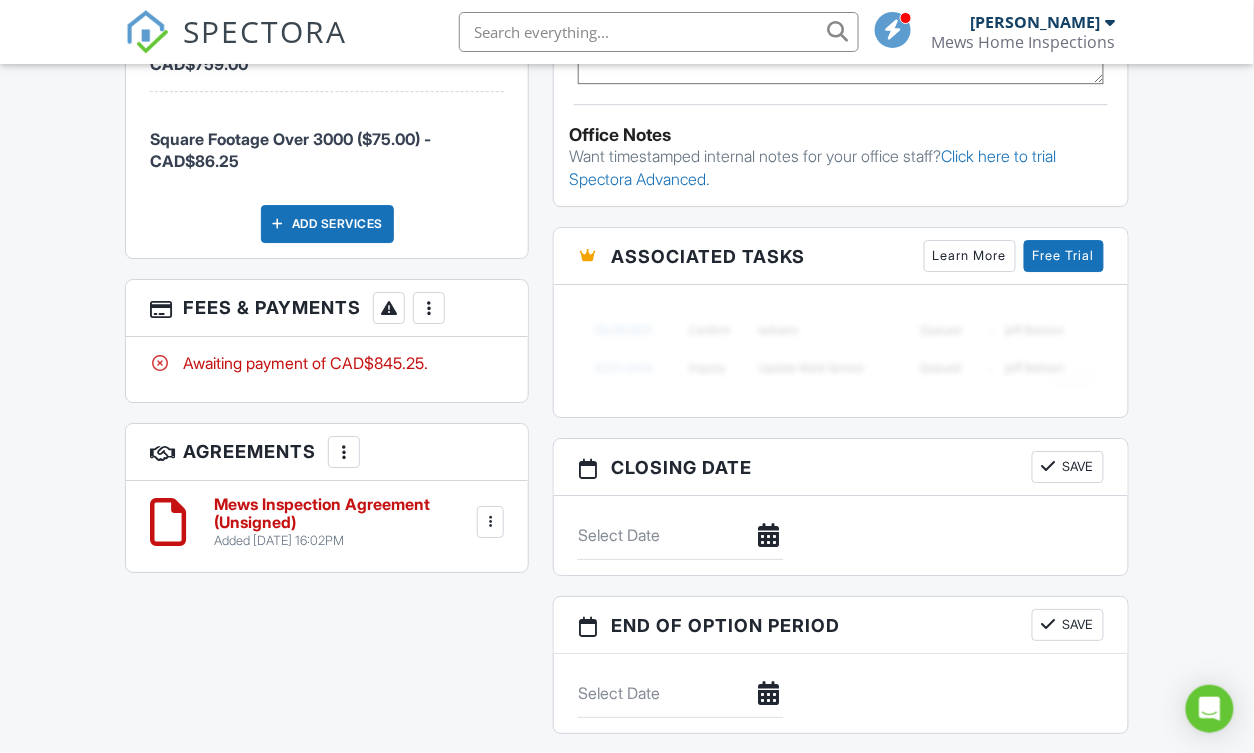 click at bounding box center (429, 308) 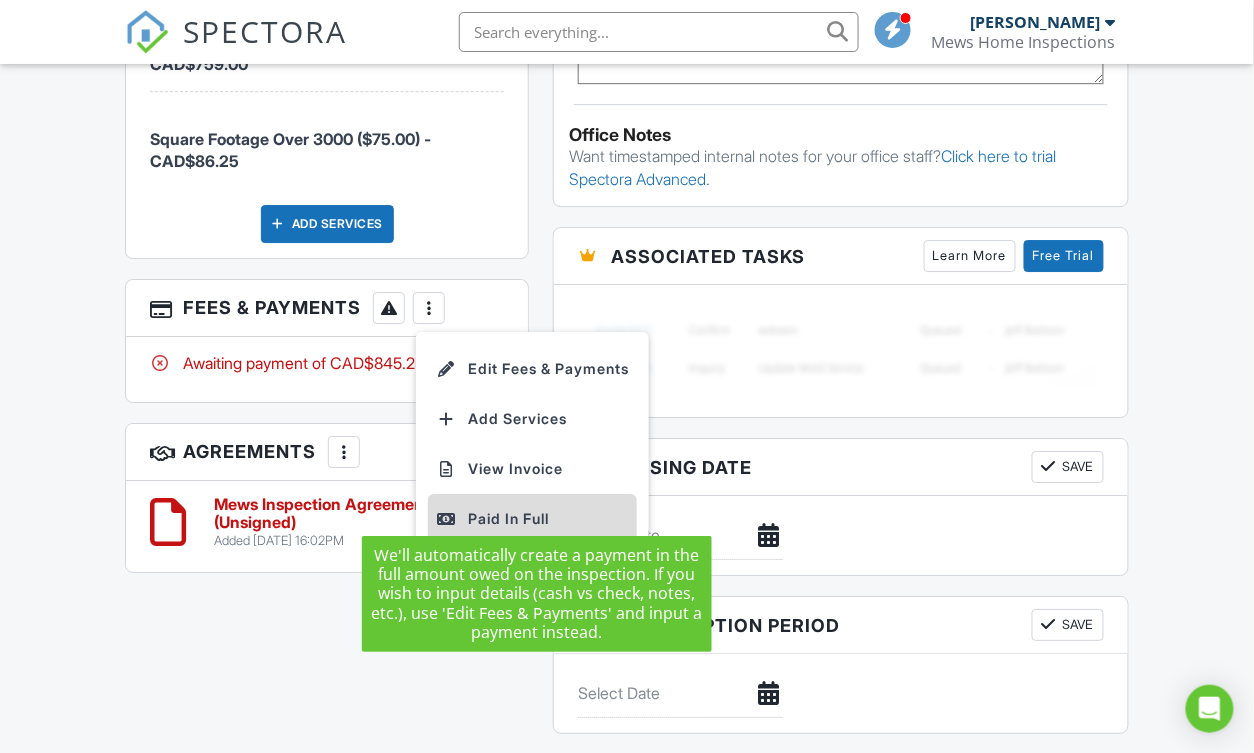 click on "Paid In Full" at bounding box center (532, 519) 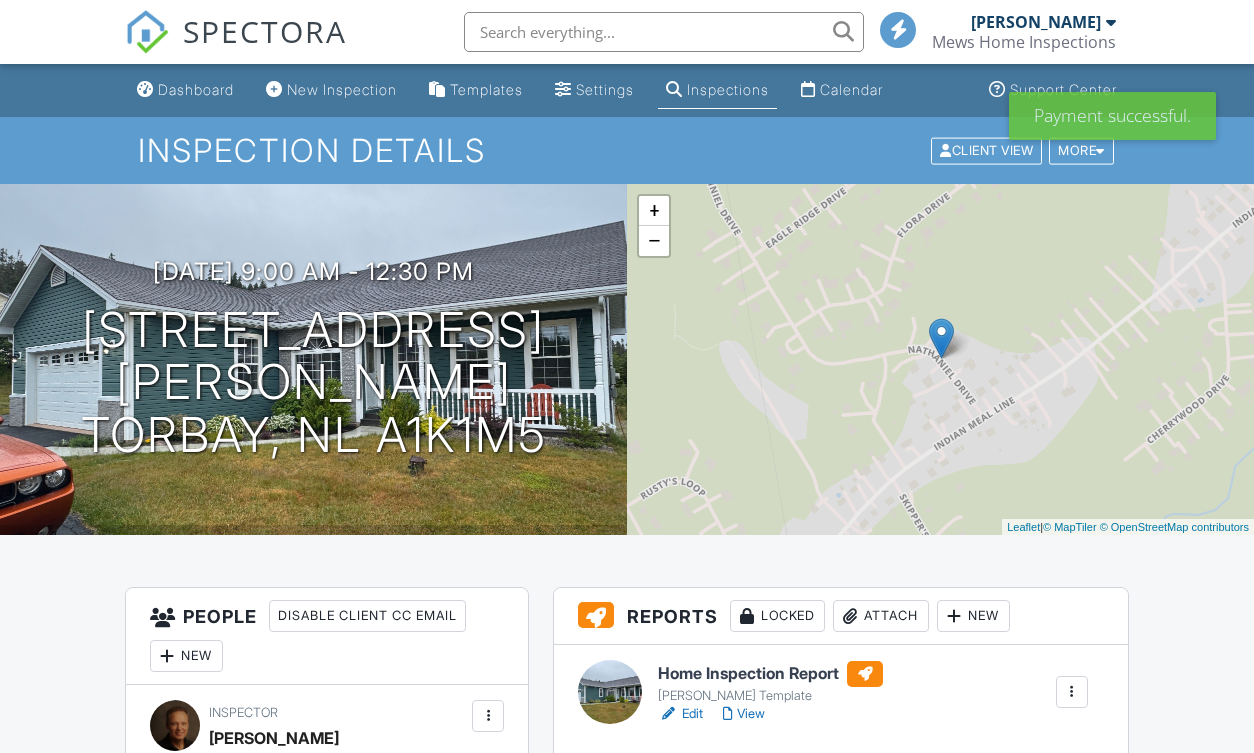 scroll, scrollTop: 0, scrollLeft: 0, axis: both 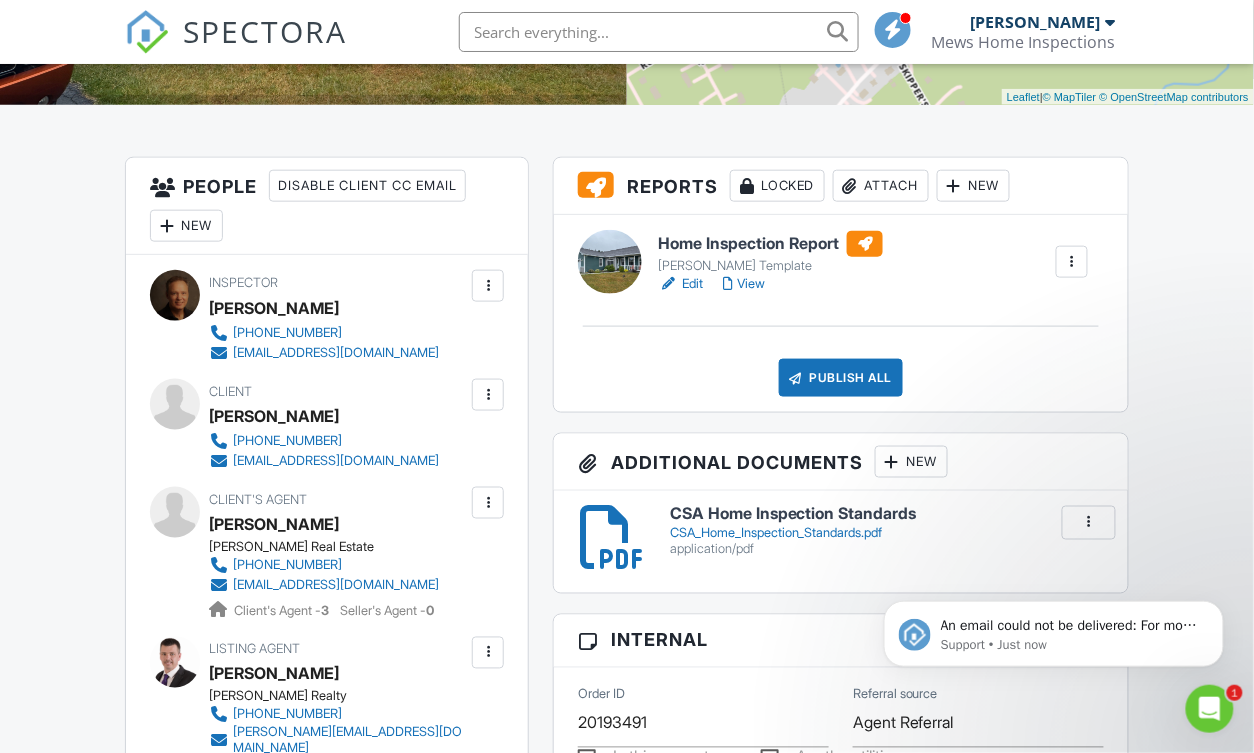 click on "View" at bounding box center (744, 284) 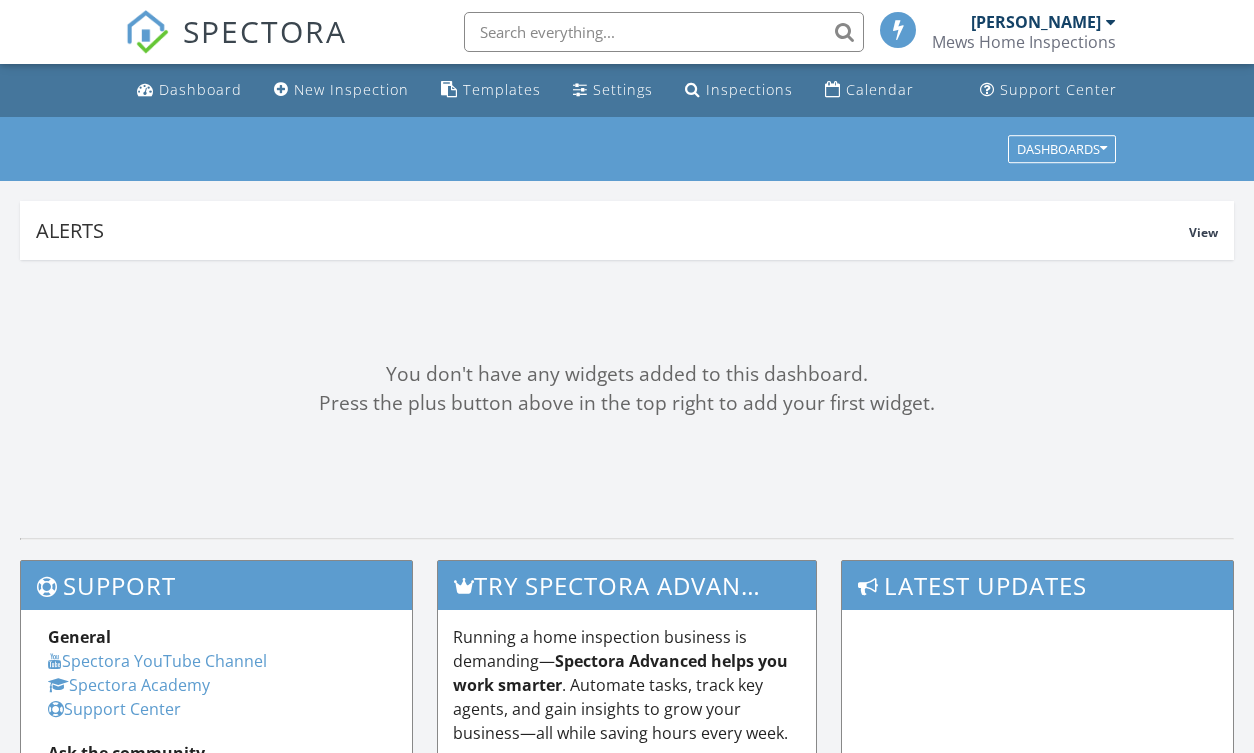 scroll, scrollTop: 0, scrollLeft: 0, axis: both 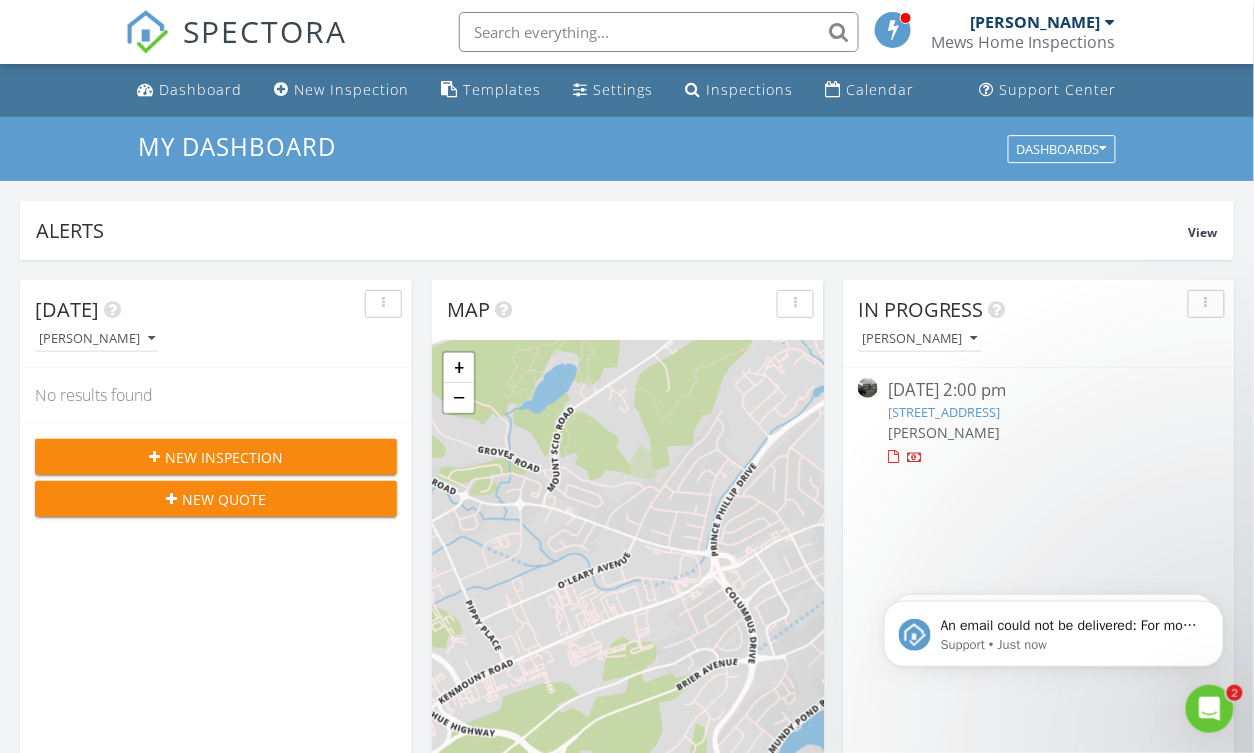 click 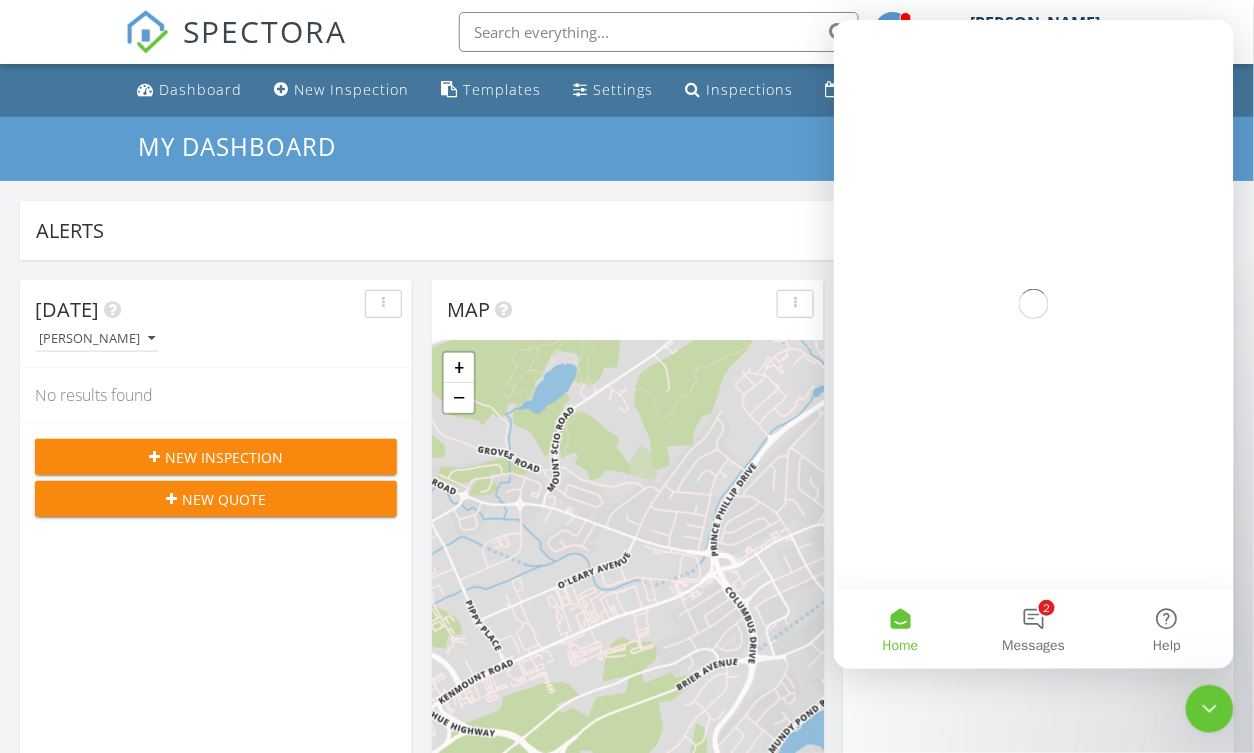 scroll, scrollTop: 0, scrollLeft: 0, axis: both 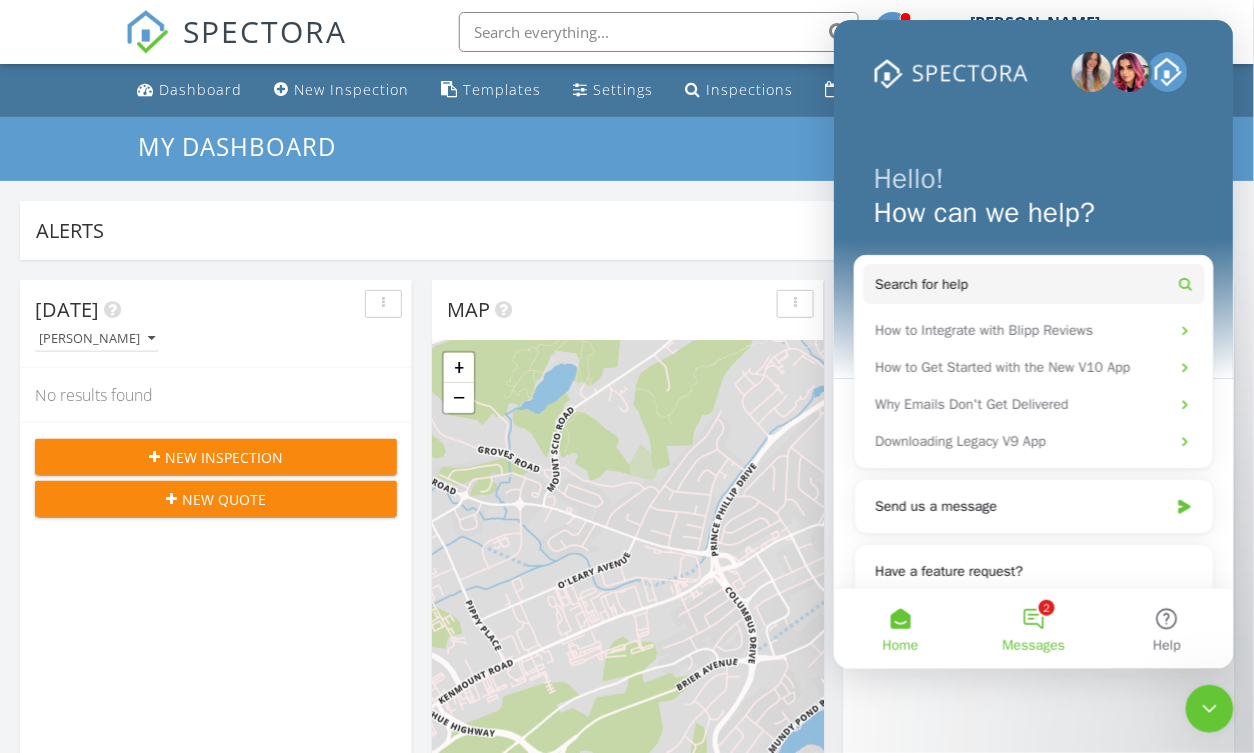 click on "2 Messages" at bounding box center [1032, 628] 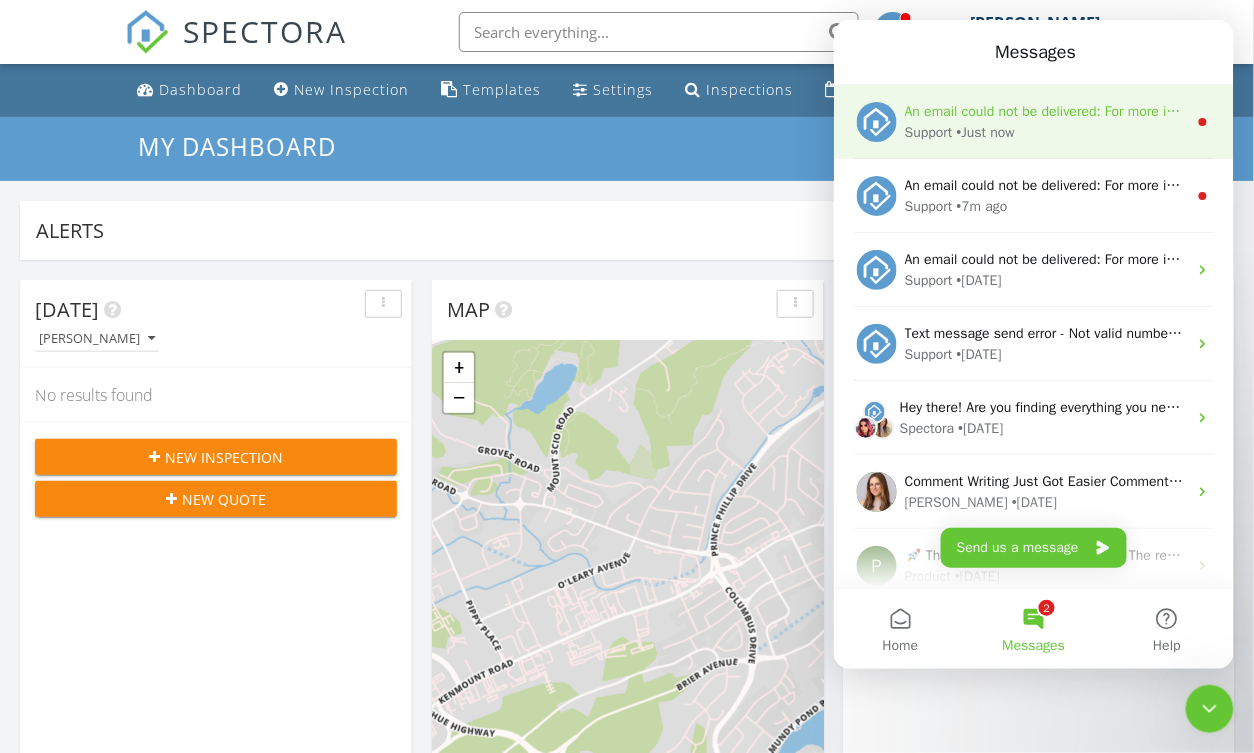 click on "Support •  Just now" at bounding box center [1045, 131] 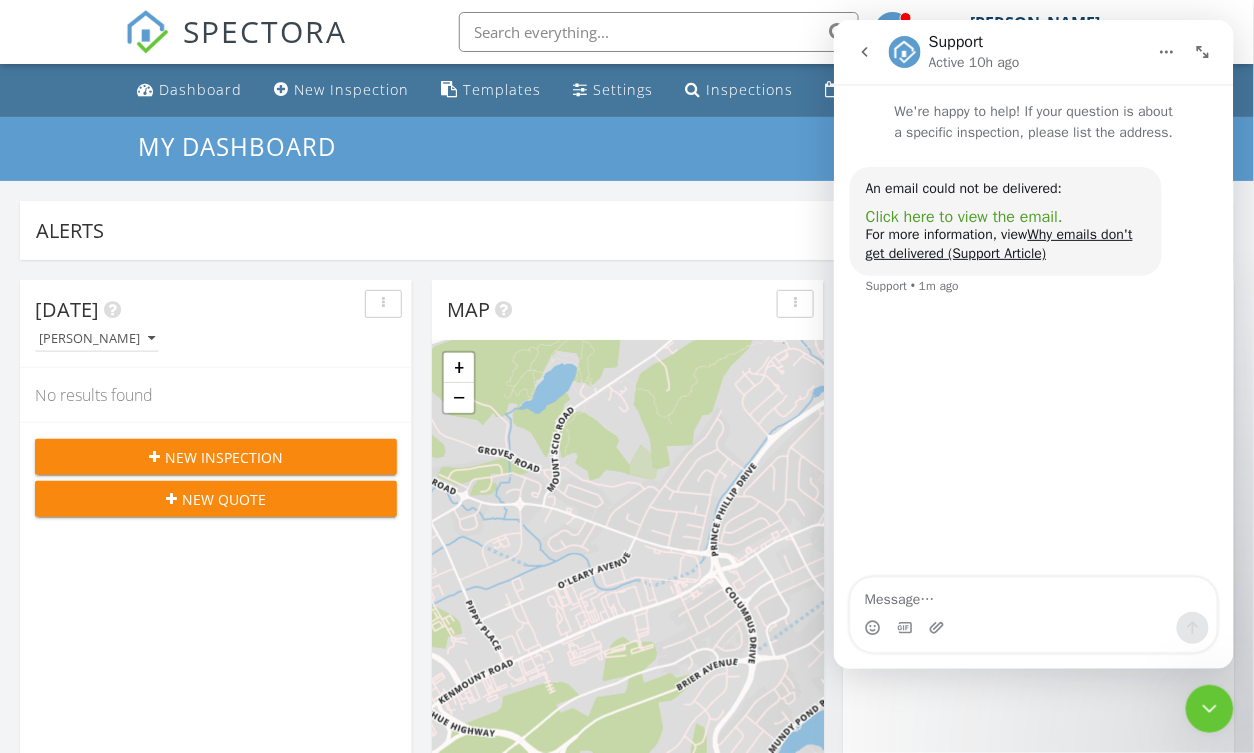 click on "Click here to view the email." at bounding box center [963, 216] 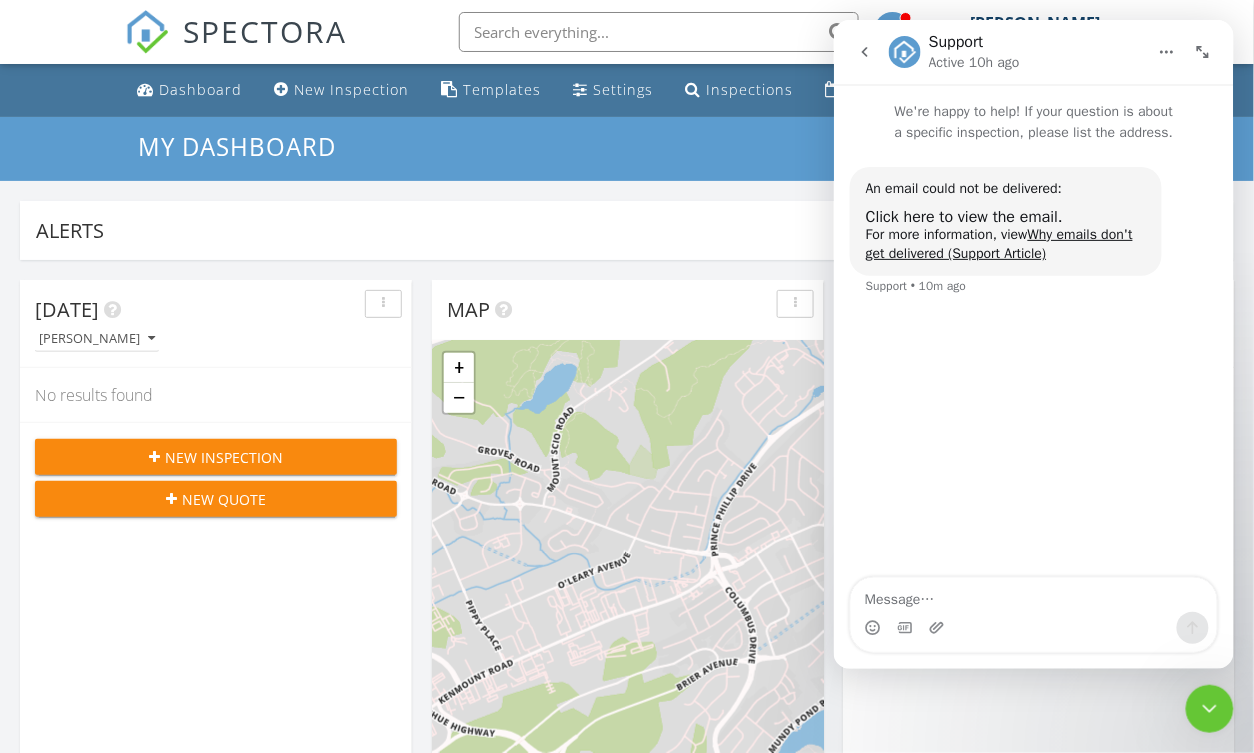 click 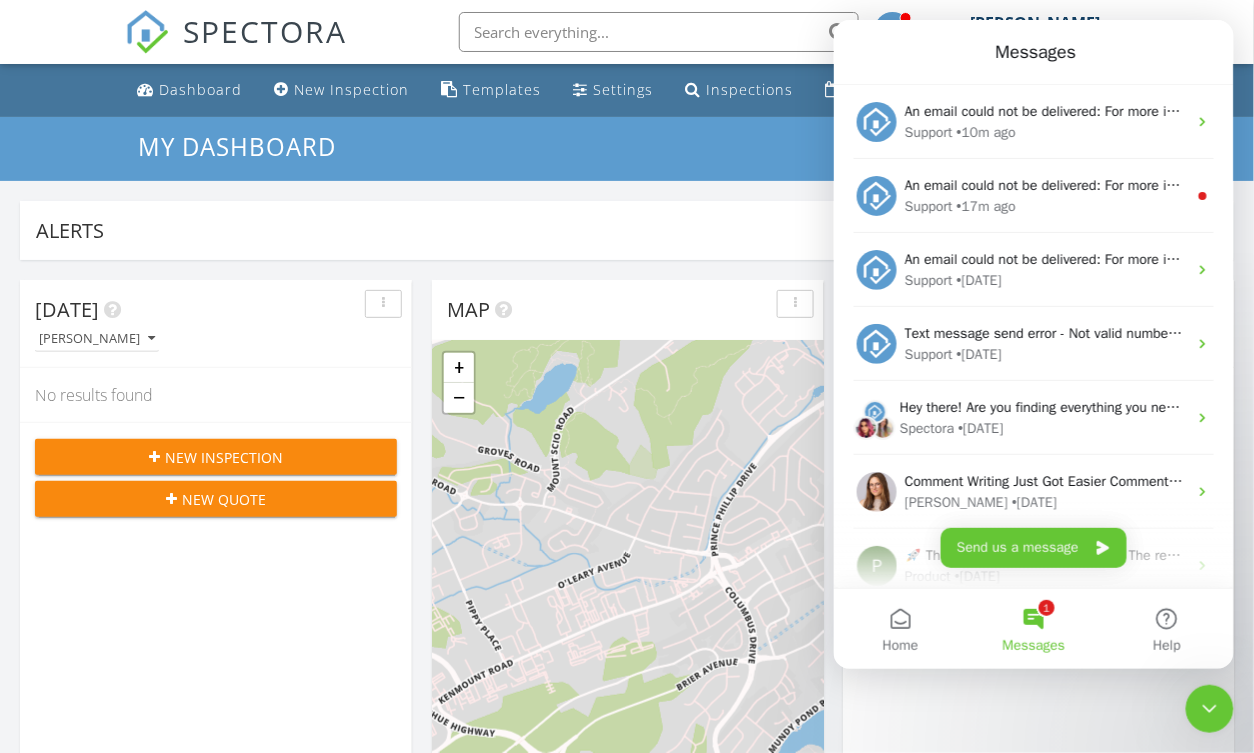 scroll, scrollTop: 0, scrollLeft: 0, axis: both 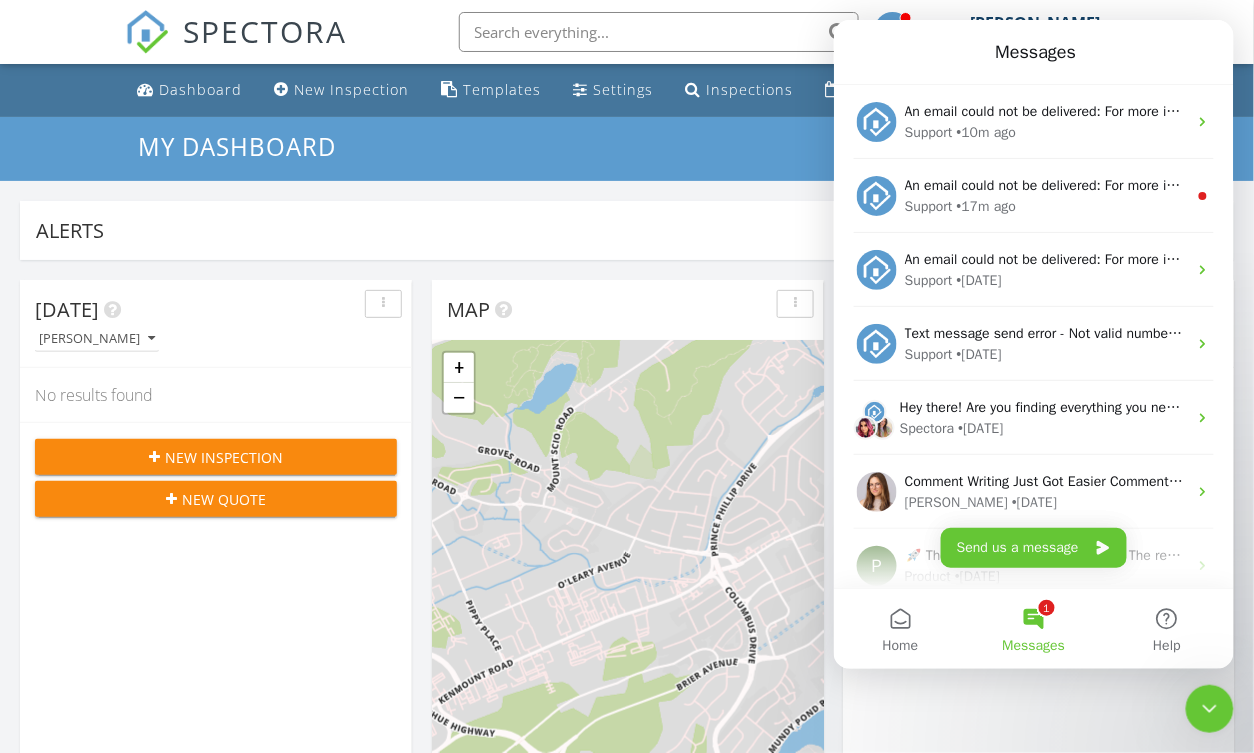 drag, startPoint x: 1034, startPoint y: 609, endPoint x: 1027, endPoint y: 587, distance: 23.086792 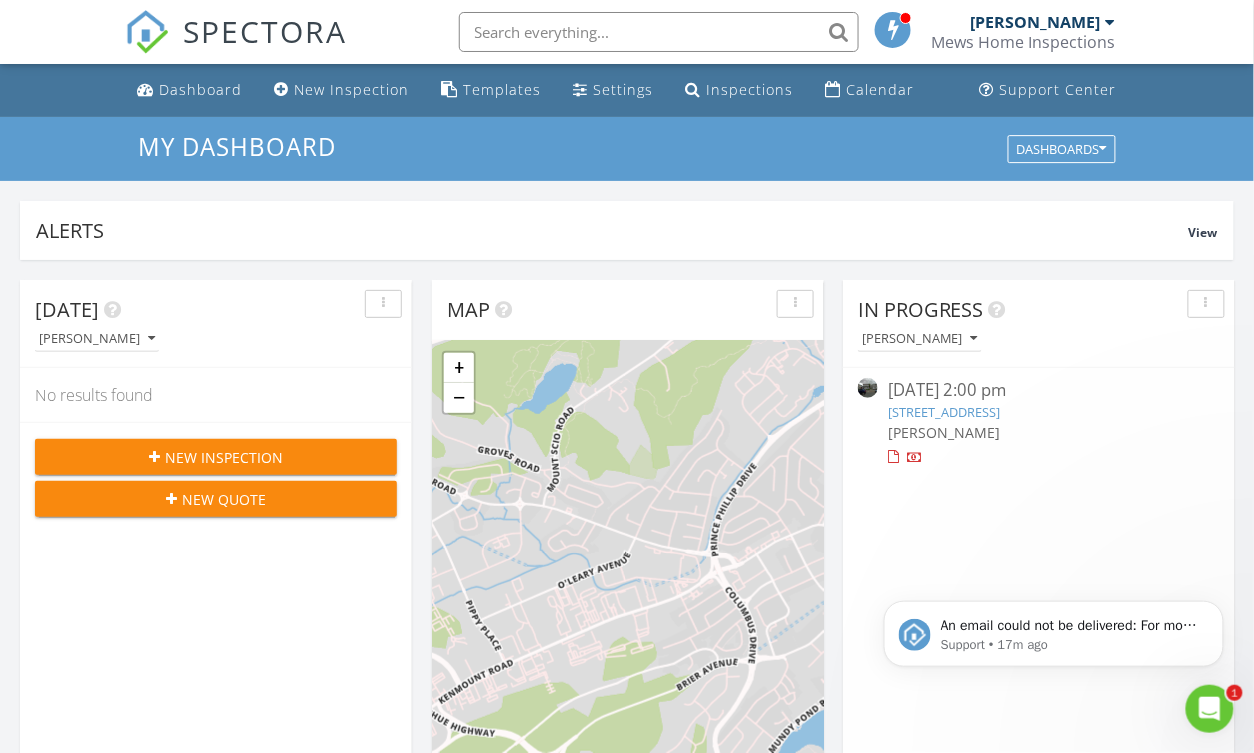 scroll, scrollTop: 0, scrollLeft: 0, axis: both 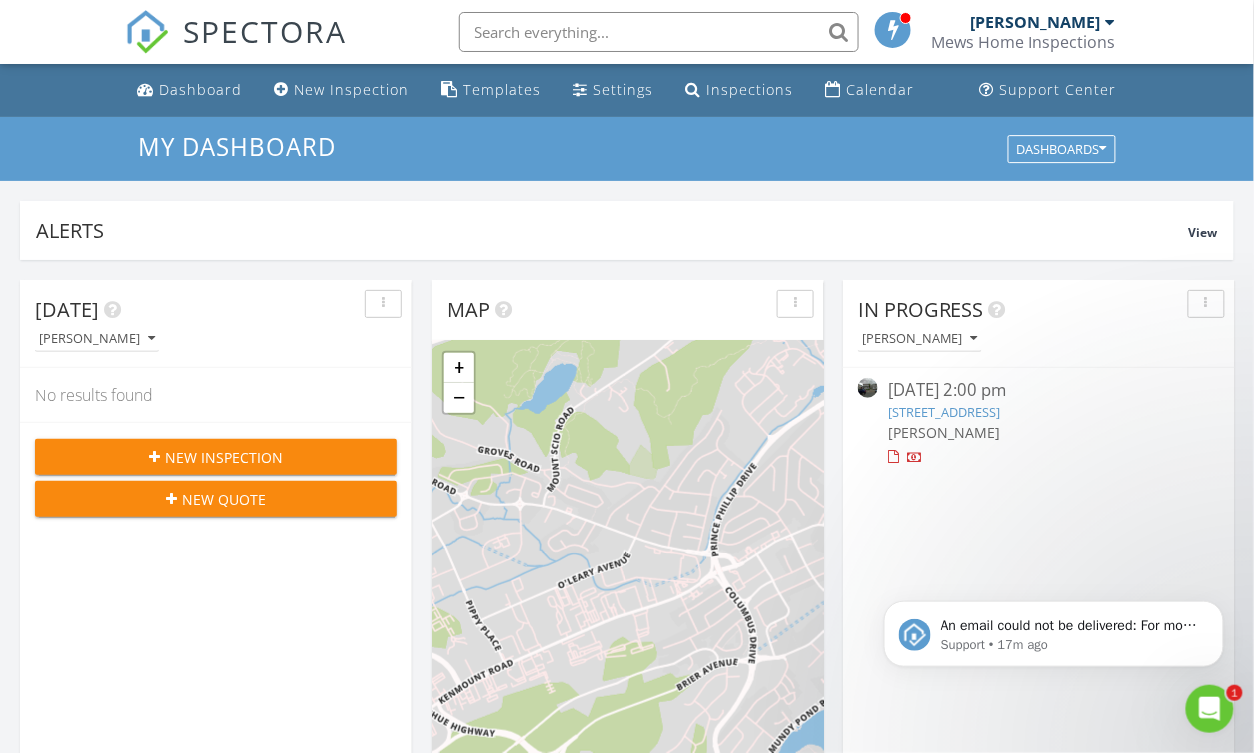 click at bounding box center (893, 30) 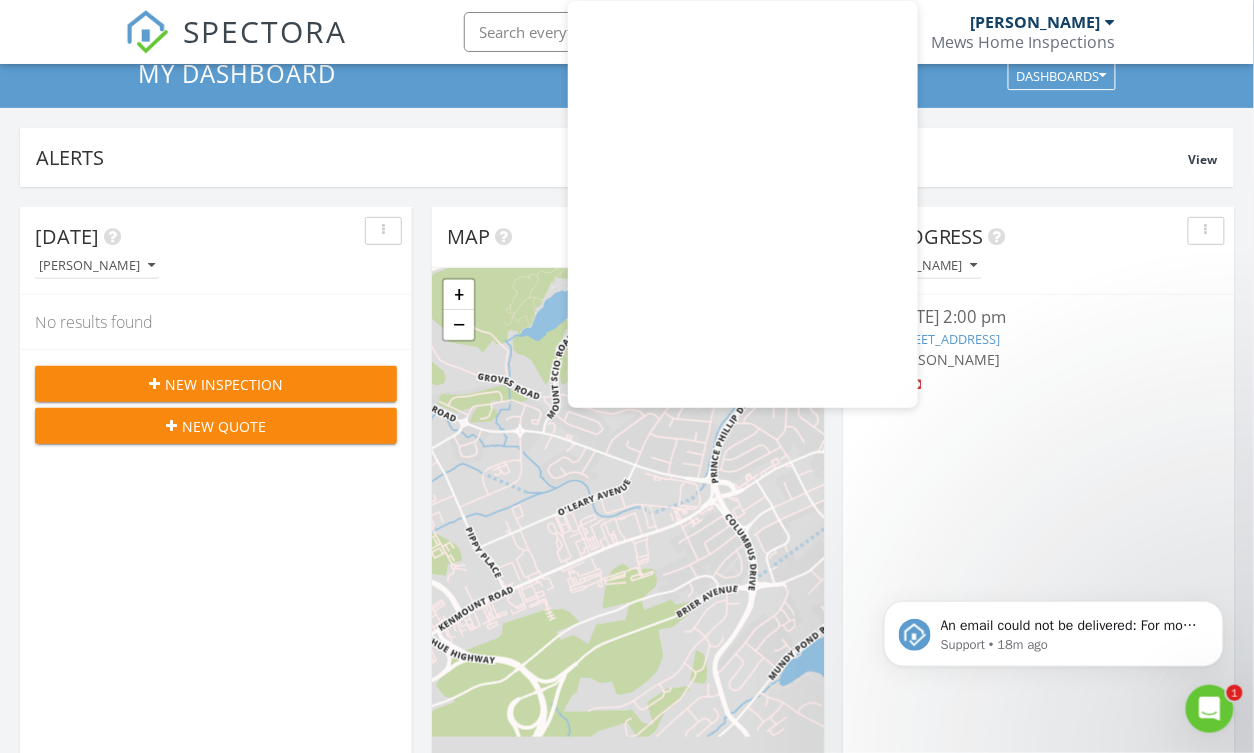 scroll, scrollTop: 82, scrollLeft: 0, axis: vertical 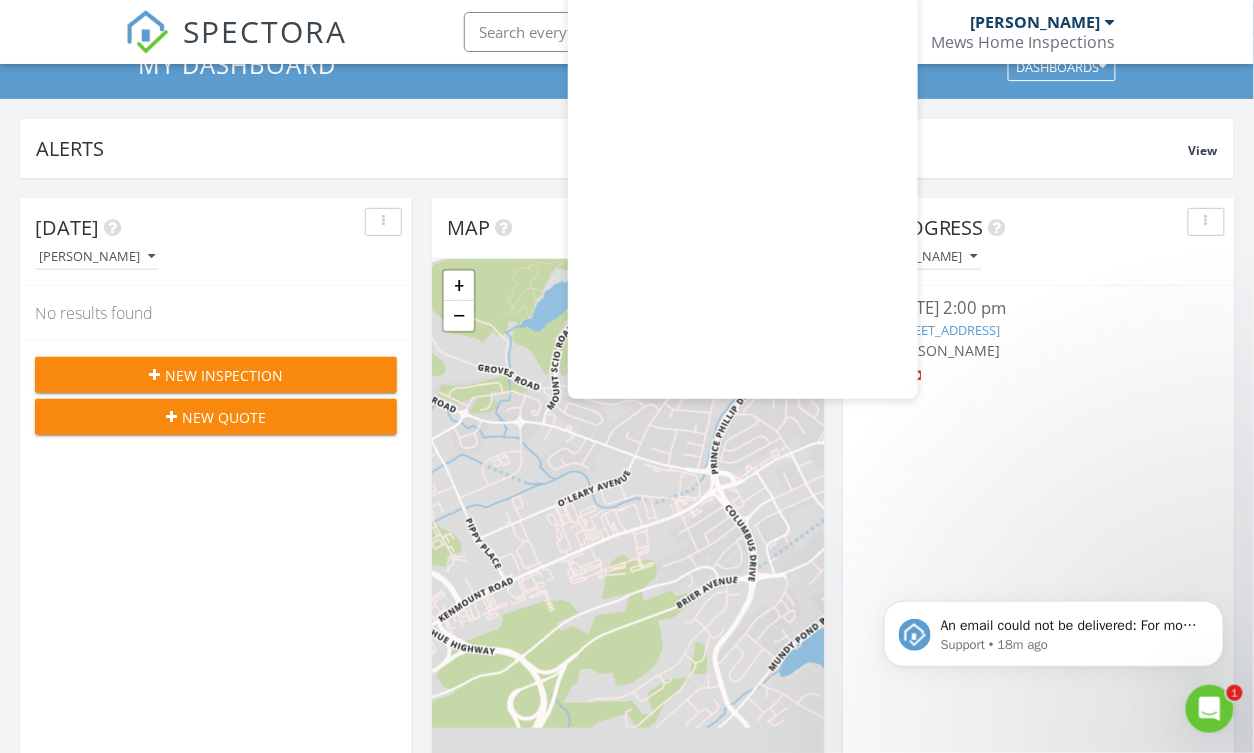 click 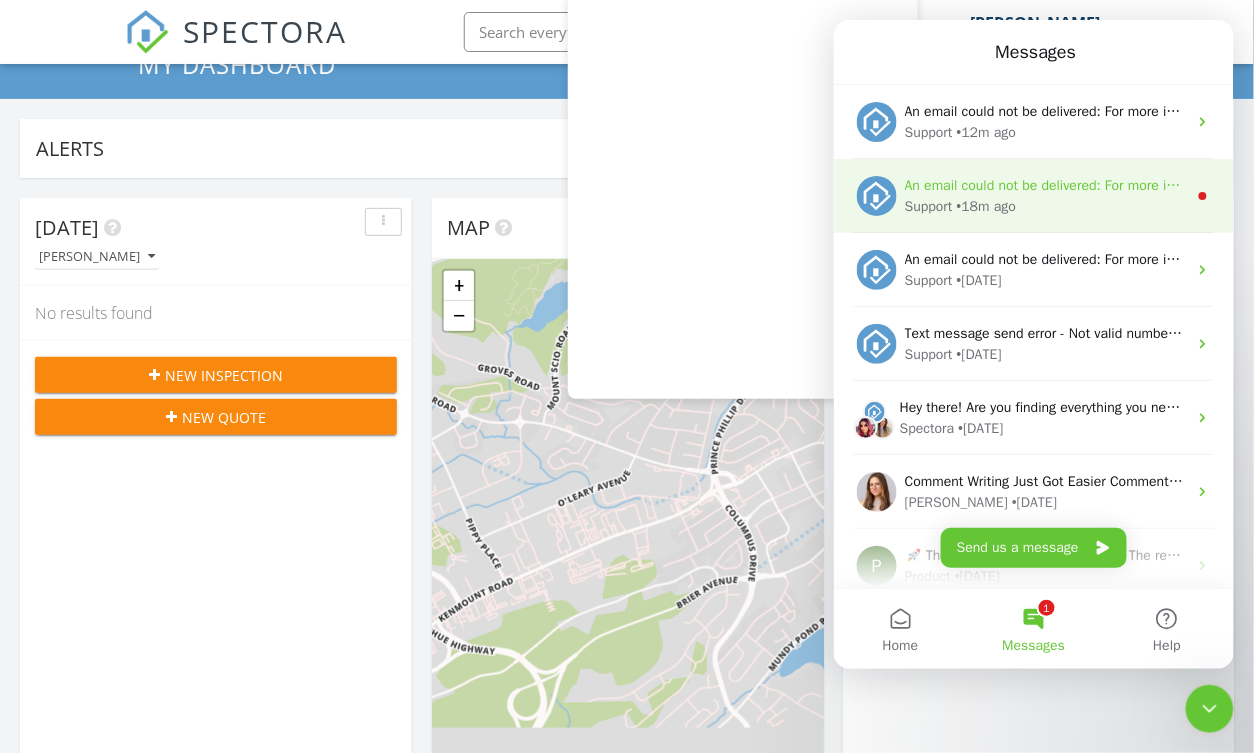 click on "•  18m ago" at bounding box center [985, 205] 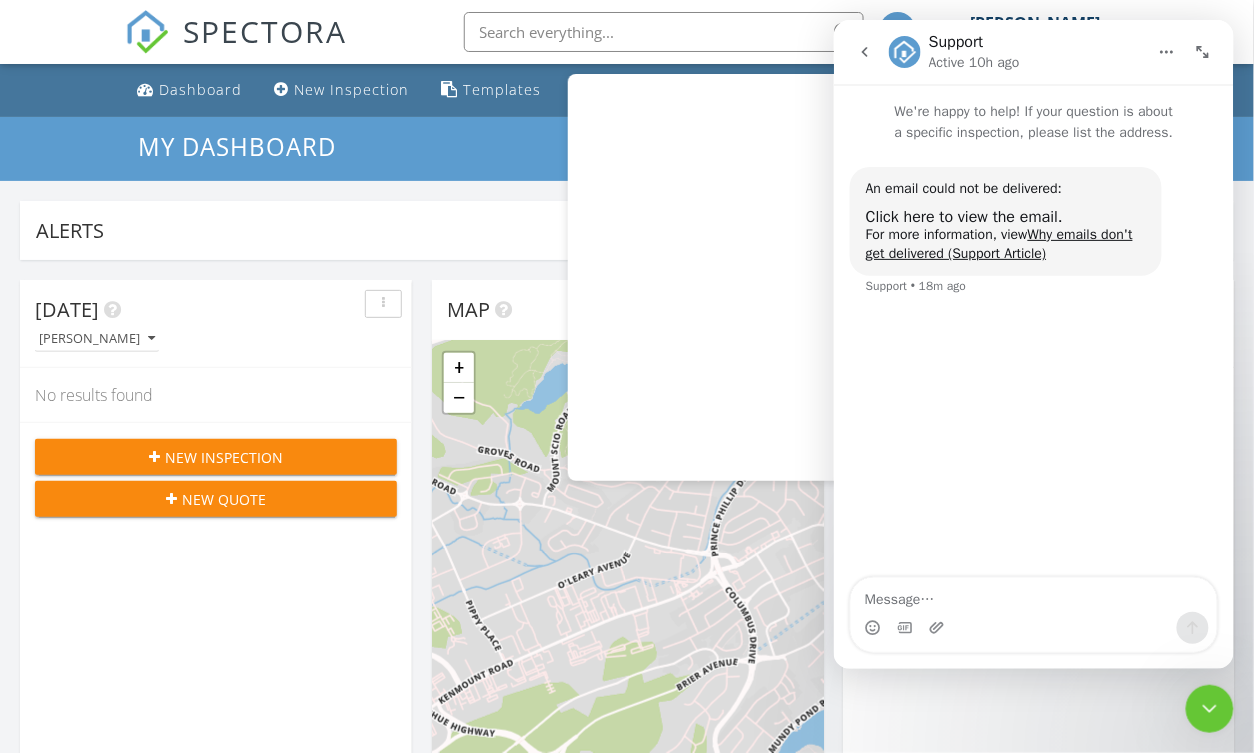 scroll, scrollTop: 0, scrollLeft: 0, axis: both 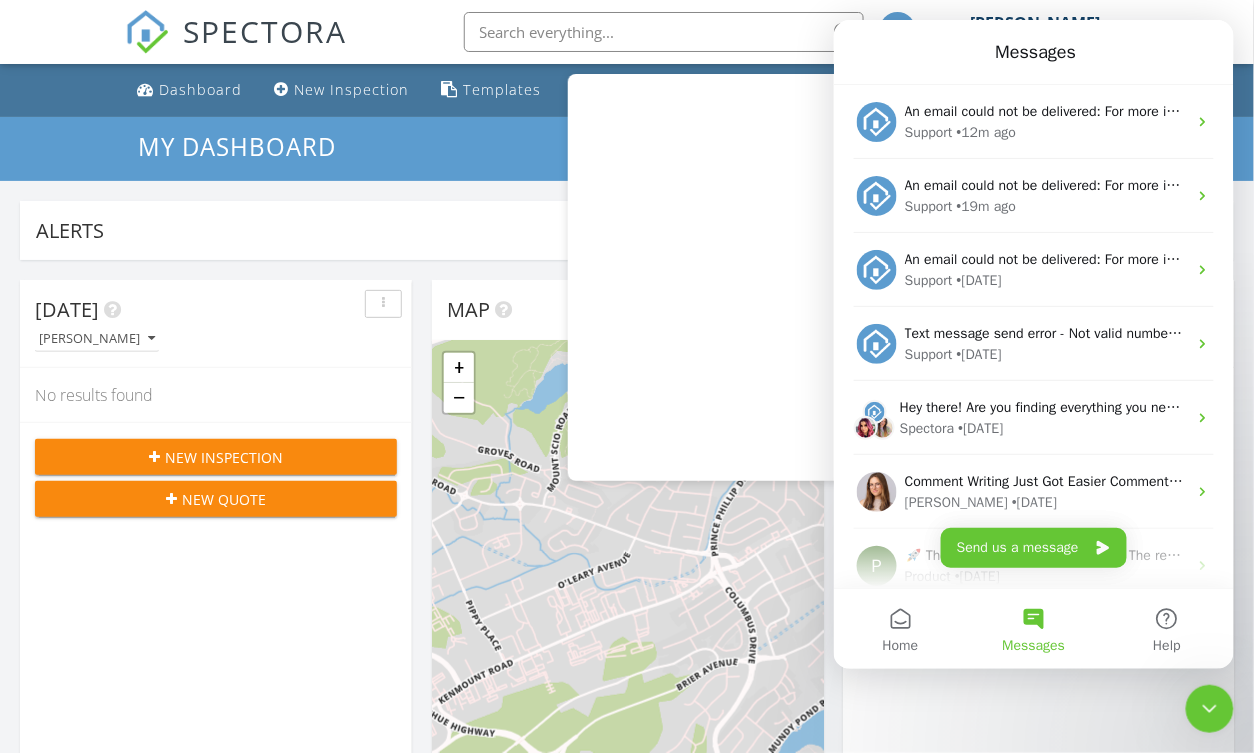 click on "My Dashboard
Dashboards" at bounding box center [627, 149] 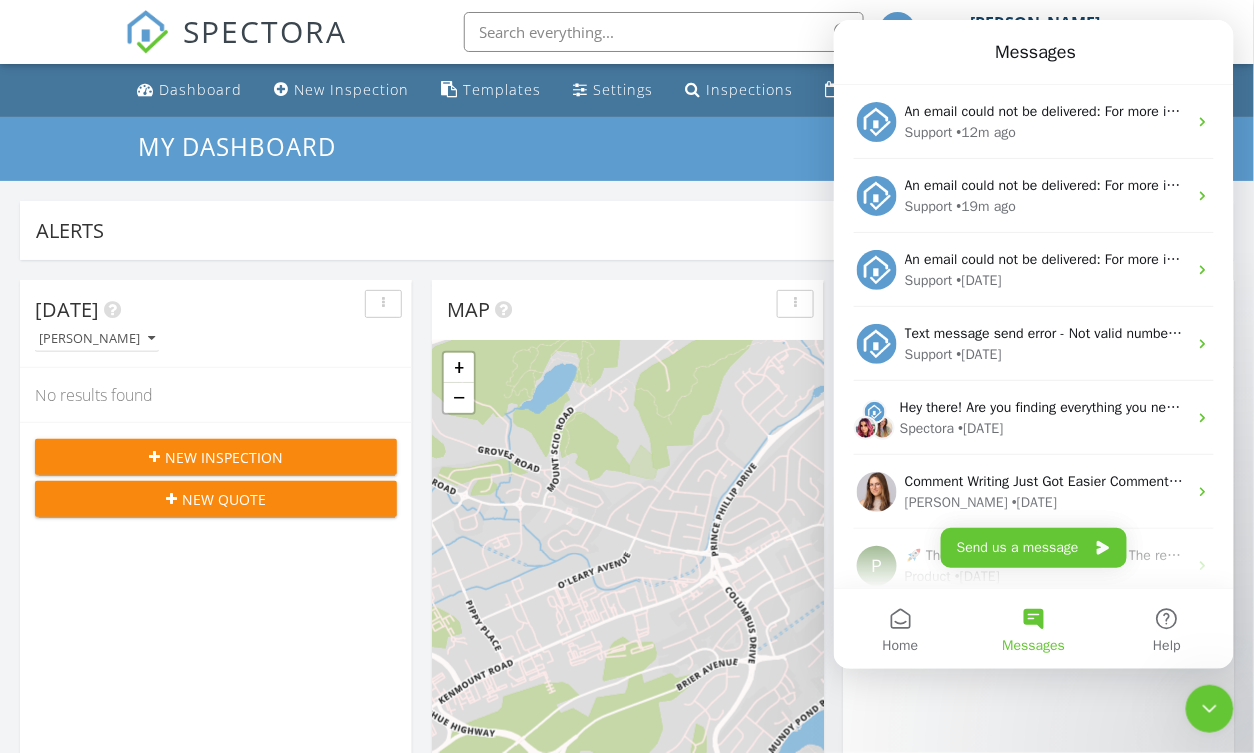 drag, startPoint x: 1199, startPoint y: 700, endPoint x: 1217, endPoint y: 697, distance: 18.248287 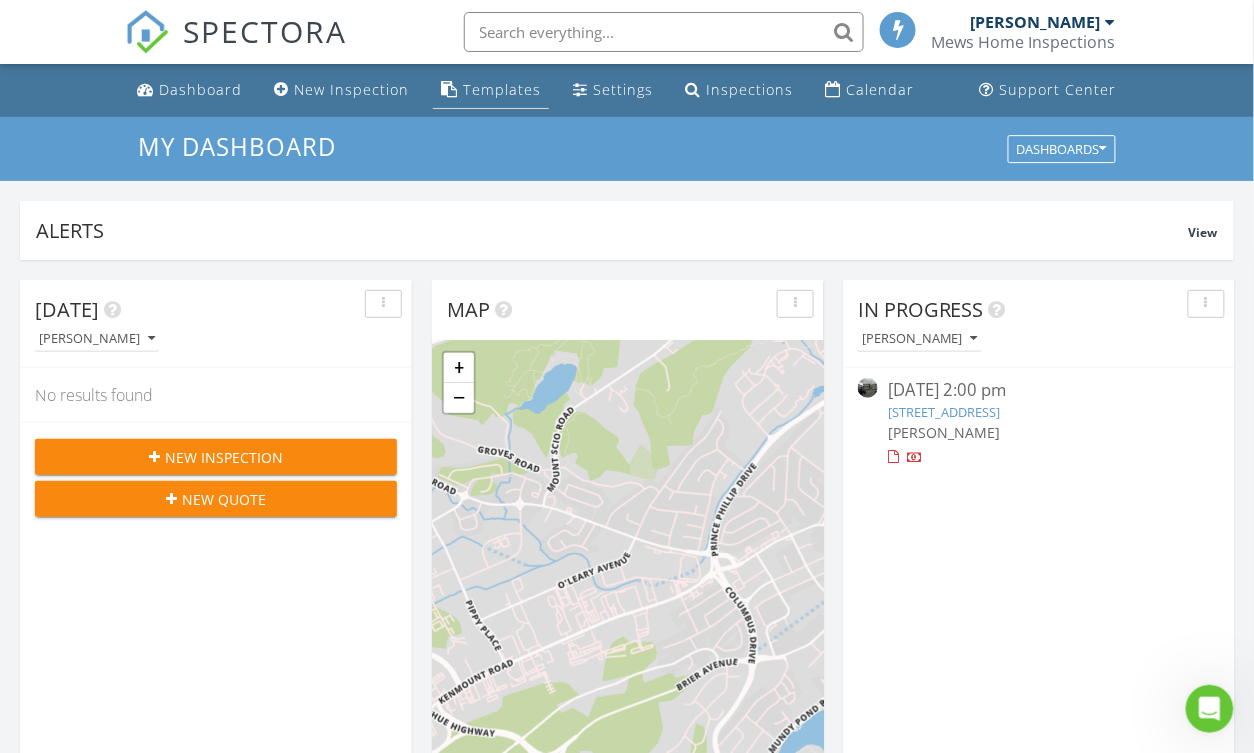 click on "Templates" at bounding box center (502, 89) 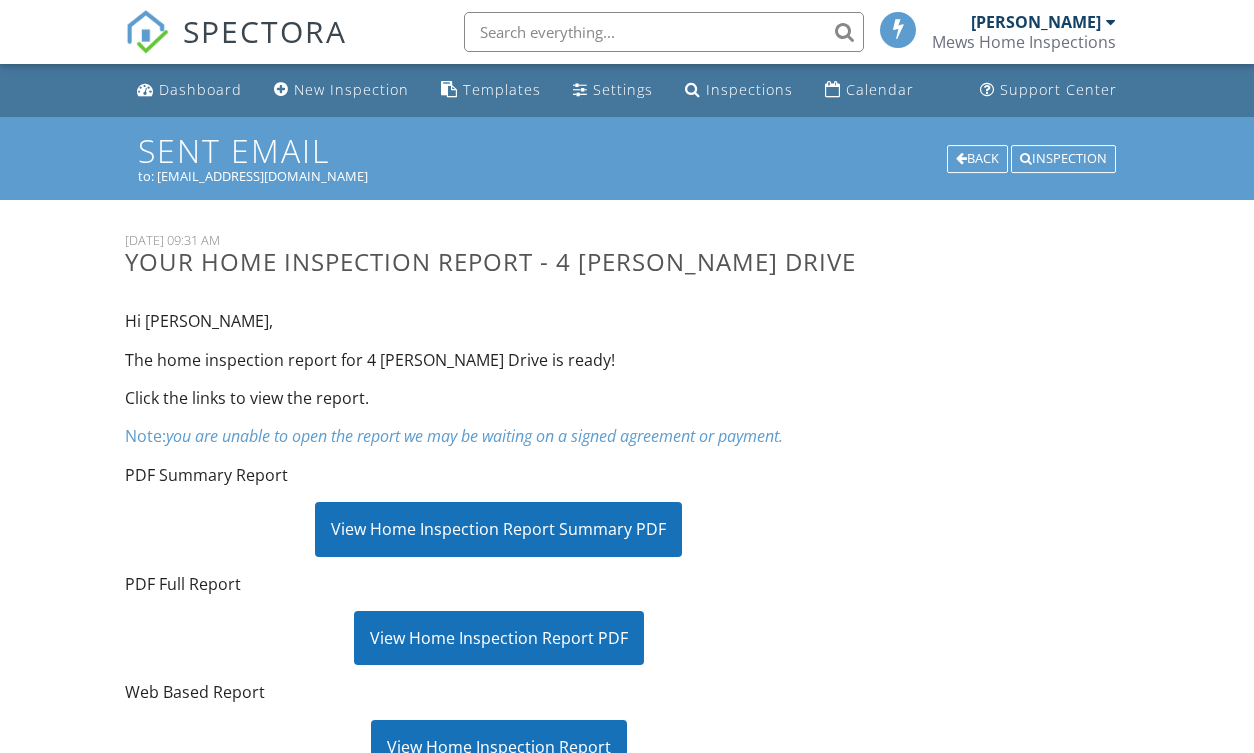 scroll, scrollTop: 0, scrollLeft: 0, axis: both 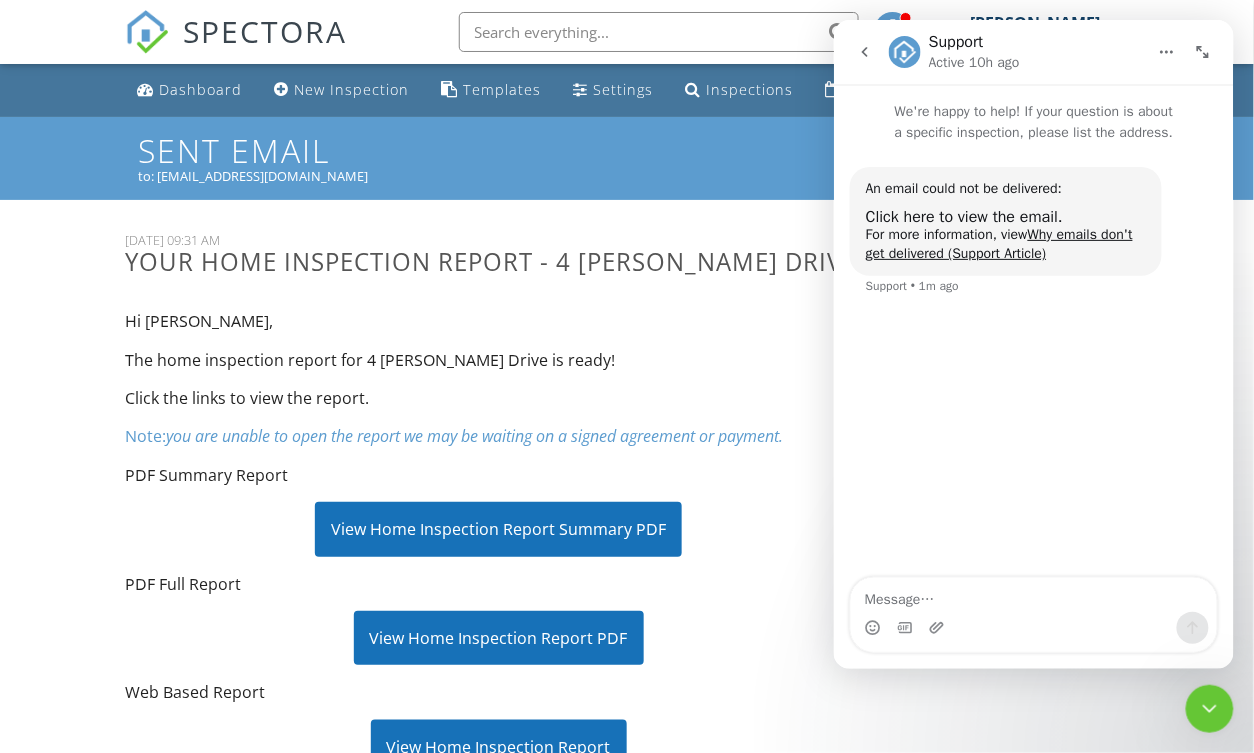 click 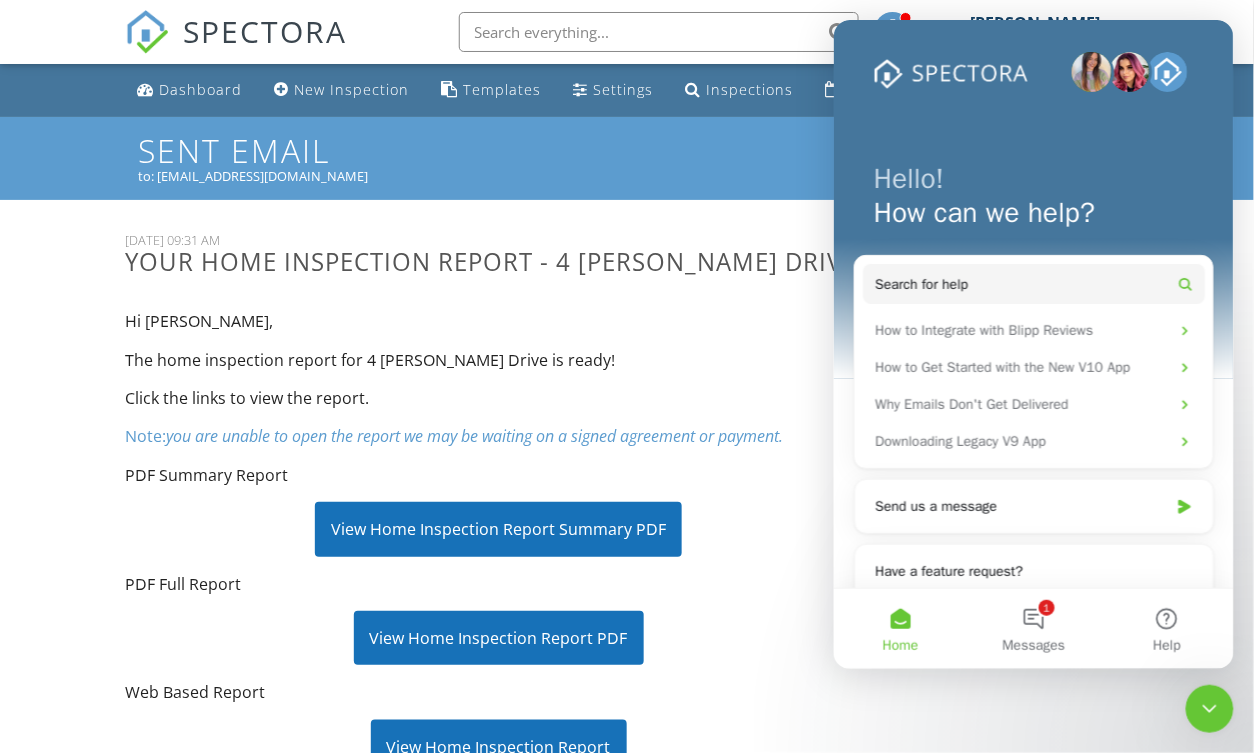 click on "[DATE] 09:31 AM
Your Home Inspection Report - 4 [PERSON_NAME] Drive
Hi [PERSON_NAME], The home inspection report for 4 [PERSON_NAME] Drive is ready! Click the links to view the report.  Note:  you are unable to open the report we may be waiting on a signed agreement or payment.  PDF Summary Report  View Home Inspection Report Summary PDF PDF Full Report  View Home Inspection Report PDF Web Based Report  View Home Inspection Report You have options when reviewing this report on your computer or smart phone. The PDF summary will provide you with a quick overview of the inspection. When deciding what issues or concerns you wish to have addressed, this software has a feature called repair request builder. This will make a report that you can share with your agent. Your agent also can use this feature to present to the vendors agent. Here is a quick video that you can view. [URL][DOMAIN_NAME] We are here to help.... If you have any questions always feel free to contact us. Thank you!" at bounding box center (626, 894) 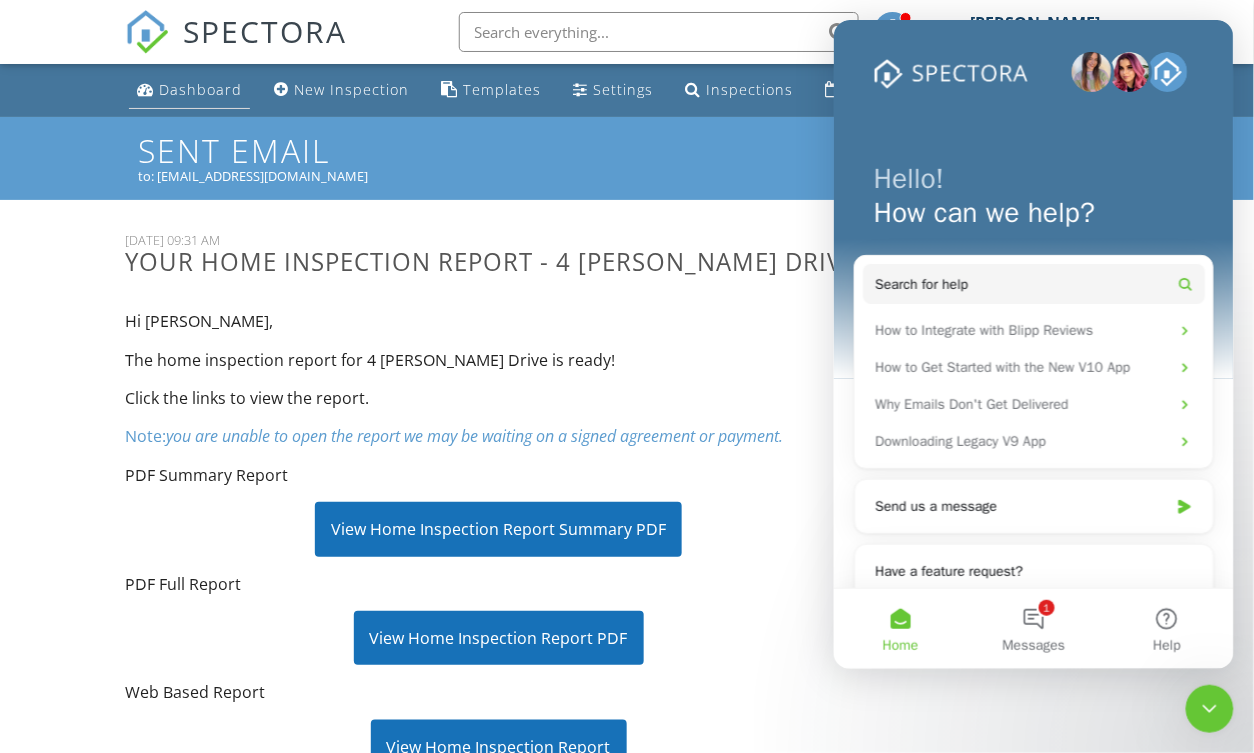 click on "Dashboard" at bounding box center [189, 90] 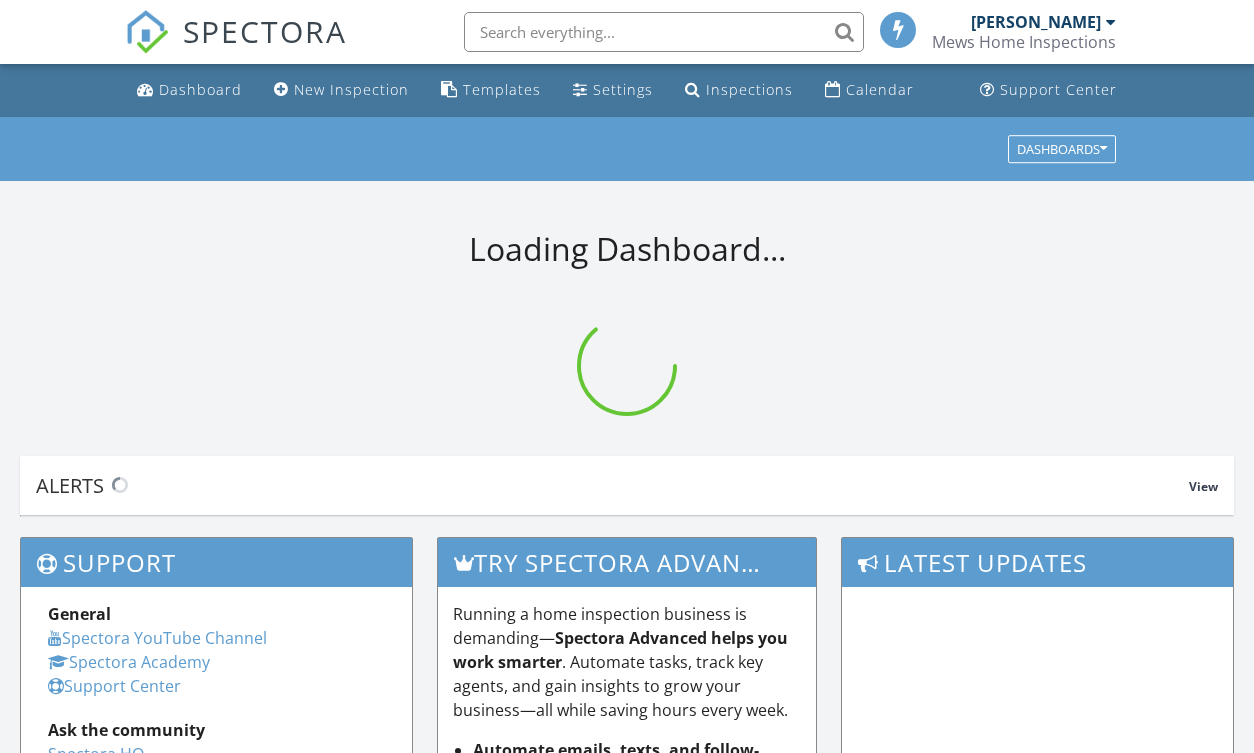 scroll, scrollTop: 0, scrollLeft: 0, axis: both 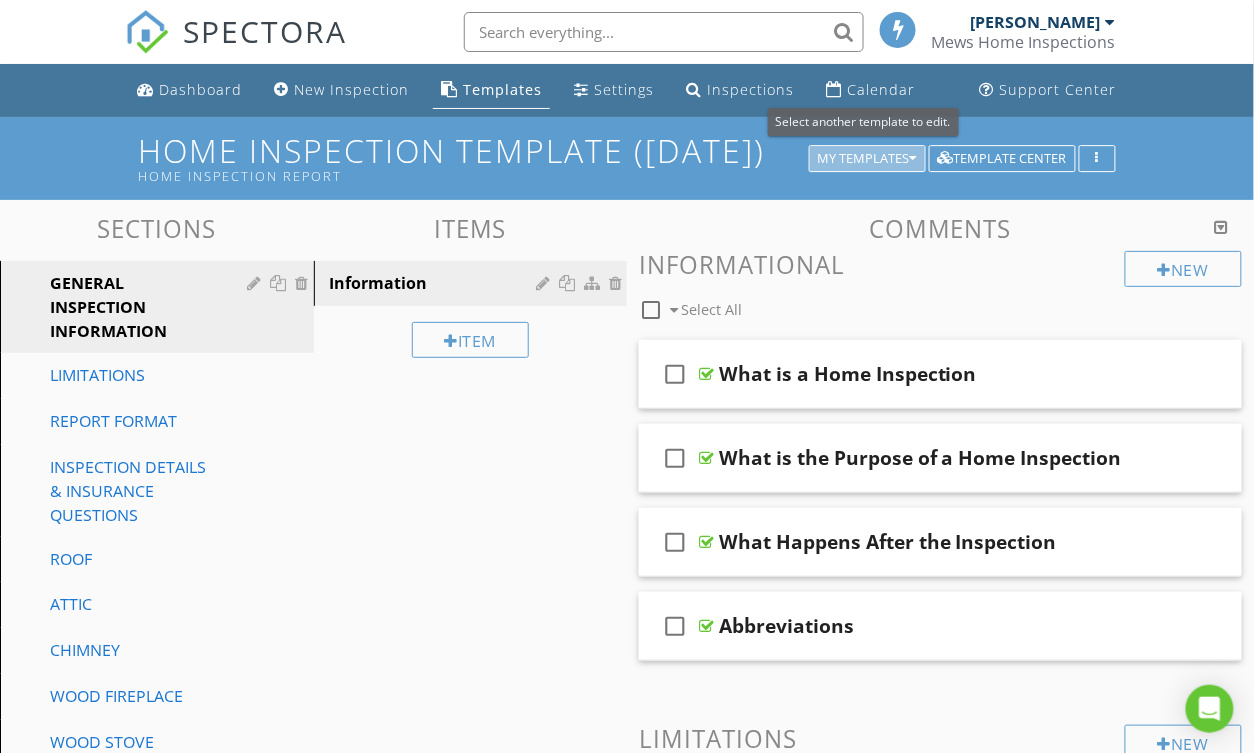 click on "My Templates" at bounding box center (867, 159) 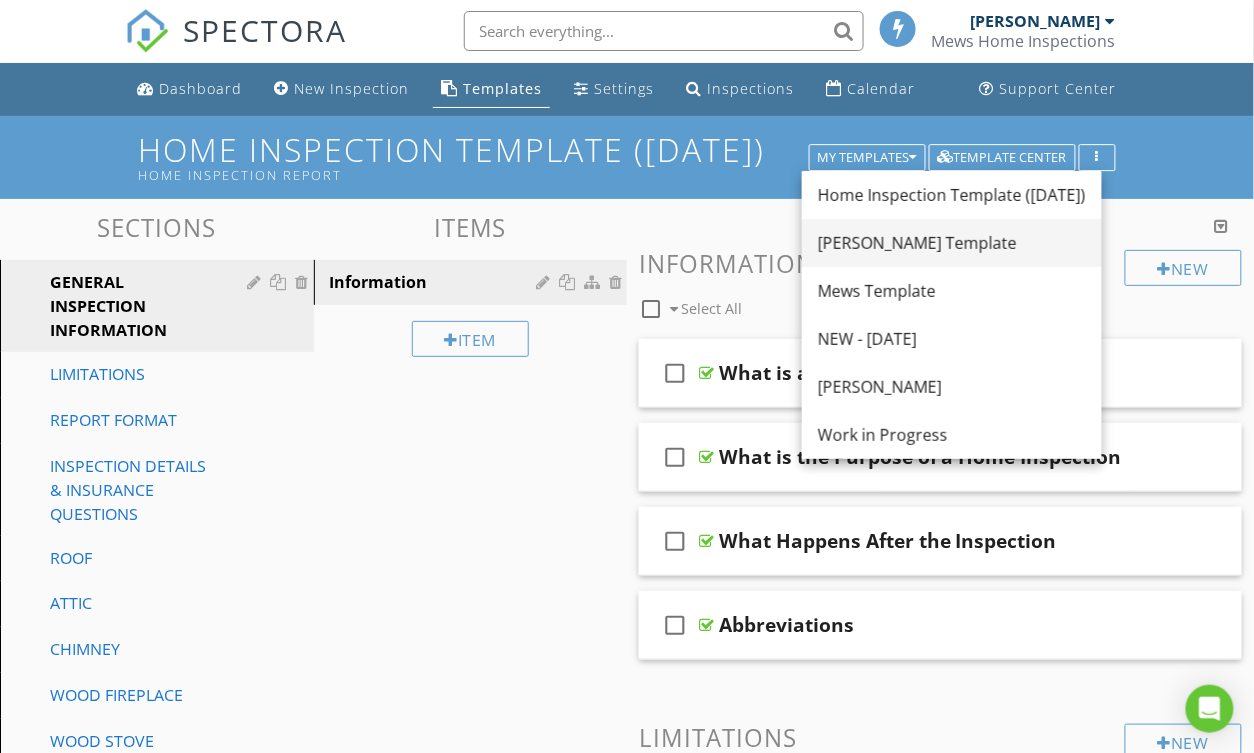 click on "[PERSON_NAME] Template" at bounding box center (952, 243) 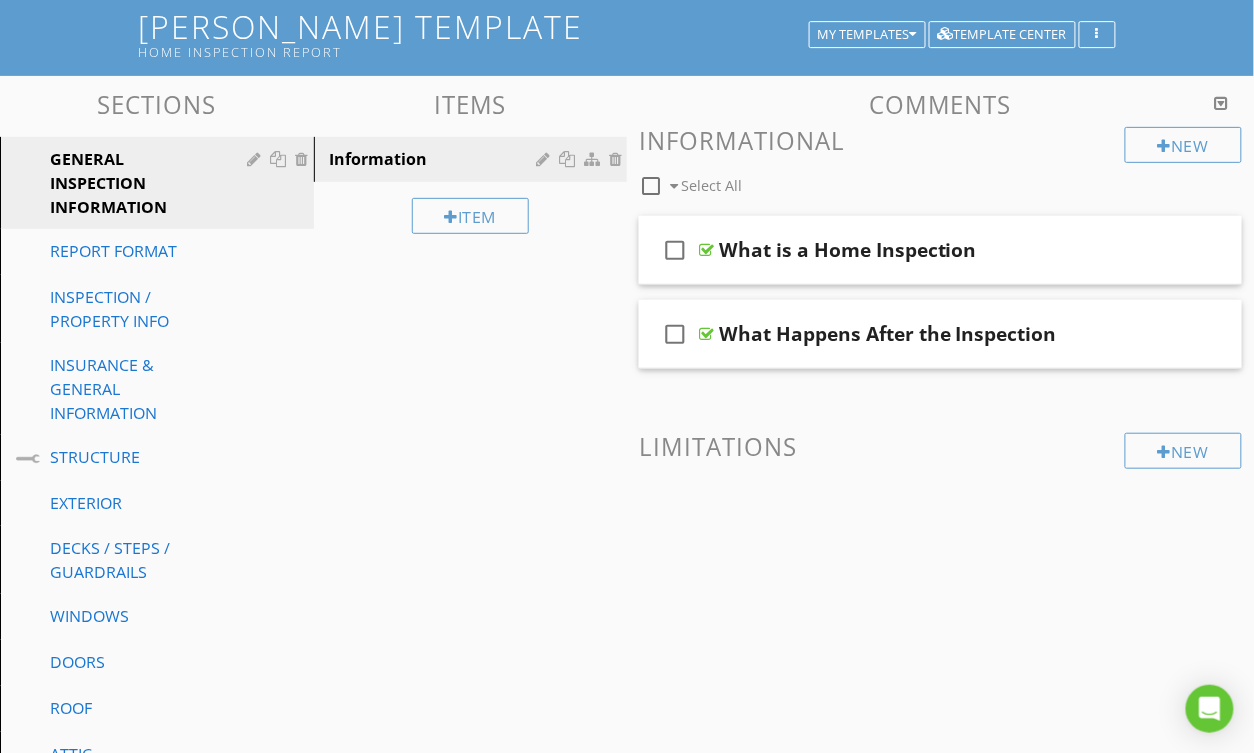 scroll, scrollTop: 154, scrollLeft: 0, axis: vertical 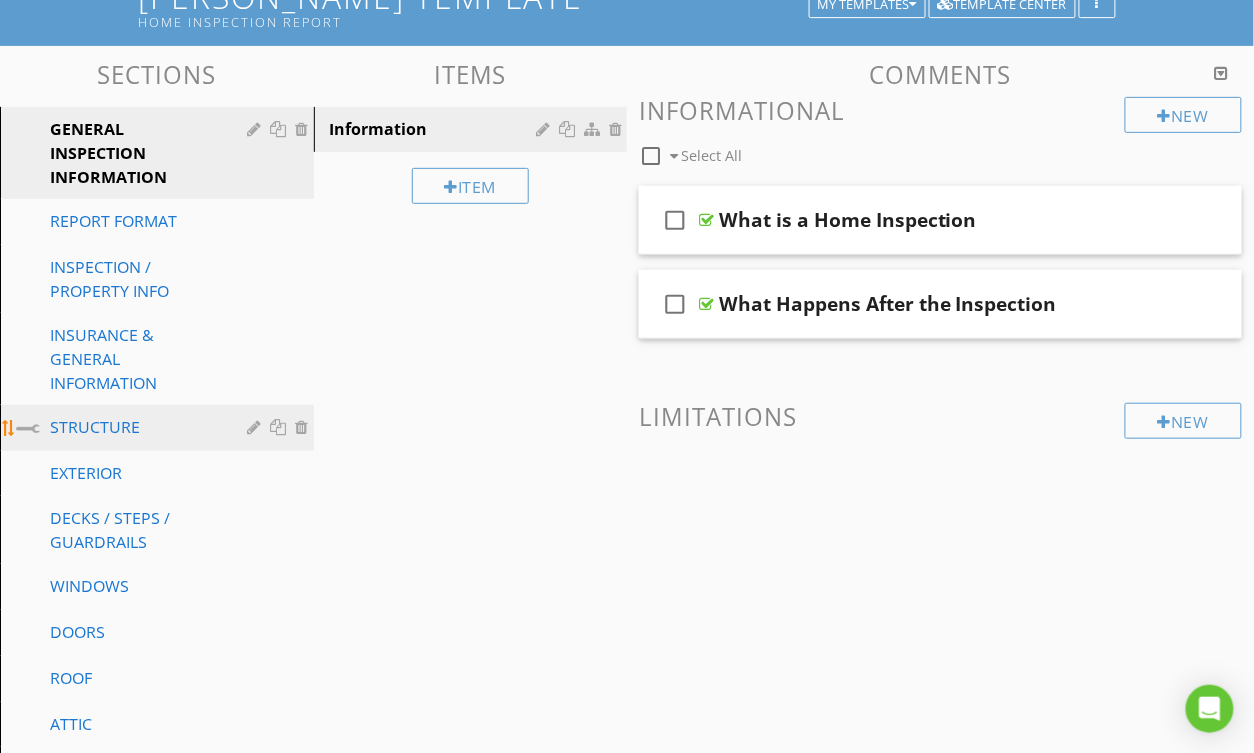 click on "STRUCTURE" at bounding box center (134, 427) 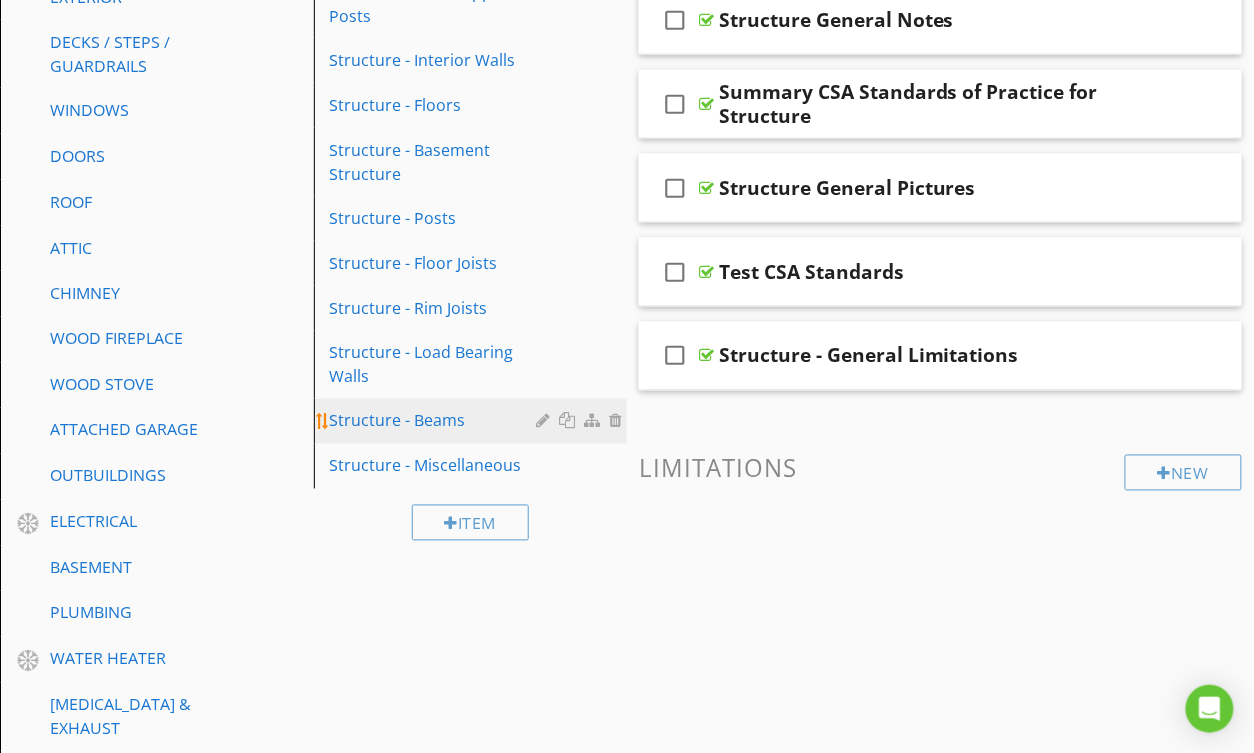 scroll, scrollTop: 638, scrollLeft: 0, axis: vertical 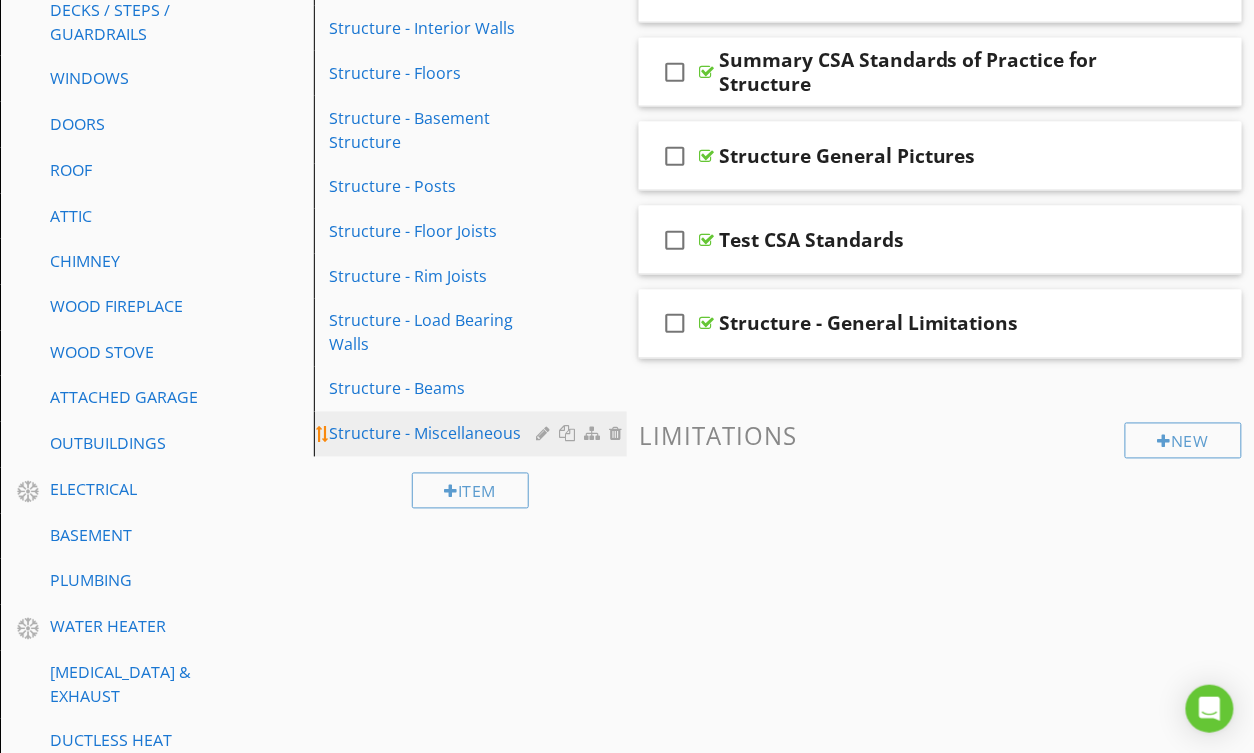 click on "Structure - Miscellaneous" at bounding box center (436, 434) 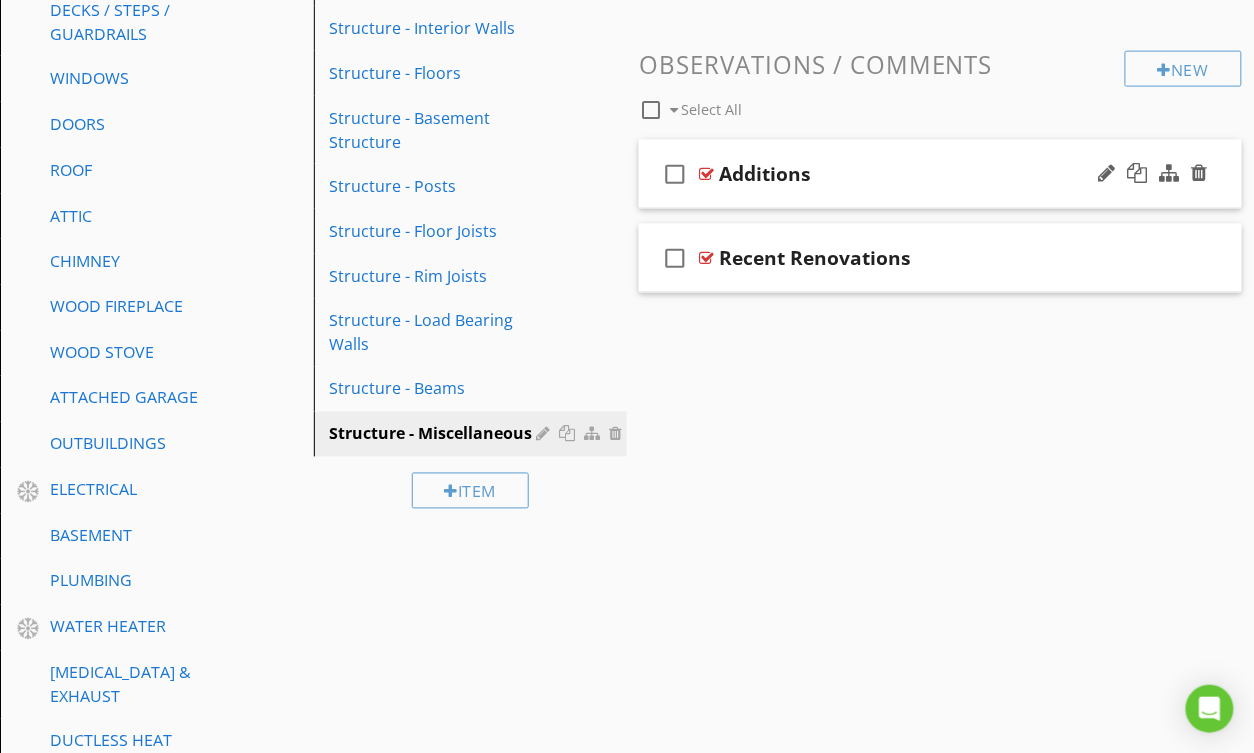 click at bounding box center (706, 174) 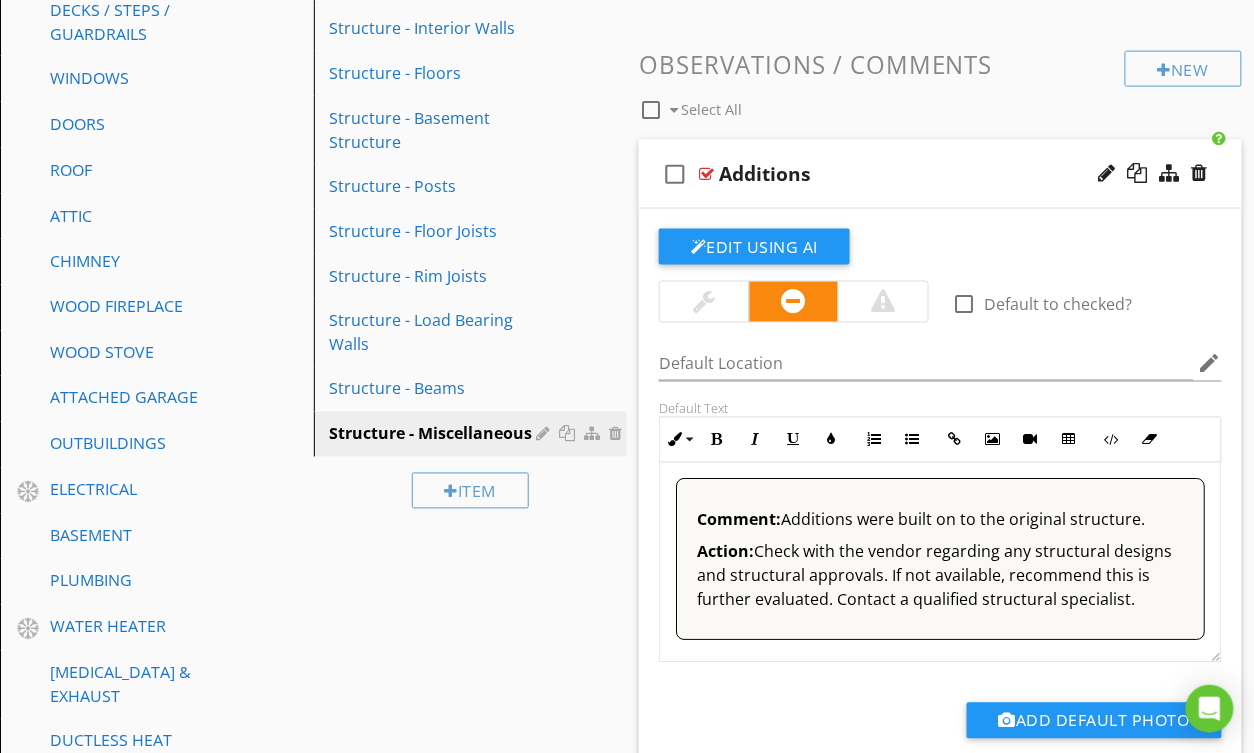 scroll, scrollTop: 637, scrollLeft: 0, axis: vertical 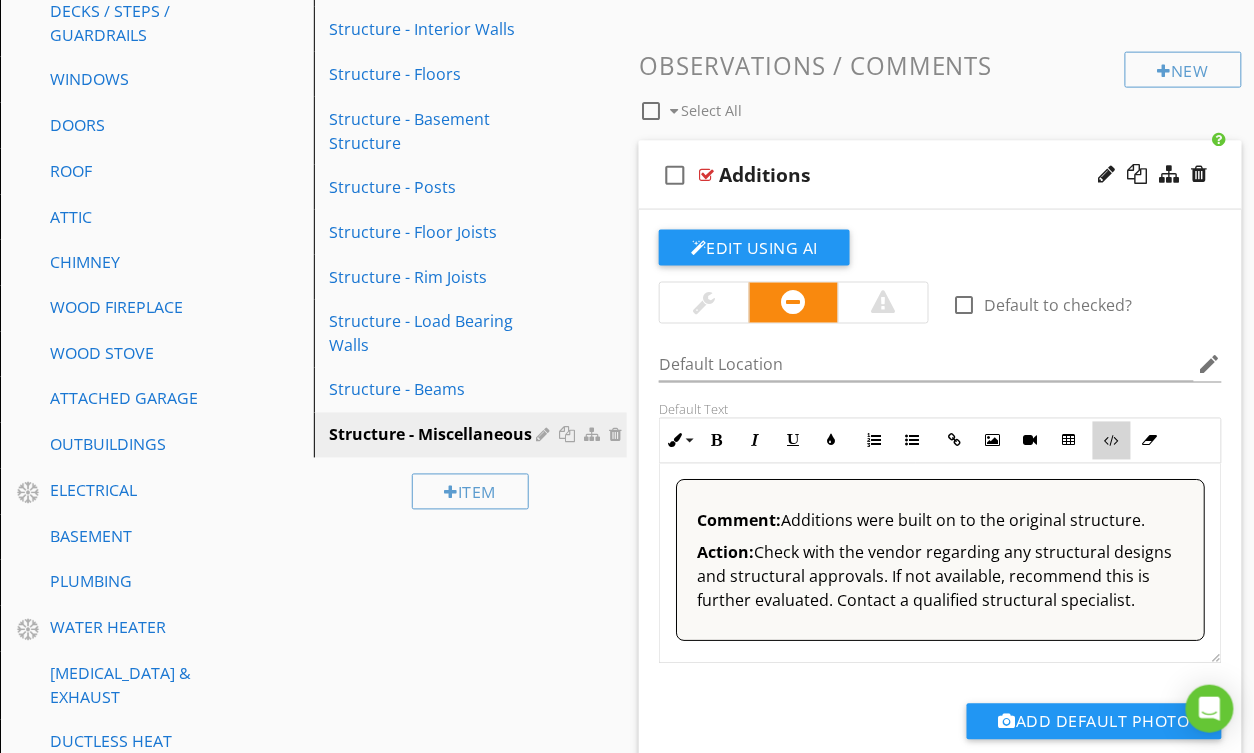 click on "Code View" at bounding box center (1112, 441) 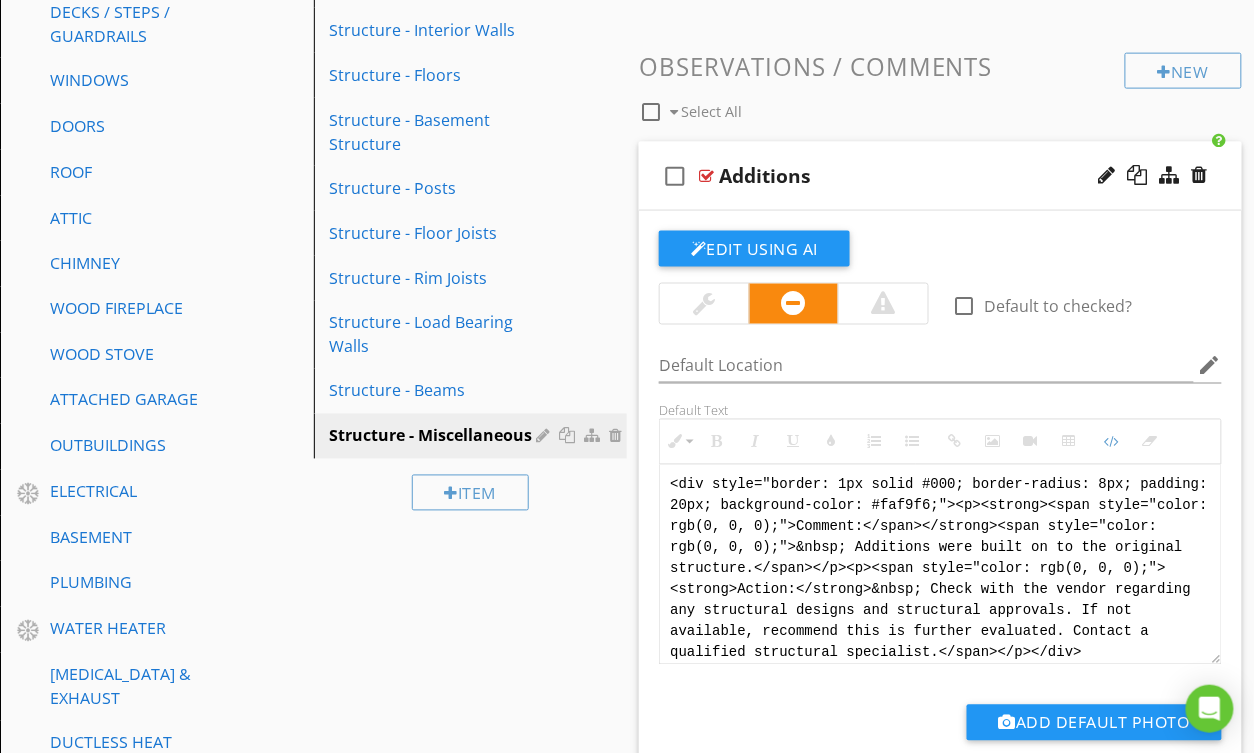 drag, startPoint x: 1045, startPoint y: 636, endPoint x: 553, endPoint y: 473, distance: 518.29816 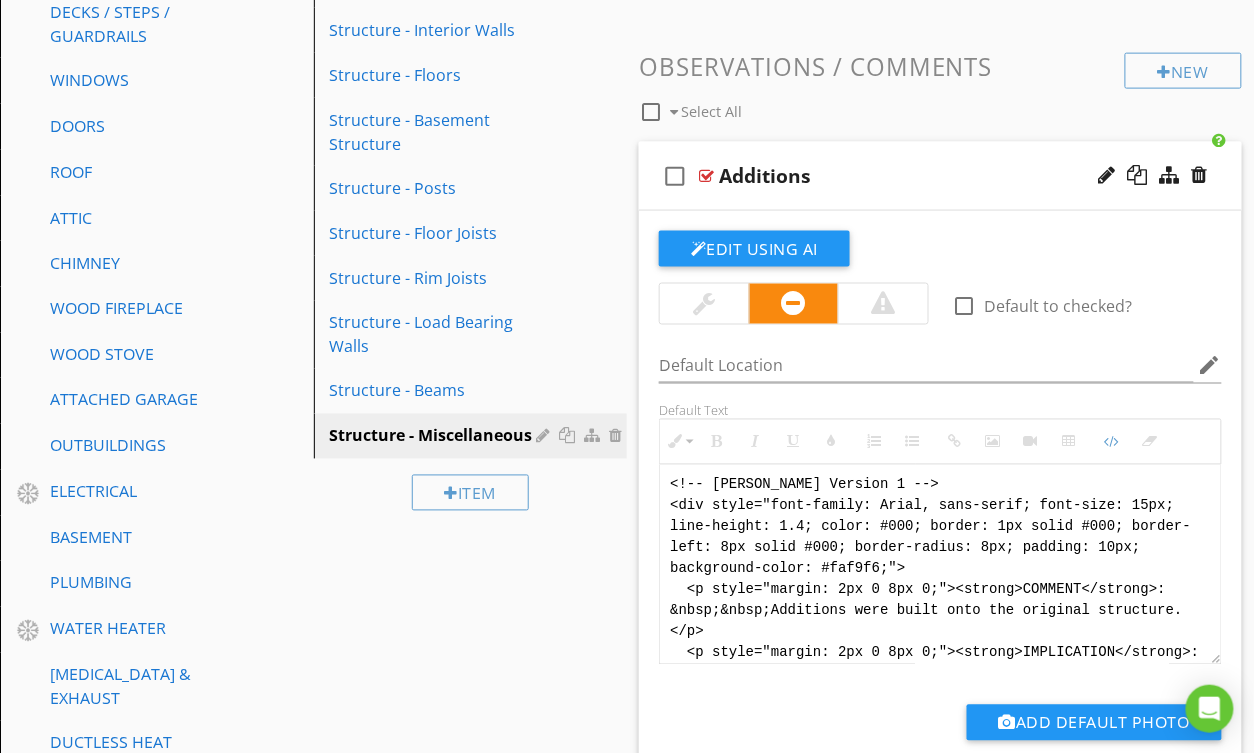 scroll, scrollTop: 200, scrollLeft: 0, axis: vertical 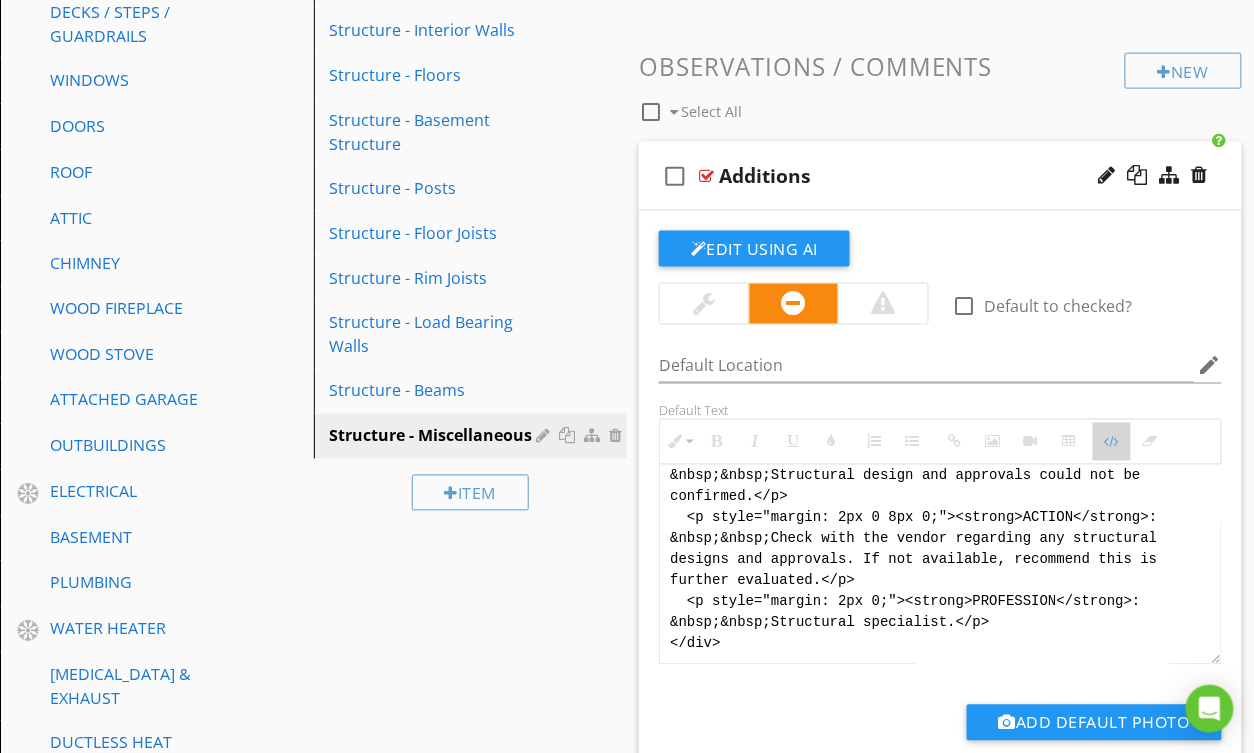 click on "Code View" at bounding box center [1112, 442] 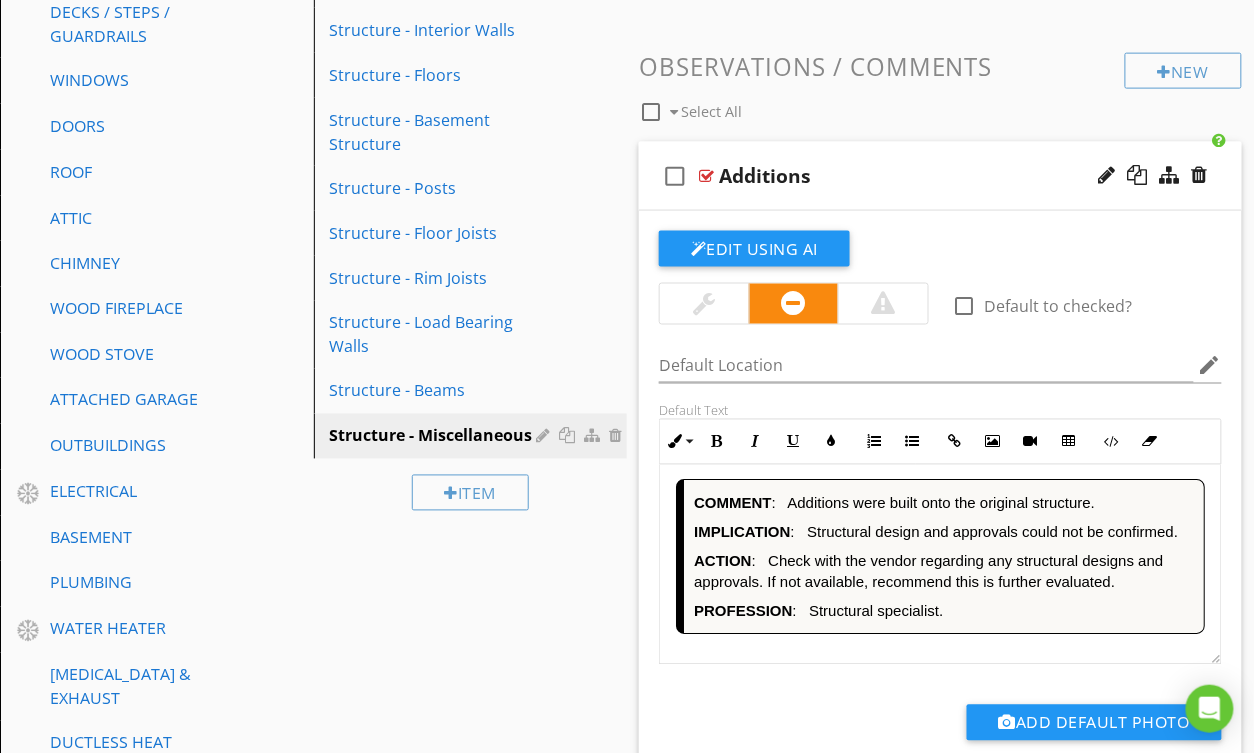 scroll, scrollTop: 1, scrollLeft: 0, axis: vertical 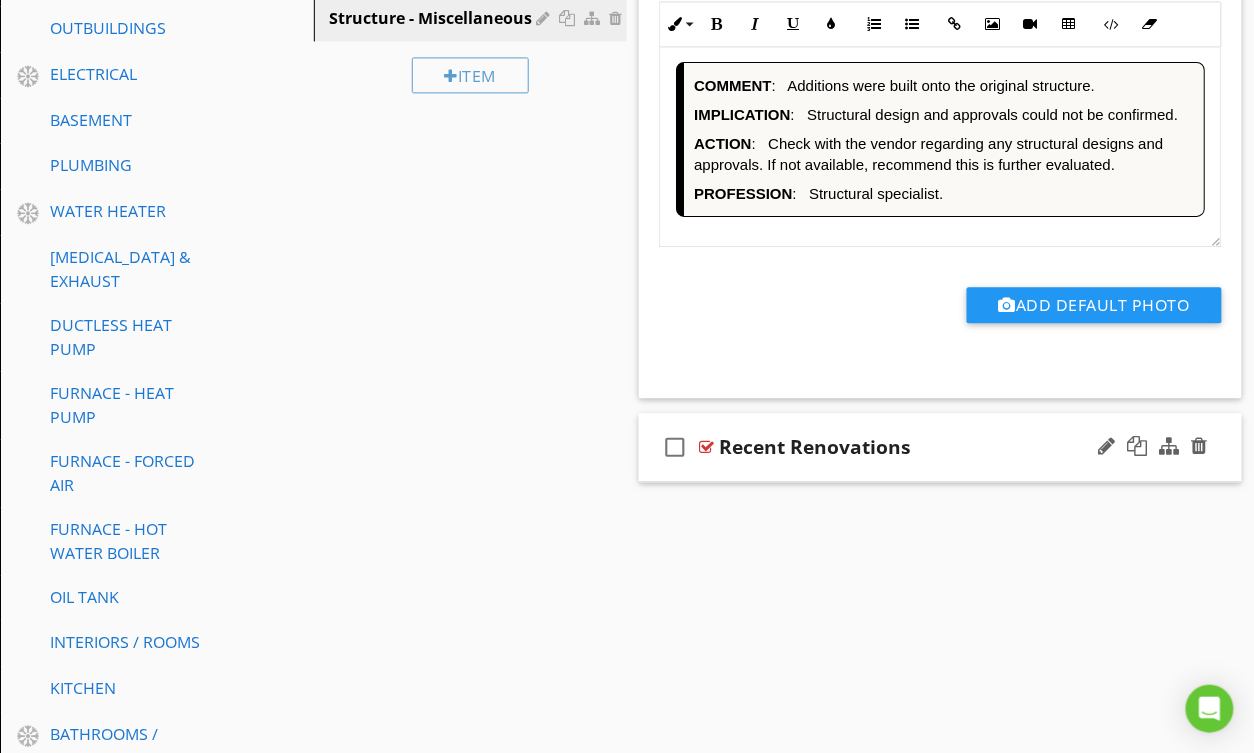 click at bounding box center [706, 447] 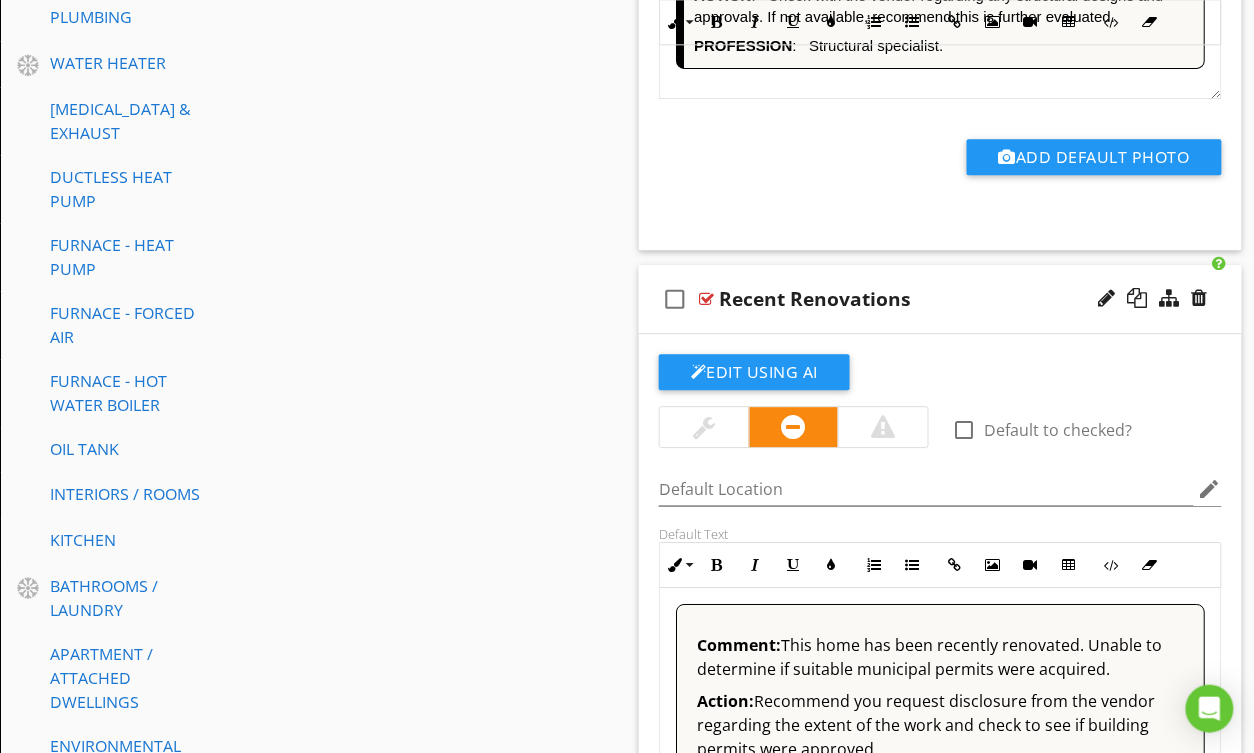 scroll, scrollTop: 1233, scrollLeft: 0, axis: vertical 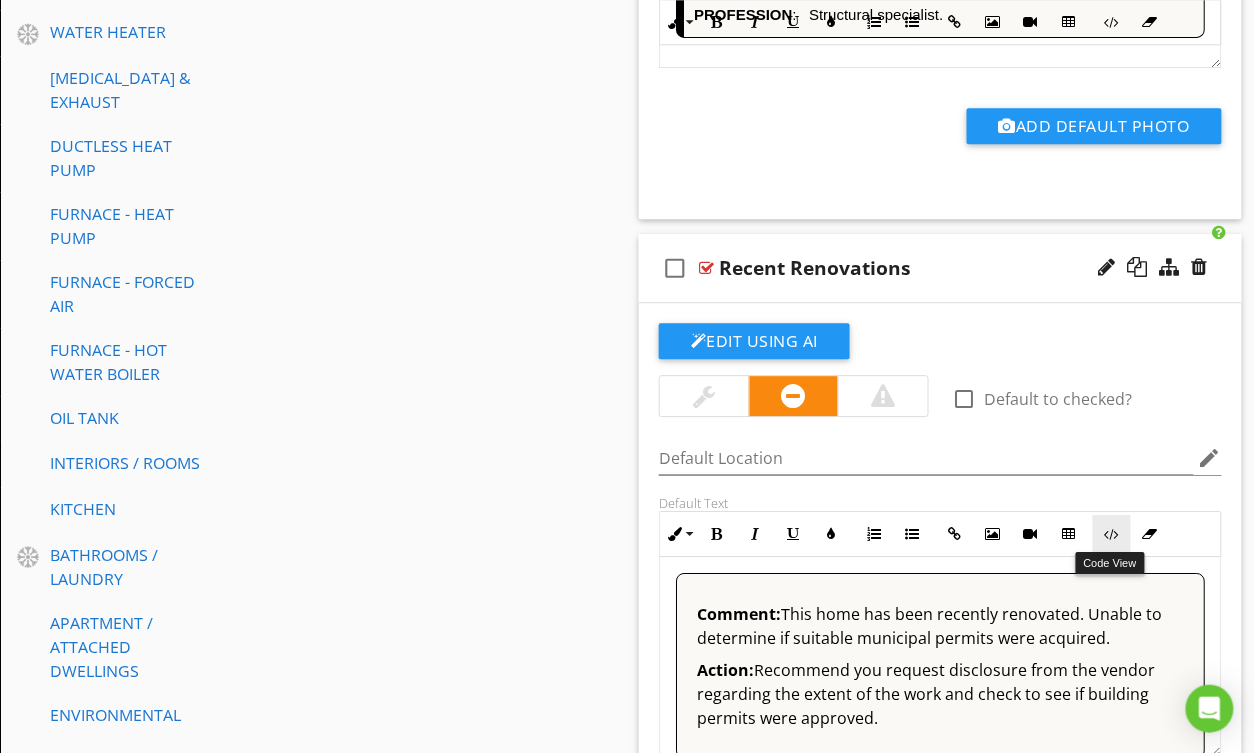 click at bounding box center (1112, 534) 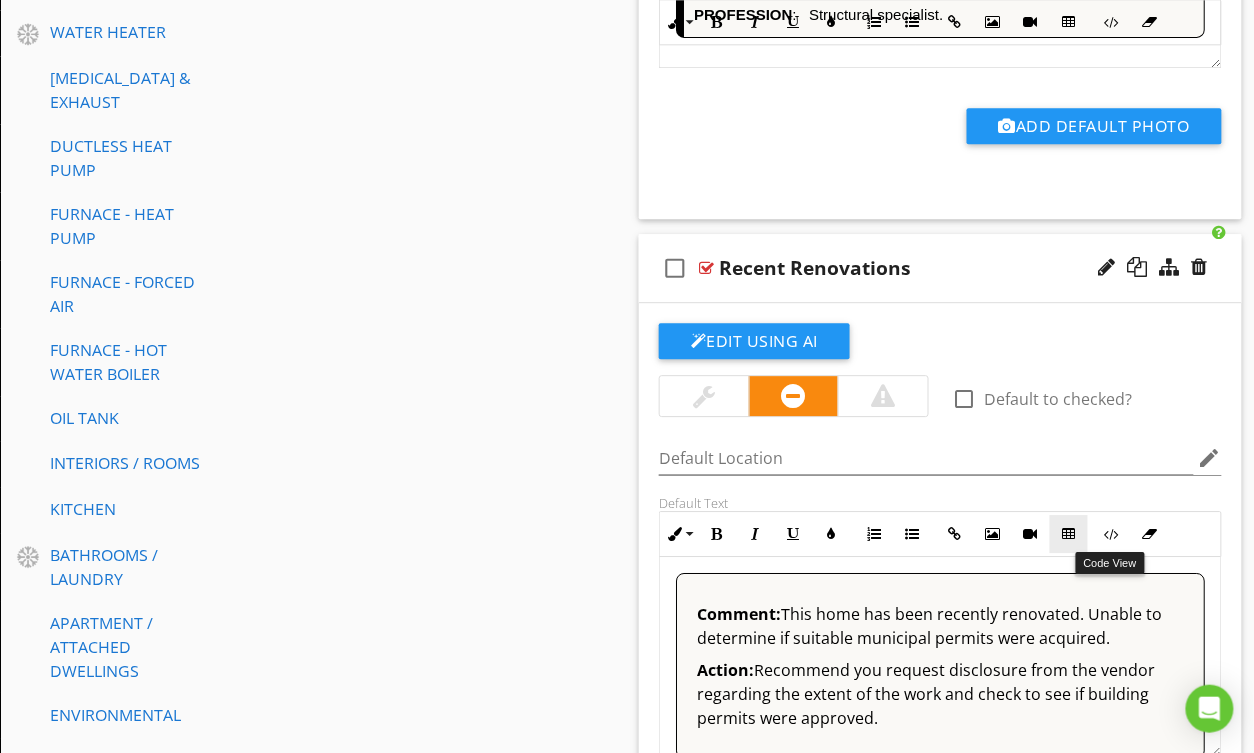 scroll, scrollTop: 1232, scrollLeft: 0, axis: vertical 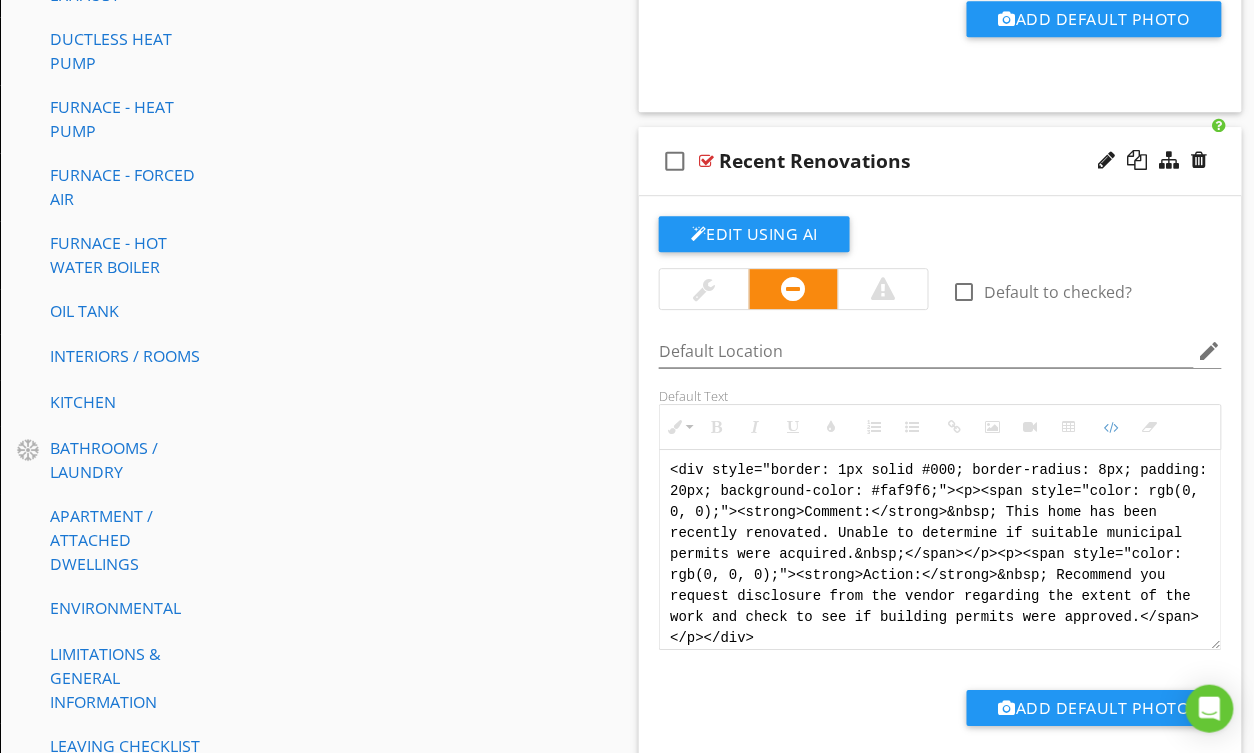 drag, startPoint x: 797, startPoint y: 636, endPoint x: 600, endPoint y: 377, distance: 325.40744 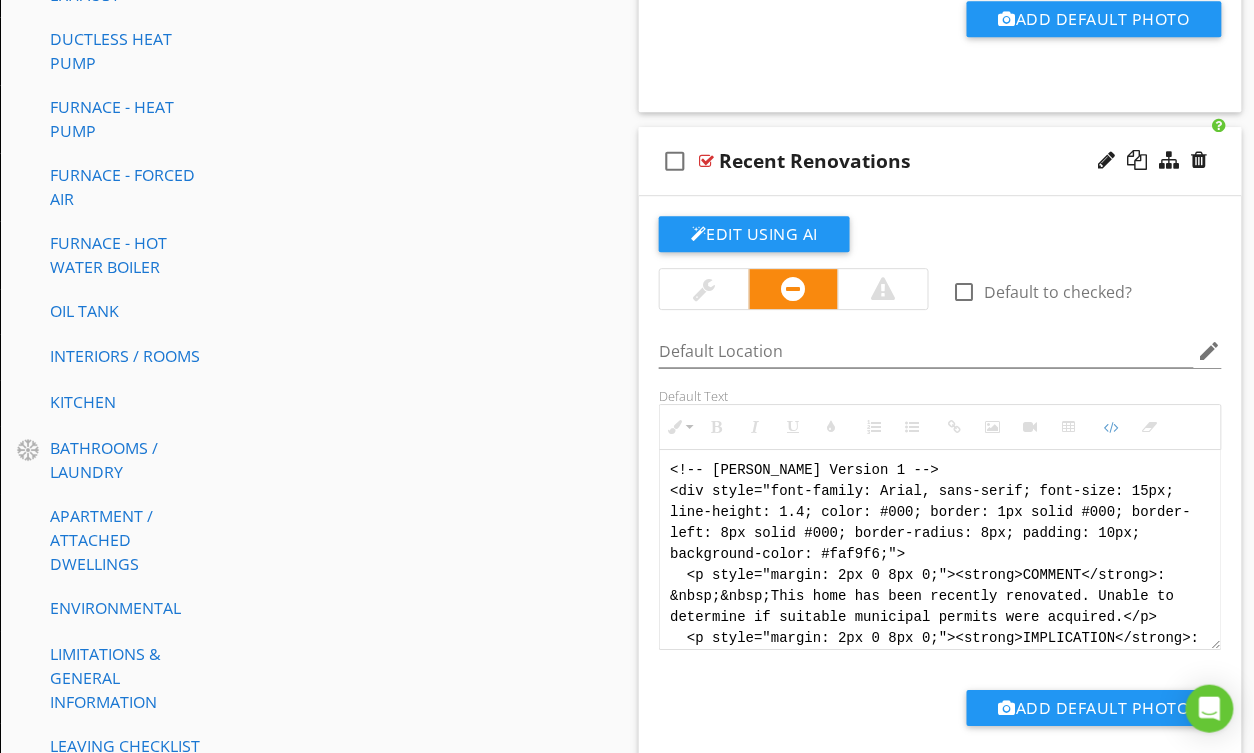 scroll, scrollTop: 160, scrollLeft: 0, axis: vertical 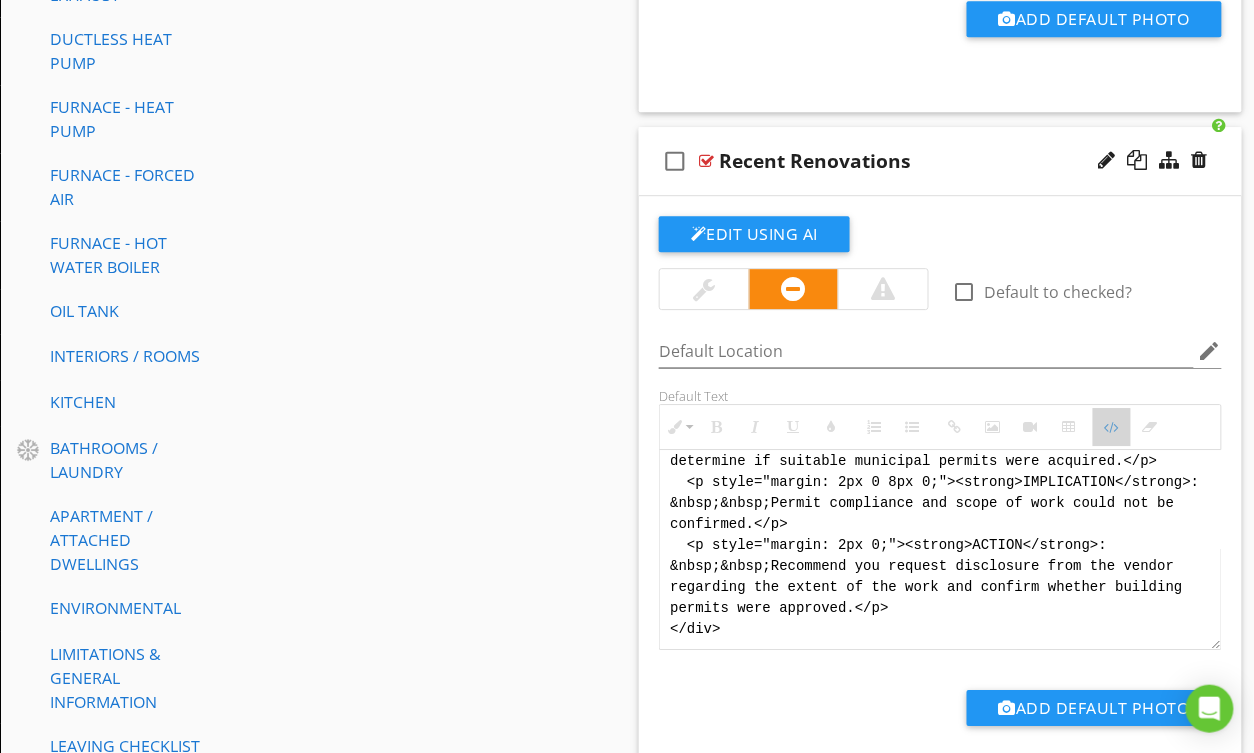 drag, startPoint x: 1116, startPoint y: 429, endPoint x: 1021, endPoint y: 433, distance: 95.084175 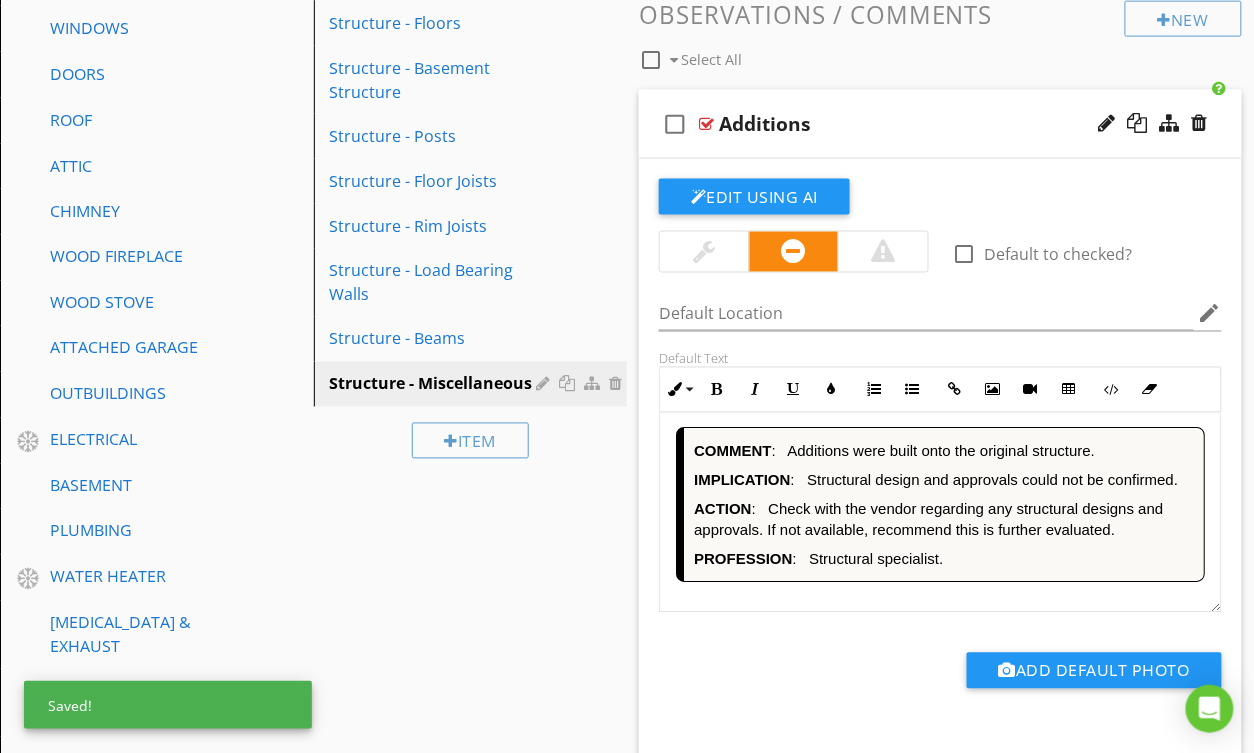 scroll, scrollTop: 682, scrollLeft: 0, axis: vertical 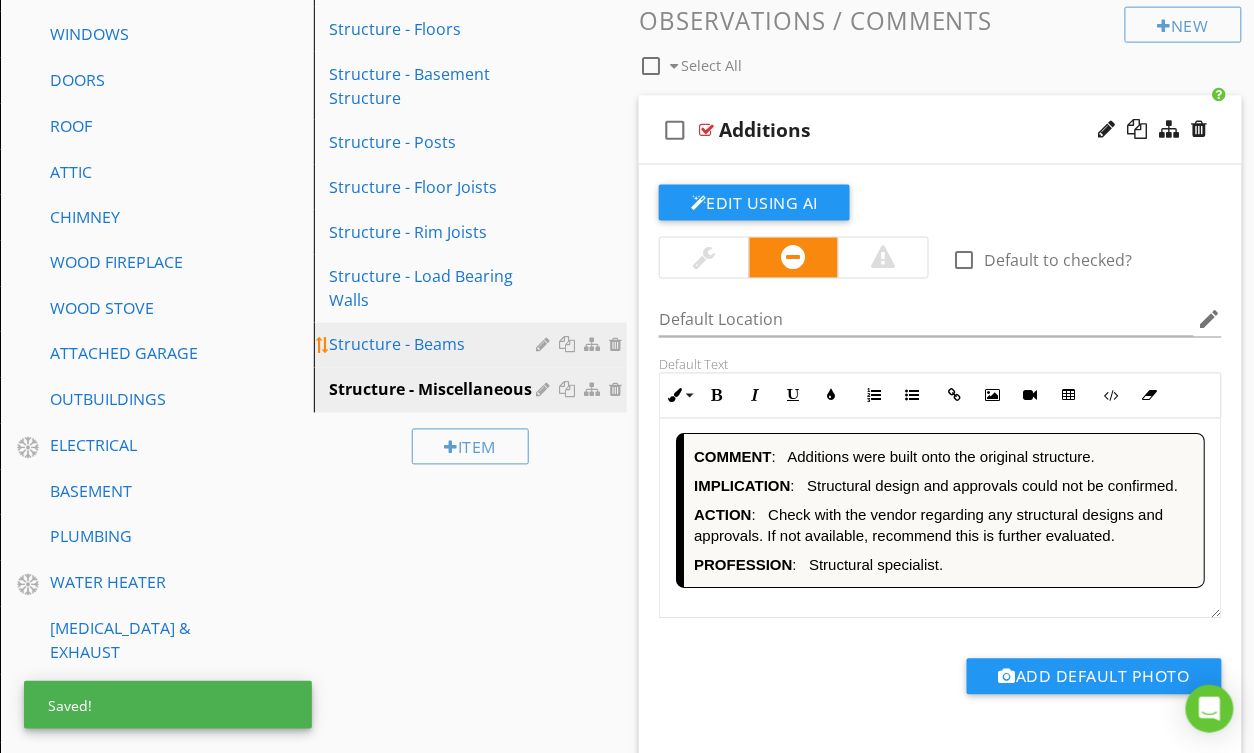 click on "Structure - Beams" at bounding box center (436, 345) 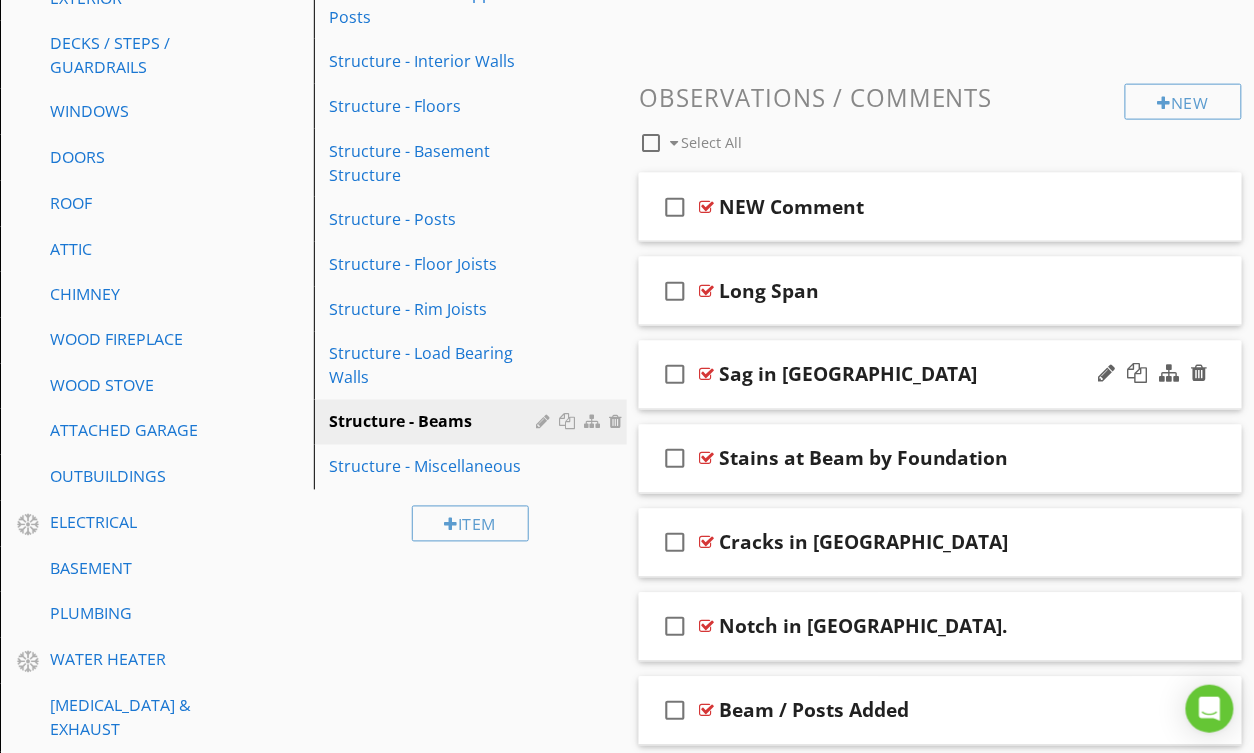 scroll, scrollTop: 489, scrollLeft: 0, axis: vertical 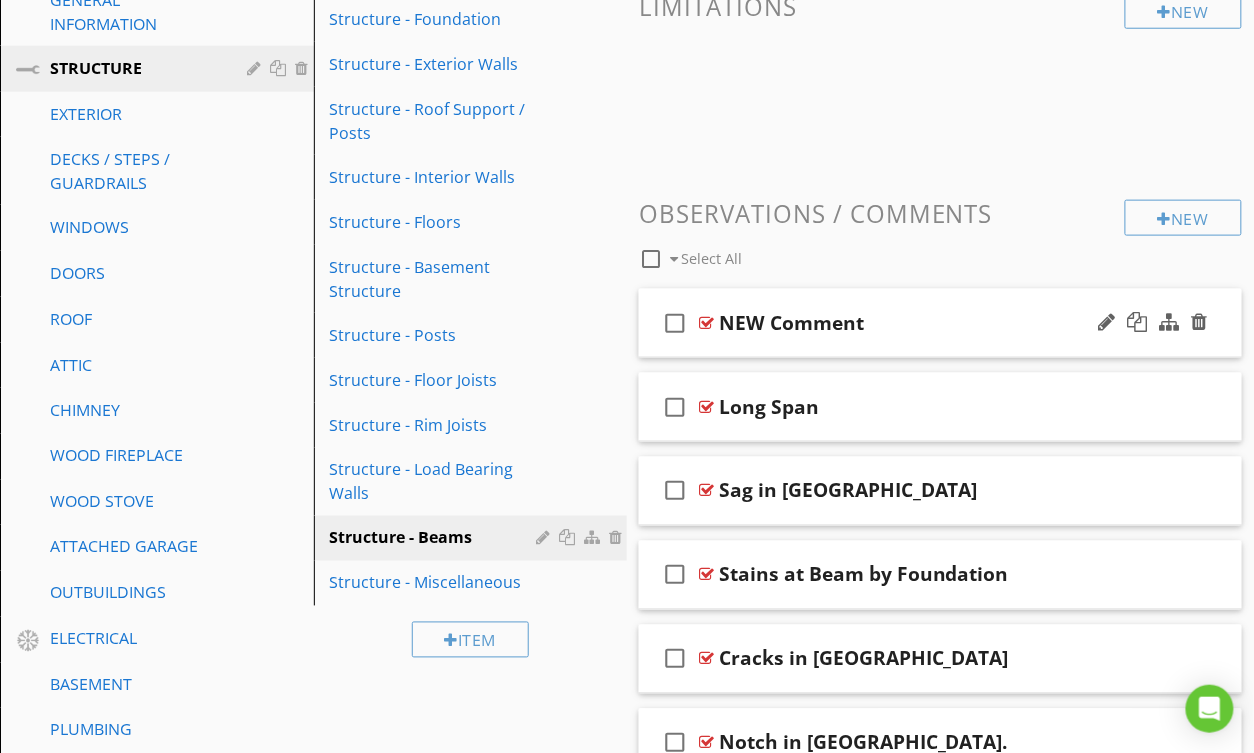click at bounding box center (706, 323) 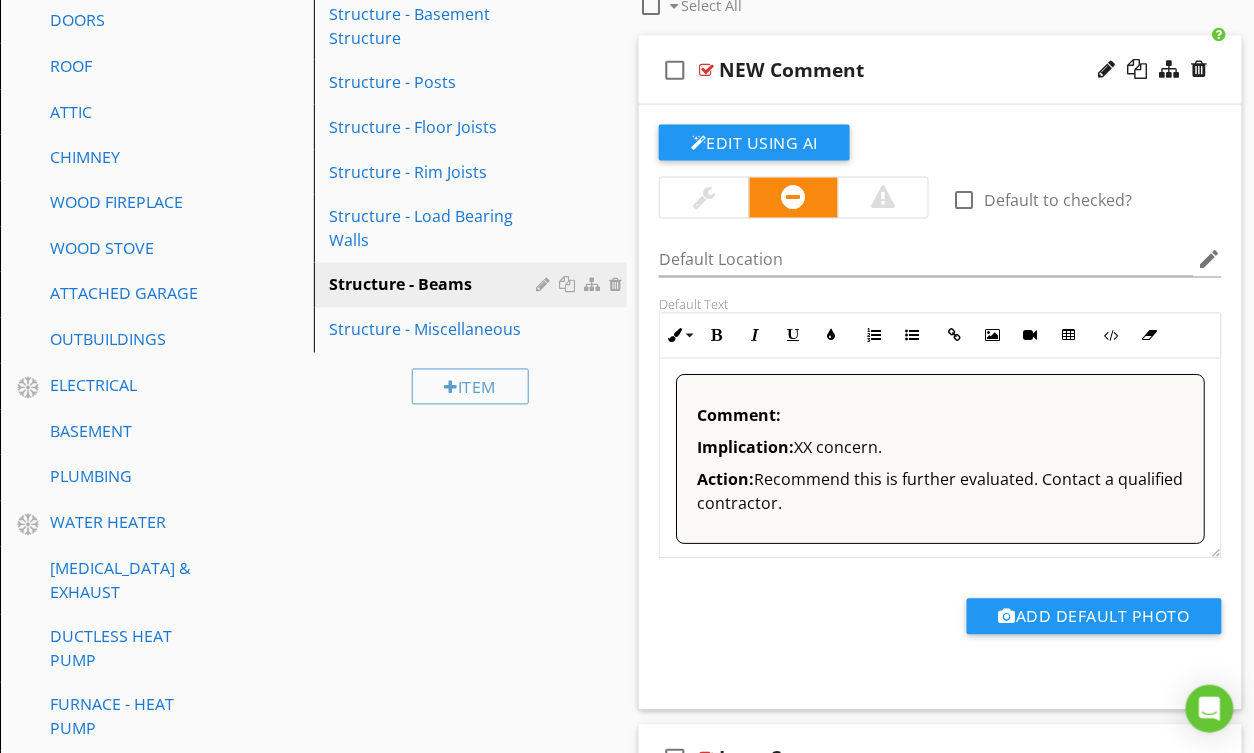 scroll, scrollTop: 736, scrollLeft: 0, axis: vertical 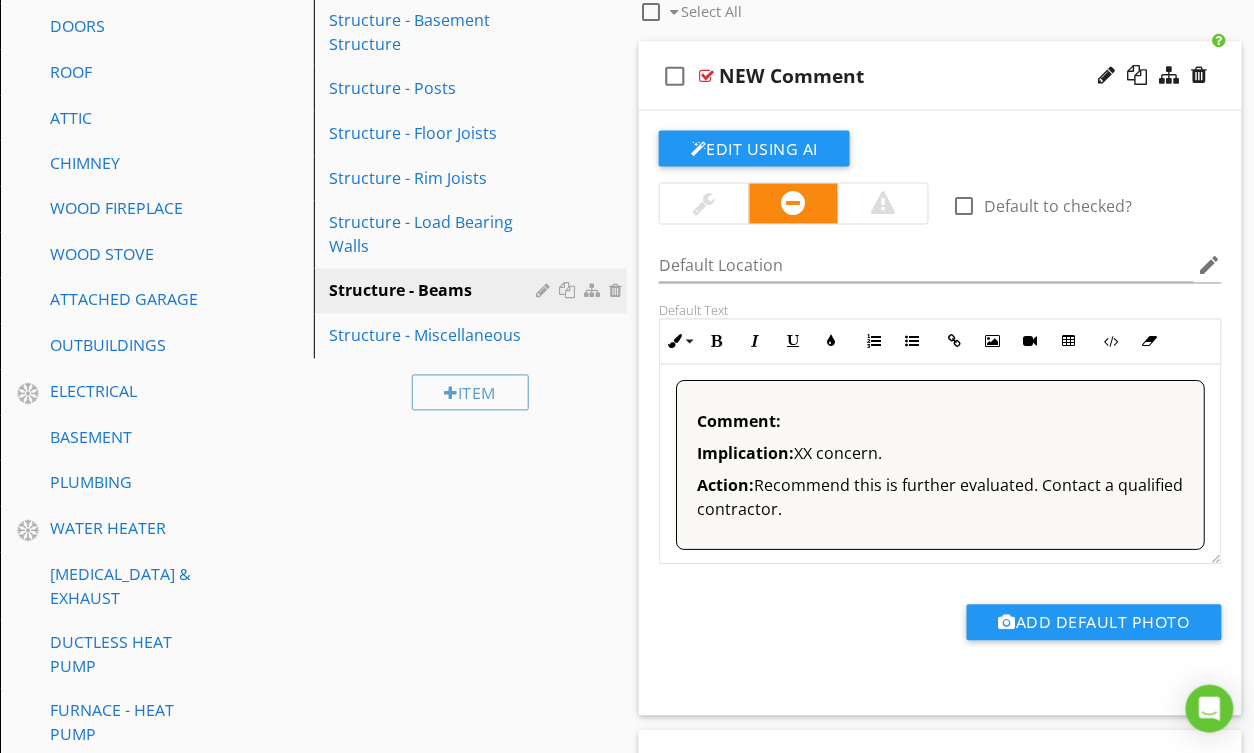 drag, startPoint x: 1009, startPoint y: 502, endPoint x: 1045, endPoint y: 488, distance: 38.626415 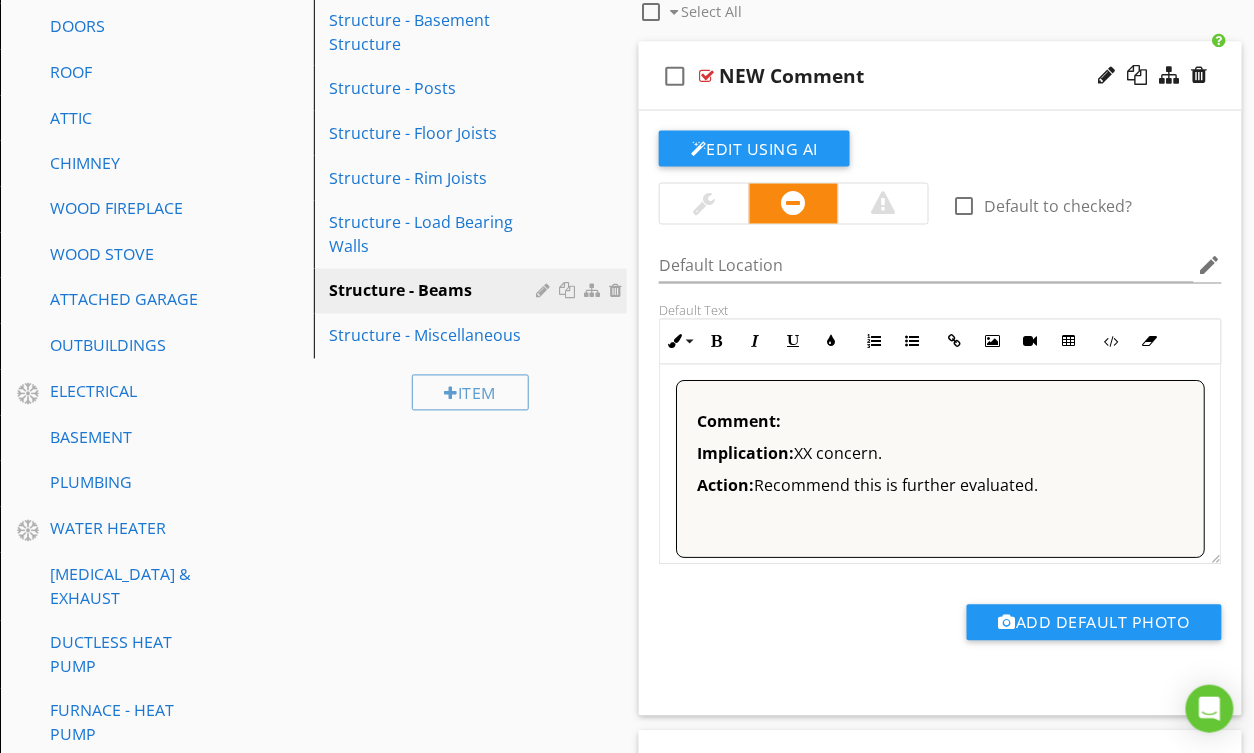 type 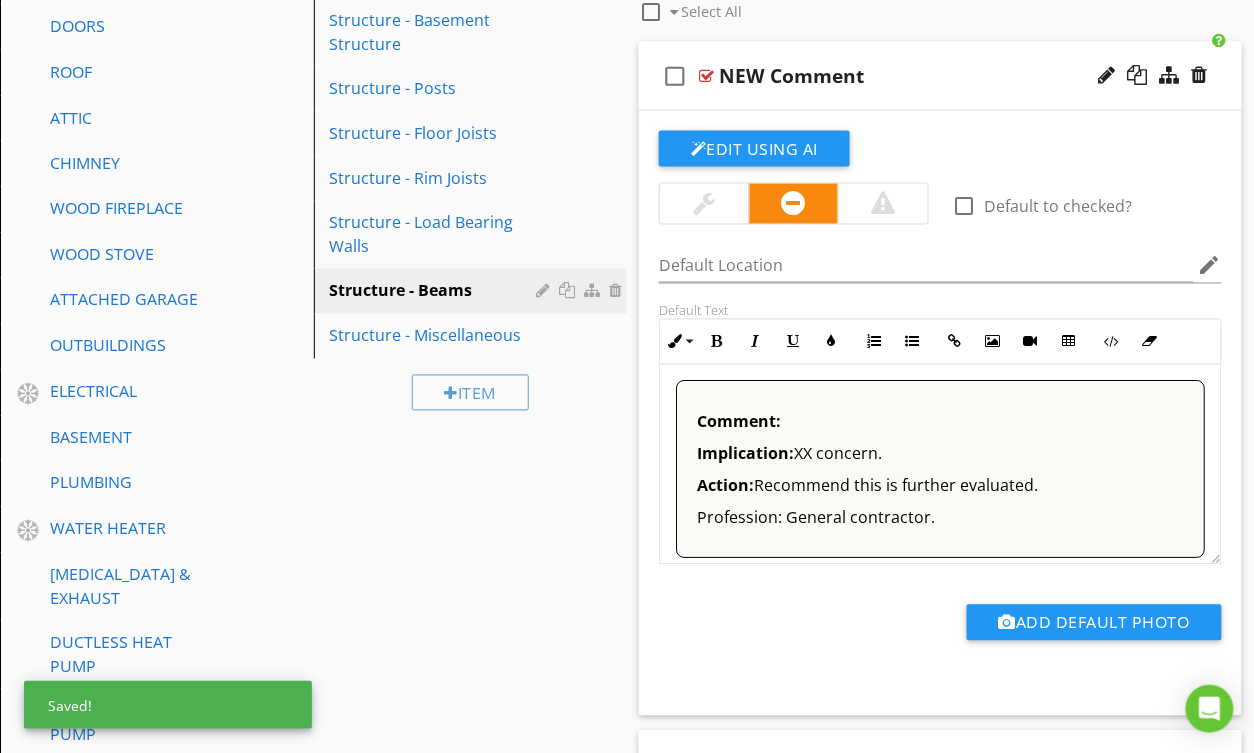 scroll, scrollTop: 1, scrollLeft: 0, axis: vertical 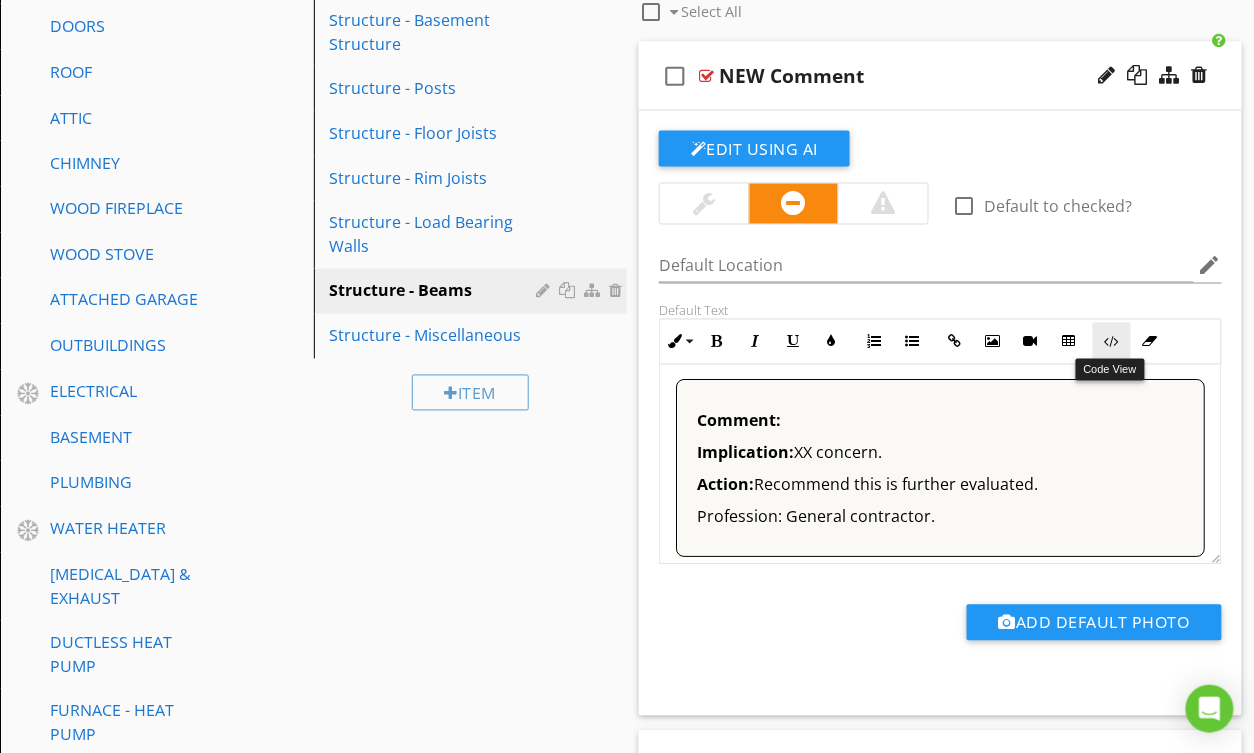 click on "Code View" at bounding box center (1112, 342) 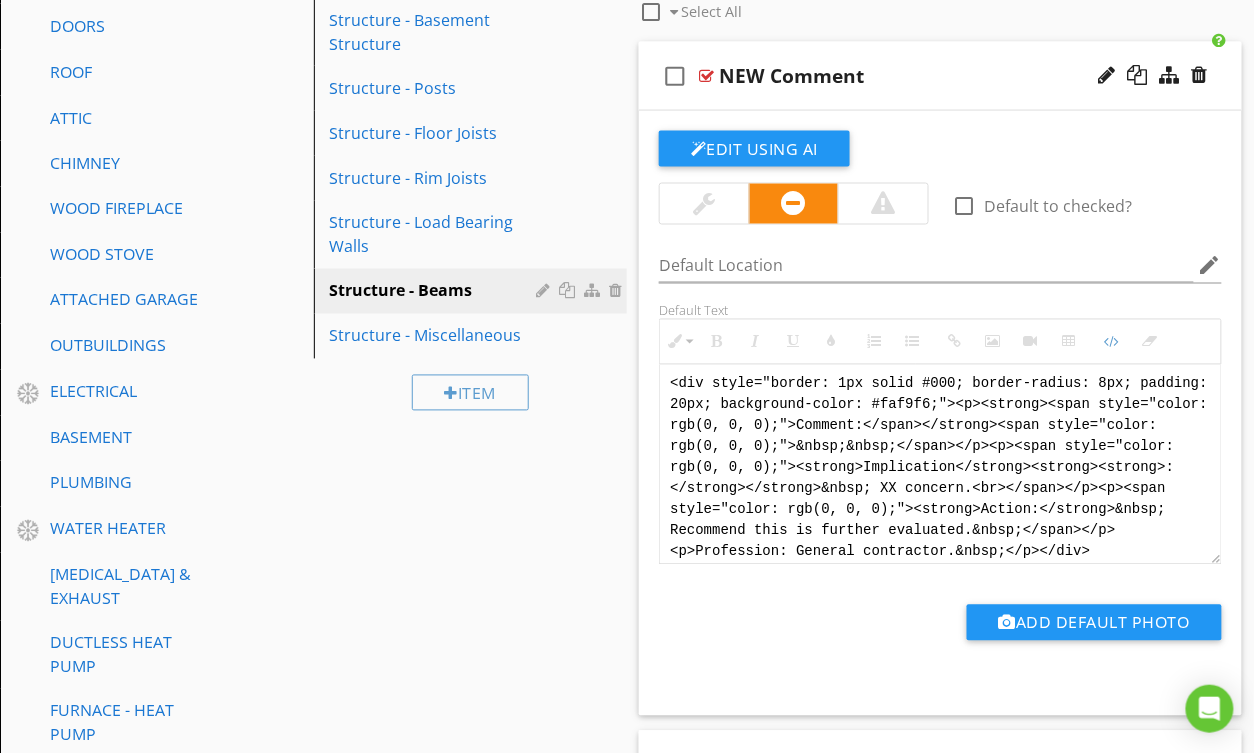 scroll, scrollTop: 0, scrollLeft: 0, axis: both 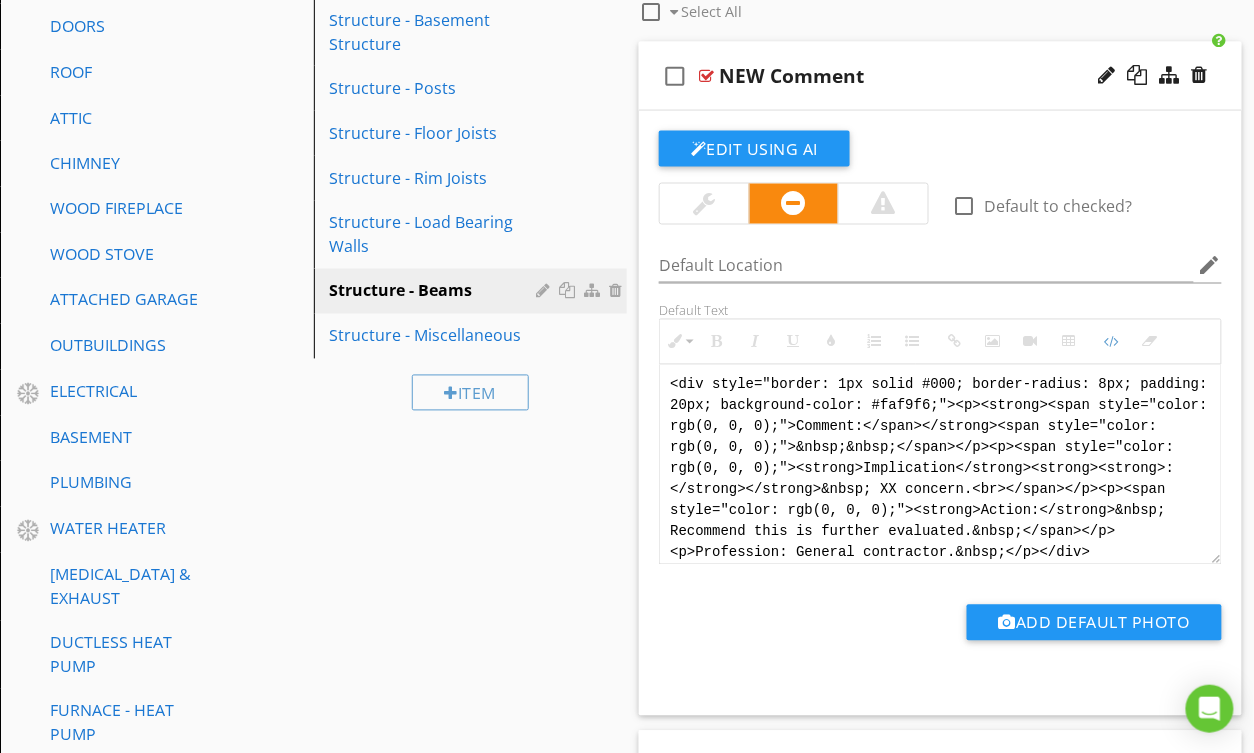 drag, startPoint x: 1110, startPoint y: 550, endPoint x: 633, endPoint y: 344, distance: 519.58154 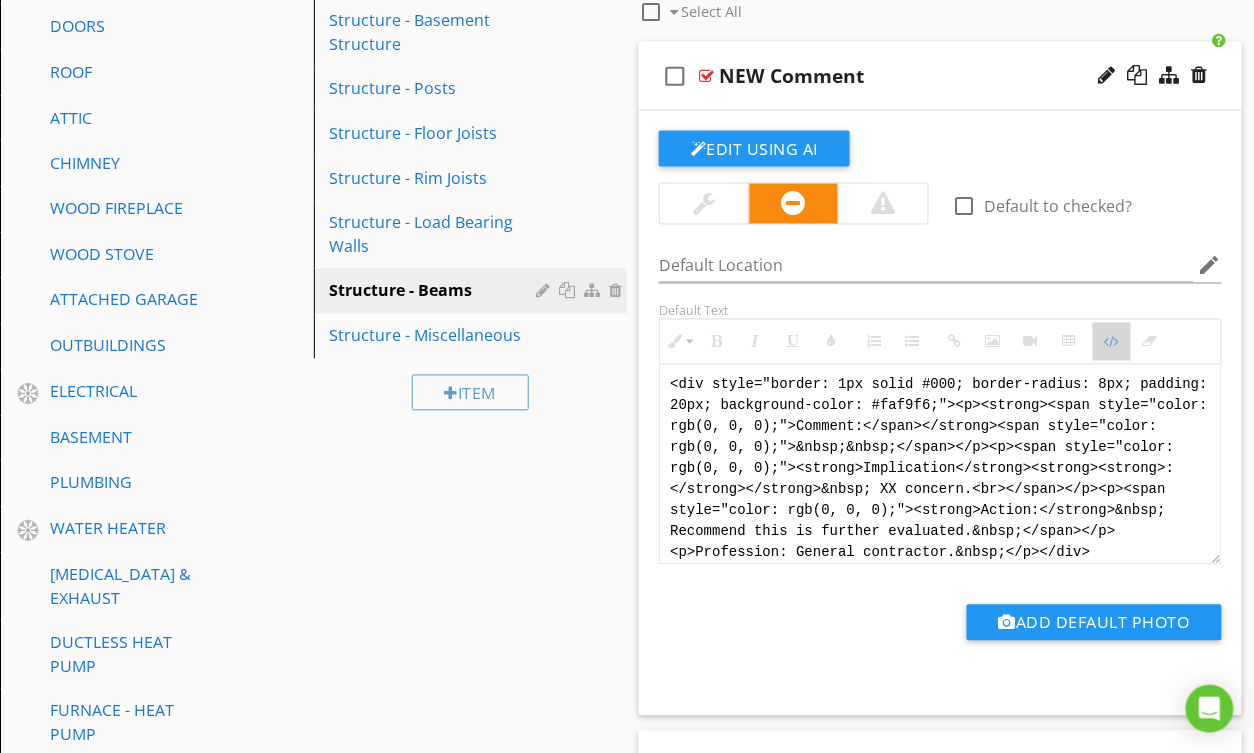 click at bounding box center [1112, 342] 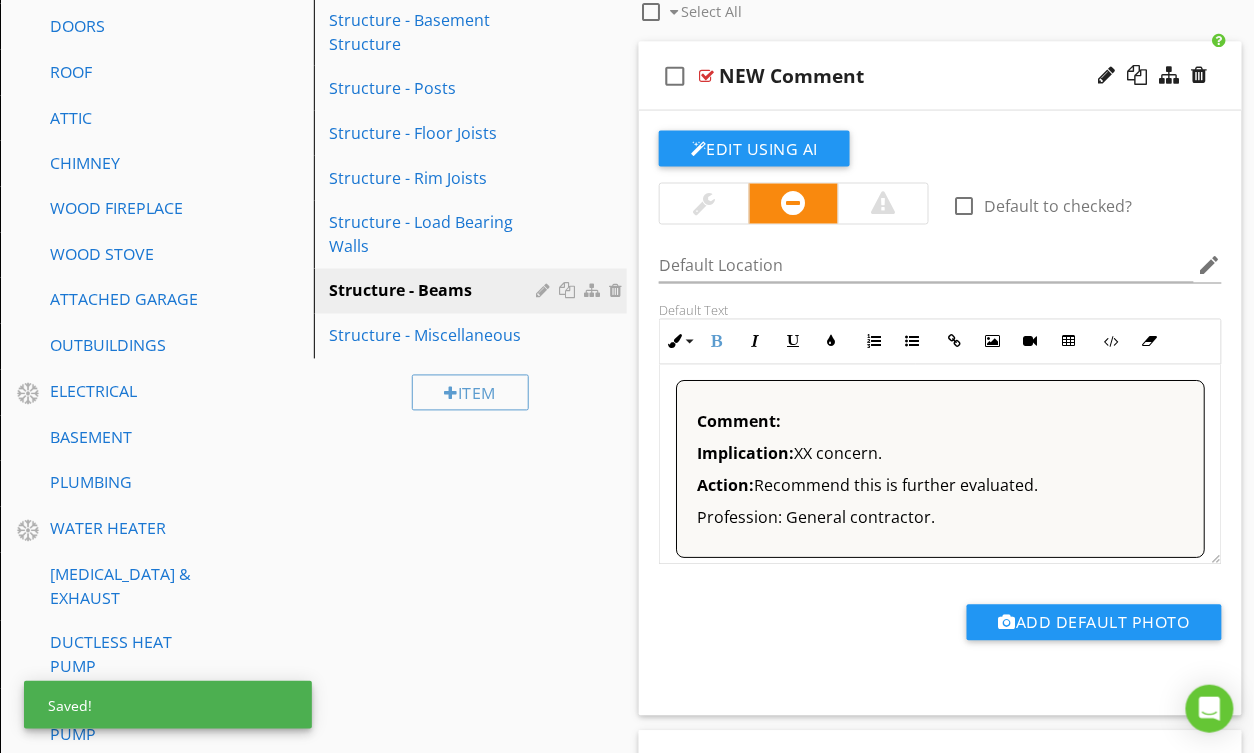 click on "Comment:" at bounding box center [940, 422] 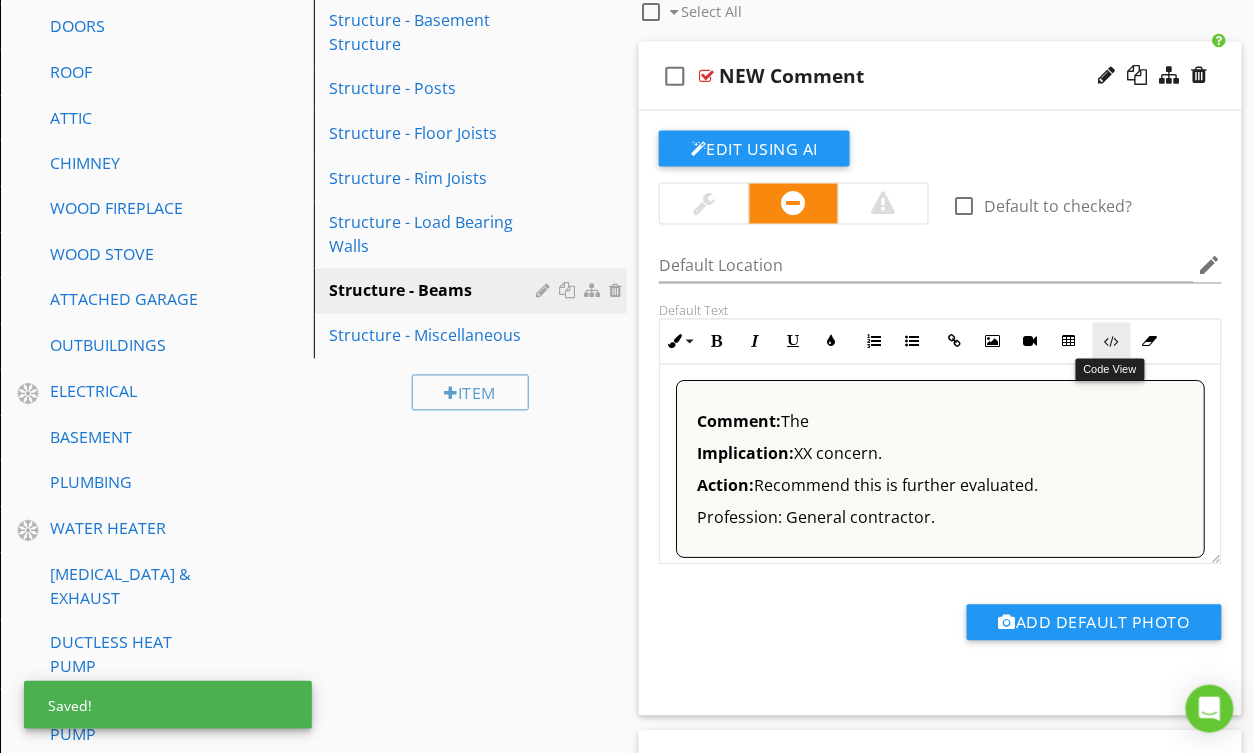 click on "Code View" at bounding box center (1112, 342) 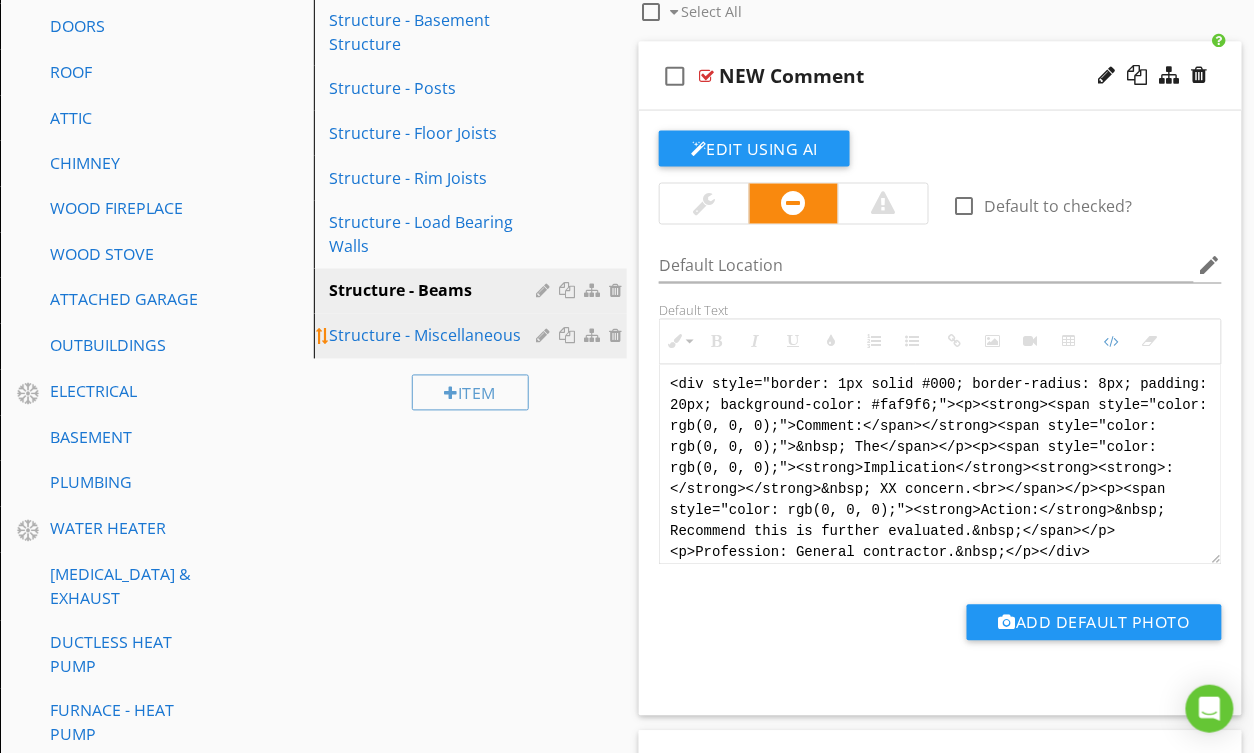 drag, startPoint x: 1122, startPoint y: 549, endPoint x: 578, endPoint y: 357, distance: 576.8882 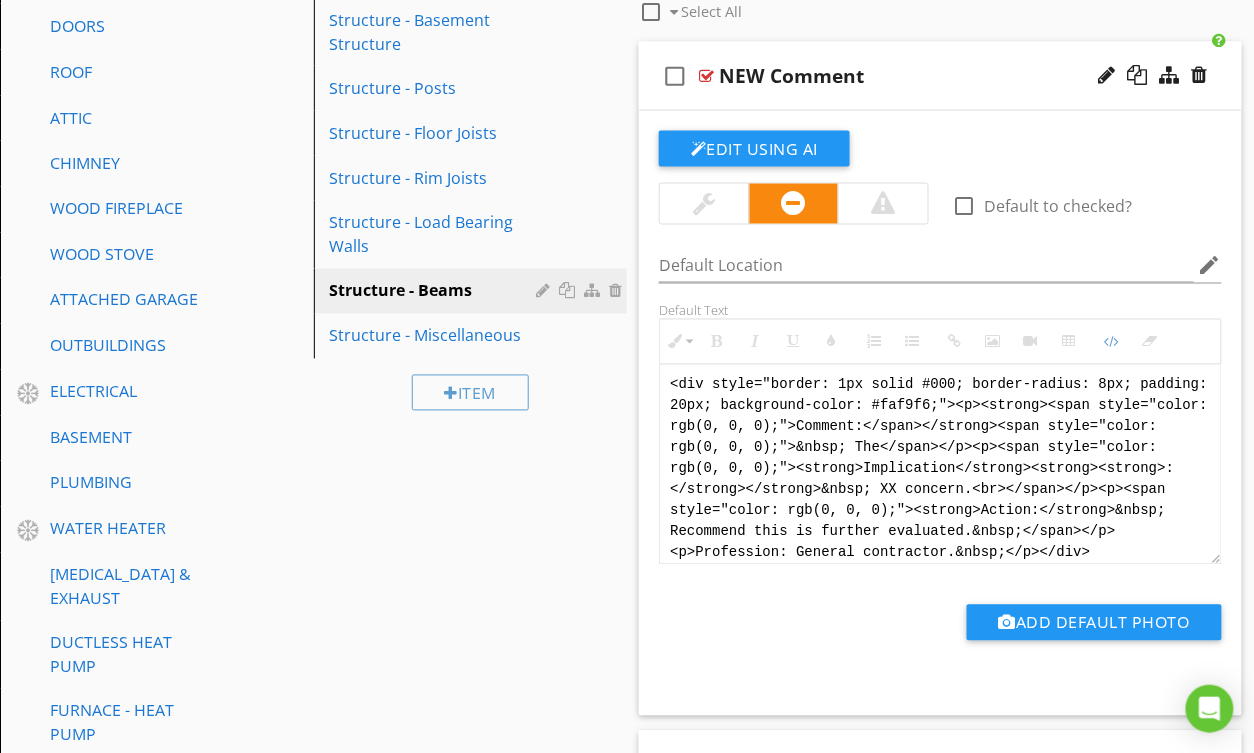 paste on "!-- [PERSON_NAME] Version 1 -->
<div style="font-family: Arial, sans-serif; font-size: 15px; line-height: 1.4; color: #000; border: 1px solid #000; border-left: 8px solid #000; border-radius: 8px; padding: 10px; background-color: #faf9f6;">
<p style="margin: 2px 0 8px 0;"><strong>COMMENT</strong>: &nbsp;&nbsp;The</p>
<p style="margin: 2px 0 8px 0;"><strong>IMPLICATION</strong>: &nbsp;&nbsp;XX concern.</p>
<p style="margin: 2px 0 8px 0;"><strong>ACTION</strong>: &nbsp;&nbsp;Recommend this is further evaluated.</p>
<p style="margin: 2px 0;"><strong>PROFESSION</strong>: &nbsp;&nbsp;General contractor.</p>
</div>" 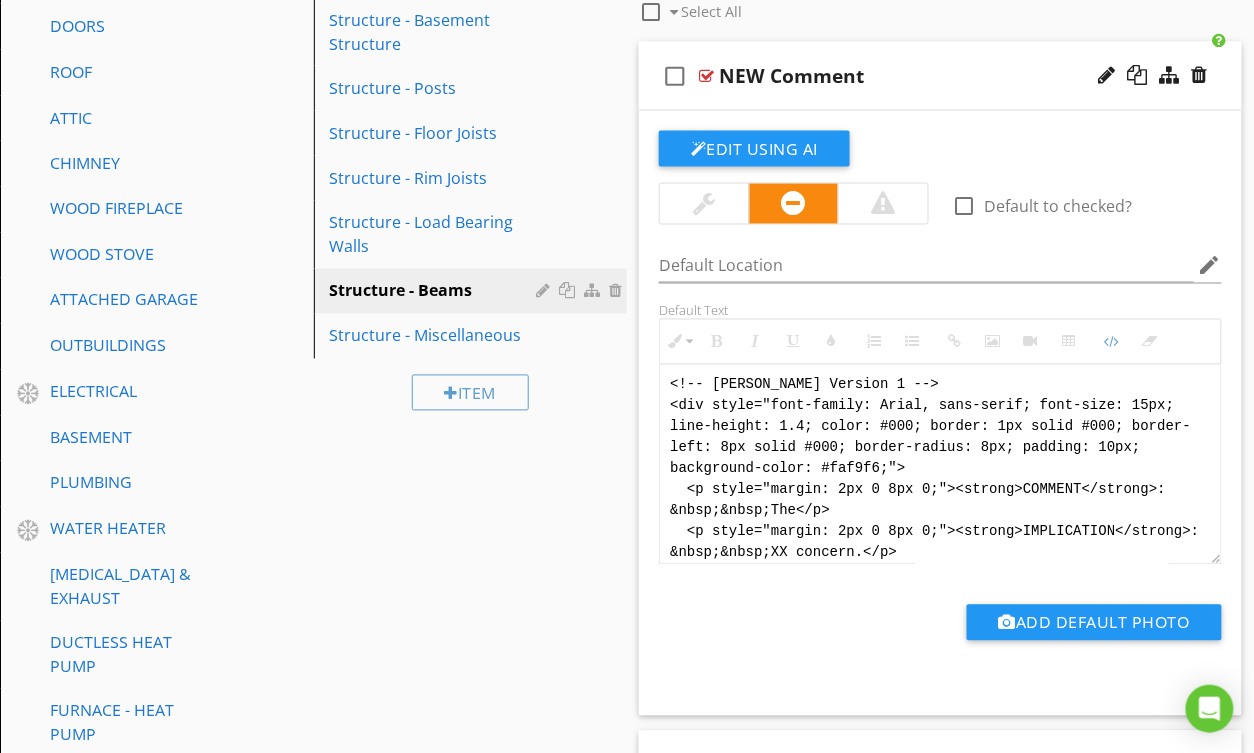 scroll, scrollTop: 120, scrollLeft: 0, axis: vertical 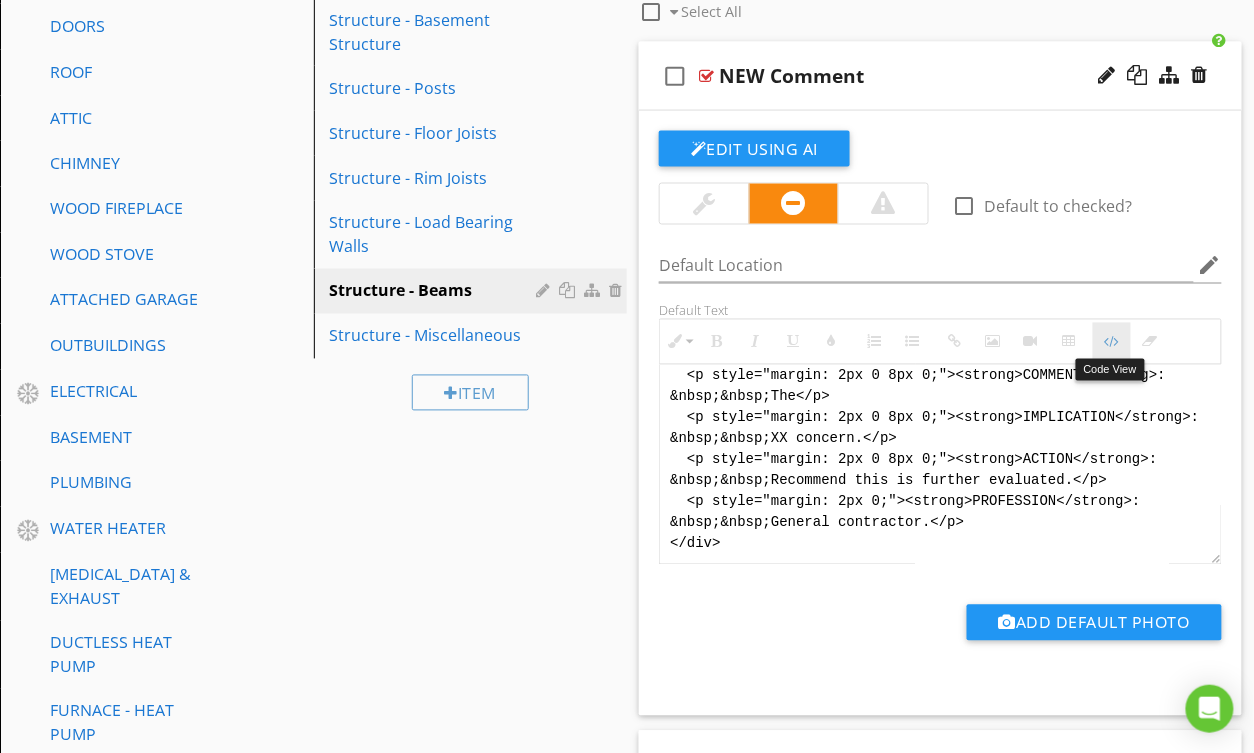 click at bounding box center [1112, 342] 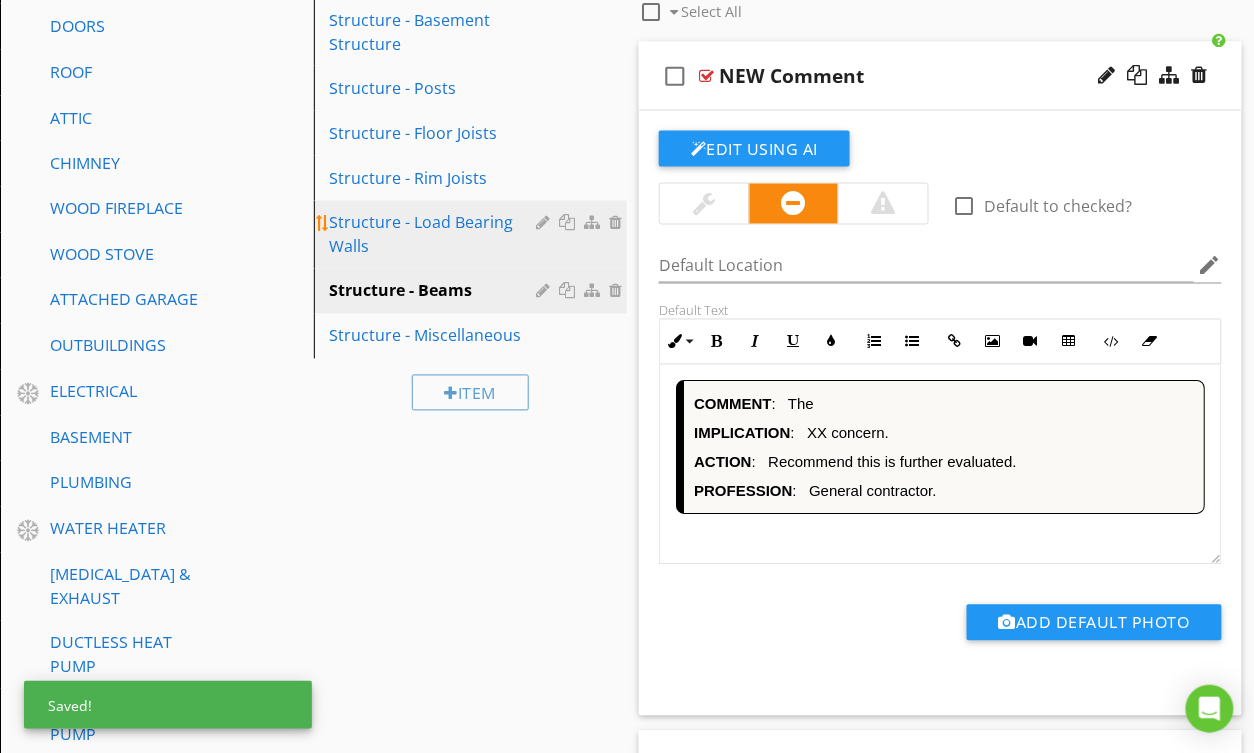 click on "Structure - Load Bearing Walls" at bounding box center [436, 235] 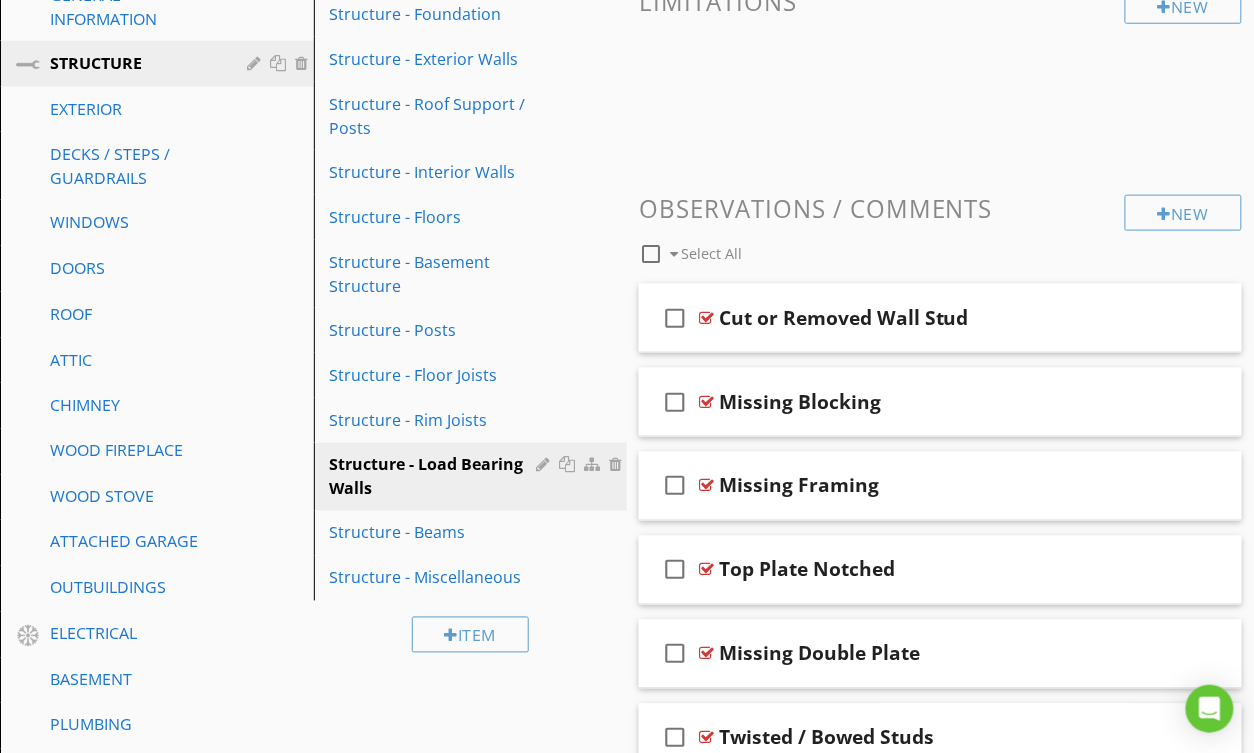 scroll, scrollTop: 465, scrollLeft: 0, axis: vertical 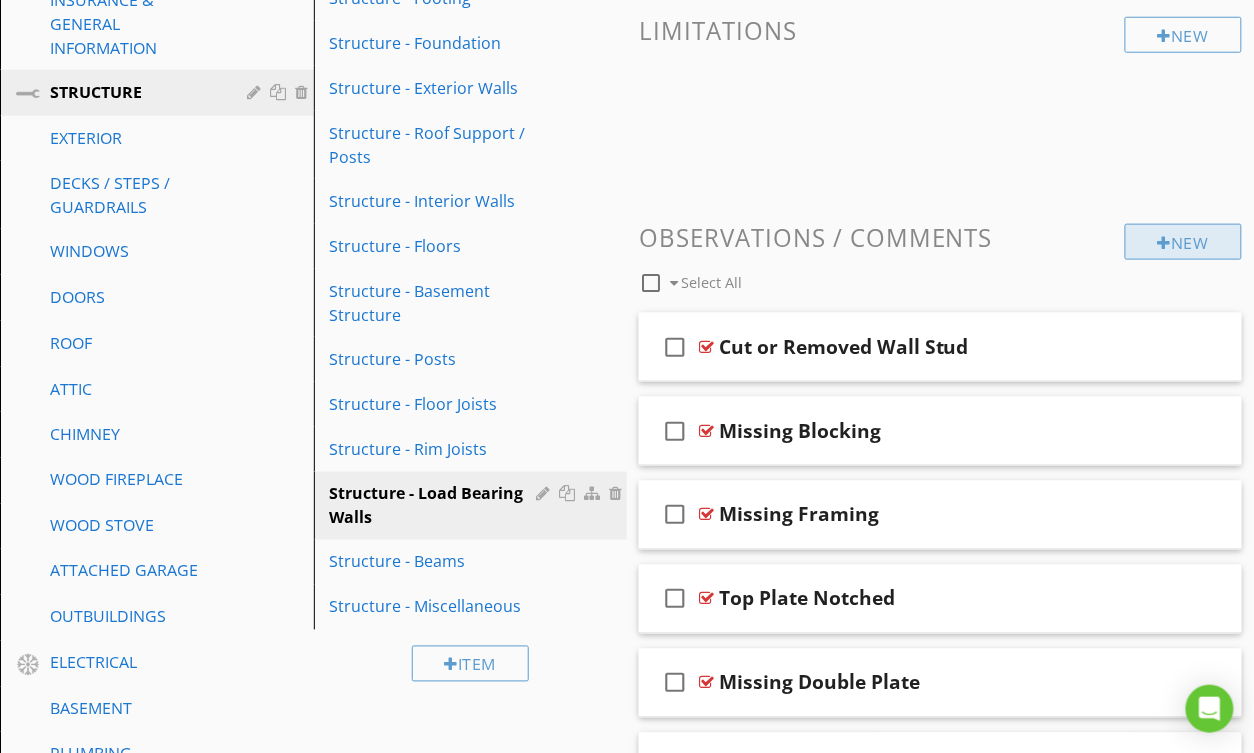 click on "New" at bounding box center [1183, 242] 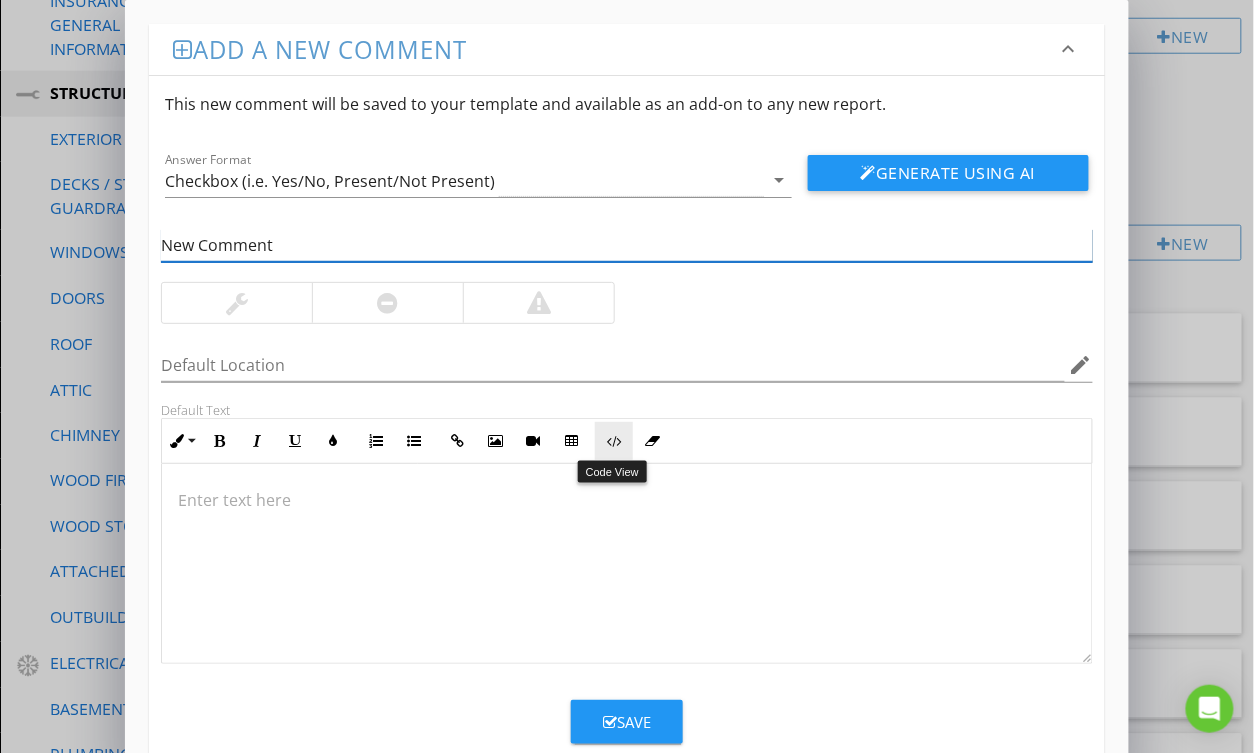 type on "New Comment" 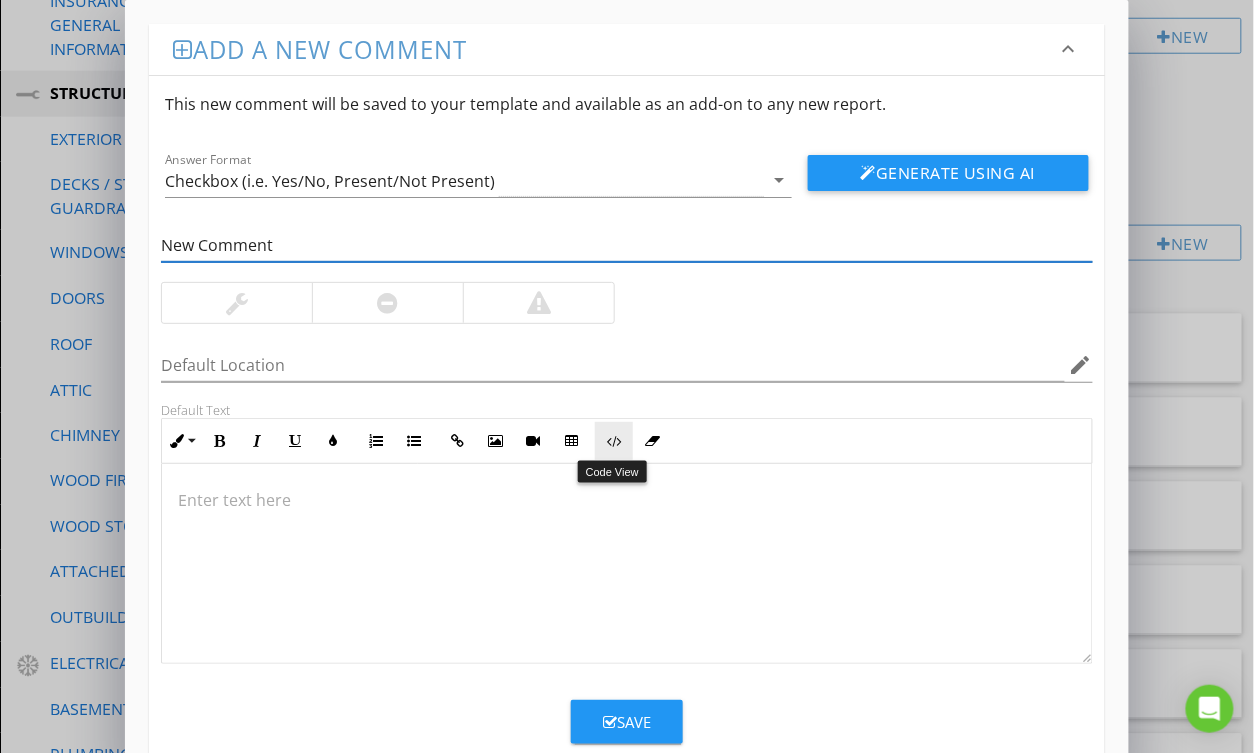 click at bounding box center [614, 441] 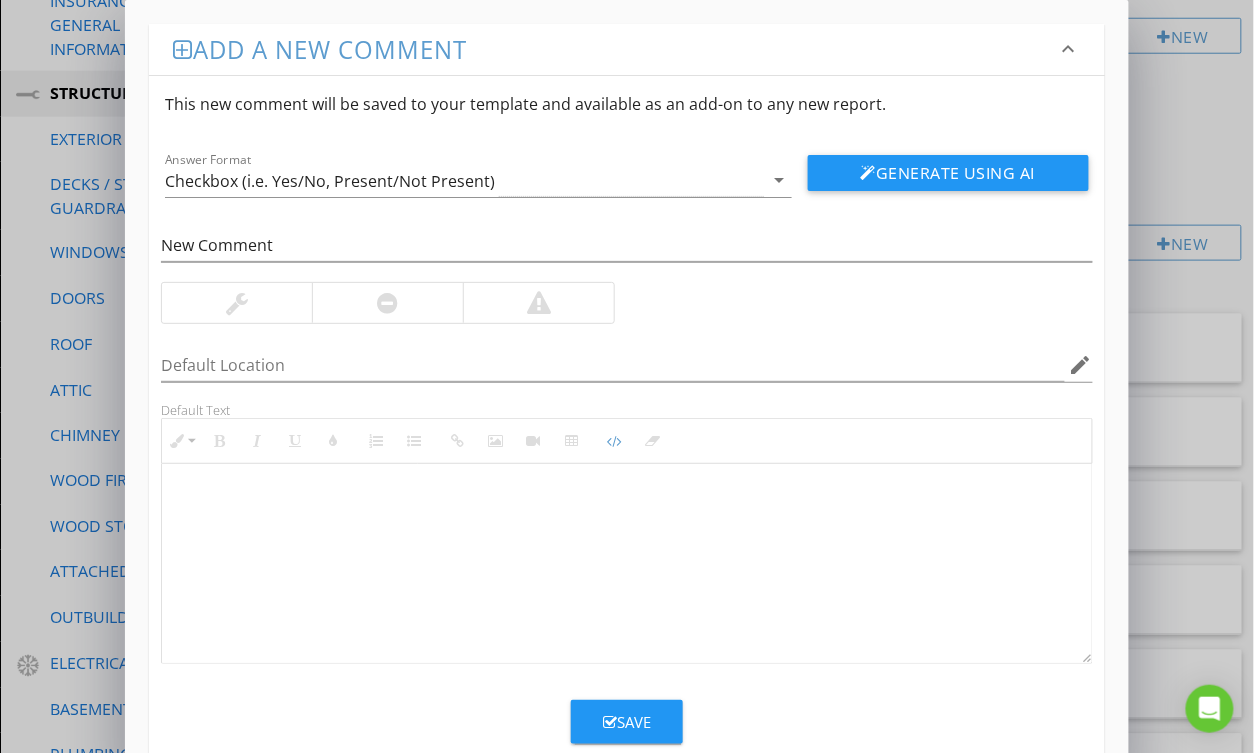 type on "<!-- [PERSON_NAME] Version 1 -->
<div style="font-family: Arial, sans-serif; font-size: 15px; line-height: 1.4; color: #000; border: 1px solid #000; border-left: 8px solid #000; border-radius: 8px; padding: 10px; background-color: #faf9f6;">
<p style="margin: 2px 0 8px 0;"><strong>COMMENT</strong>: &nbsp;&nbsp;The</p>
<p style="margin: 2px 0 8px 0;"><strong>IMPLICATION</strong>: &nbsp;&nbsp;XX concern.</p>
<p style="margin: 2px 0 8px 0;"><strong>ACTION</strong>: &nbsp;&nbsp;Recommend this is further evaluated.</p>
<p style="margin: 2px 0;"><strong>PROFESSION</strong>: &nbsp;&nbsp;General contractor.</p>
</div>" 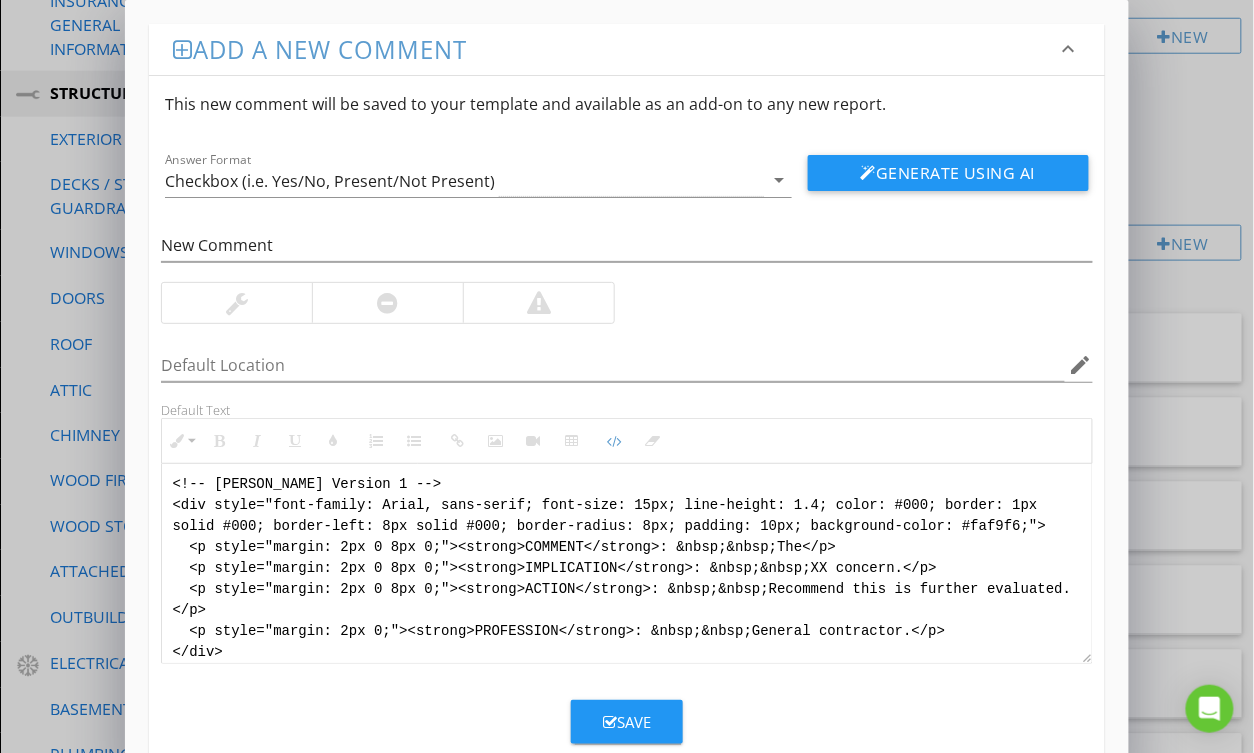 scroll, scrollTop: 8, scrollLeft: 0, axis: vertical 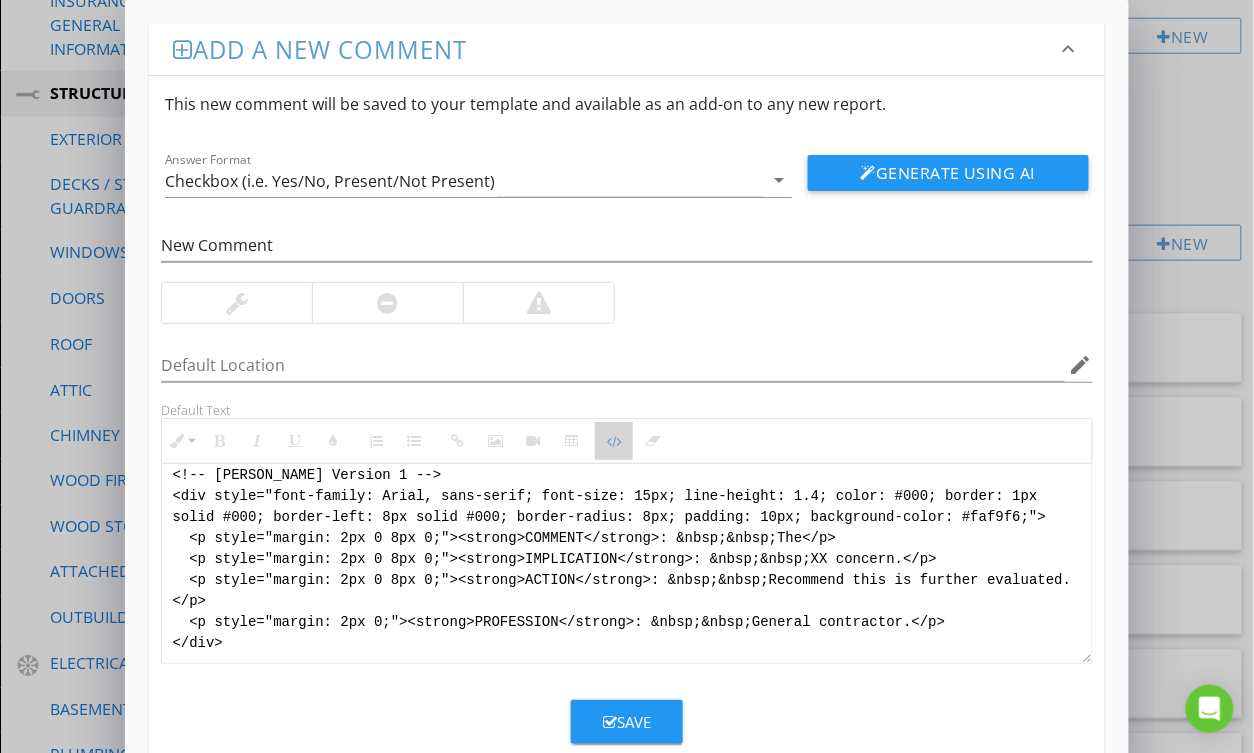 click on "Code View" at bounding box center (614, 441) 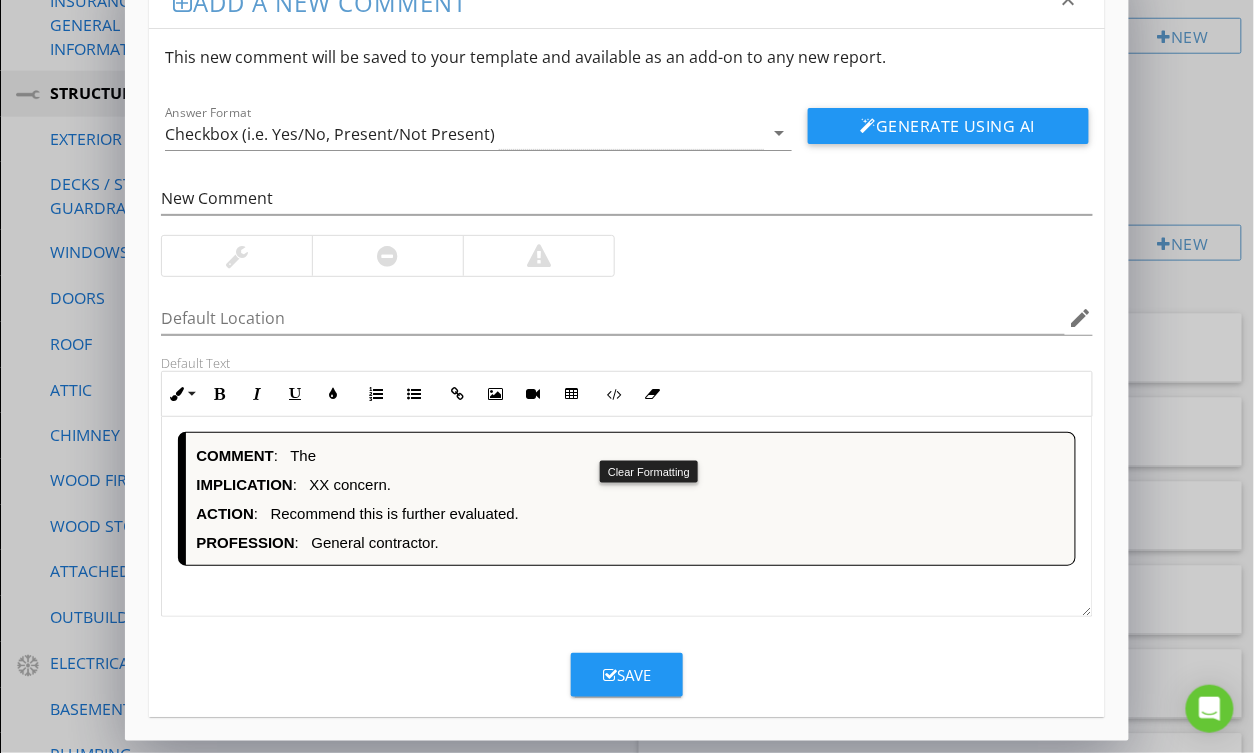 scroll, scrollTop: 48, scrollLeft: 0, axis: vertical 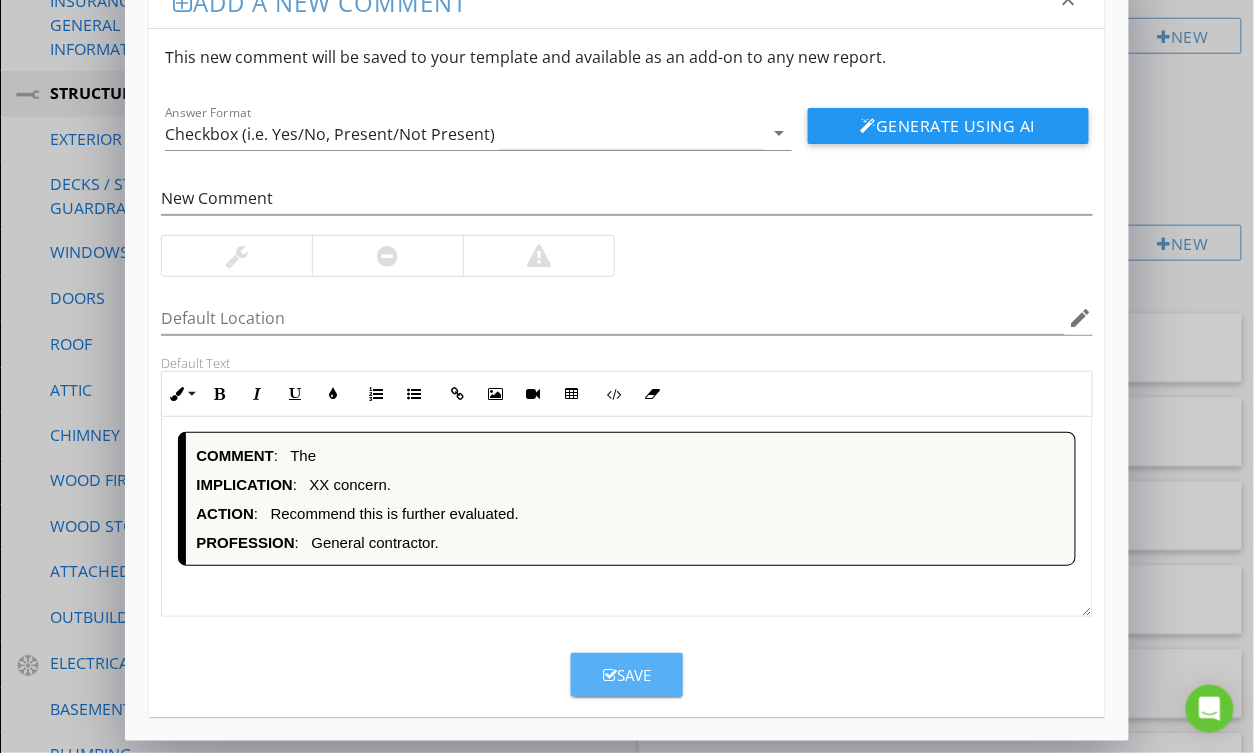 drag, startPoint x: 638, startPoint y: 669, endPoint x: 810, endPoint y: 549, distance: 209.72363 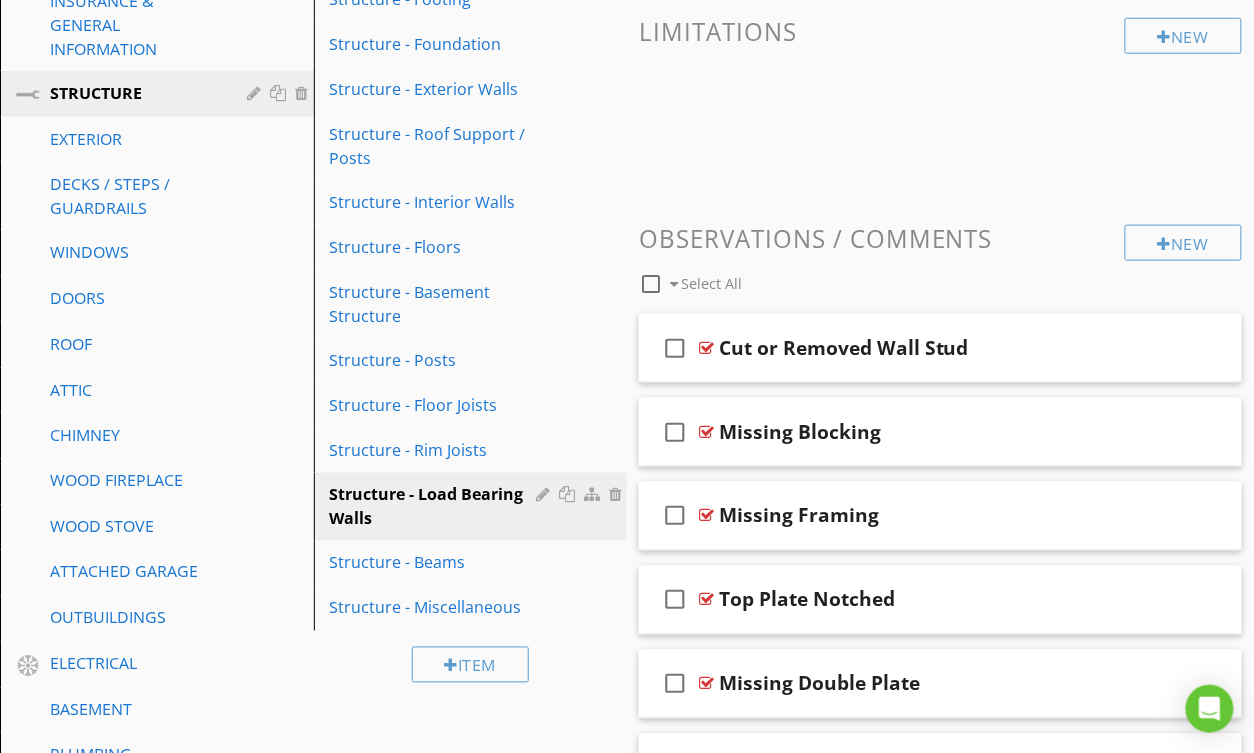 scroll, scrollTop: 0, scrollLeft: 0, axis: both 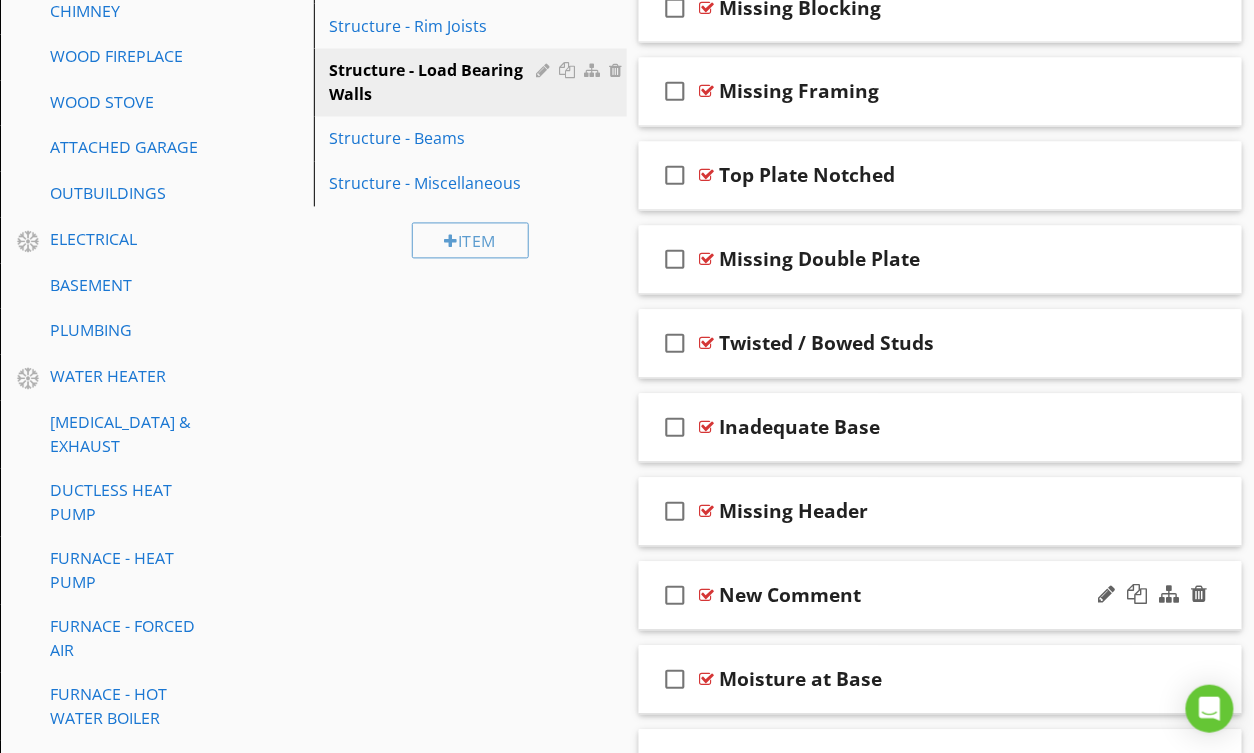 type 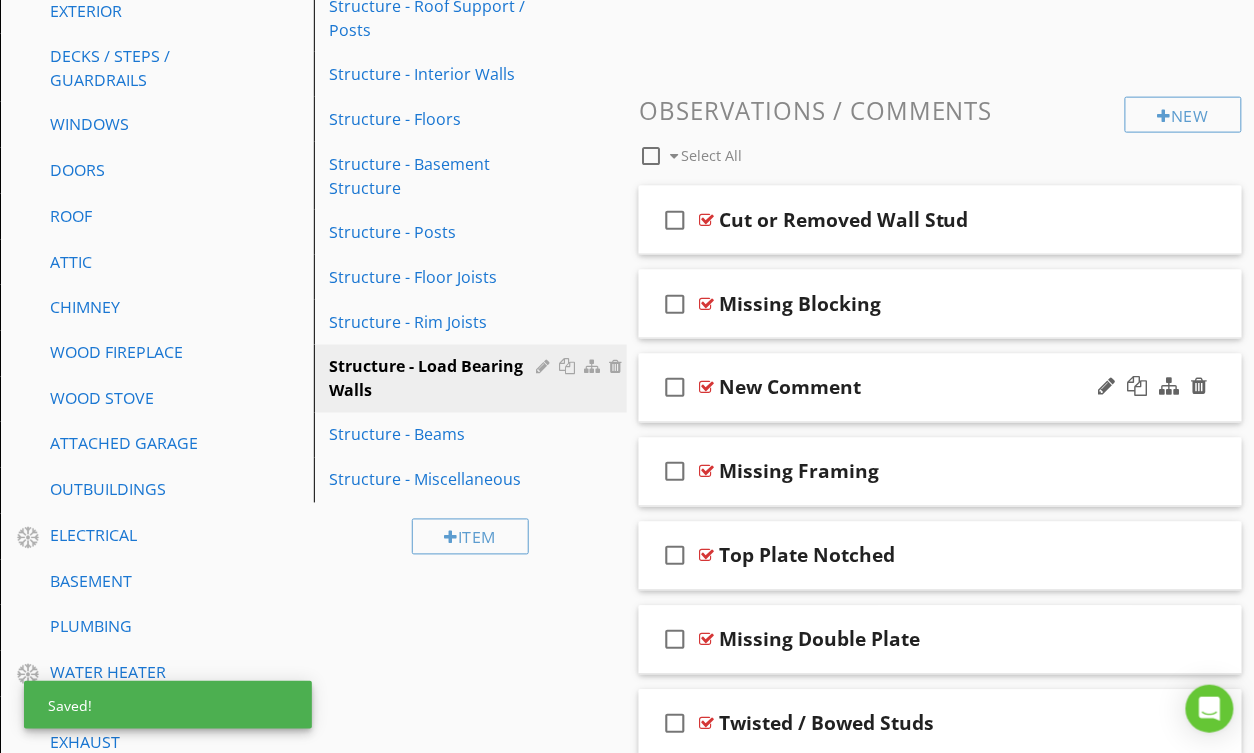 scroll, scrollTop: 592, scrollLeft: 0, axis: vertical 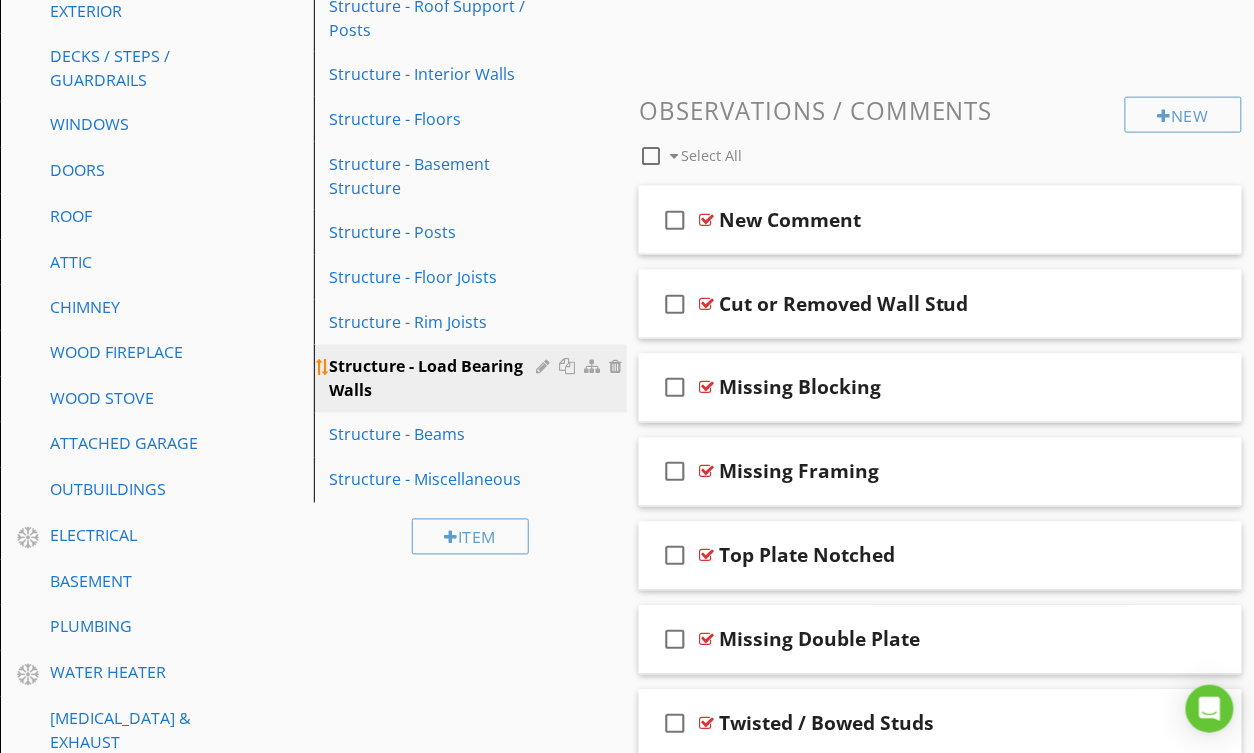click on "Structure - Load Bearing Walls" at bounding box center (436, 379) 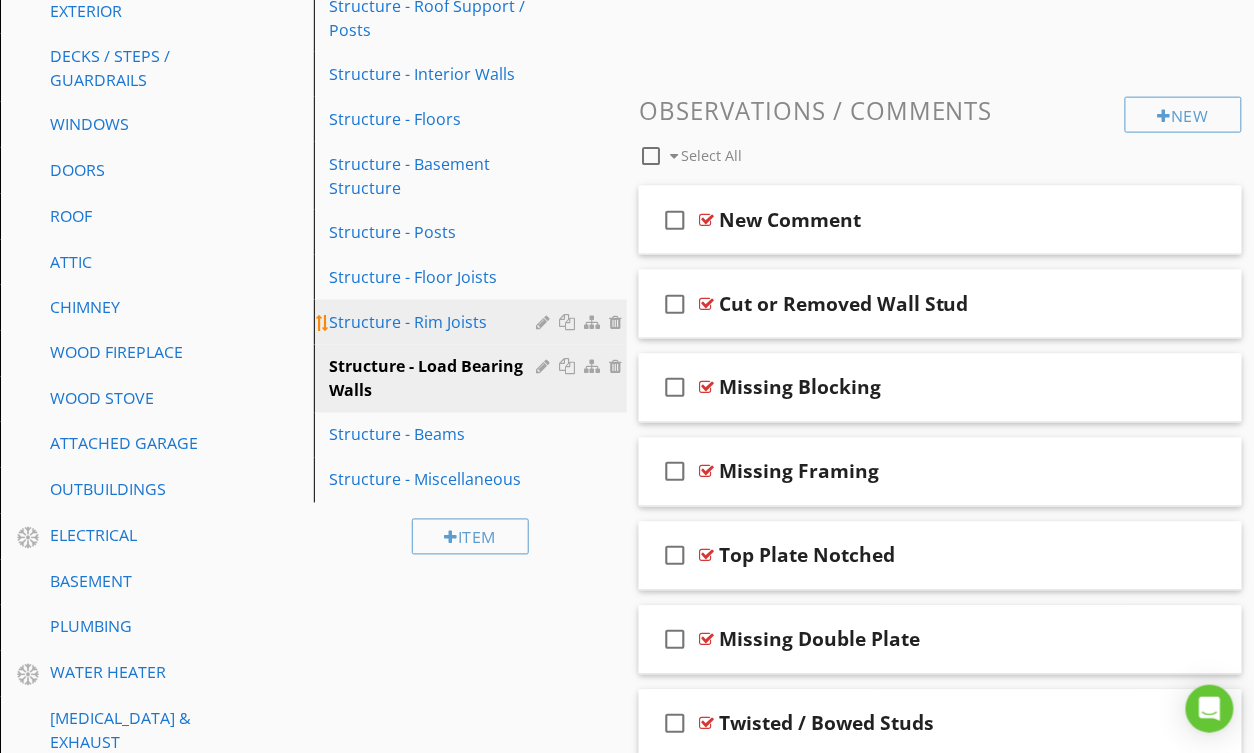 click on "Structure - Rim Joists" at bounding box center (436, 322) 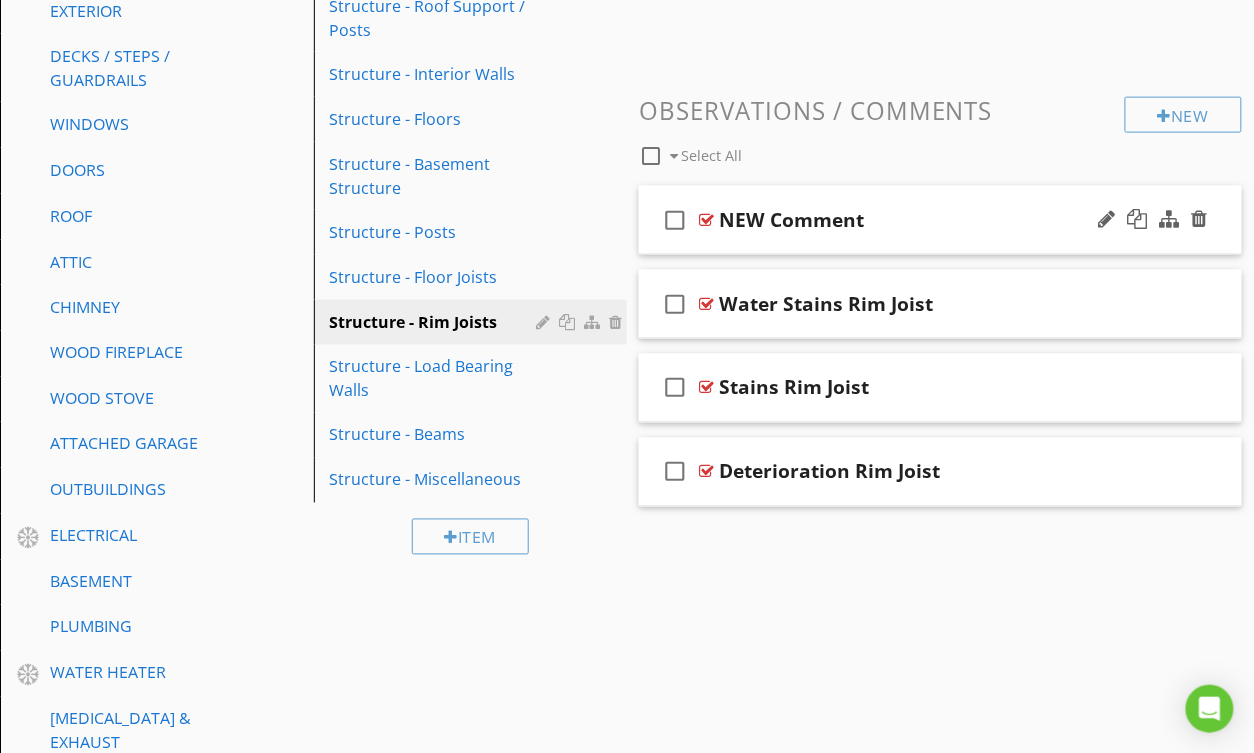 click on "NEW Comment" at bounding box center [791, 220] 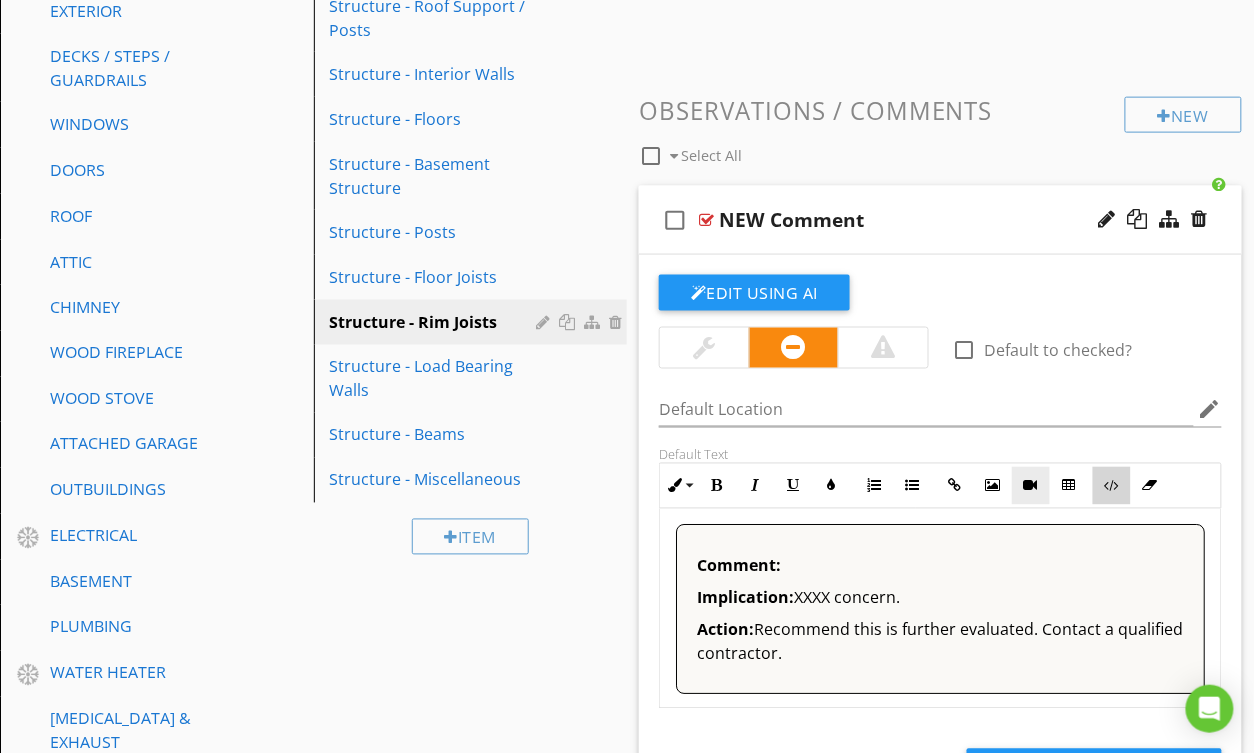 drag, startPoint x: 1110, startPoint y: 490, endPoint x: 1048, endPoint y: 493, distance: 62.072536 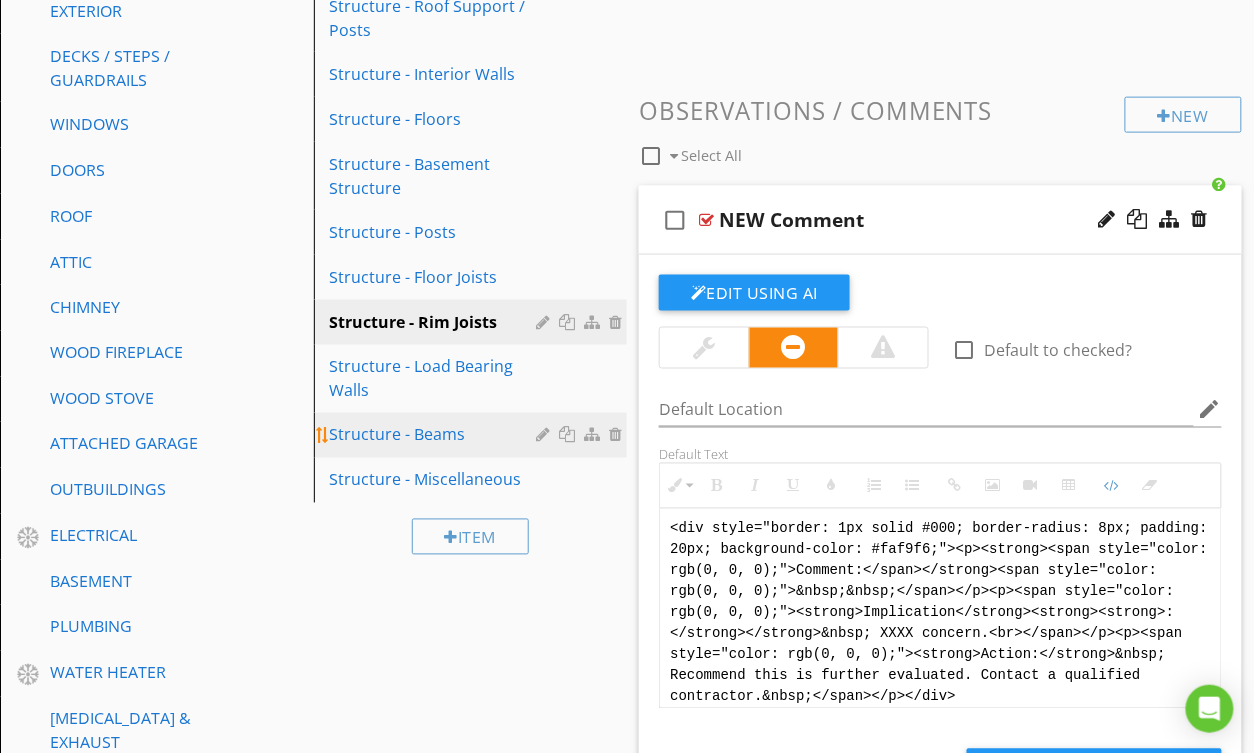 drag, startPoint x: 982, startPoint y: 688, endPoint x: 580, endPoint y: 432, distance: 476.59207 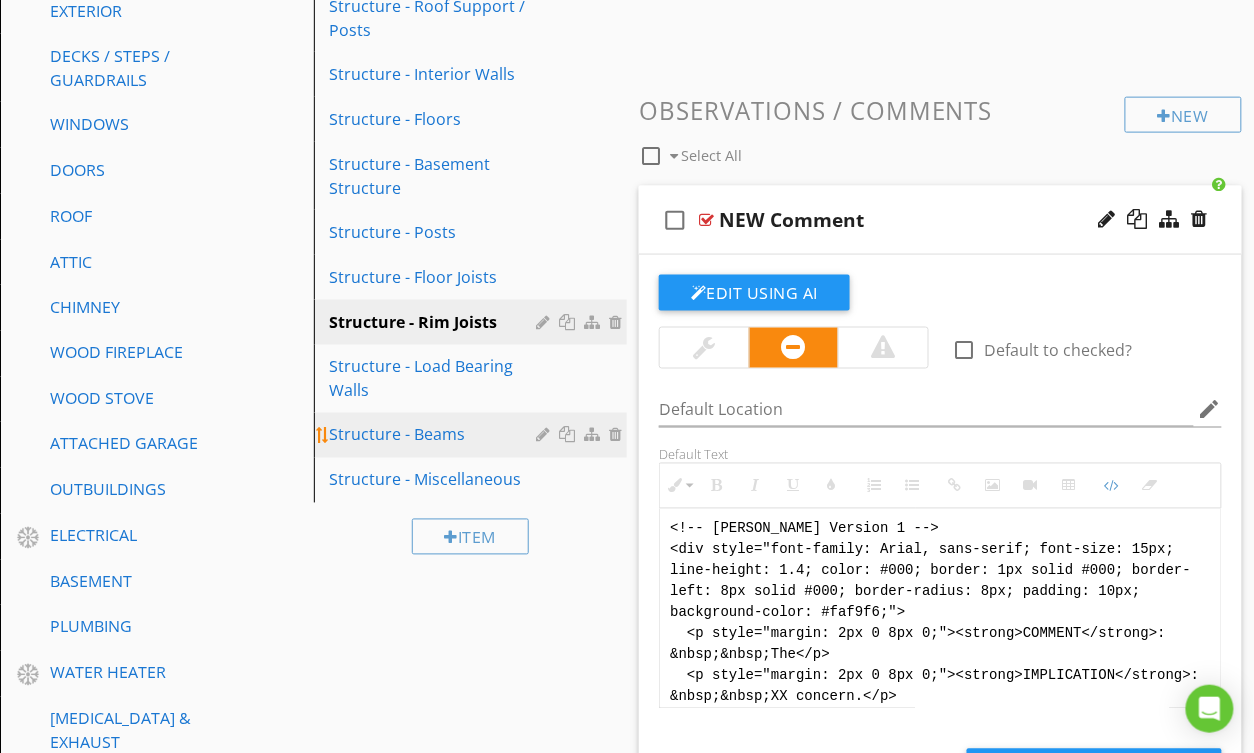scroll, scrollTop: 120, scrollLeft: 0, axis: vertical 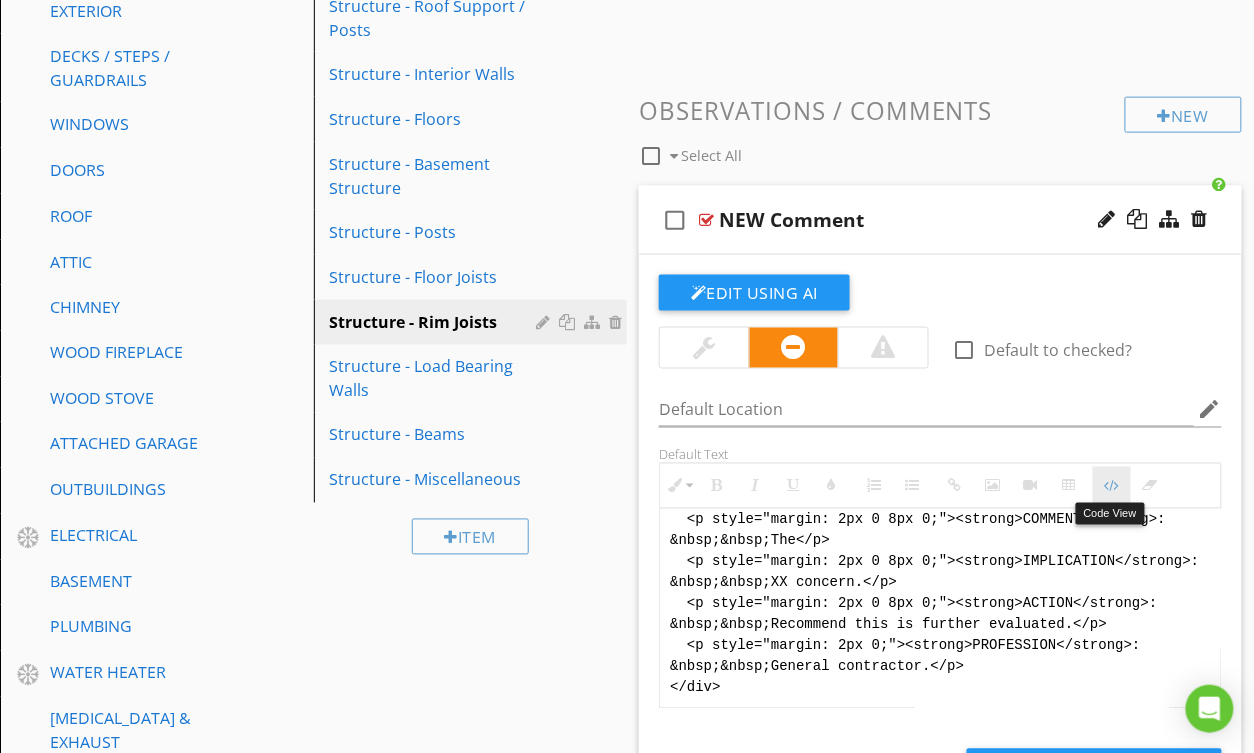 drag, startPoint x: 1104, startPoint y: 481, endPoint x: 1094, endPoint y: 470, distance: 14.866069 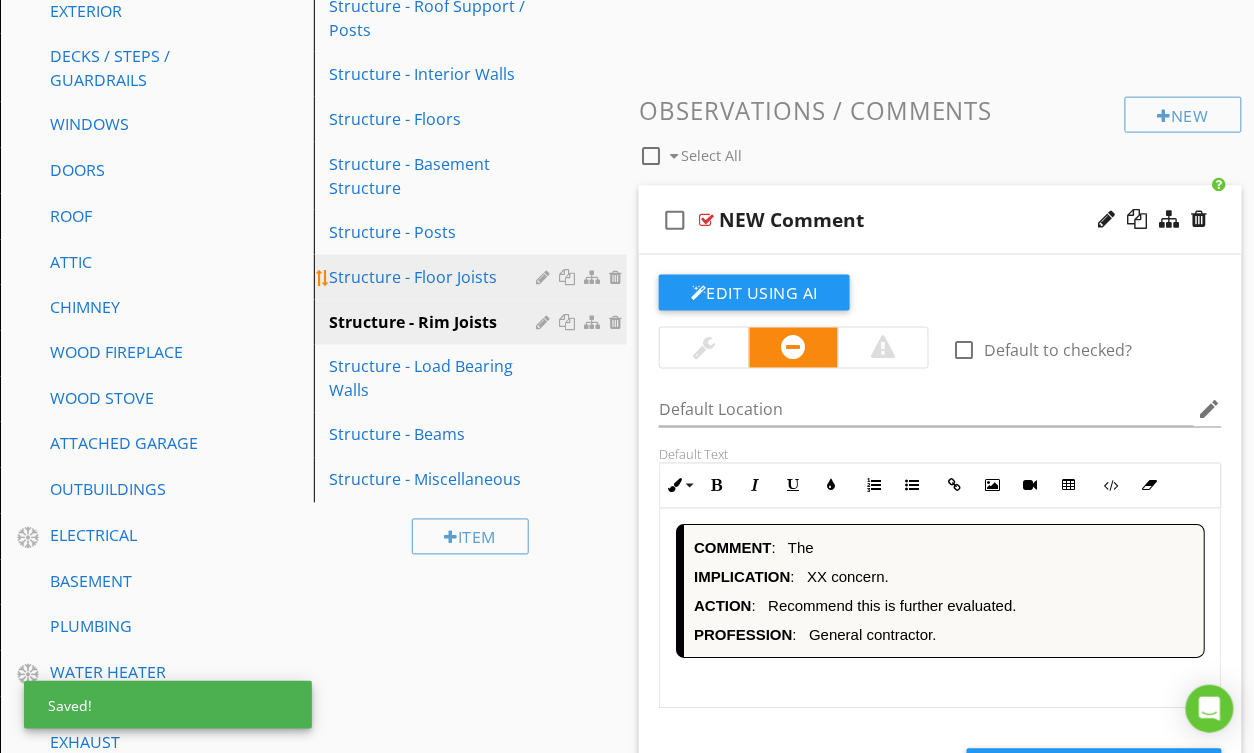 click on "Structure - Floor Joists" at bounding box center [436, 277] 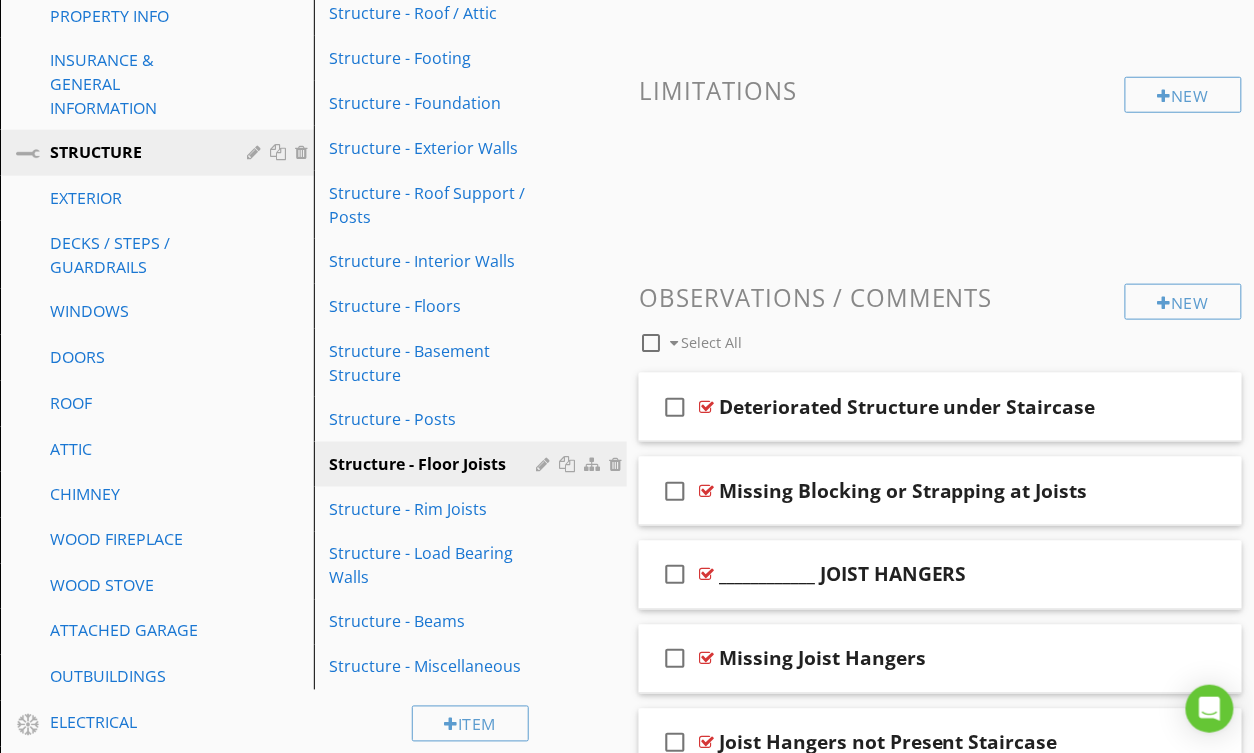scroll, scrollTop: 285, scrollLeft: 0, axis: vertical 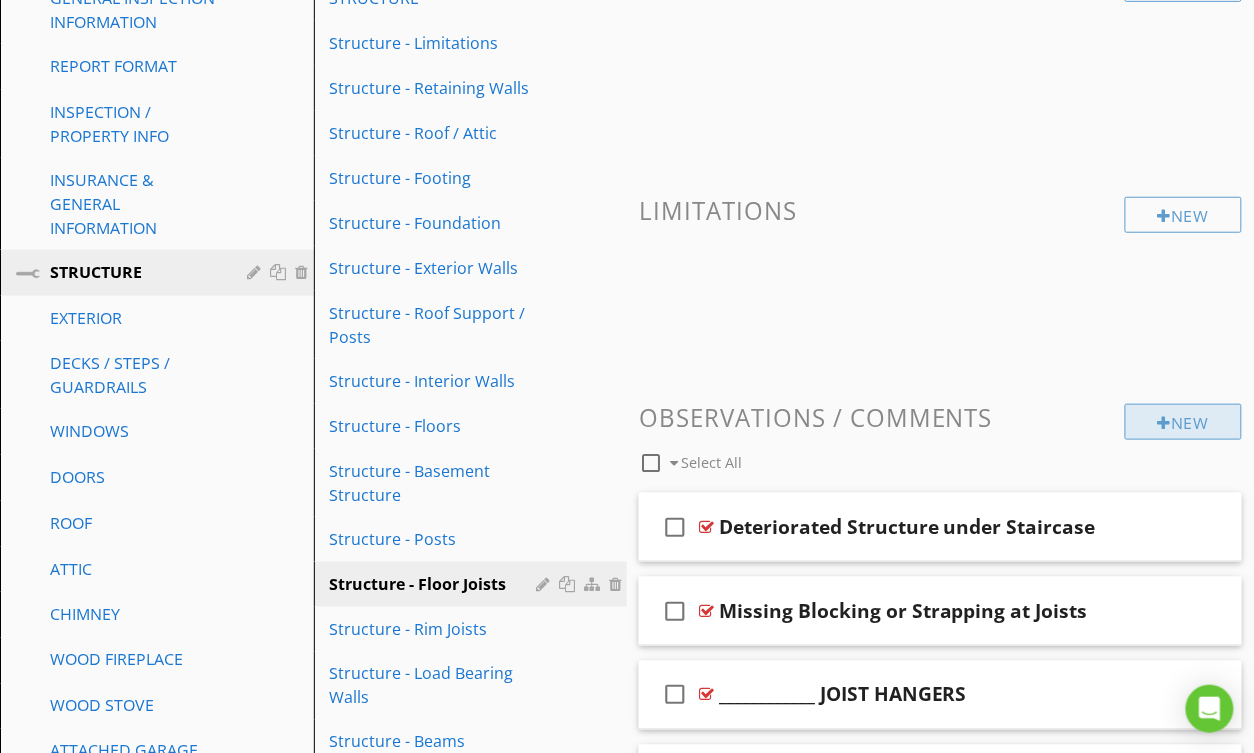 click on "New
Observations / Comments   check_box_outline_blank     Select All" at bounding box center [940, 441] 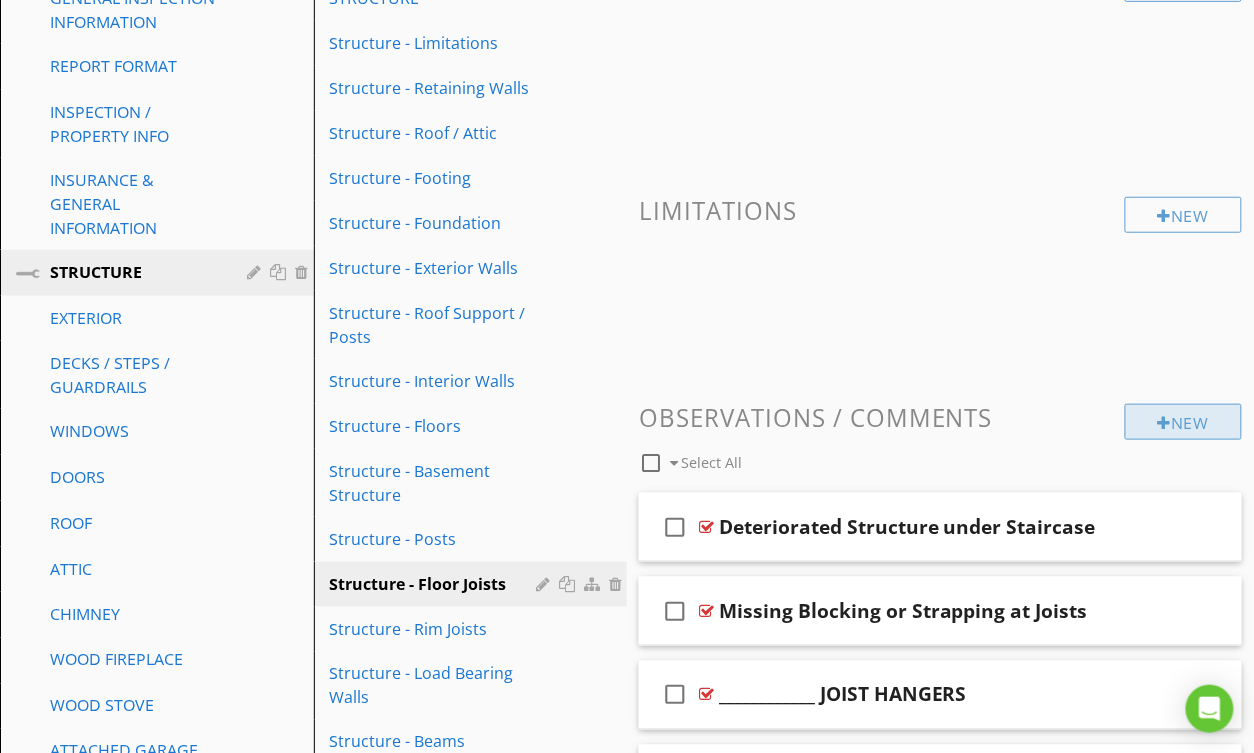 click on "New" at bounding box center (1183, 422) 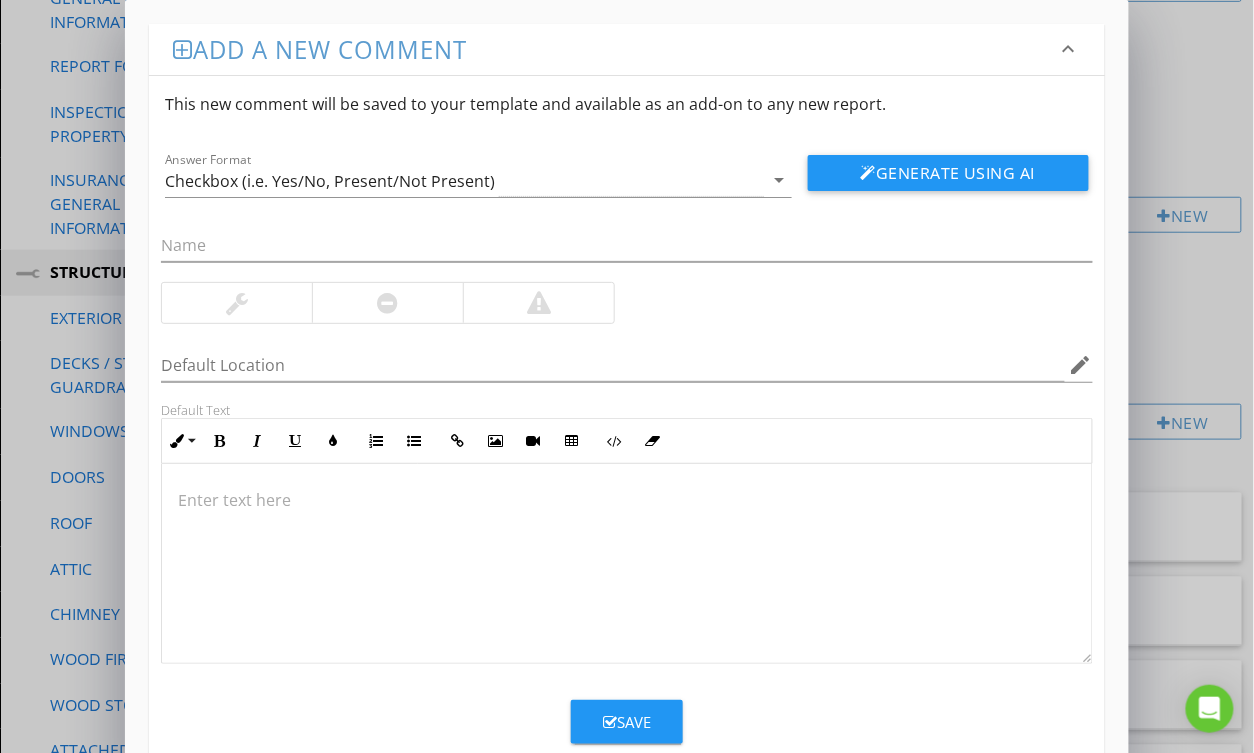 scroll, scrollTop: 284, scrollLeft: 0, axis: vertical 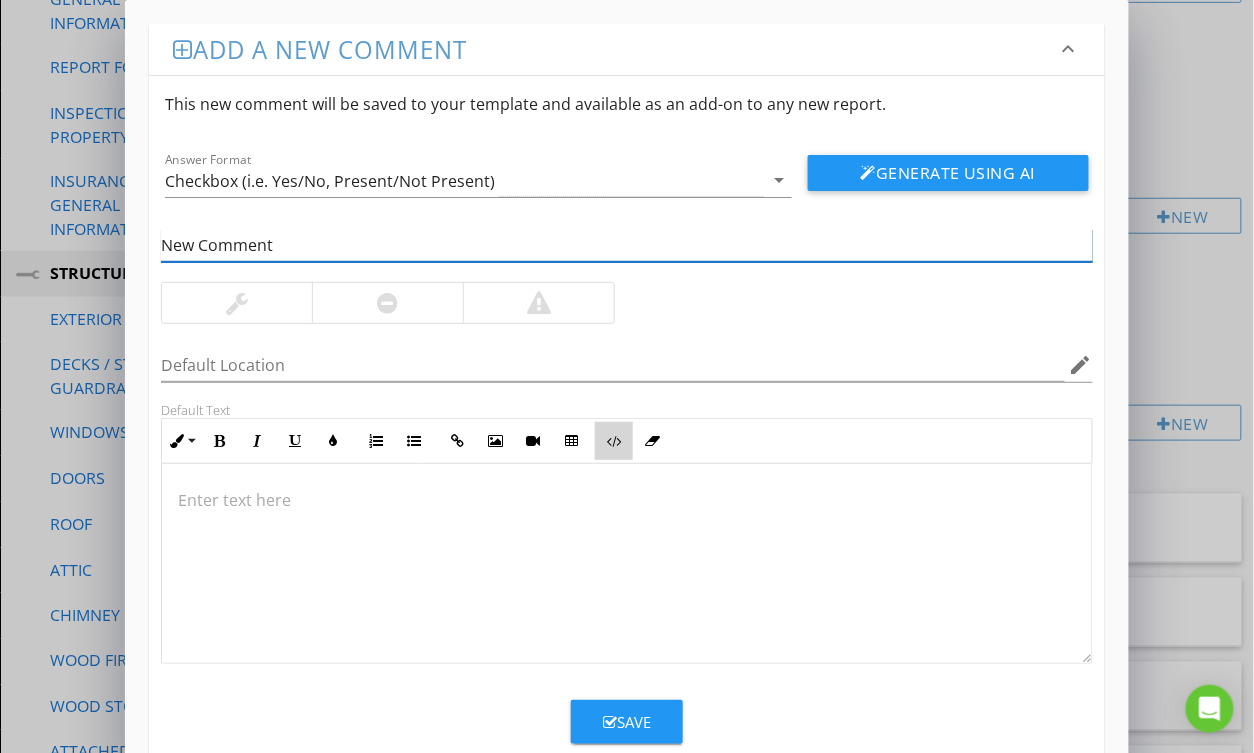 drag, startPoint x: 617, startPoint y: 448, endPoint x: 613, endPoint y: 460, distance: 12.649111 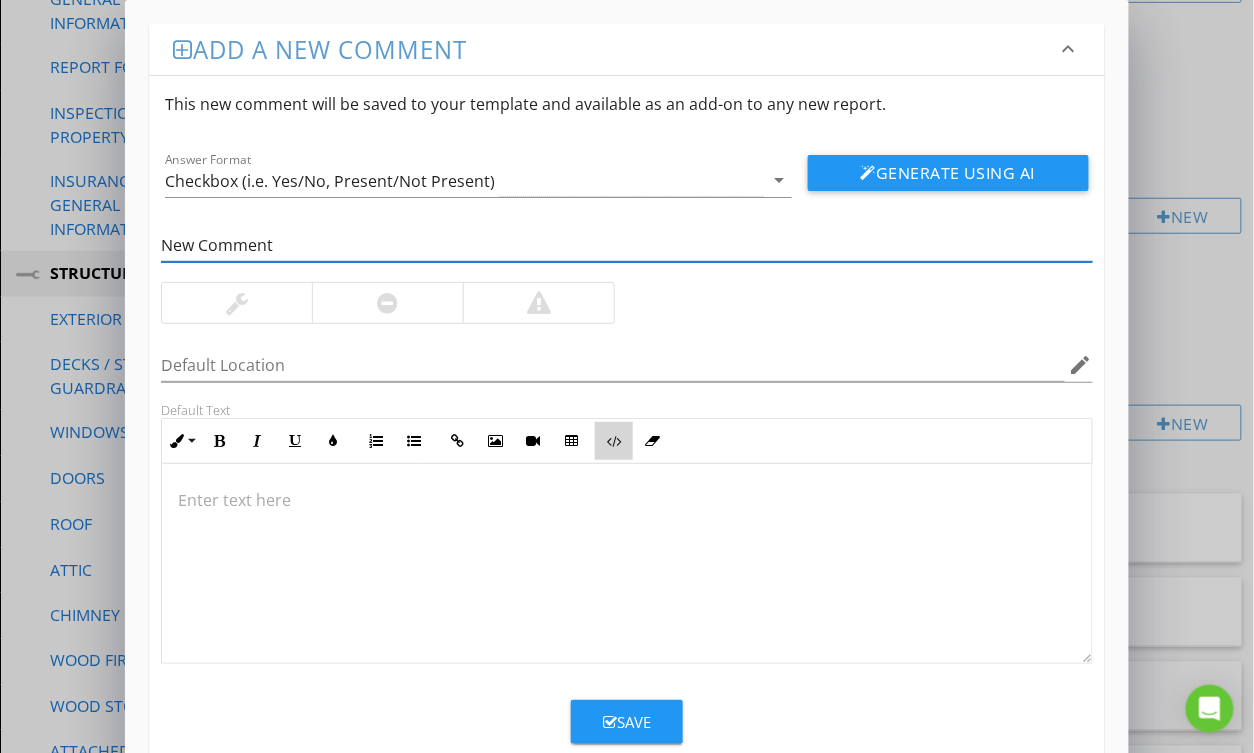 click at bounding box center [614, 441] 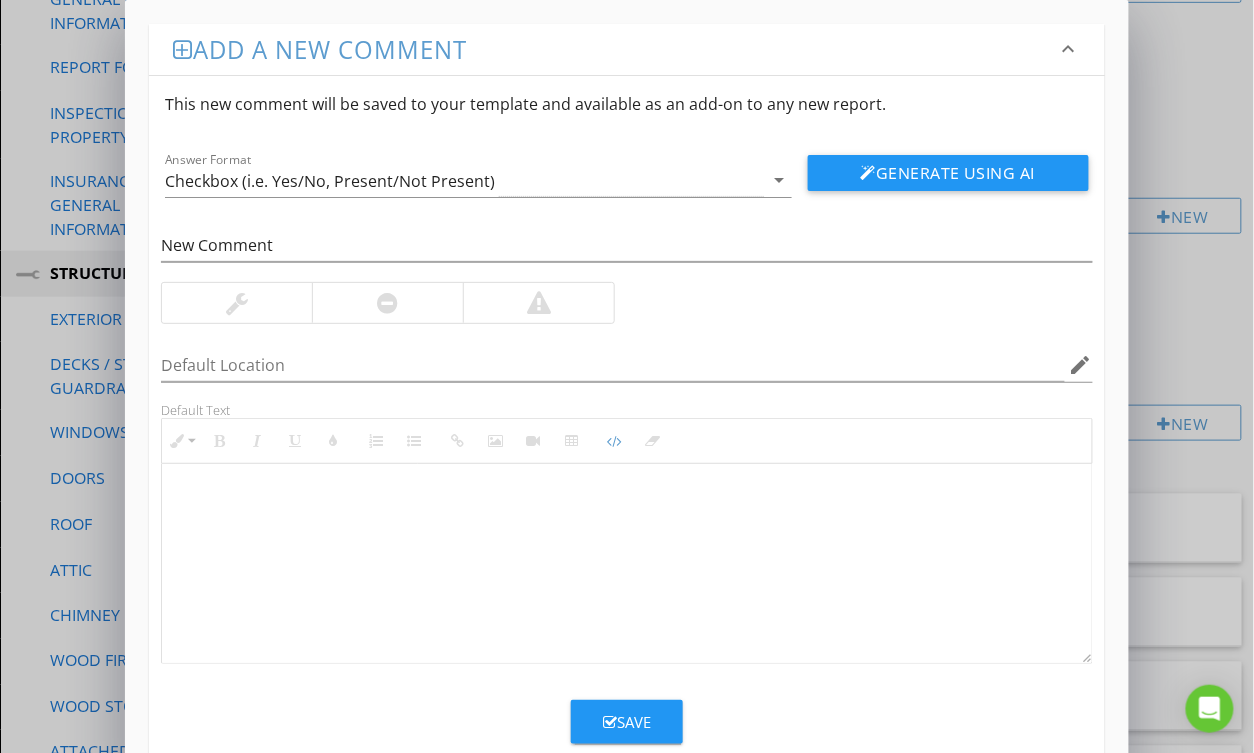 click at bounding box center (626, 564) 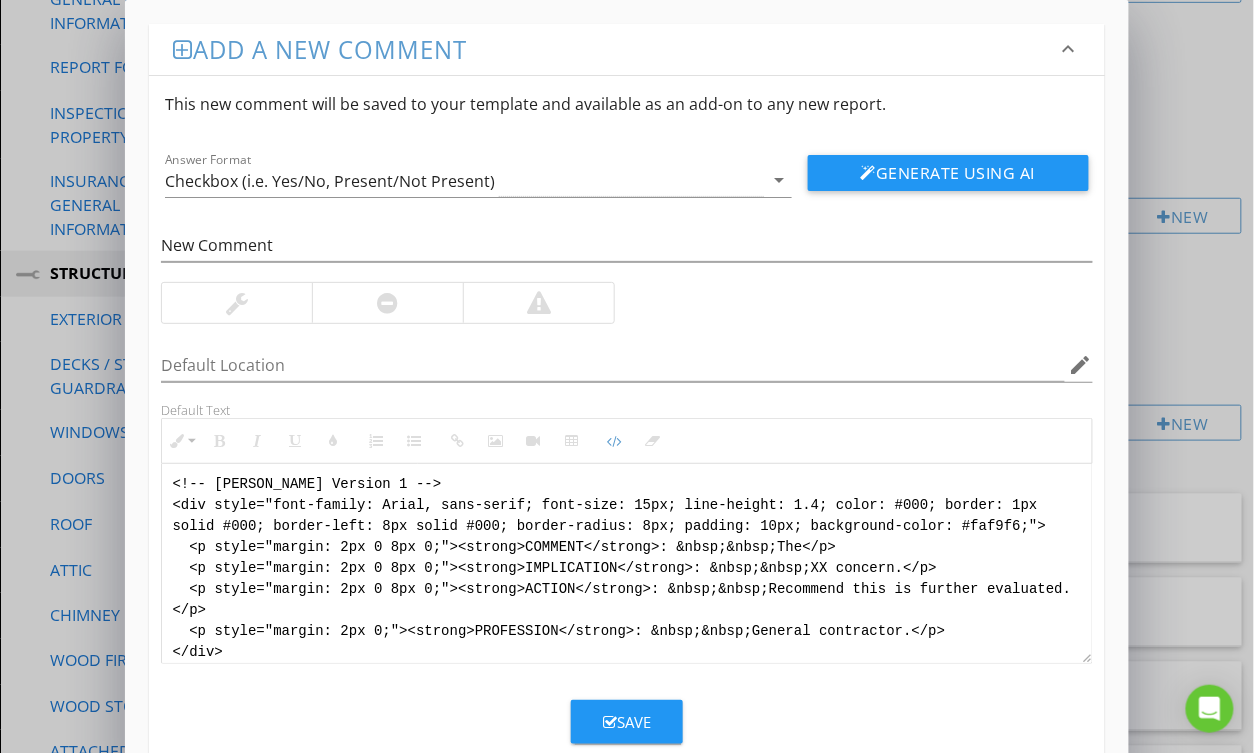 scroll, scrollTop: 8, scrollLeft: 0, axis: vertical 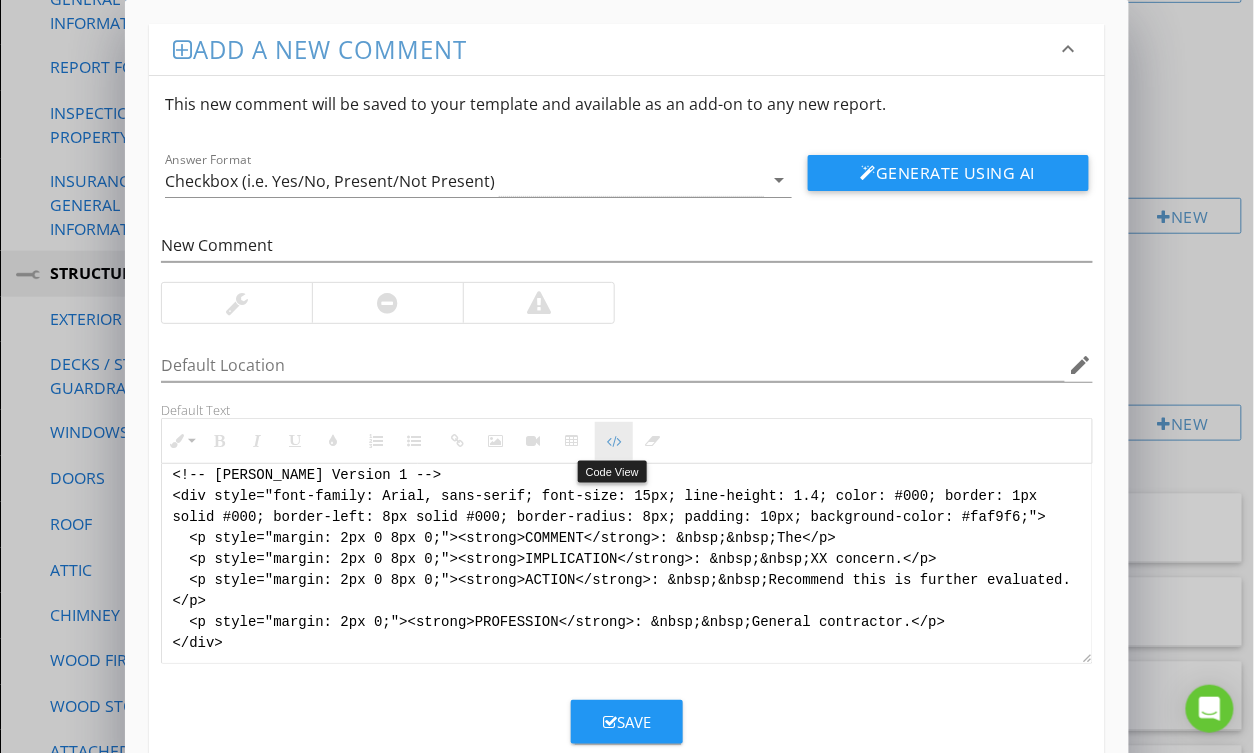 click on "Code View" at bounding box center (614, 441) 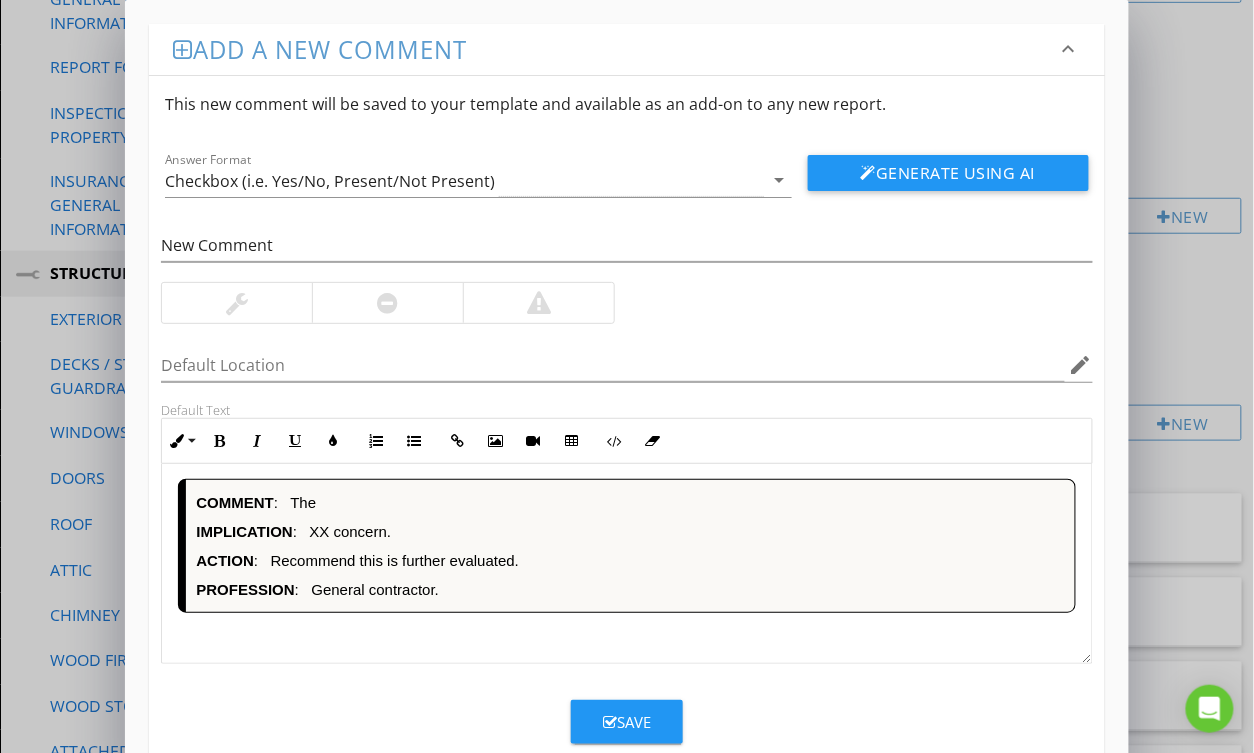 click on "Save" at bounding box center [627, 722] 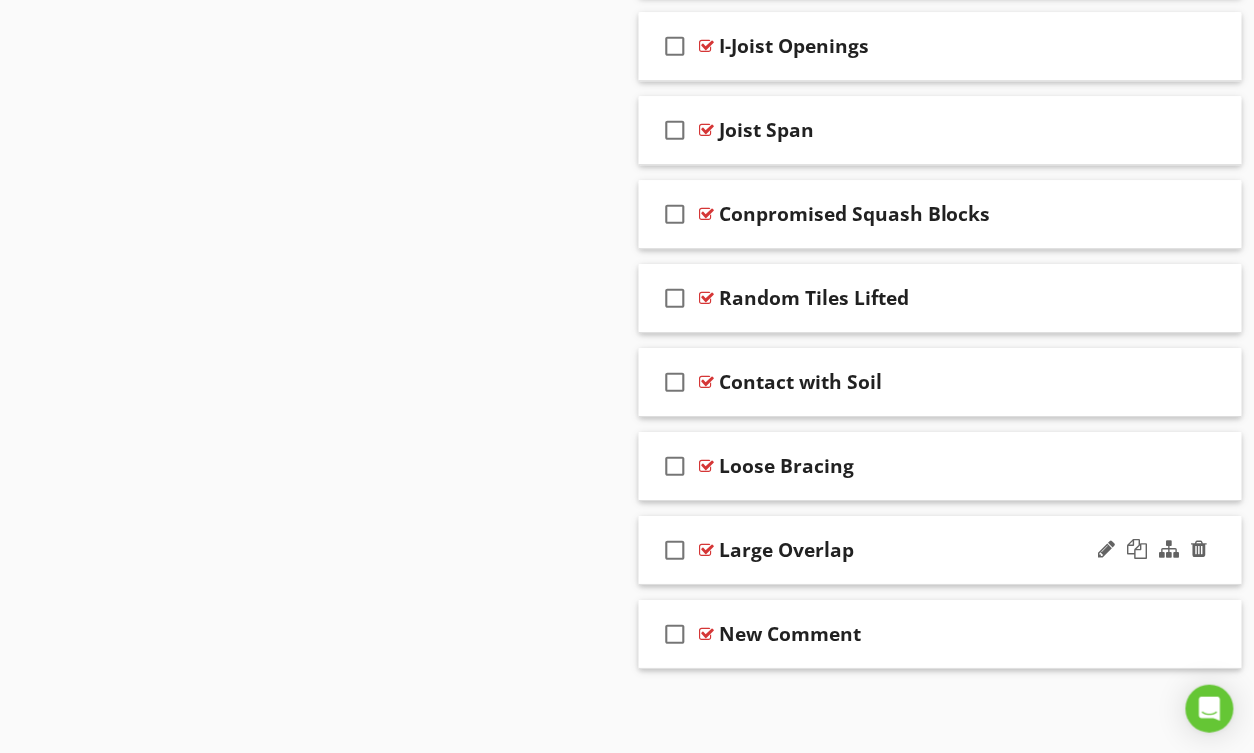 scroll, scrollTop: 3296, scrollLeft: 0, axis: vertical 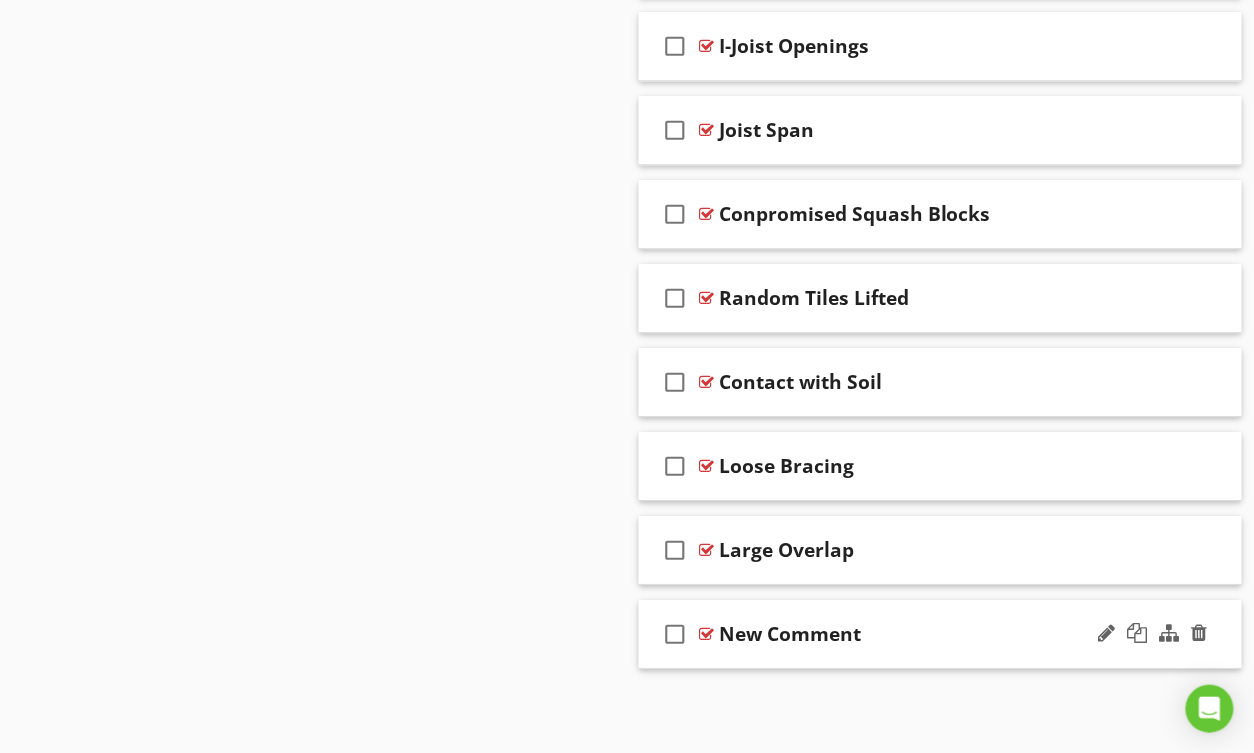 type 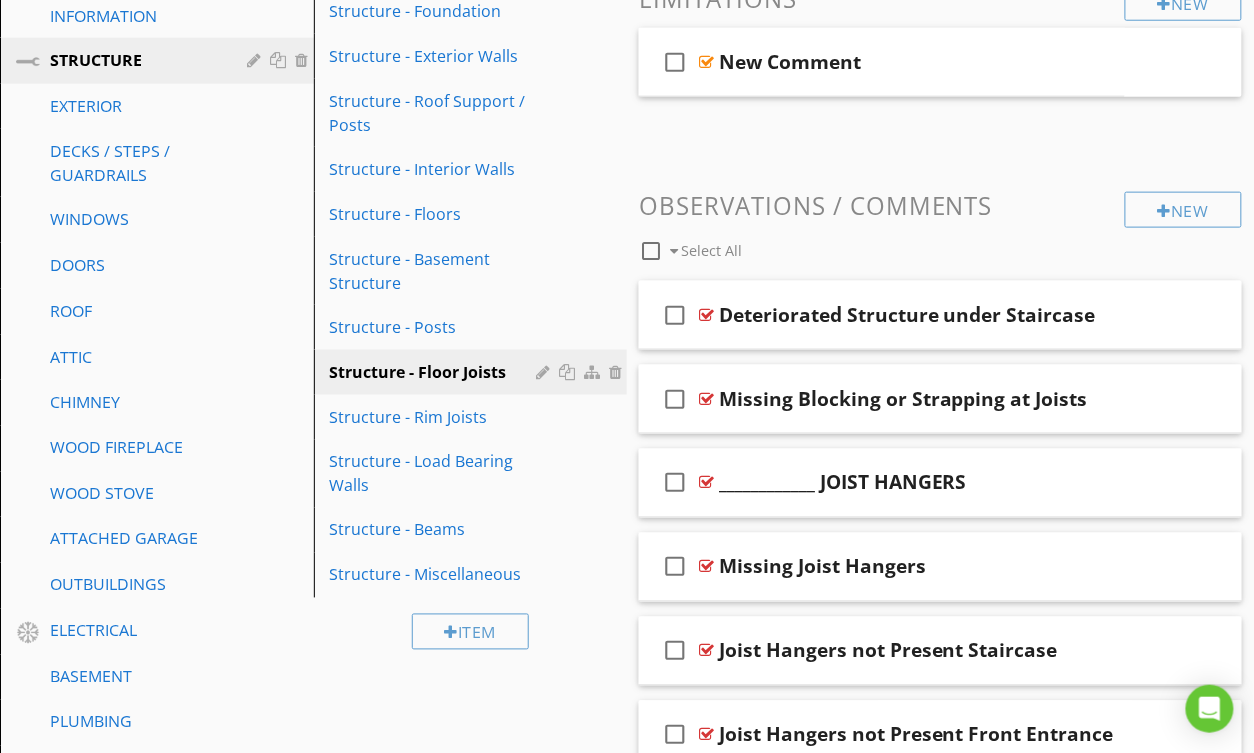 scroll, scrollTop: 486, scrollLeft: 0, axis: vertical 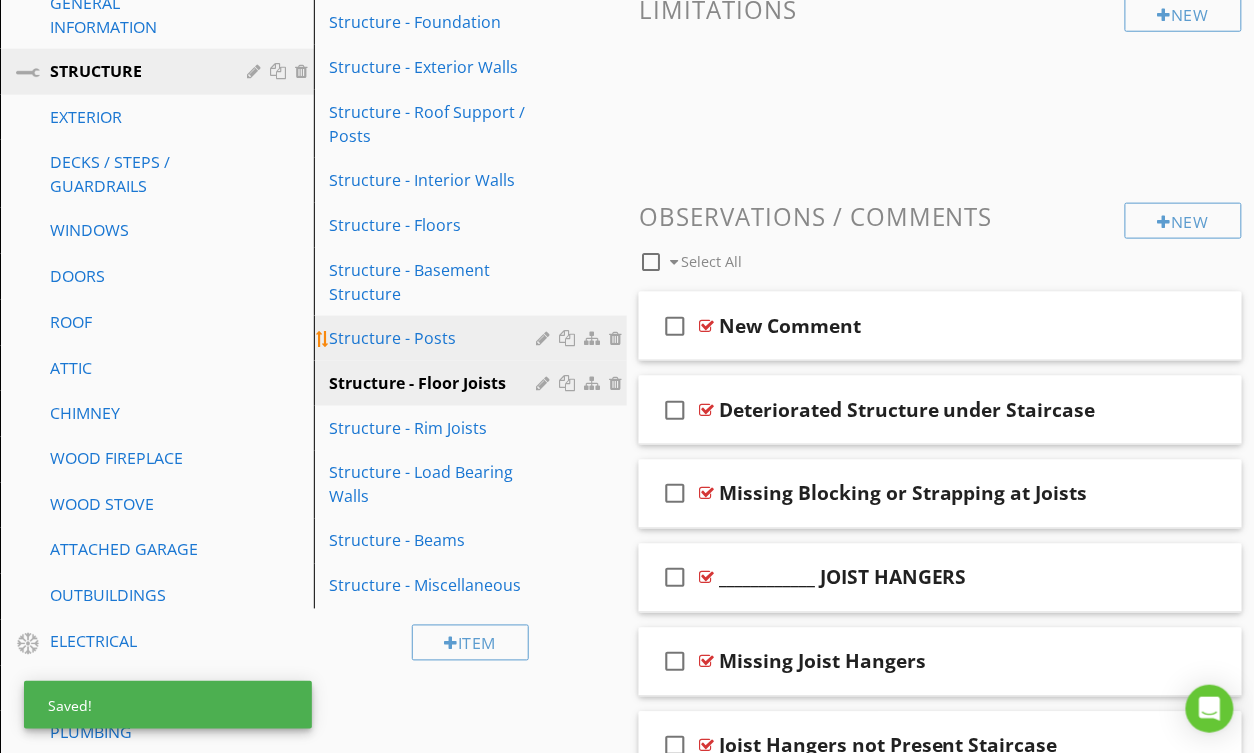 click on "Structure - Posts" at bounding box center (436, 338) 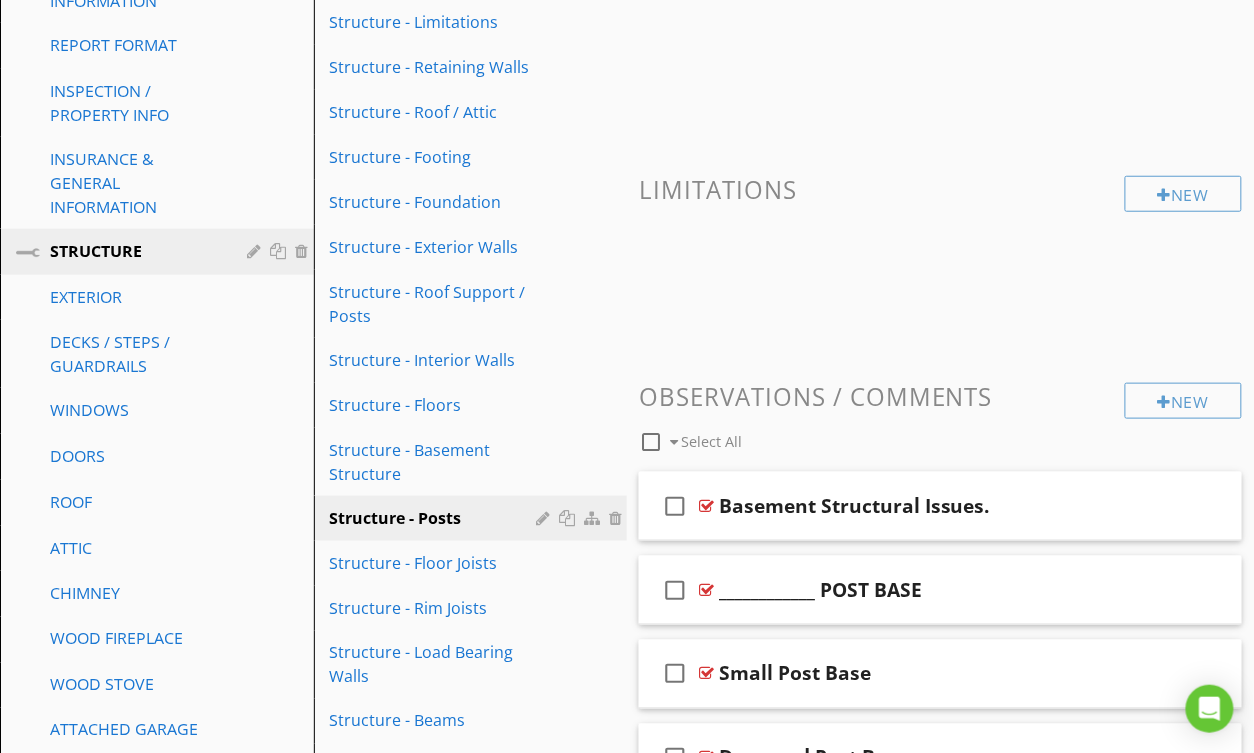 scroll, scrollTop: 413, scrollLeft: 0, axis: vertical 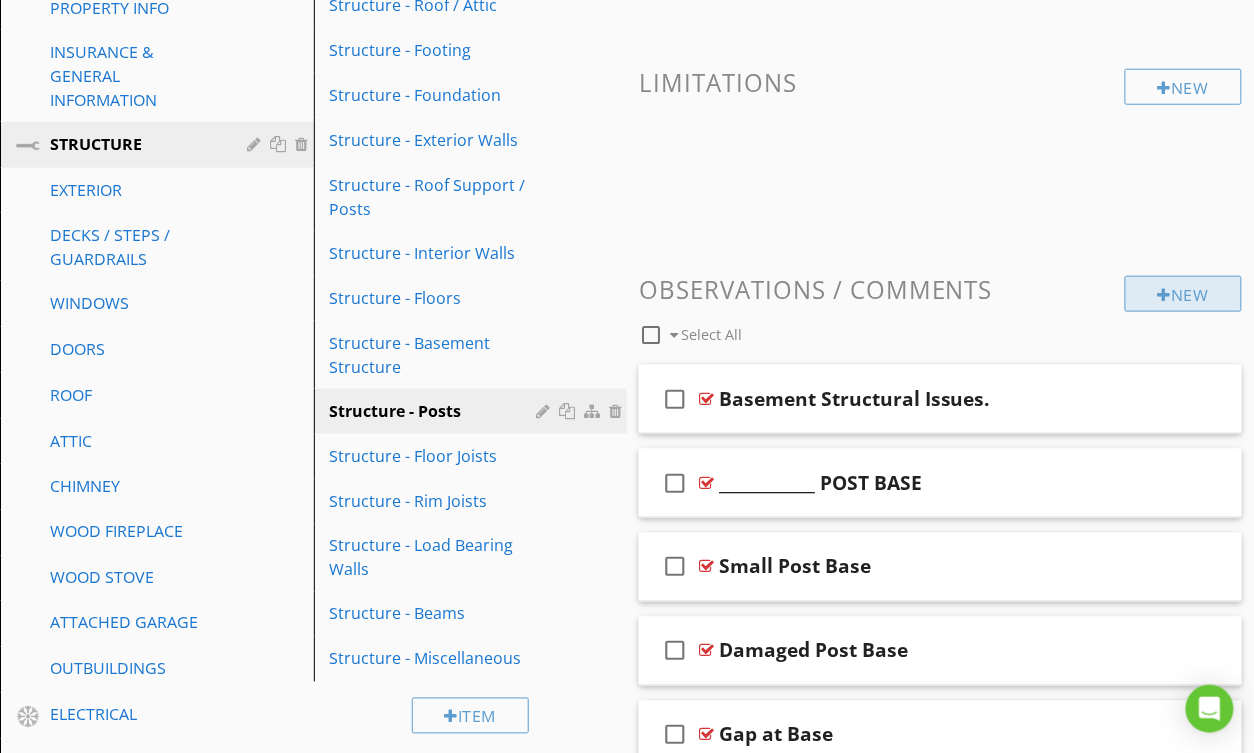 click at bounding box center [1165, 295] 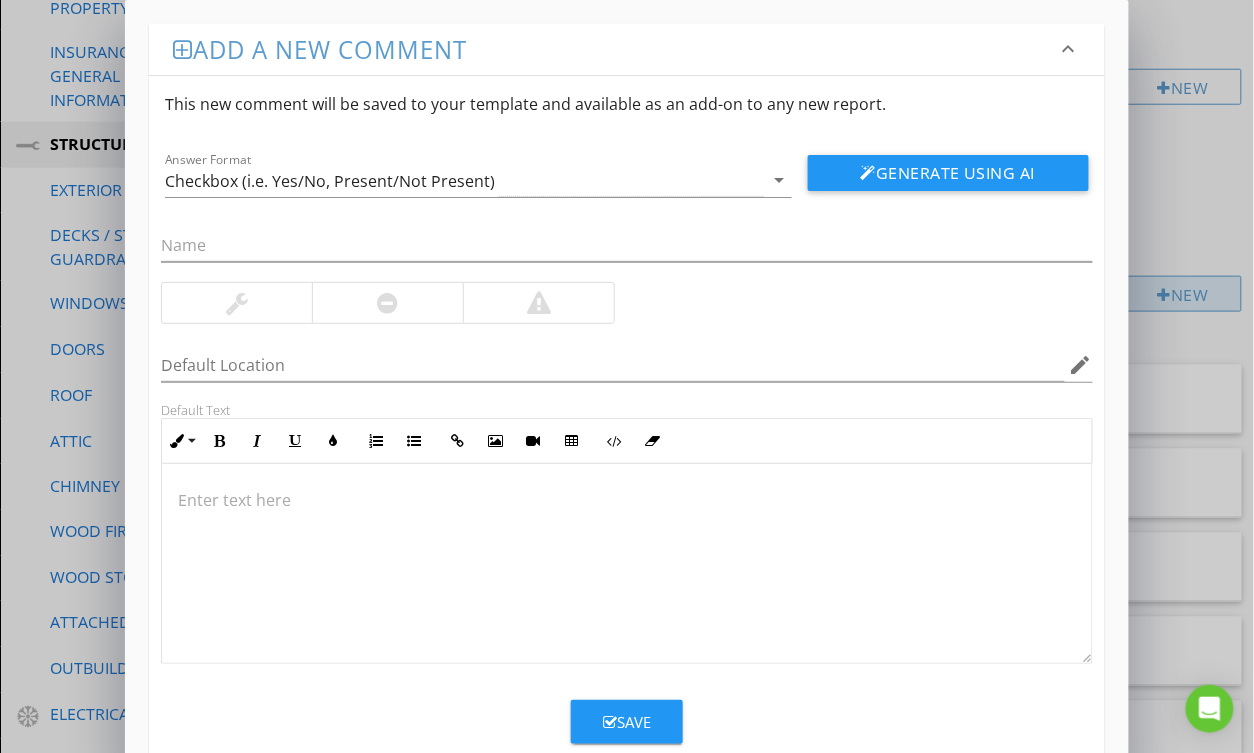 scroll, scrollTop: 412, scrollLeft: 0, axis: vertical 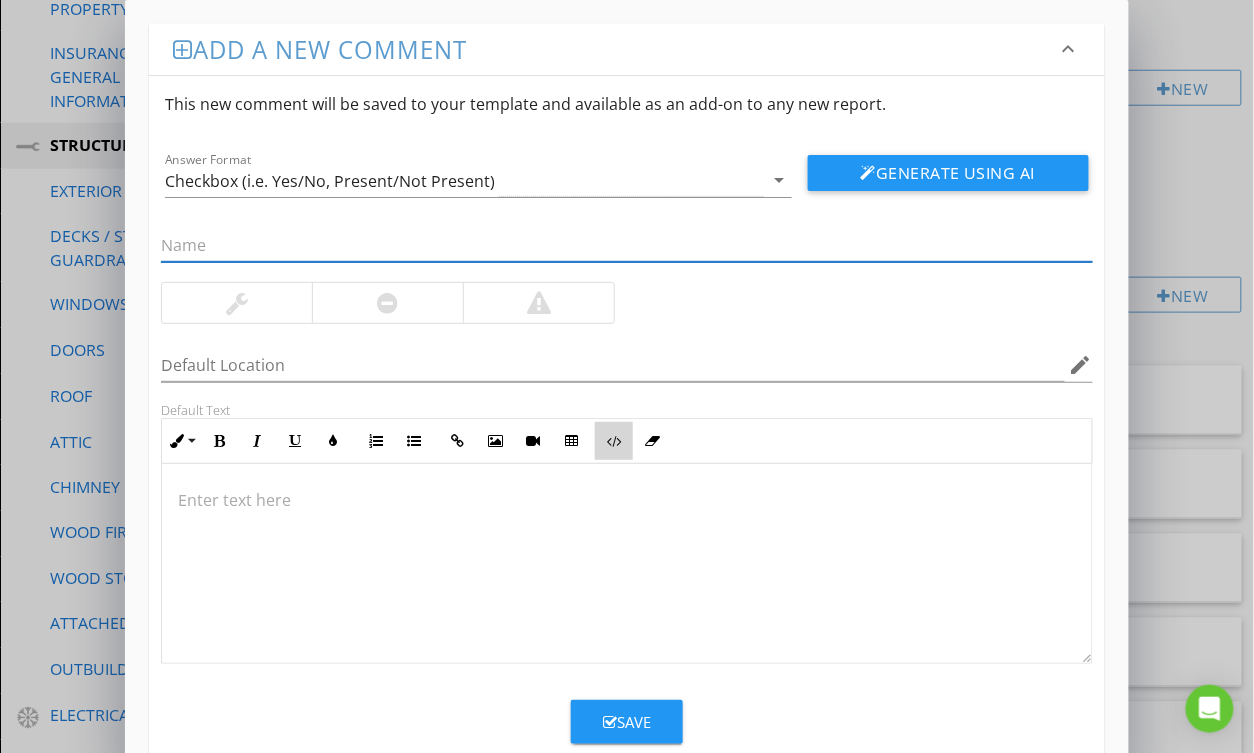 click on "Code View" at bounding box center (614, 441) 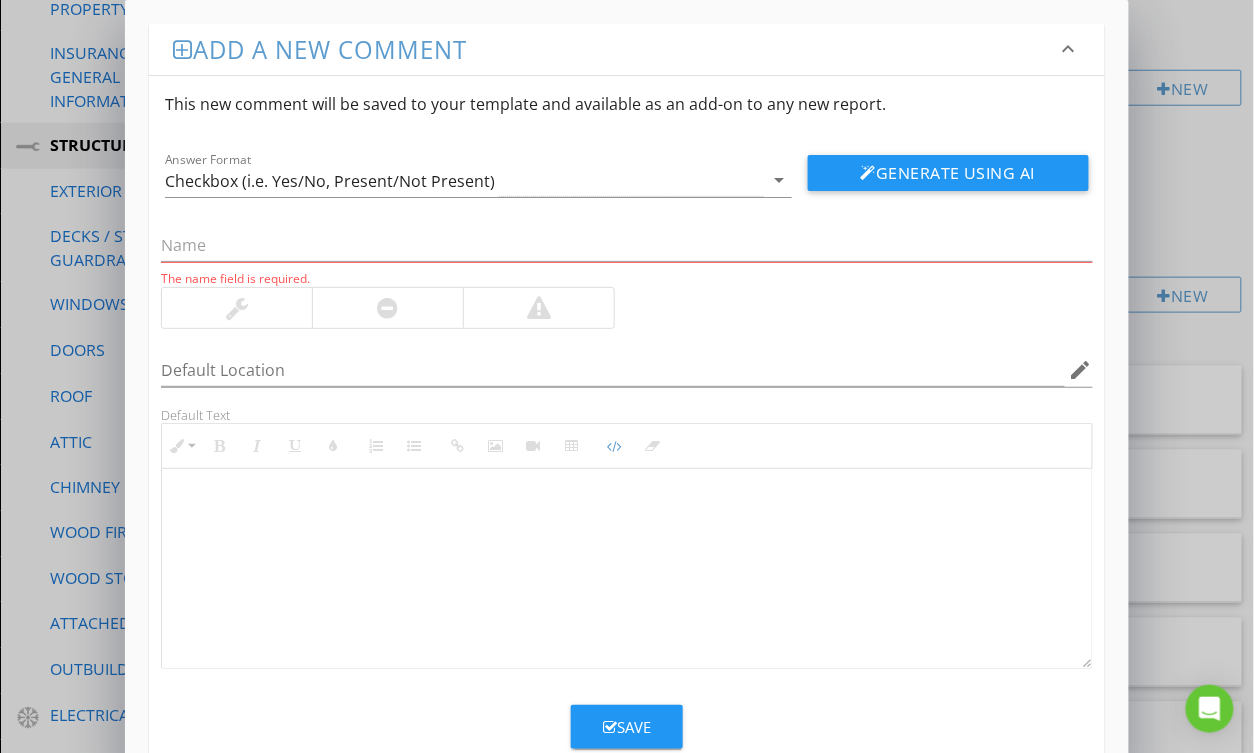 click at bounding box center (626, 569) 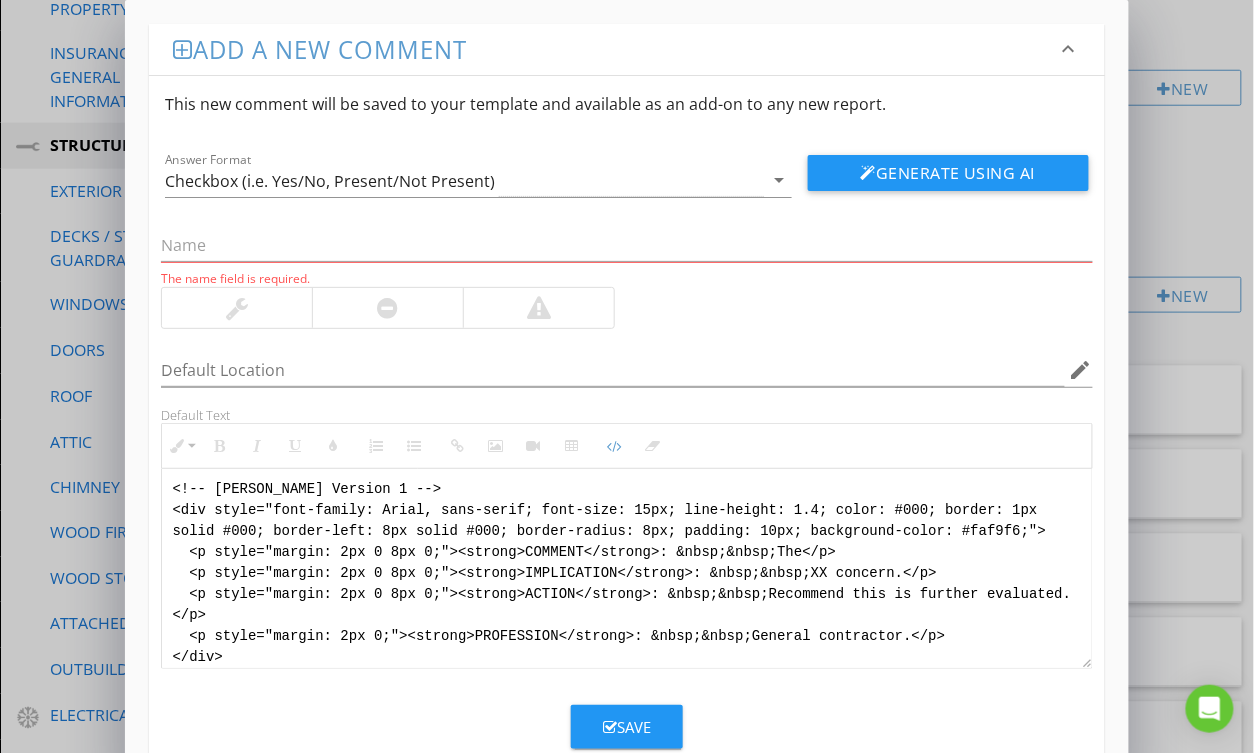 scroll, scrollTop: 8, scrollLeft: 0, axis: vertical 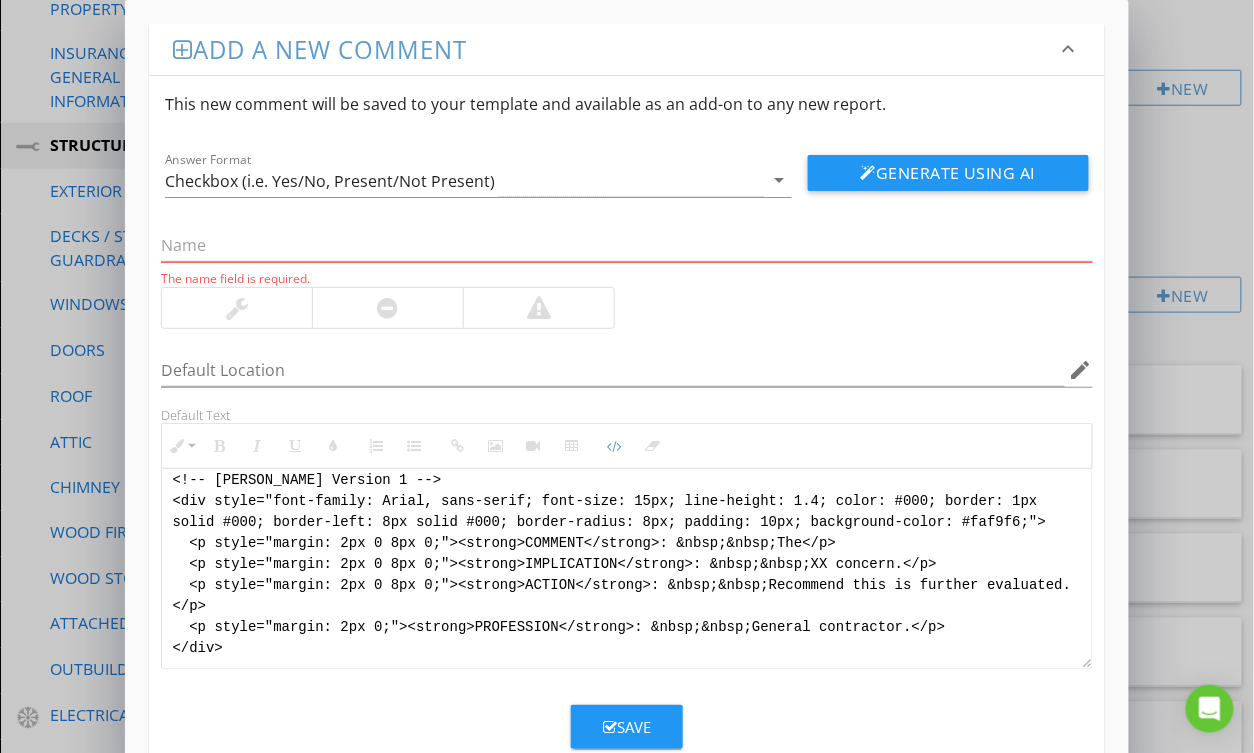 type on "<!-- [PERSON_NAME] Version 1 -->
<div style="font-family: Arial, sans-serif; font-size: 15px; line-height: 1.4; color: #000; border: 1px solid #000; border-left: 8px solid #000; border-radius: 8px; padding: 10px; background-color: #faf9f6;">
<p style="margin: 2px 0 8px 0;"><strong>COMMENT</strong>: &nbsp;&nbsp;The</p>
<p style="margin: 2px 0 8px 0;"><strong>IMPLICATION</strong>: &nbsp;&nbsp;XX concern.</p>
<p style="margin: 2px 0 8px 0;"><strong>ACTION</strong>: &nbsp;&nbsp;Recommend this is further evaluated.</p>
<p style="margin: 2px 0;"><strong>PROFESSION</strong>: &nbsp;&nbsp;General contractor.</p>
</div>" 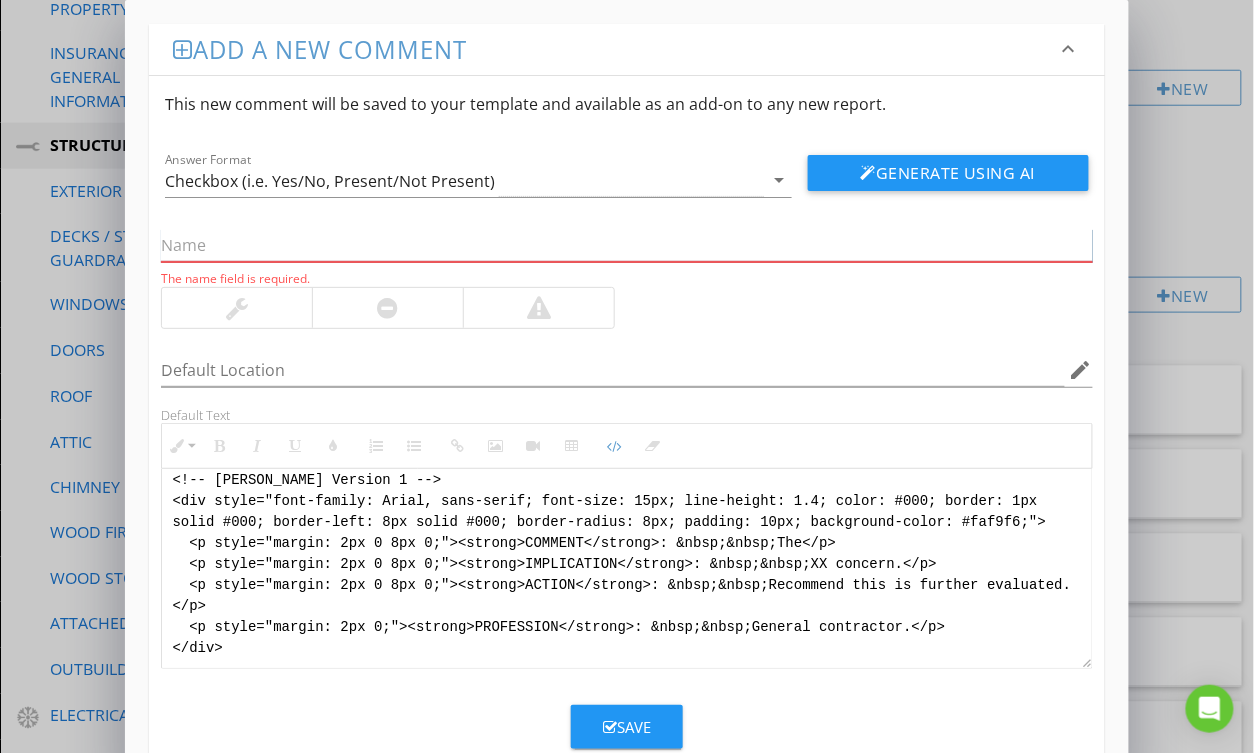 click at bounding box center [626, 245] 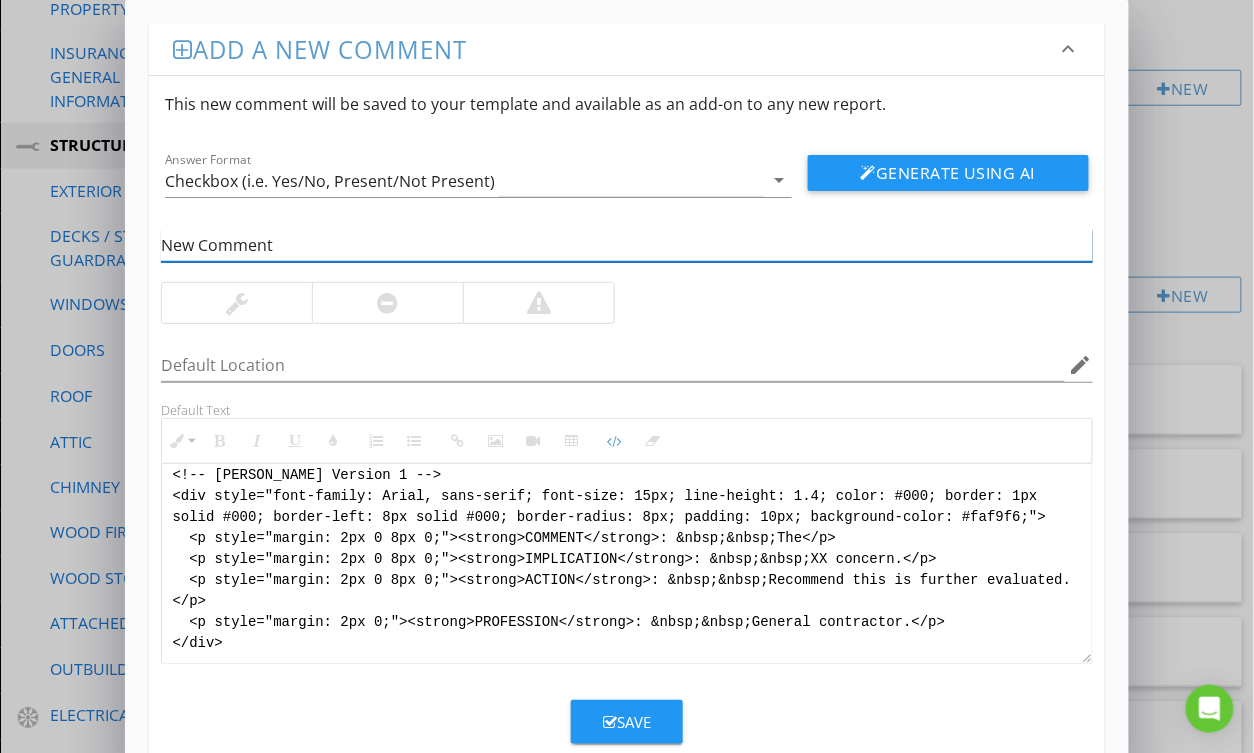 type on "New Comment" 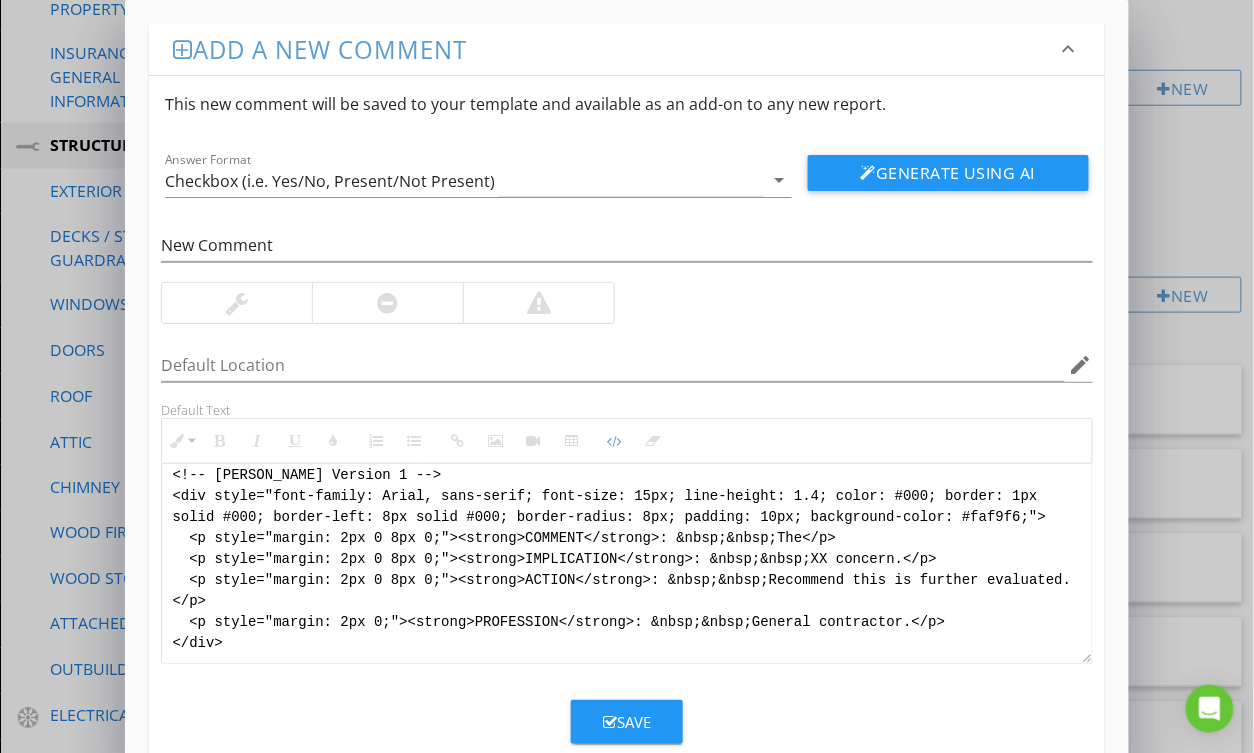 drag, startPoint x: 369, startPoint y: 297, endPoint x: 469, endPoint y: 333, distance: 106.28264 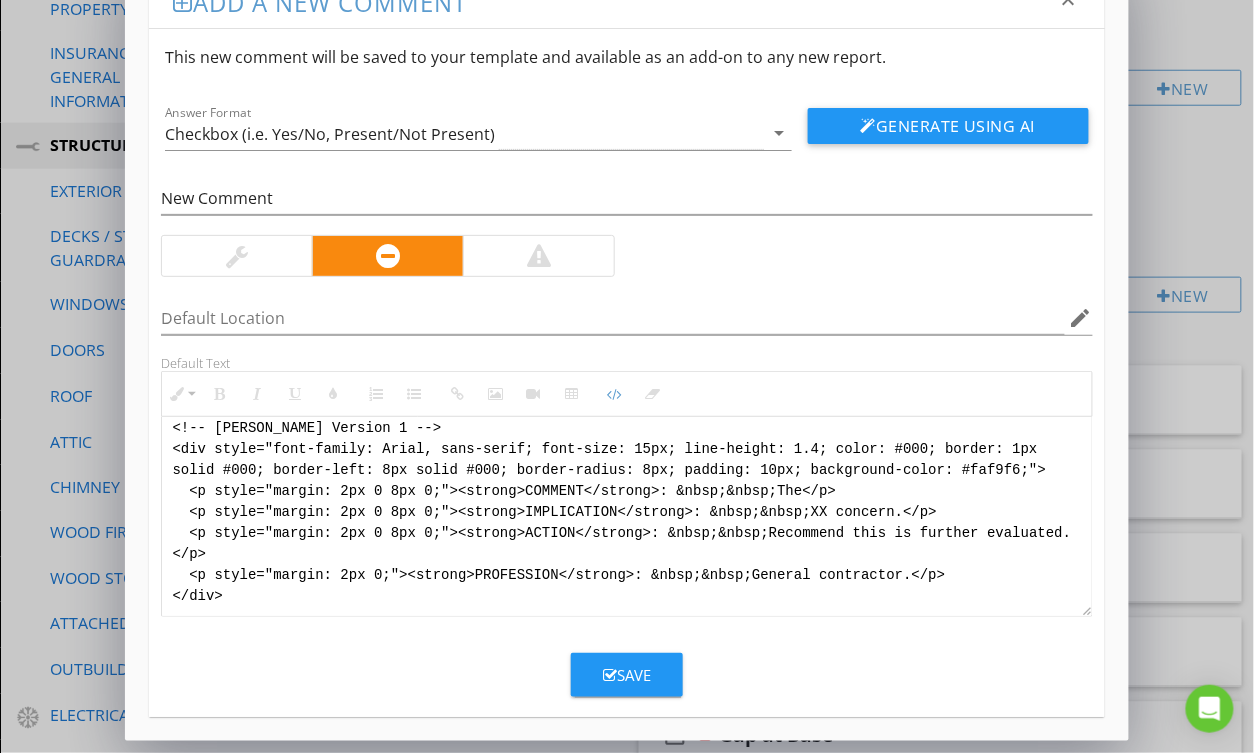 scroll, scrollTop: 48, scrollLeft: 0, axis: vertical 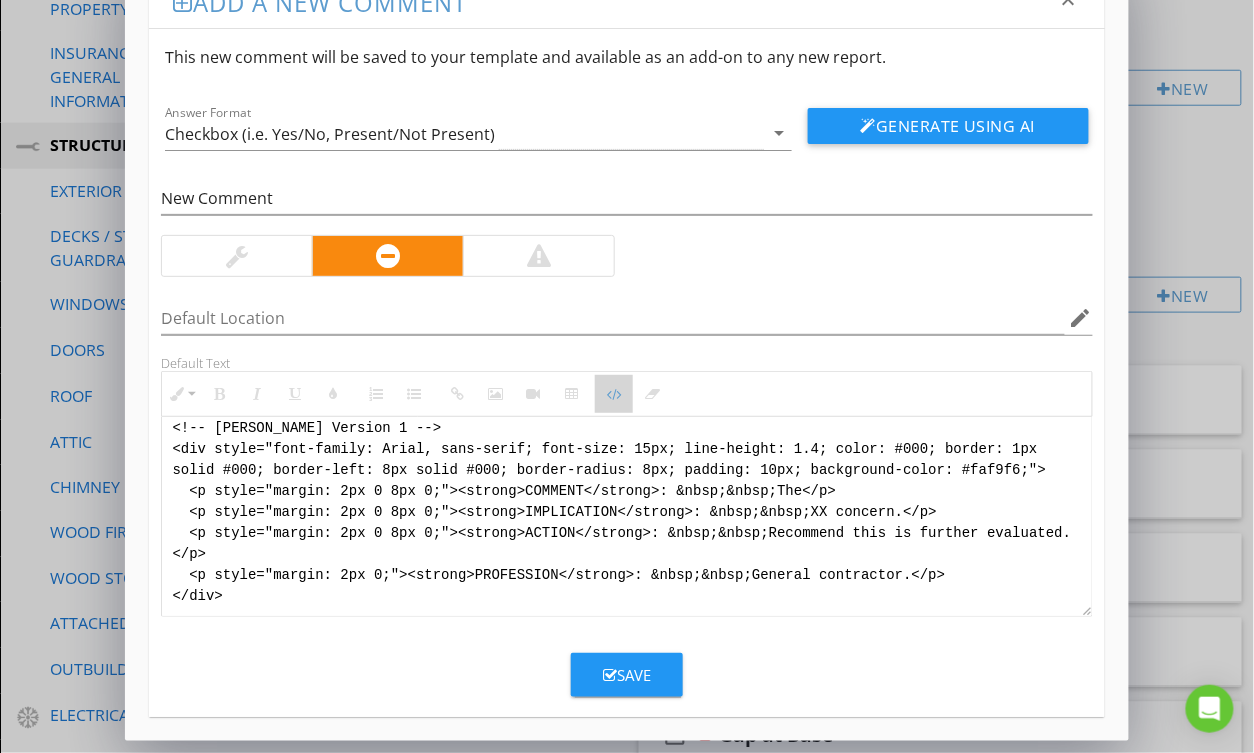 drag, startPoint x: 622, startPoint y: 392, endPoint x: 641, endPoint y: 398, distance: 19.924858 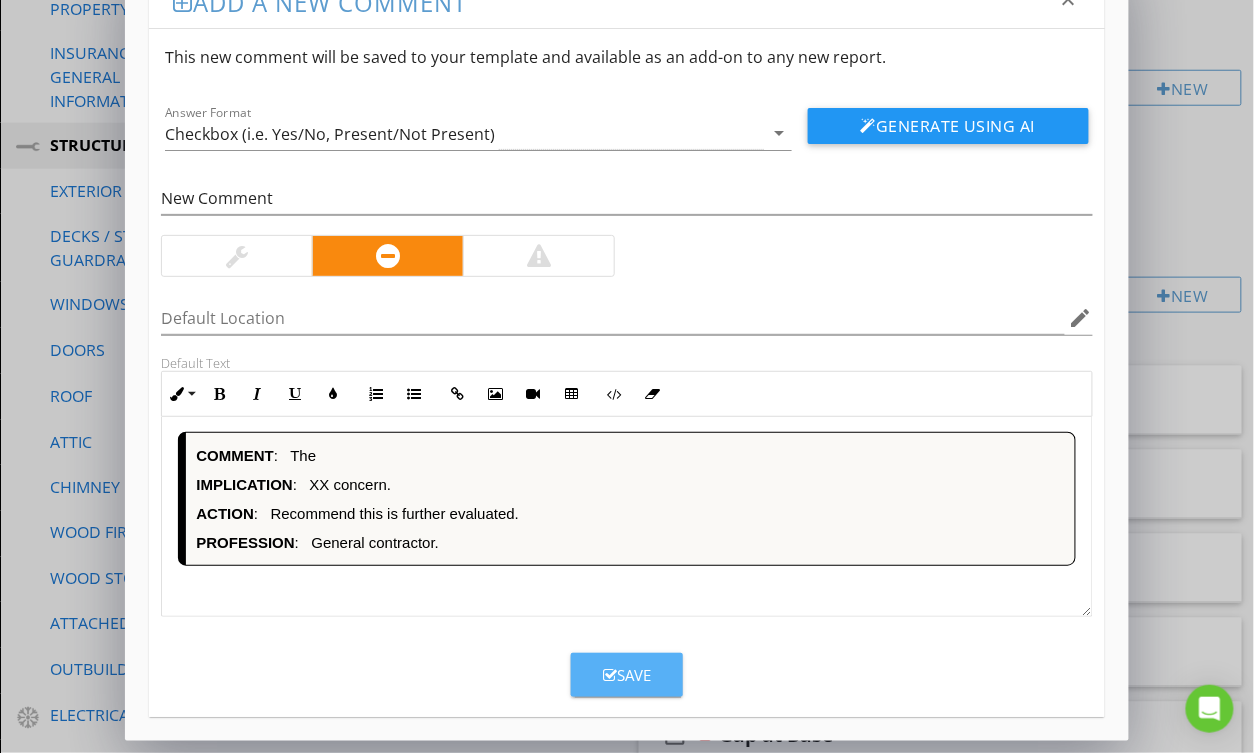 drag, startPoint x: 638, startPoint y: 668, endPoint x: 645, endPoint y: 653, distance: 16.552946 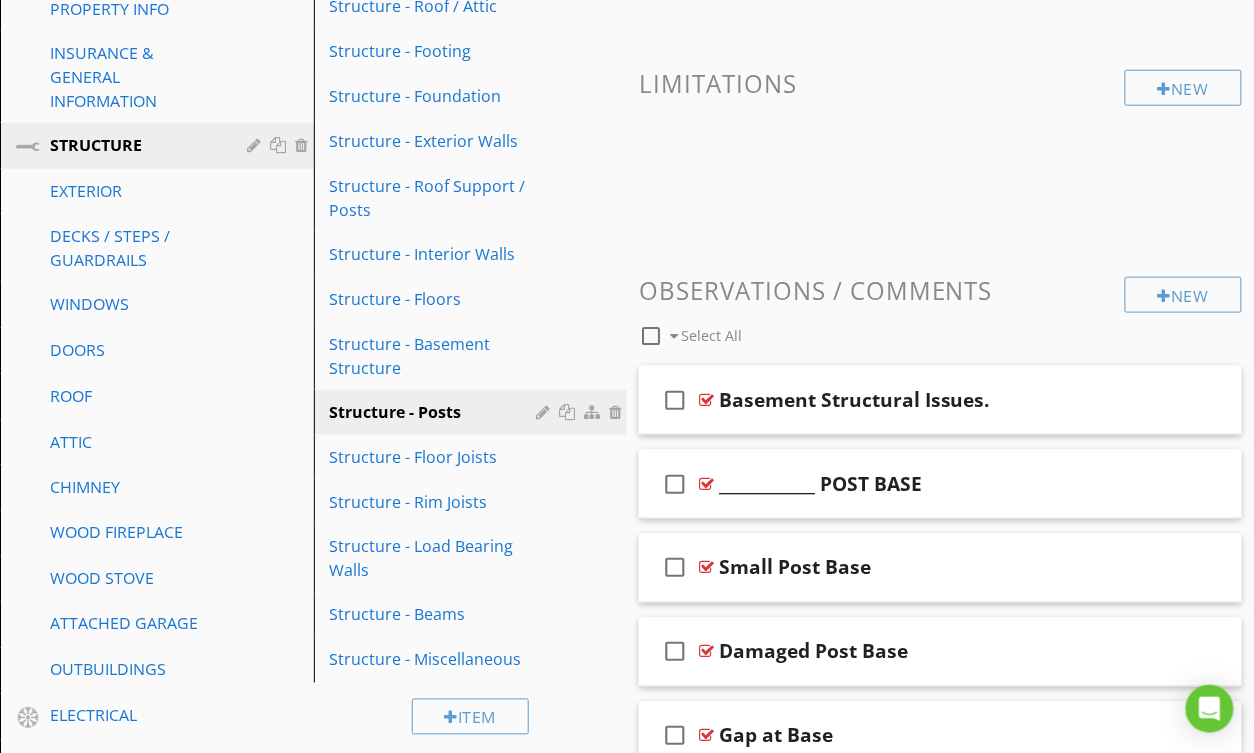 scroll, scrollTop: 0, scrollLeft: 0, axis: both 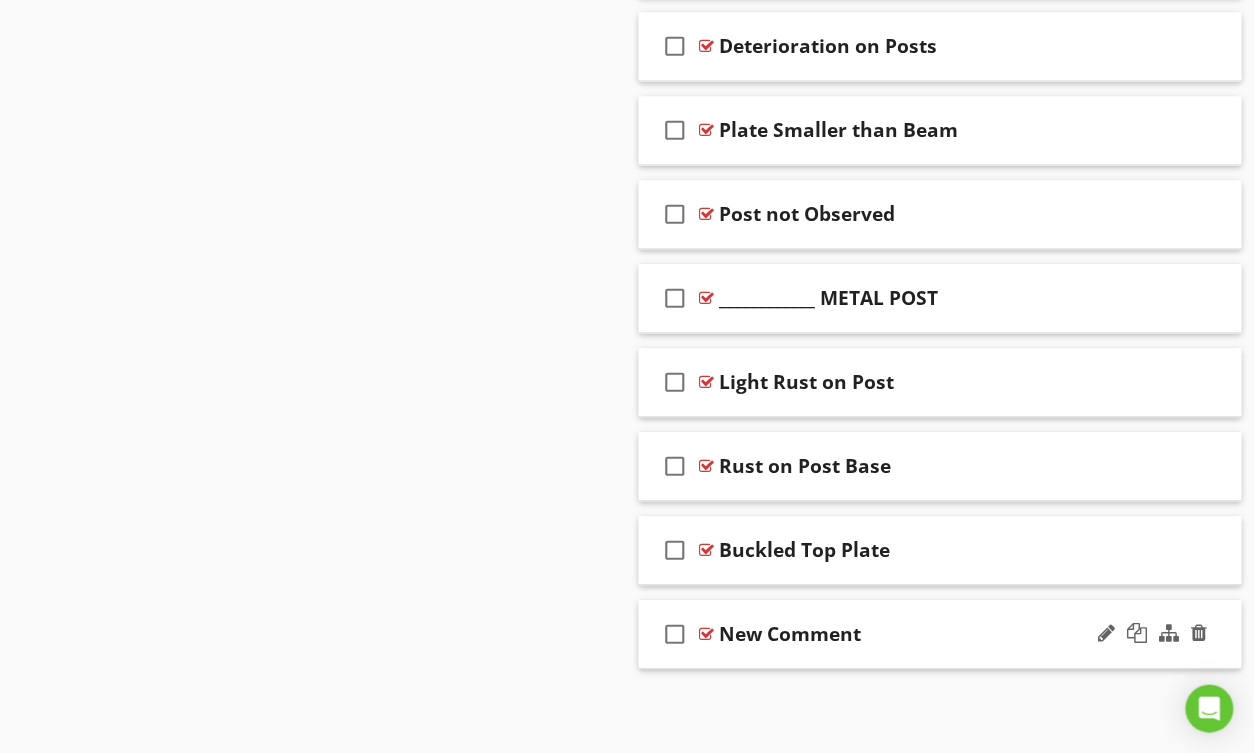 type 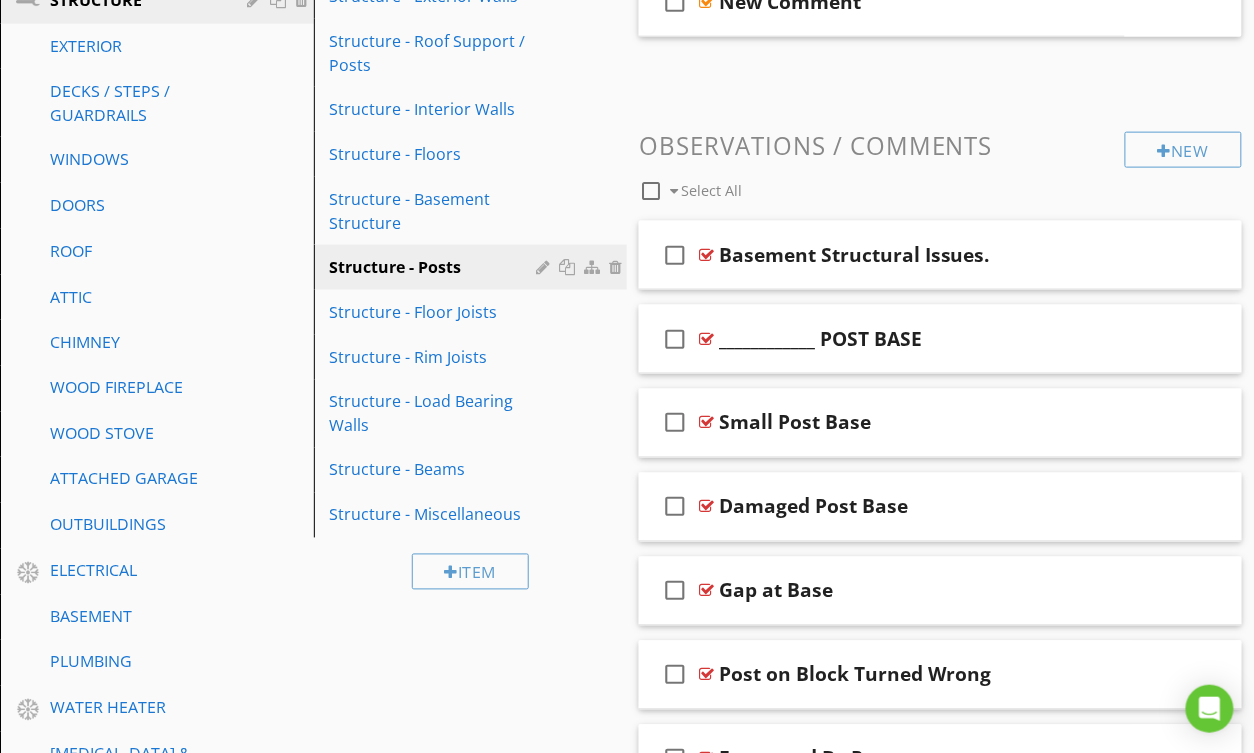 scroll, scrollTop: 482, scrollLeft: 0, axis: vertical 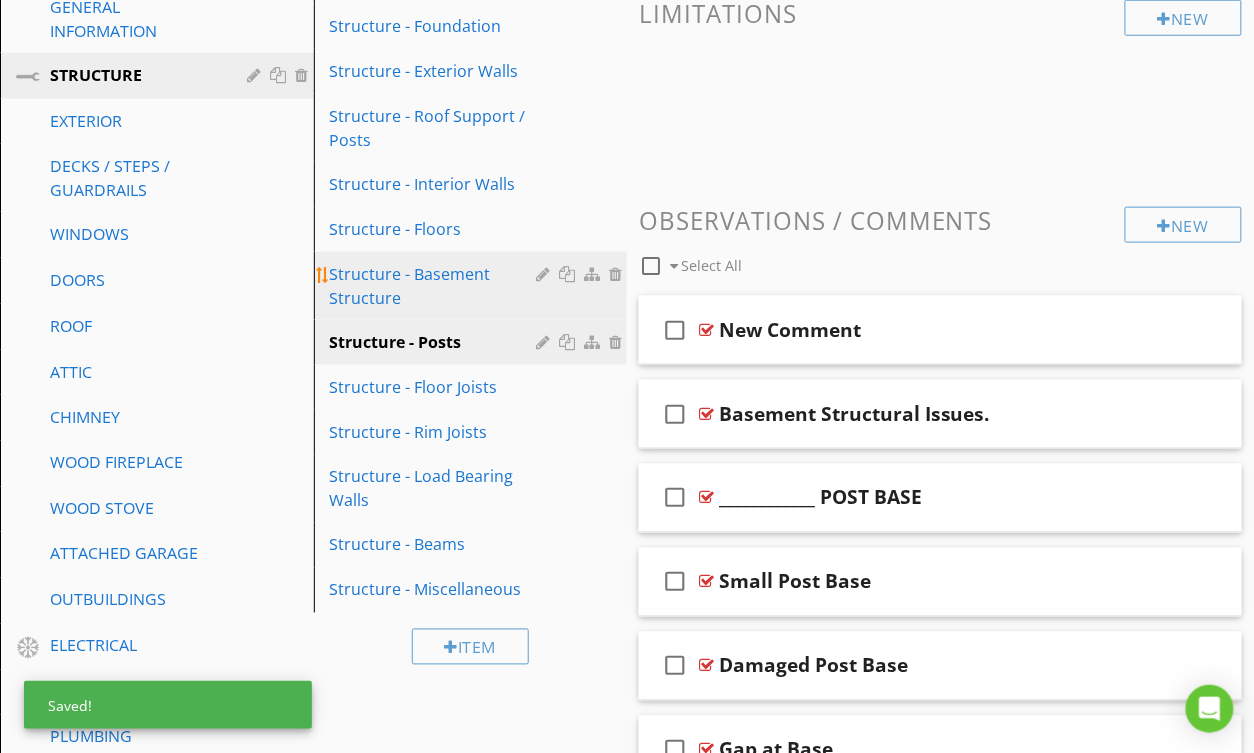 click on "Structure - Basement Structure" at bounding box center [436, 286] 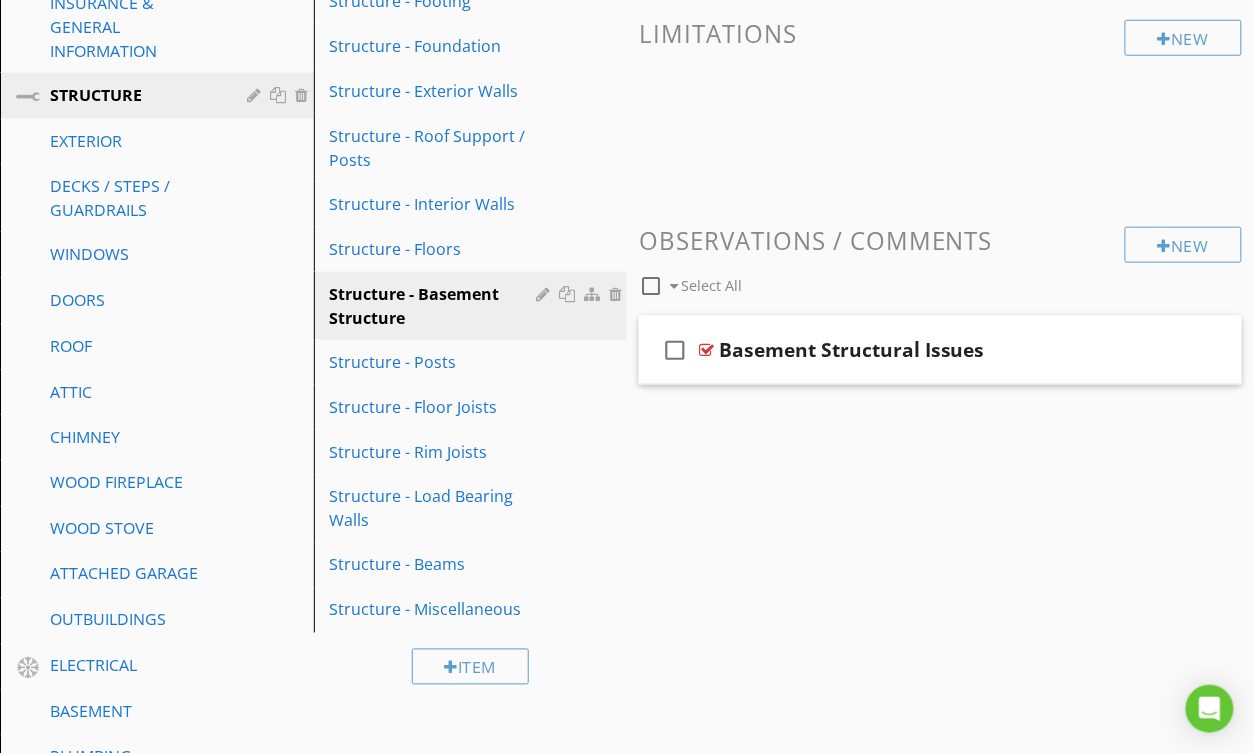 scroll, scrollTop: 466, scrollLeft: 0, axis: vertical 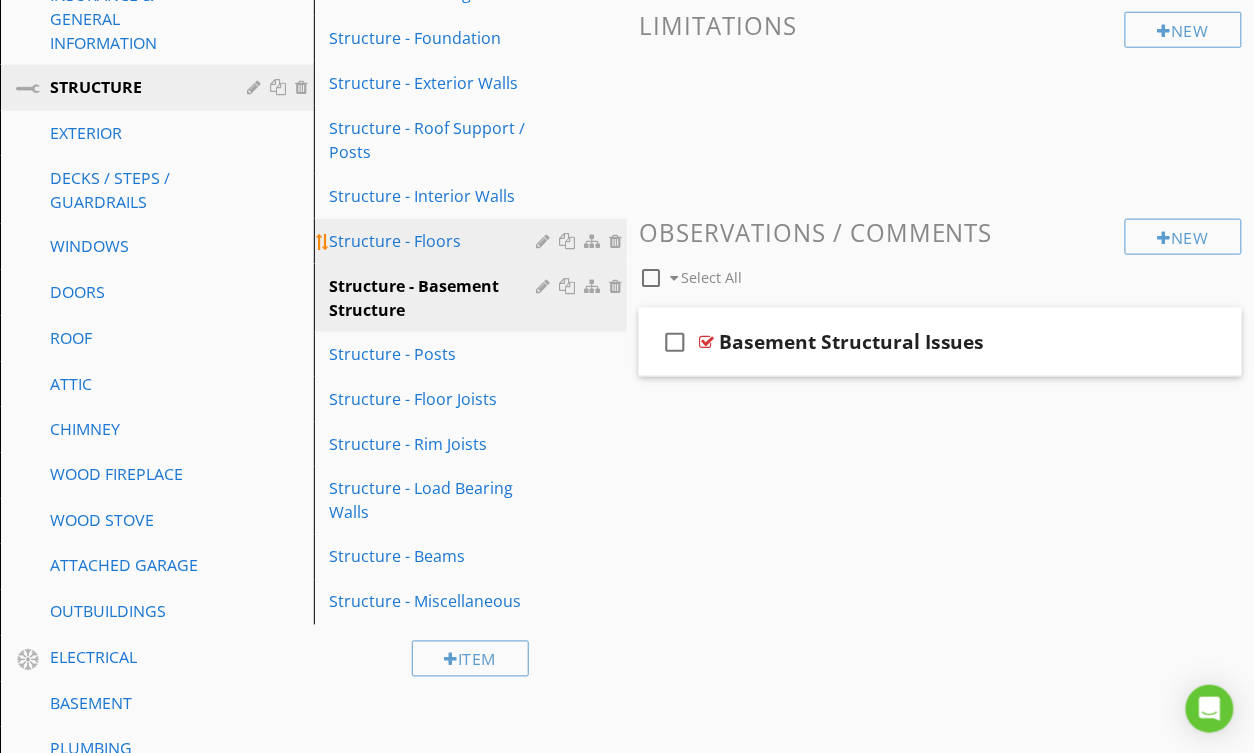 click on "Structure - Floors" at bounding box center (436, 241) 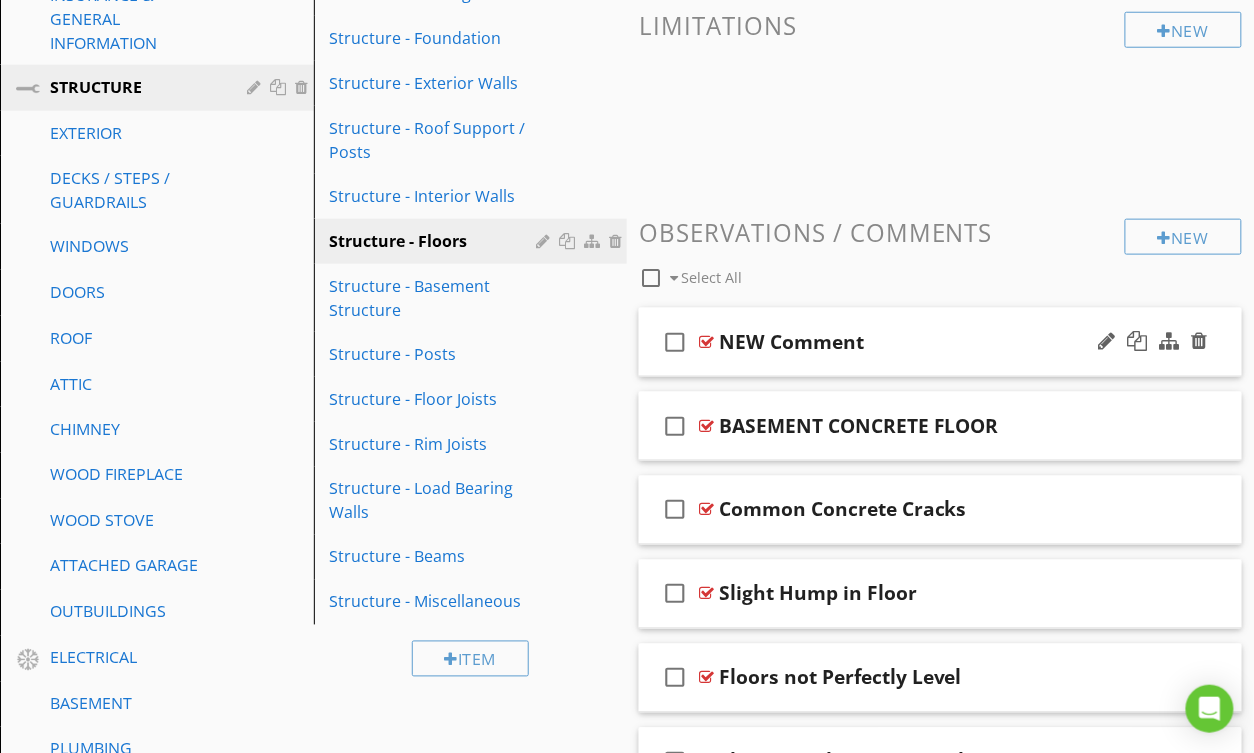 click on "check_box_outline_blank
NEW Comment" at bounding box center (940, 342) 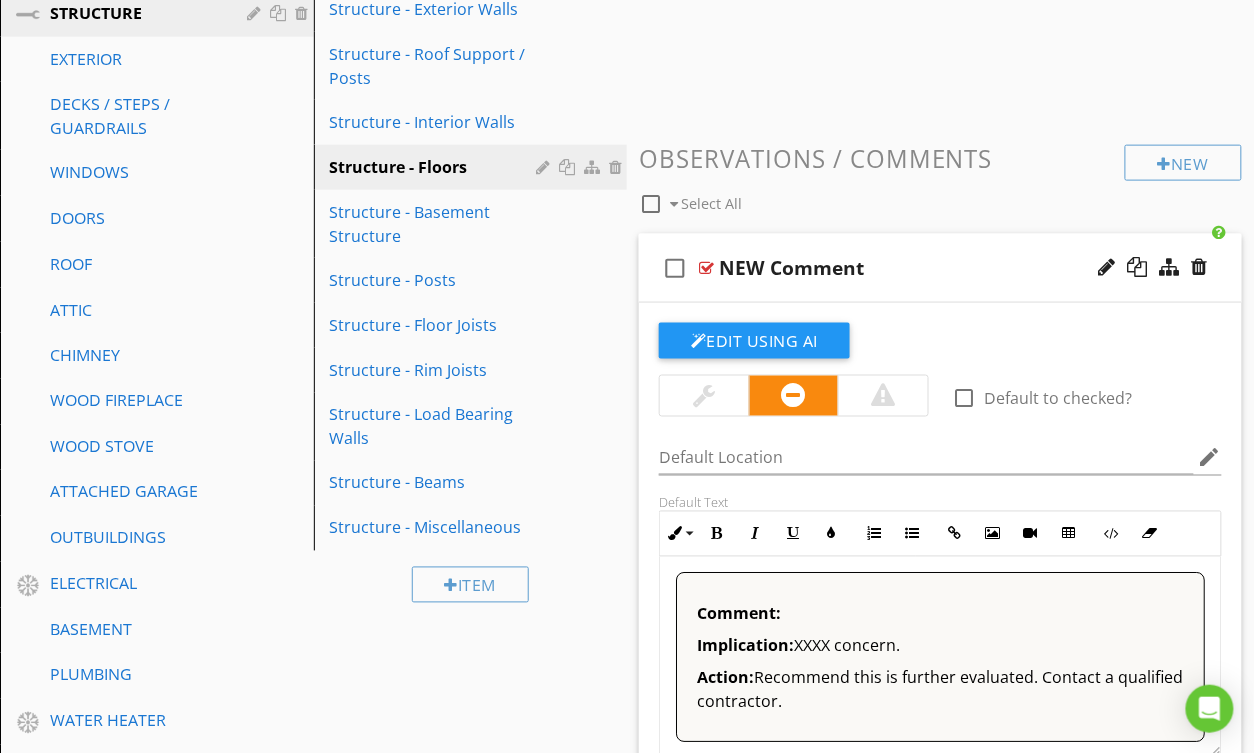 scroll, scrollTop: 548, scrollLeft: 0, axis: vertical 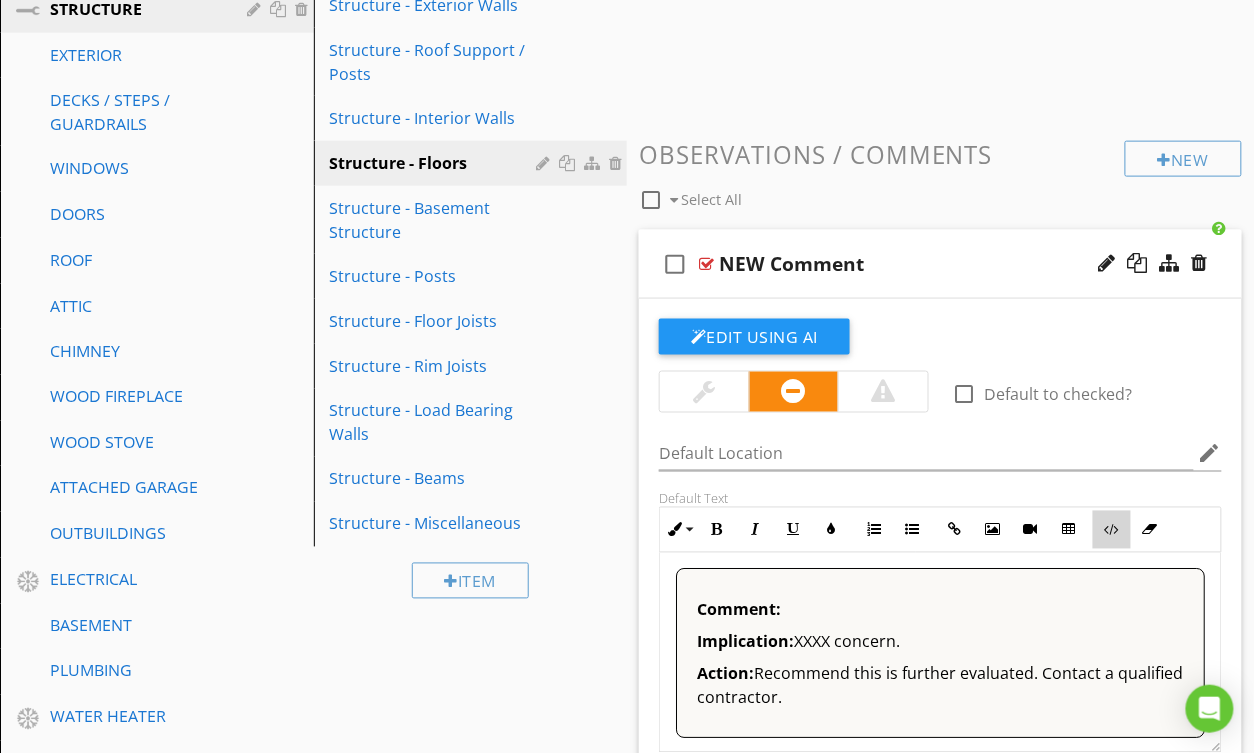 click on "Code View" at bounding box center (1112, 530) 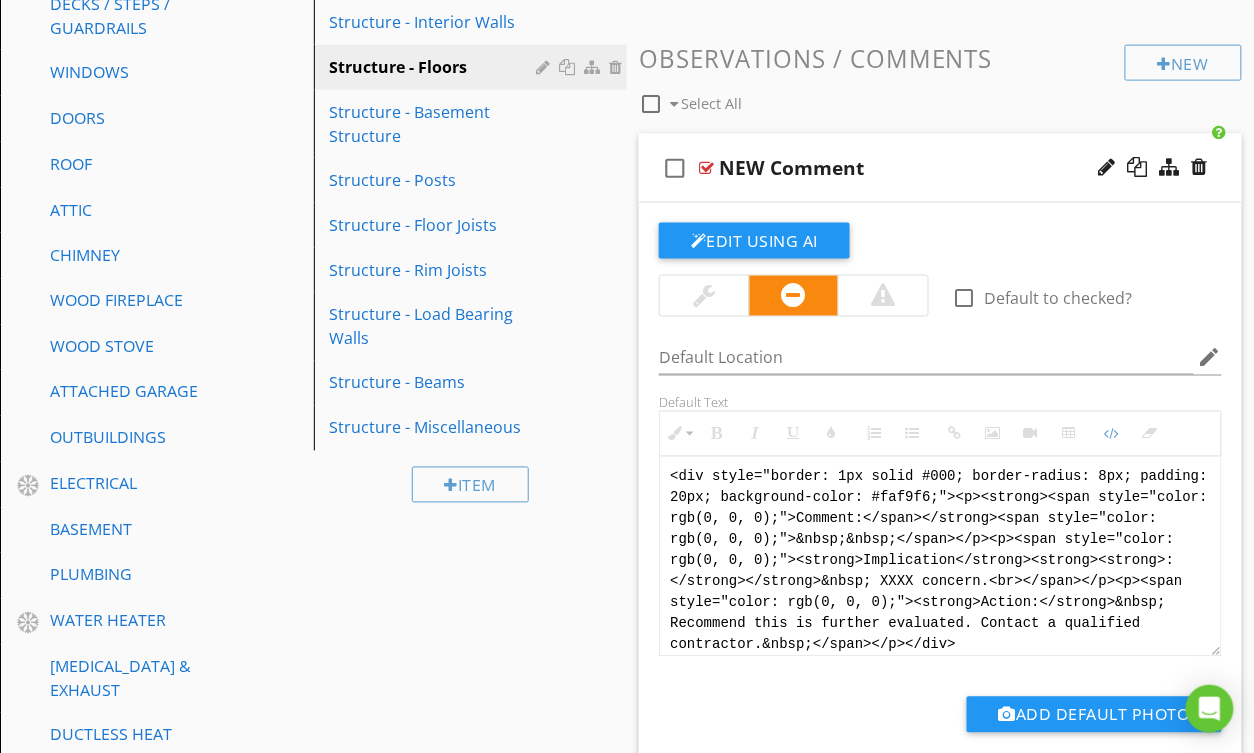 scroll, scrollTop: 646, scrollLeft: 0, axis: vertical 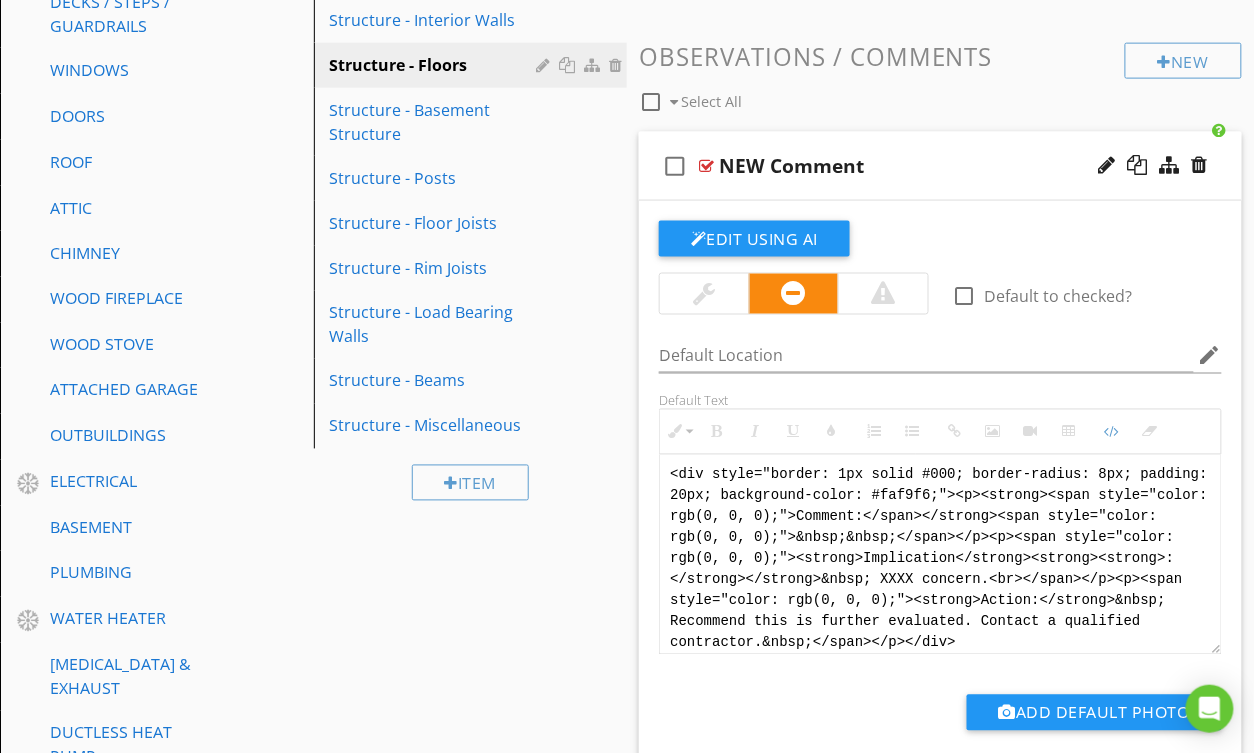 drag, startPoint x: 978, startPoint y: 629, endPoint x: 665, endPoint y: 471, distance: 350.618 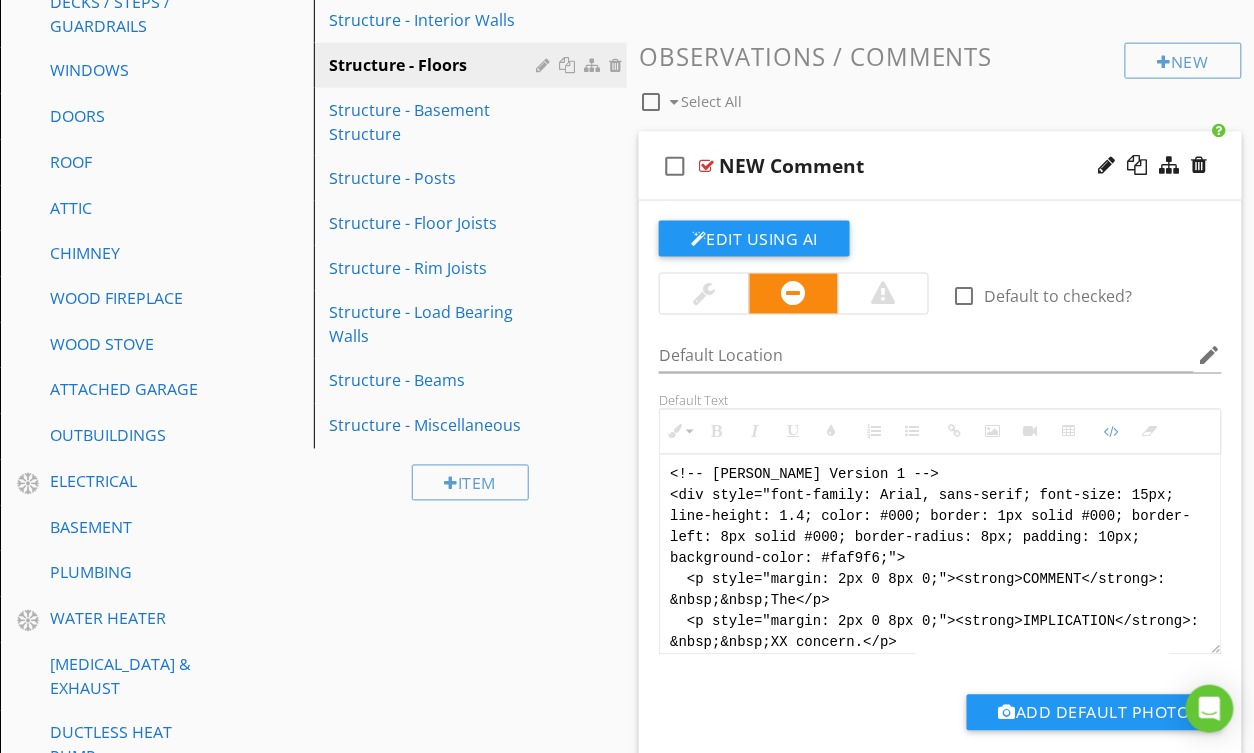 scroll, scrollTop: 120, scrollLeft: 0, axis: vertical 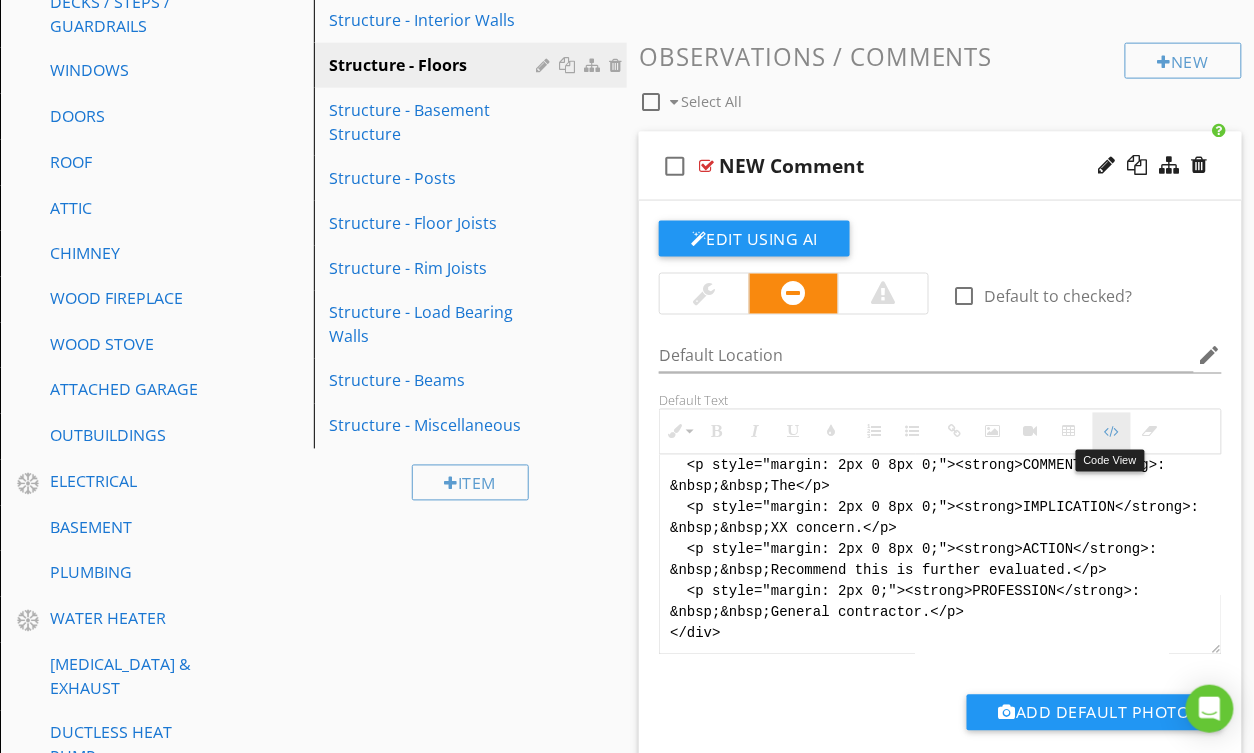 click on "Code View" at bounding box center (1112, 432) 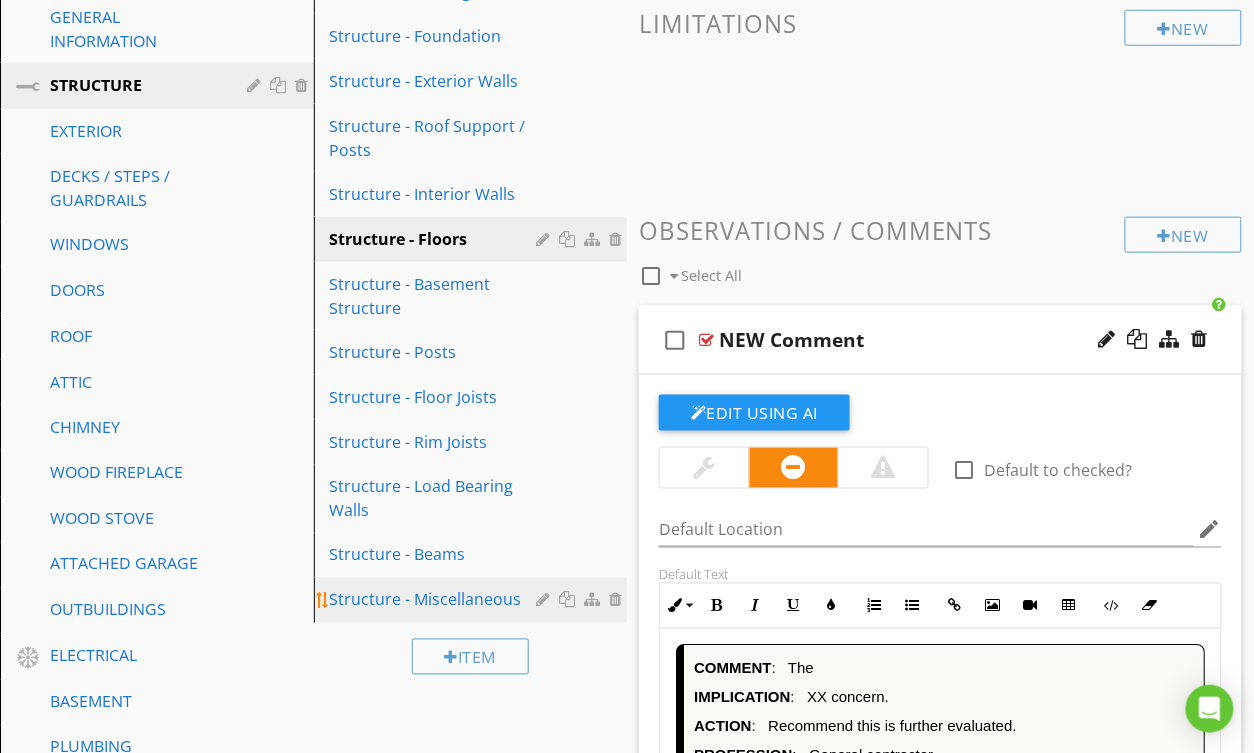scroll, scrollTop: 450, scrollLeft: 0, axis: vertical 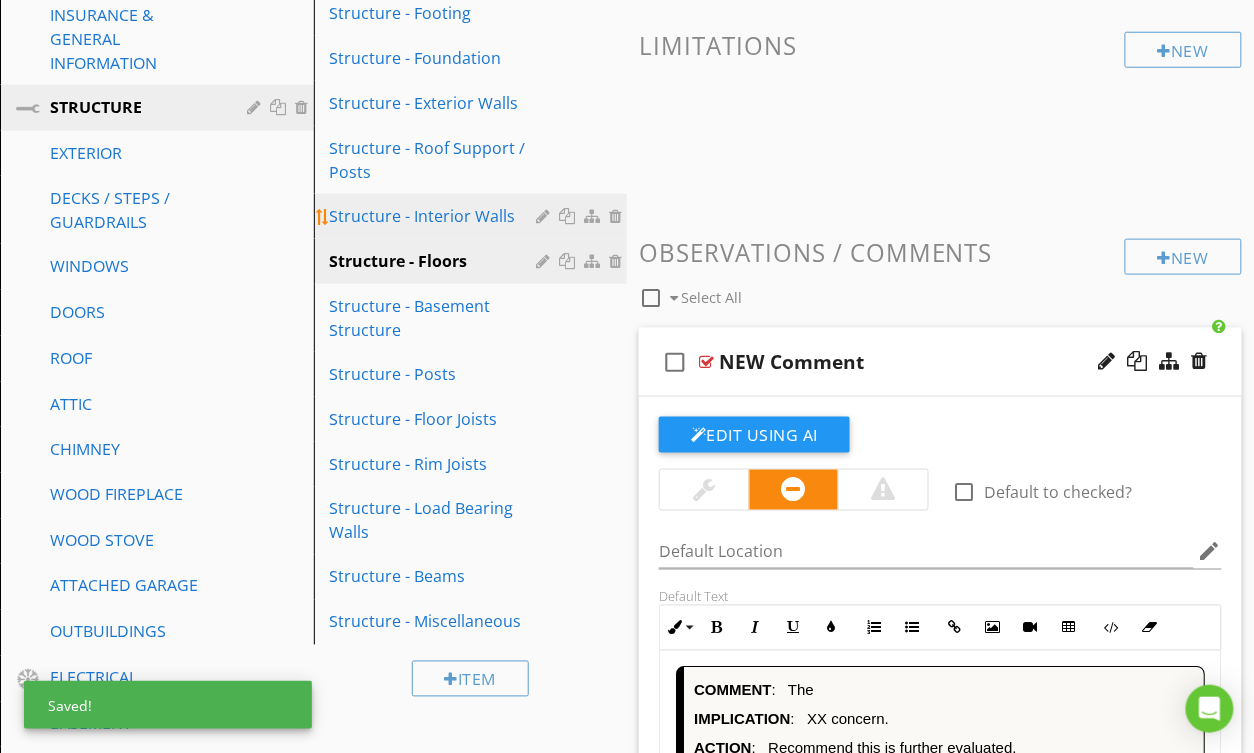 click on "Structure - Interior Walls" at bounding box center (436, 216) 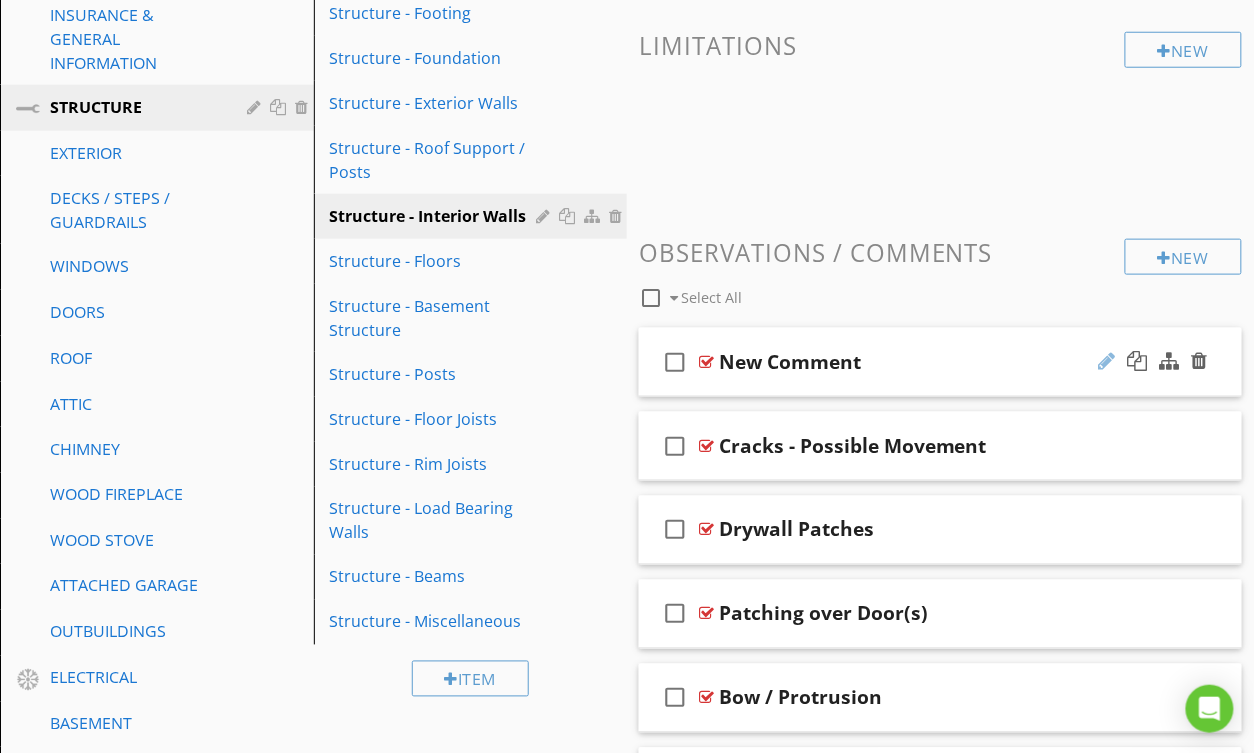 click at bounding box center [1107, 361] 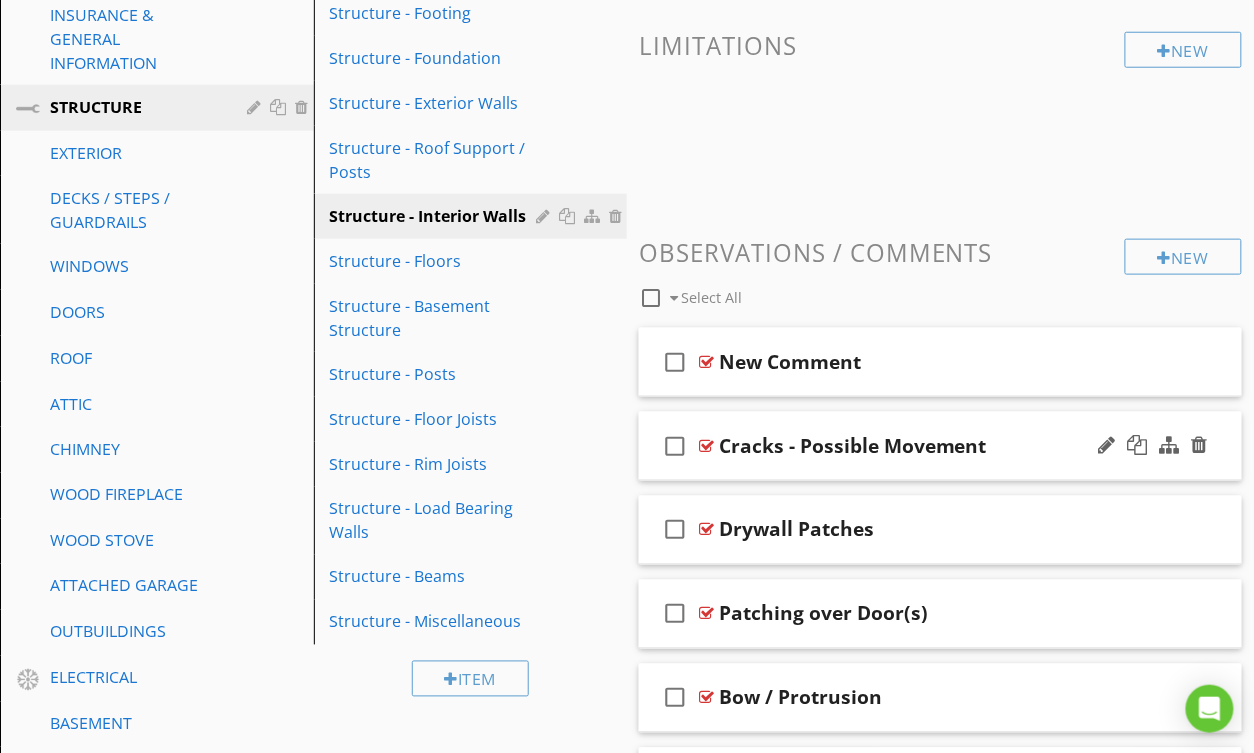 drag, startPoint x: 709, startPoint y: 357, endPoint x: 826, endPoint y: 445, distance: 146.40013 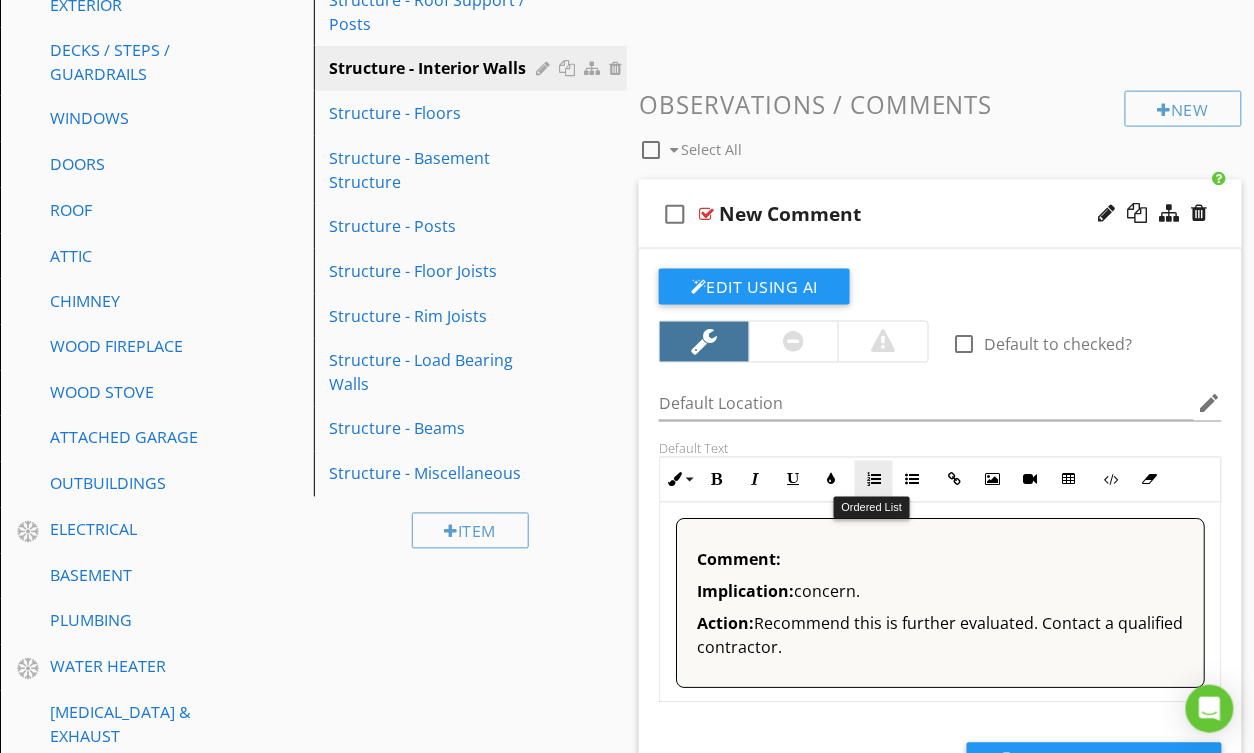 scroll, scrollTop: 600, scrollLeft: 0, axis: vertical 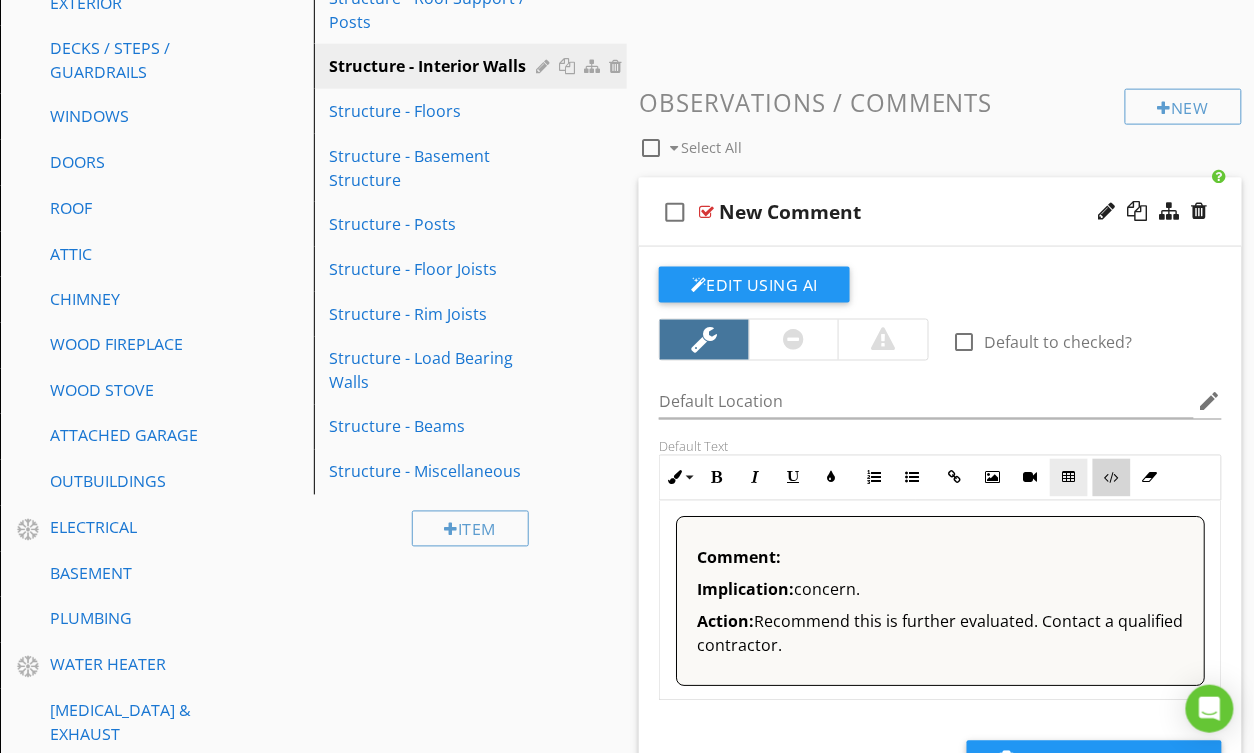 drag, startPoint x: 1104, startPoint y: 485, endPoint x: 1086, endPoint y: 494, distance: 20.12461 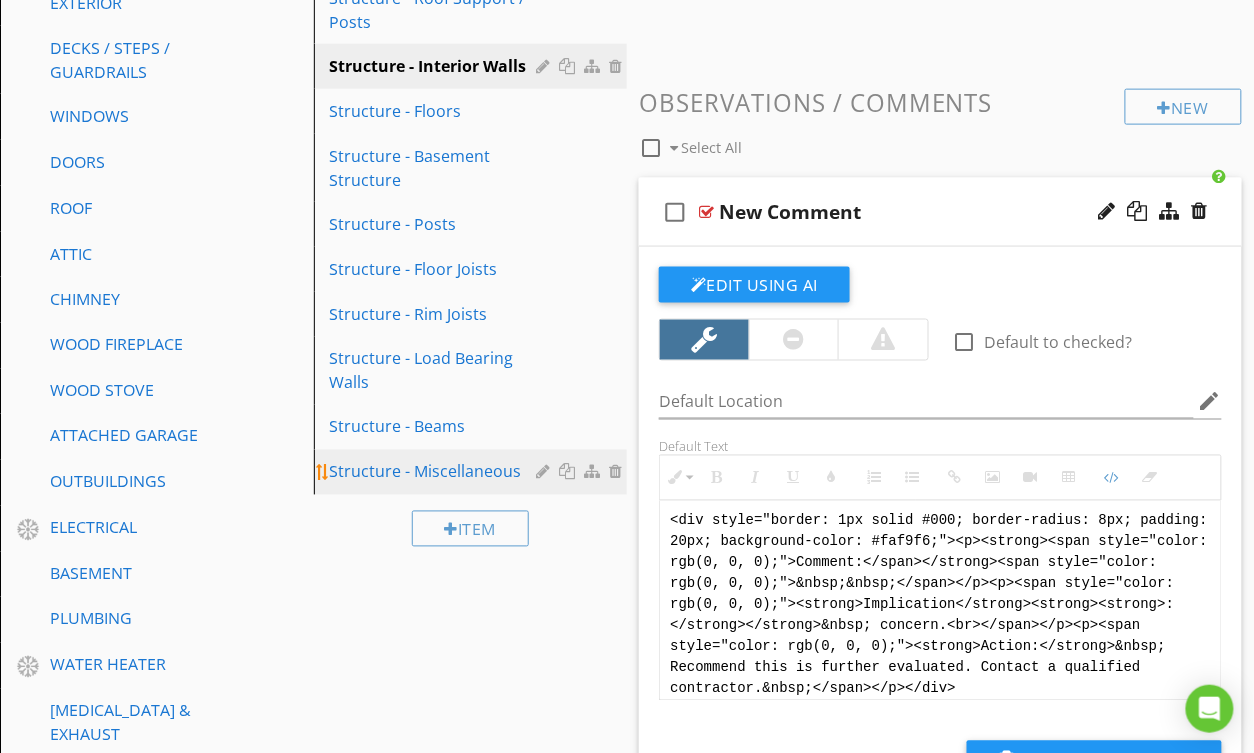 drag, startPoint x: 986, startPoint y: 674, endPoint x: 617, endPoint y: 468, distance: 422.6074 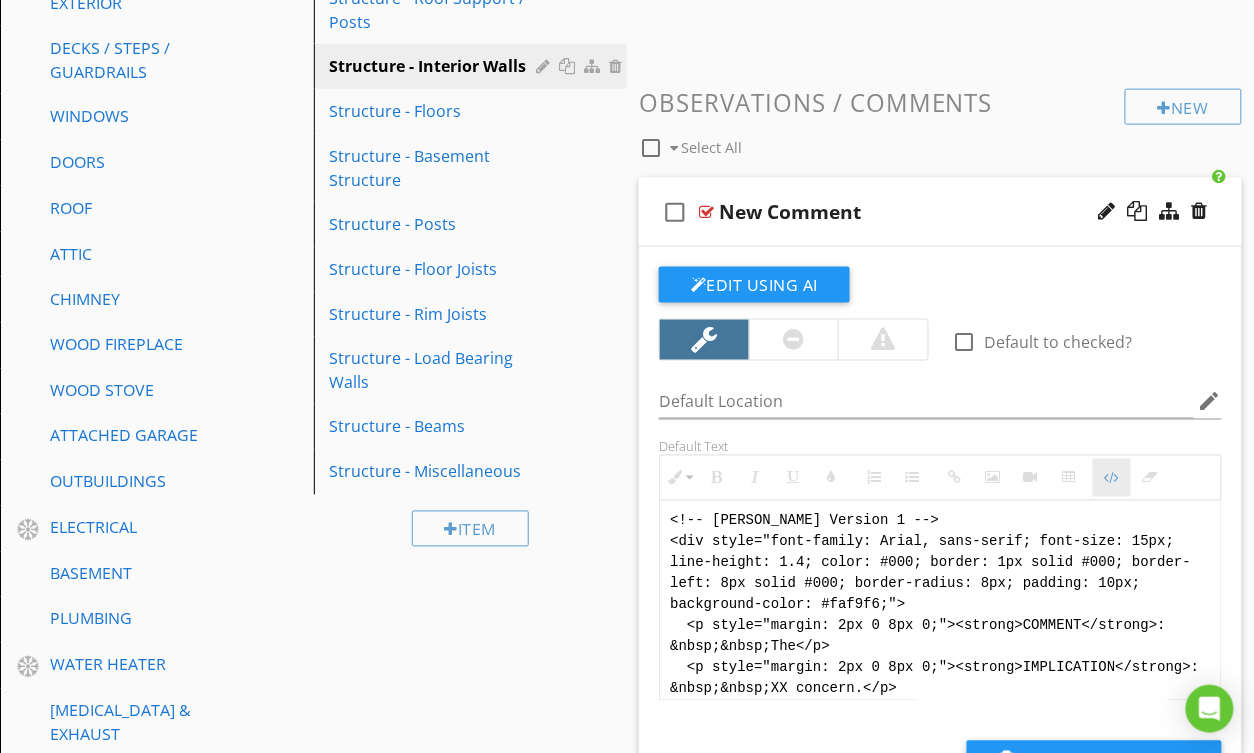 scroll, scrollTop: 0, scrollLeft: 0, axis: both 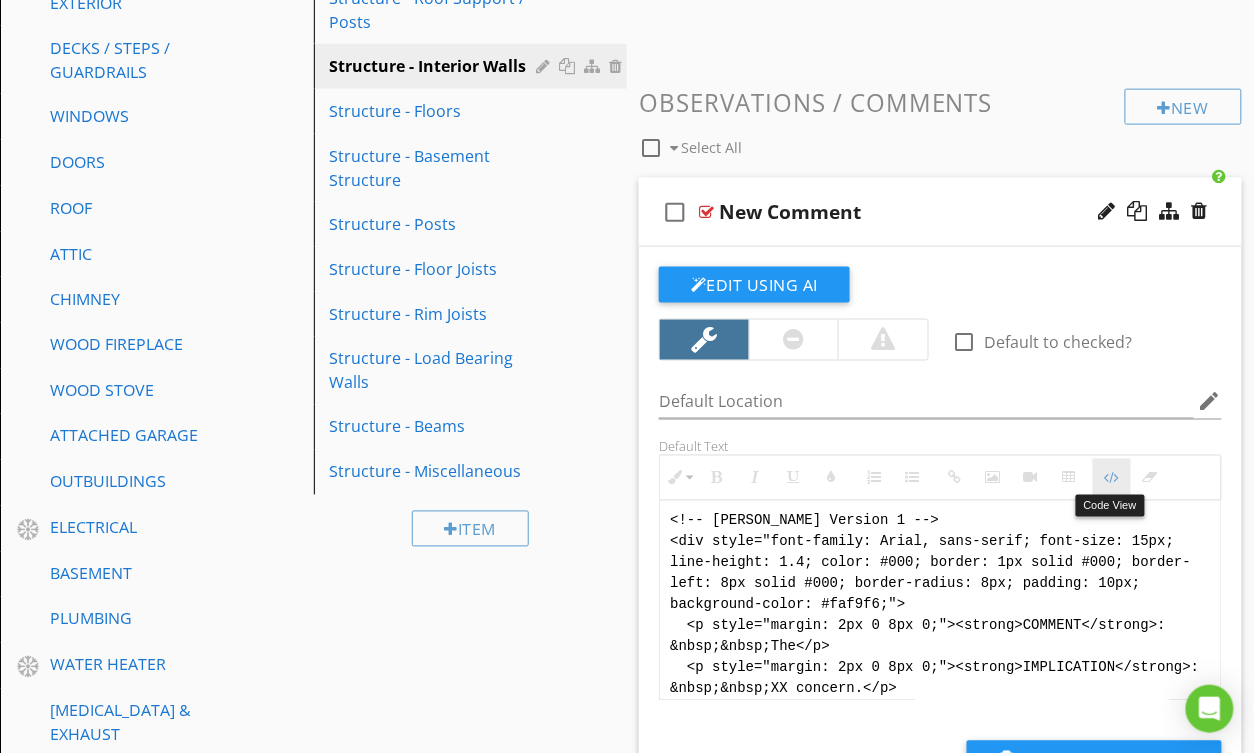 click at bounding box center [1112, 478] 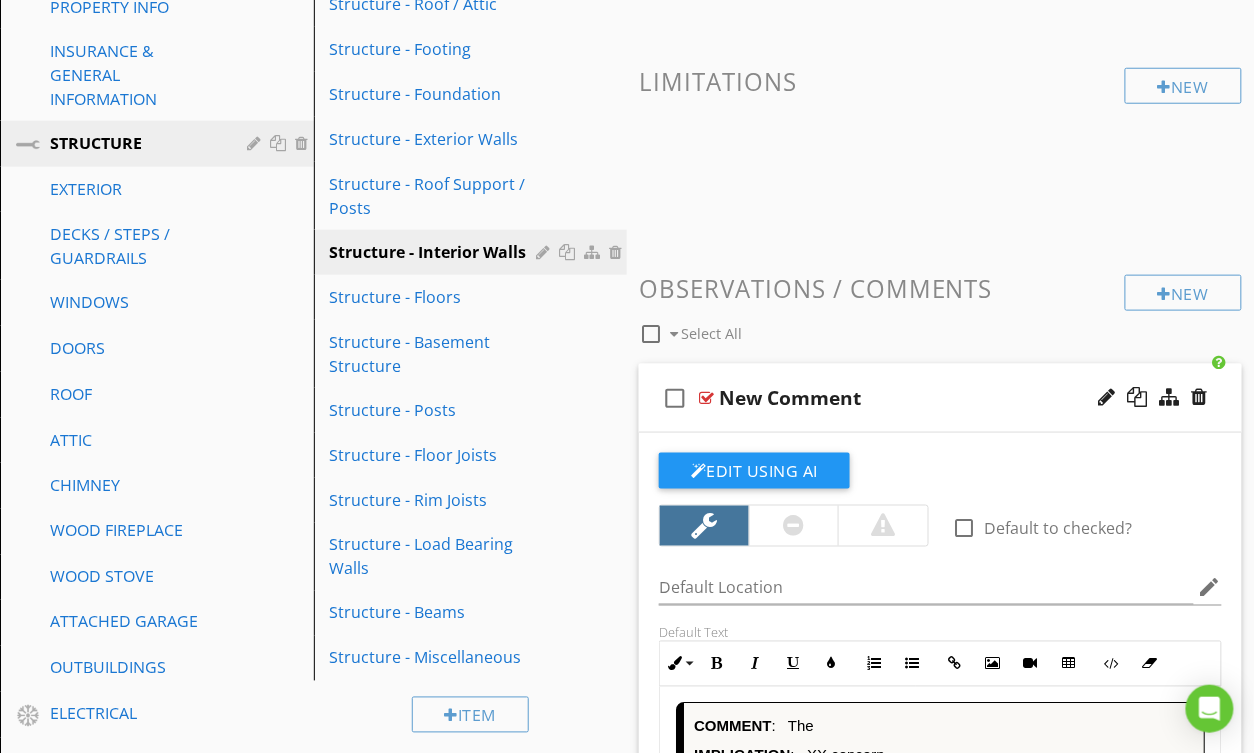 scroll, scrollTop: 401, scrollLeft: 0, axis: vertical 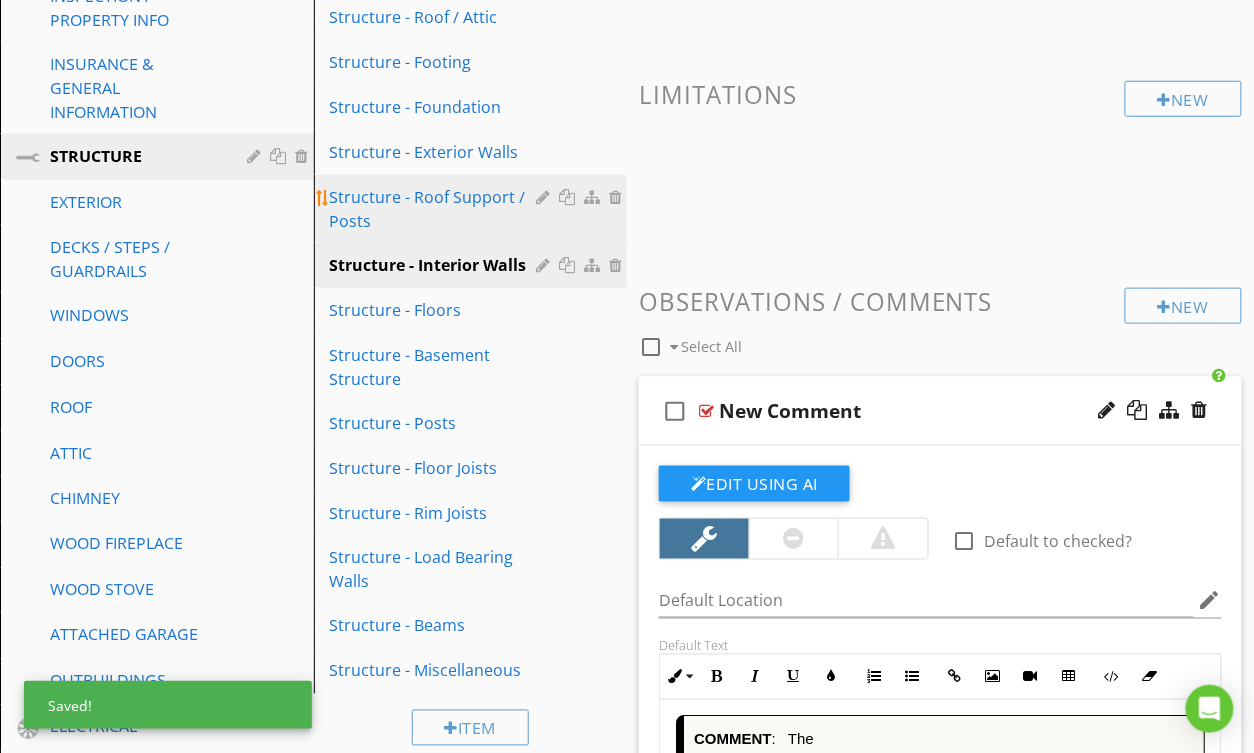 click on "Structure - Roof Support / Posts" at bounding box center [436, 209] 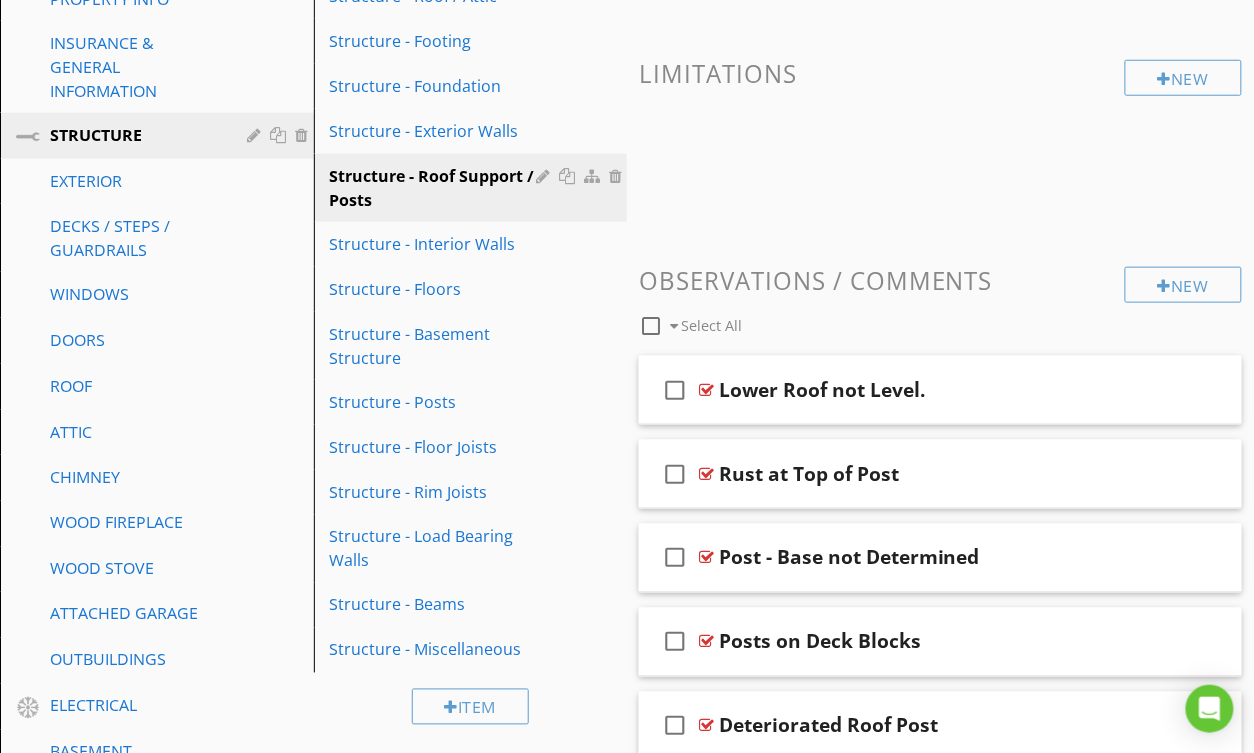 scroll, scrollTop: 365, scrollLeft: 0, axis: vertical 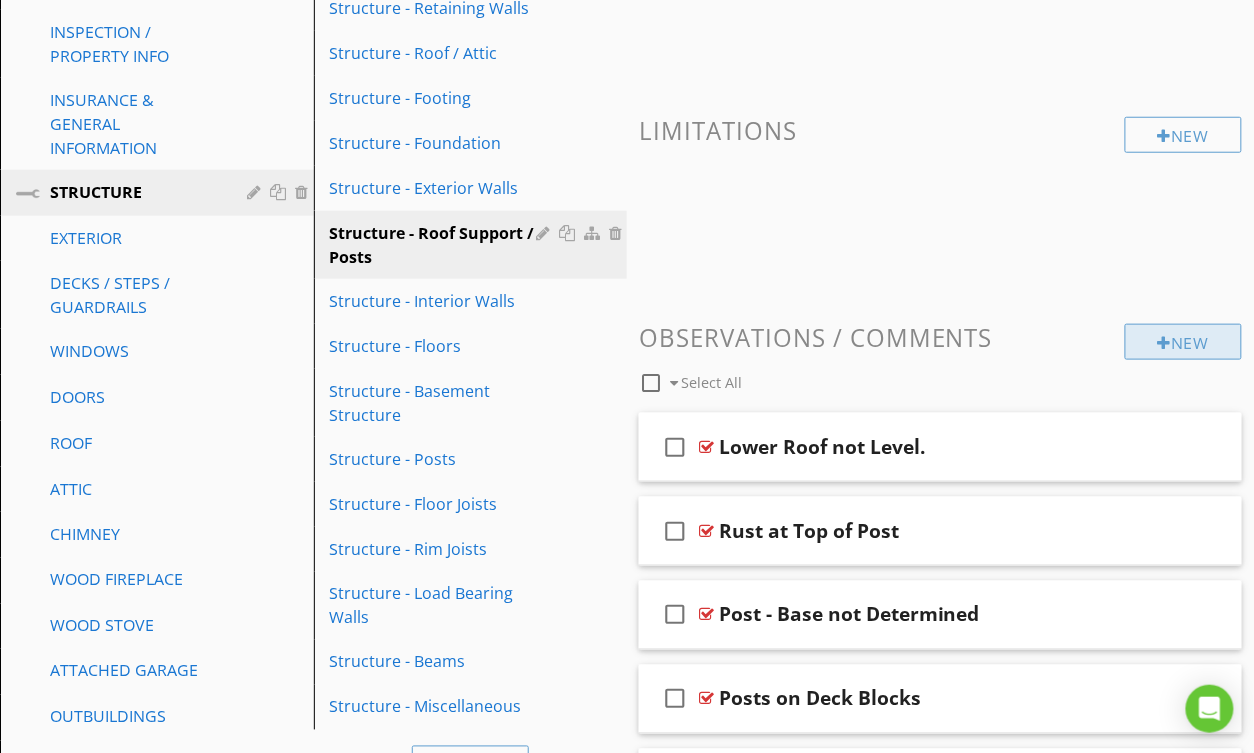 click at bounding box center (1165, 343) 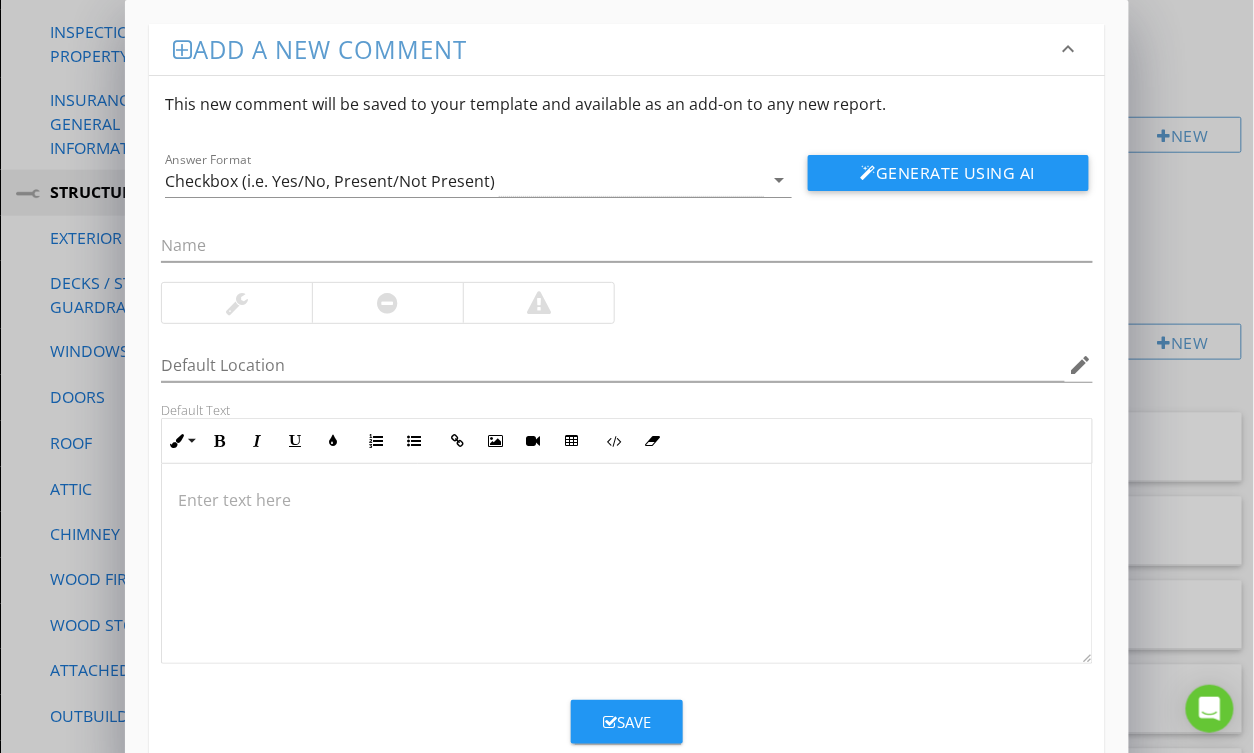 scroll, scrollTop: 364, scrollLeft: 0, axis: vertical 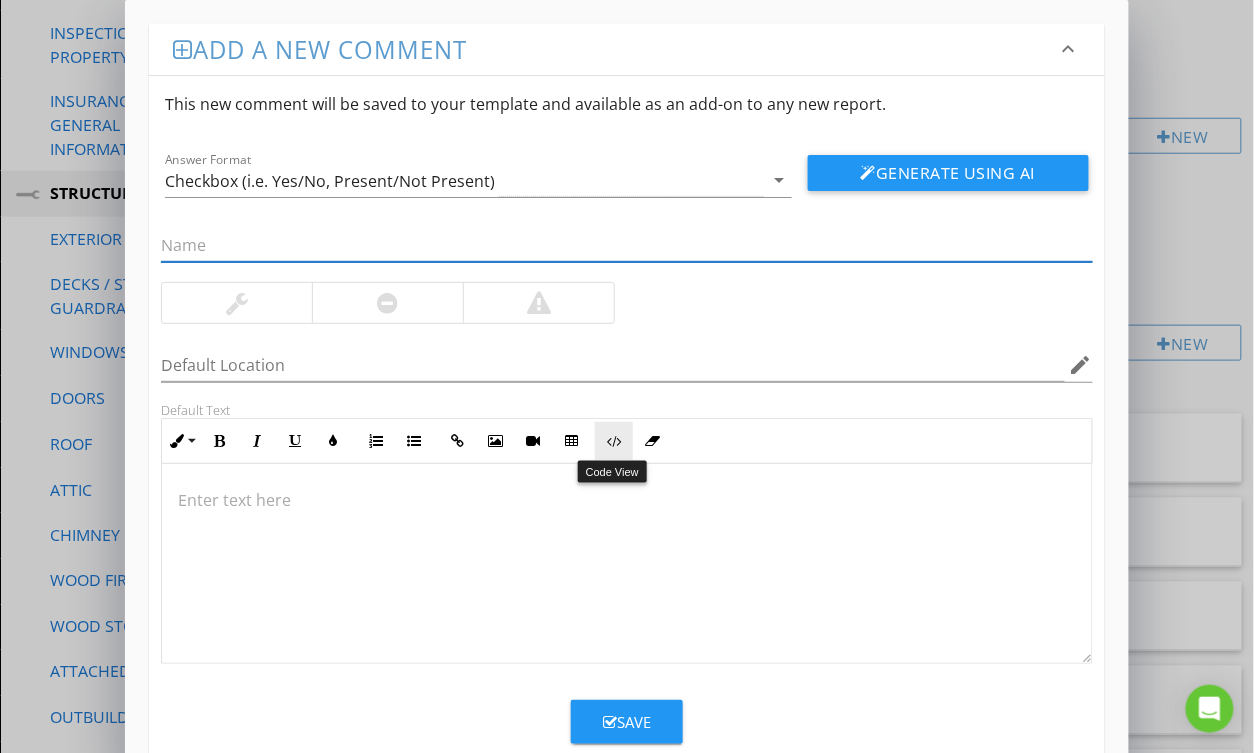 click on "Code View" at bounding box center (614, 441) 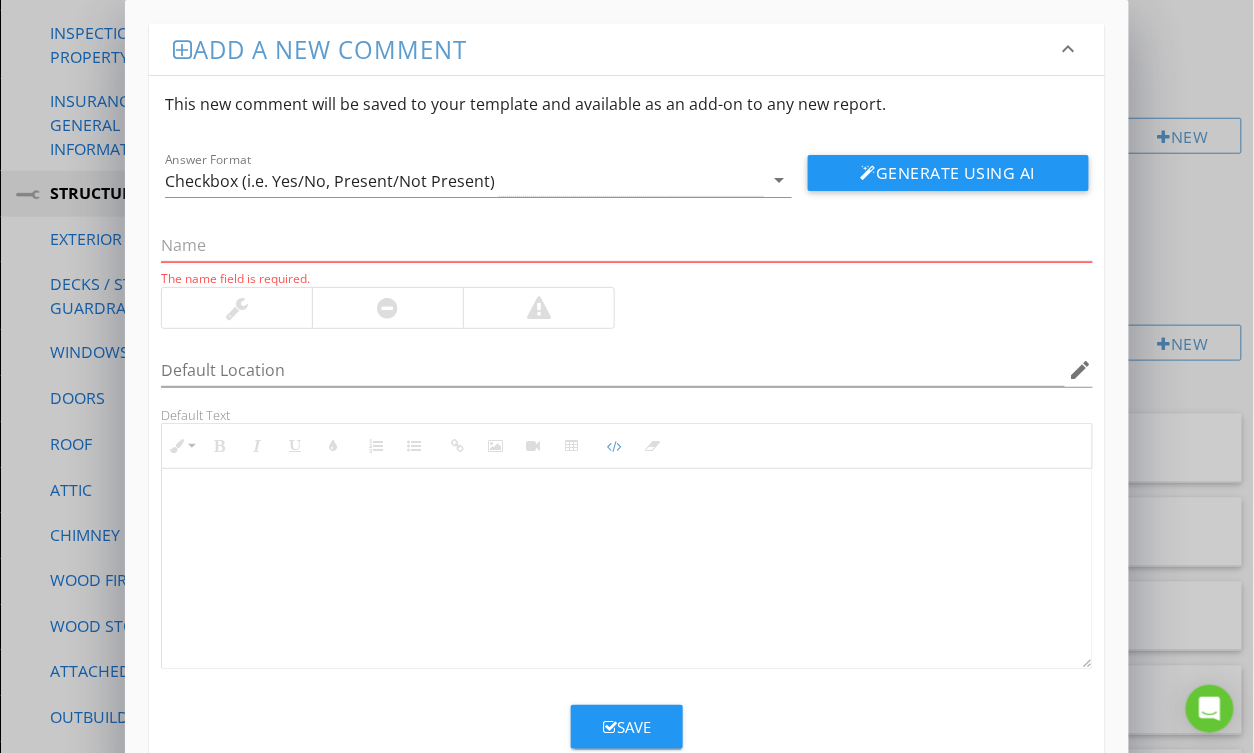 type on "<!-- [PERSON_NAME] Version 1 -->
<div style="font-family: Arial, sans-serif; font-size: 15px; line-height: 1.4; color: #000; border: 1px solid #000; border-left: 8px solid #000; border-radius: 8px; padding: 10px; background-color: #faf9f6;">
<p style="margin: 2px 0 8px 0;"><strong>COMMENT</strong>: &nbsp;&nbsp;The</p>
<p style="margin: 2px 0 8px 0;"><strong>IMPLICATION</strong>: &nbsp;&nbsp;XX concern.</p>
<p style="margin: 2px 0 8px 0;"><strong>ACTION</strong>: &nbsp;&nbsp;Recommend this is further evaluated.</p>
<p style="margin: 2px 0;"><strong>PROFESSION</strong>: &nbsp;&nbsp;General contractor.</p>
</div>" 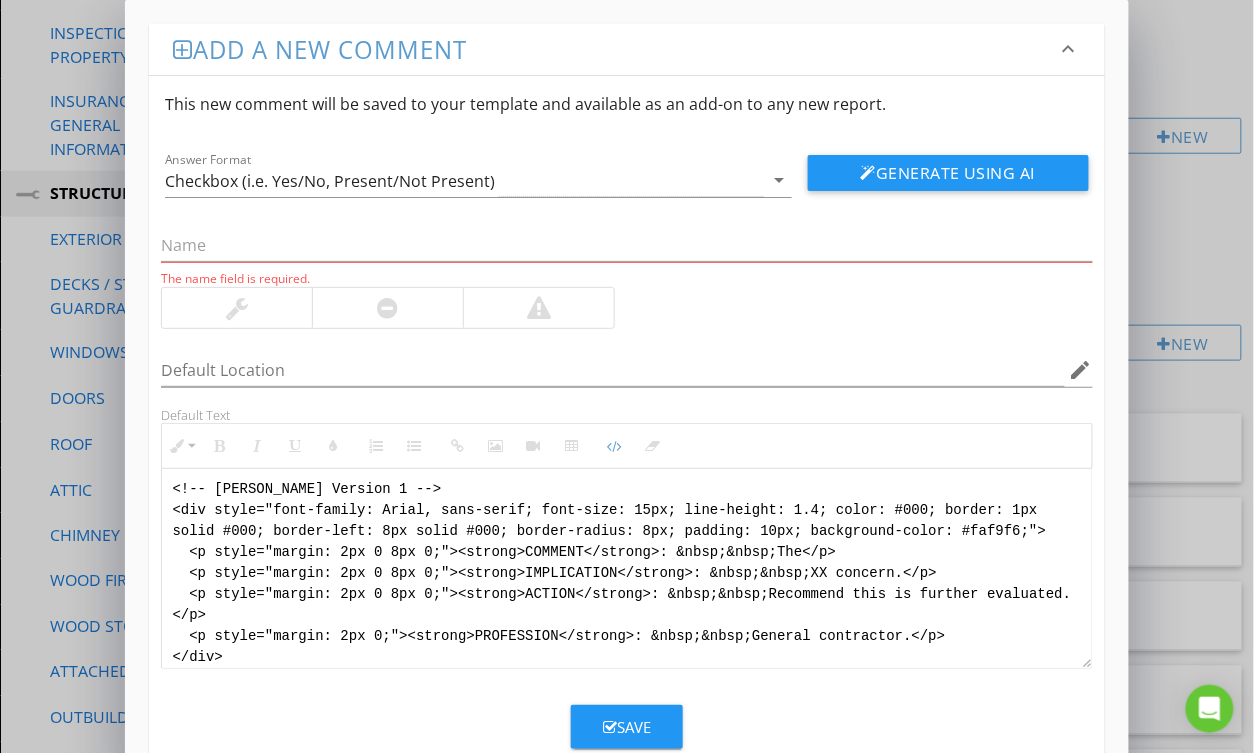 scroll, scrollTop: 8, scrollLeft: 0, axis: vertical 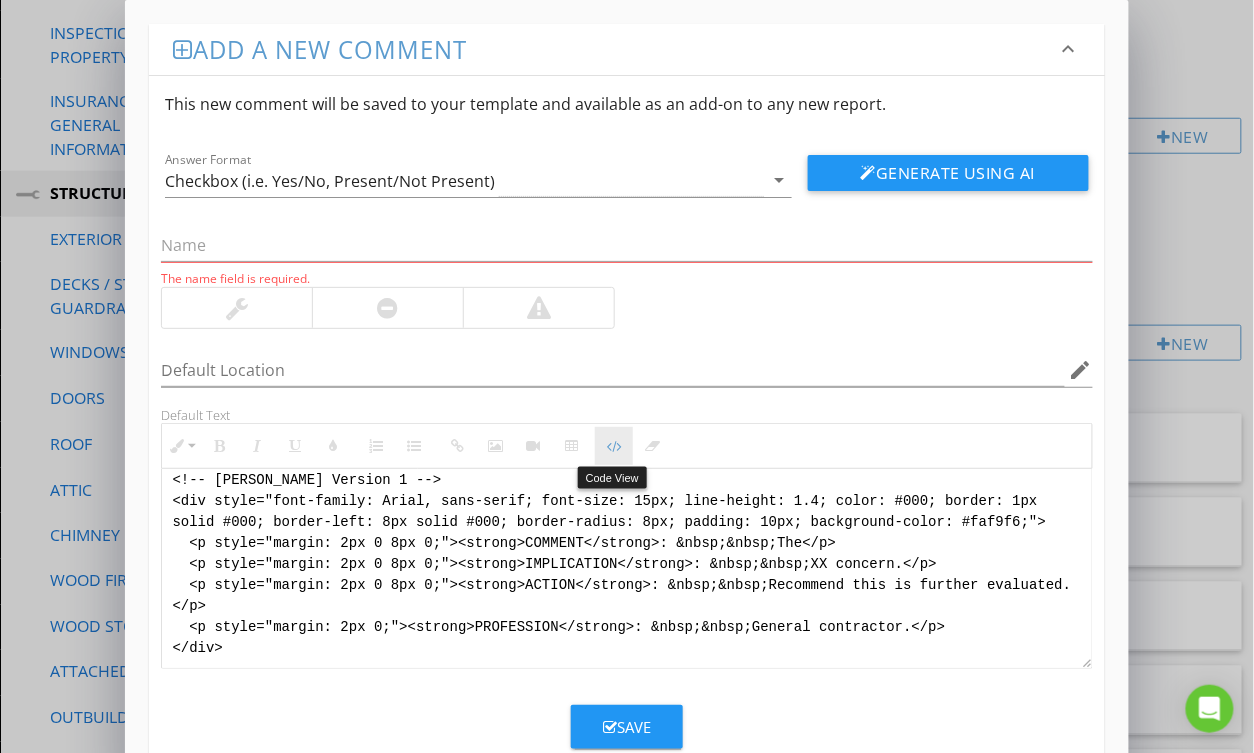 drag, startPoint x: 604, startPoint y: 444, endPoint x: 602, endPoint y: 434, distance: 10.198039 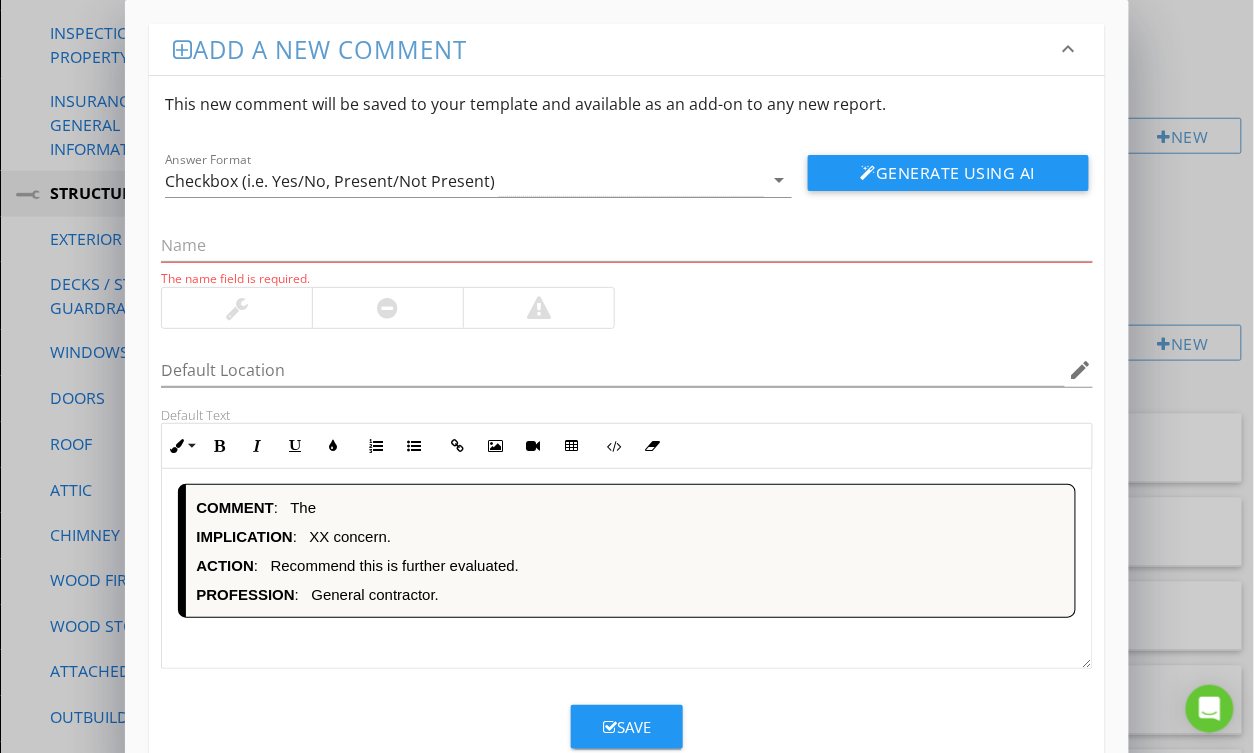 click at bounding box center (387, 308) 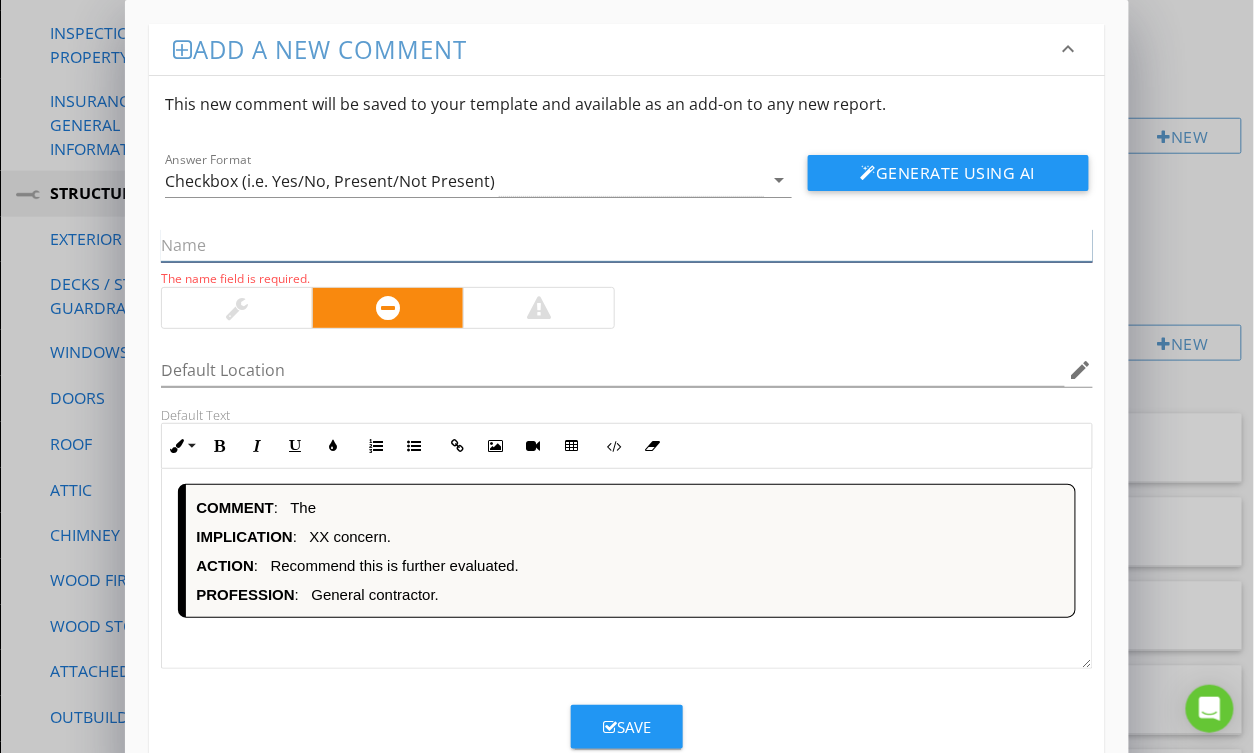 click at bounding box center [626, 245] 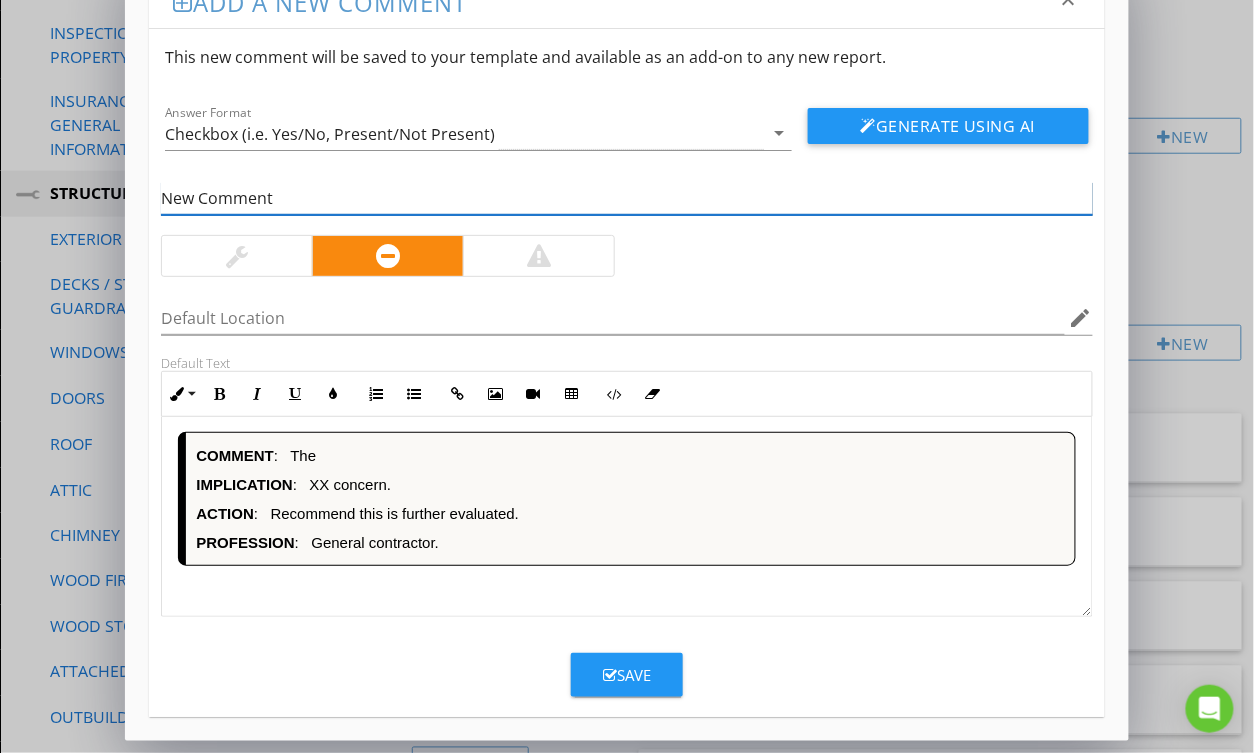 scroll, scrollTop: 48, scrollLeft: 0, axis: vertical 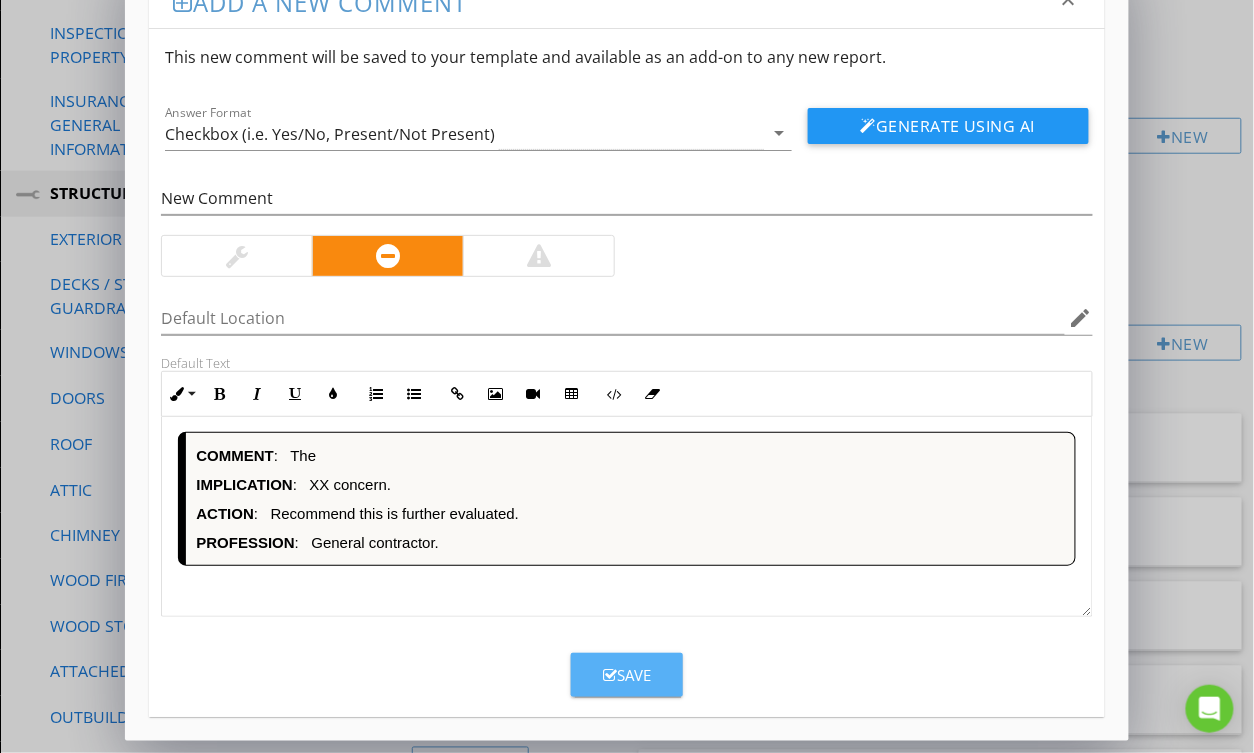 click at bounding box center [610, 675] 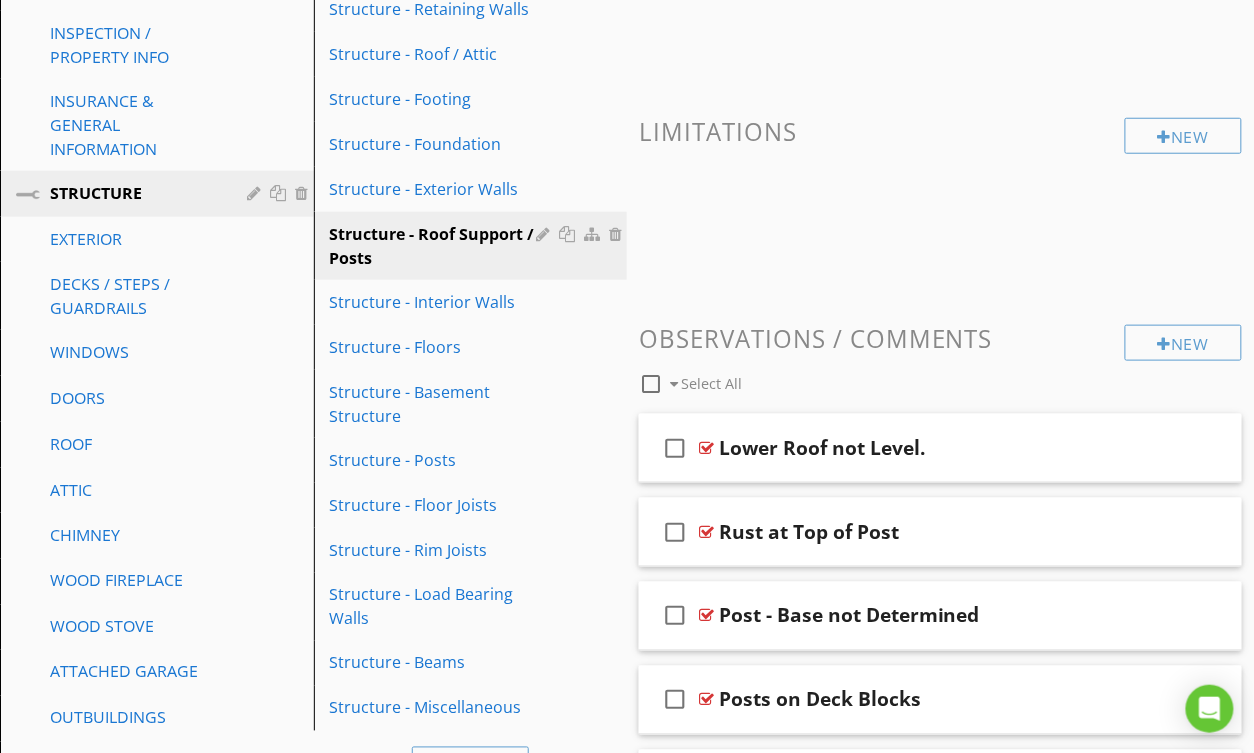 scroll, scrollTop: 0, scrollLeft: 0, axis: both 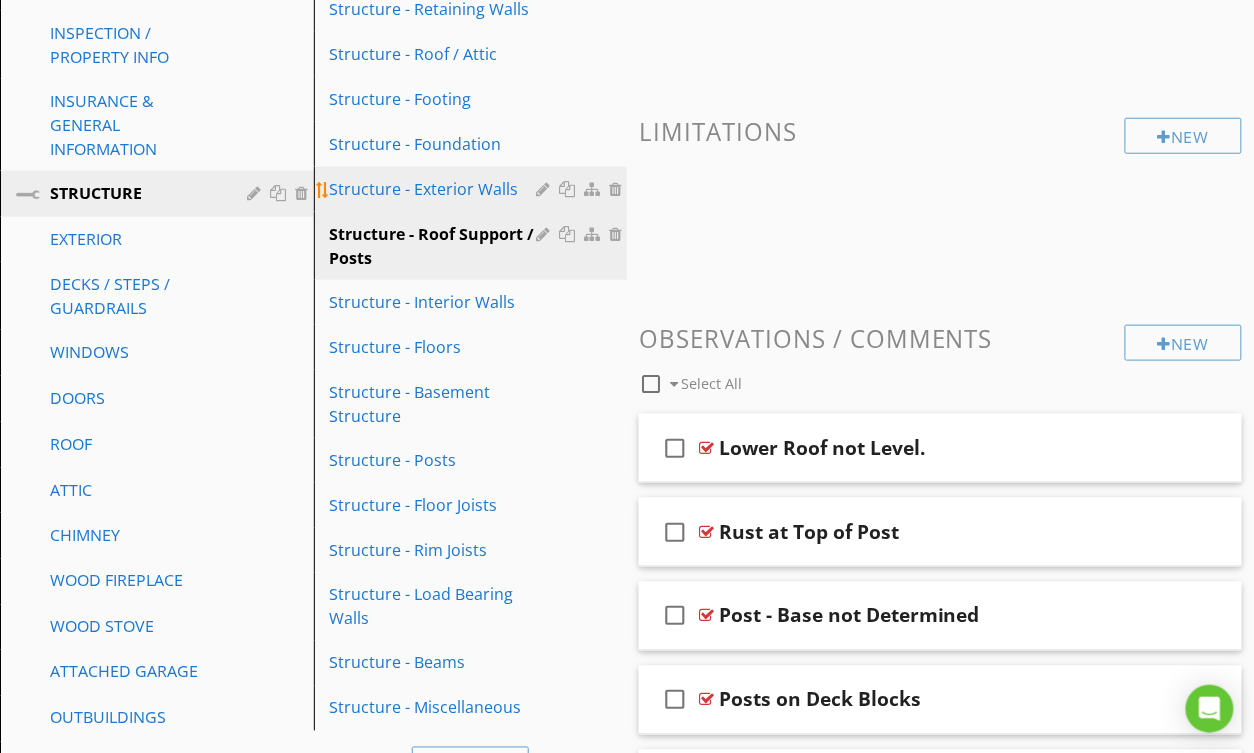click on "Structure - Exterior Walls" at bounding box center [436, 189] 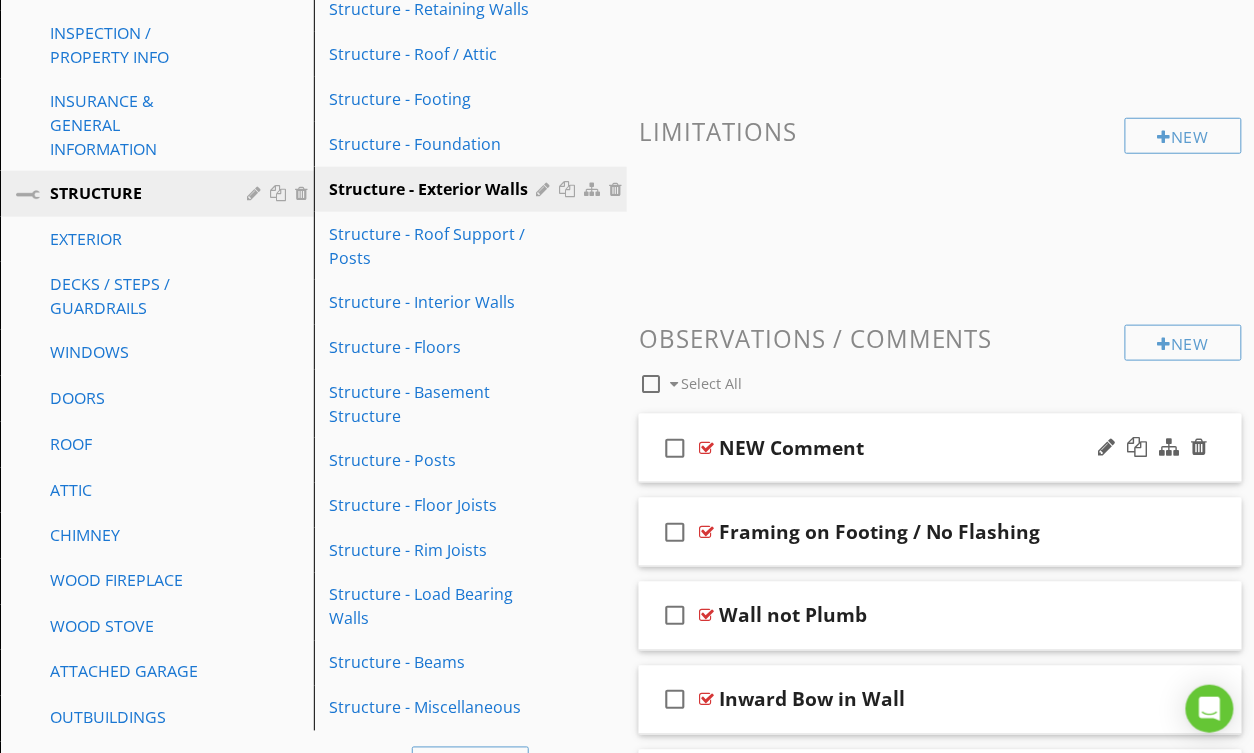 click at bounding box center [1153, 448] 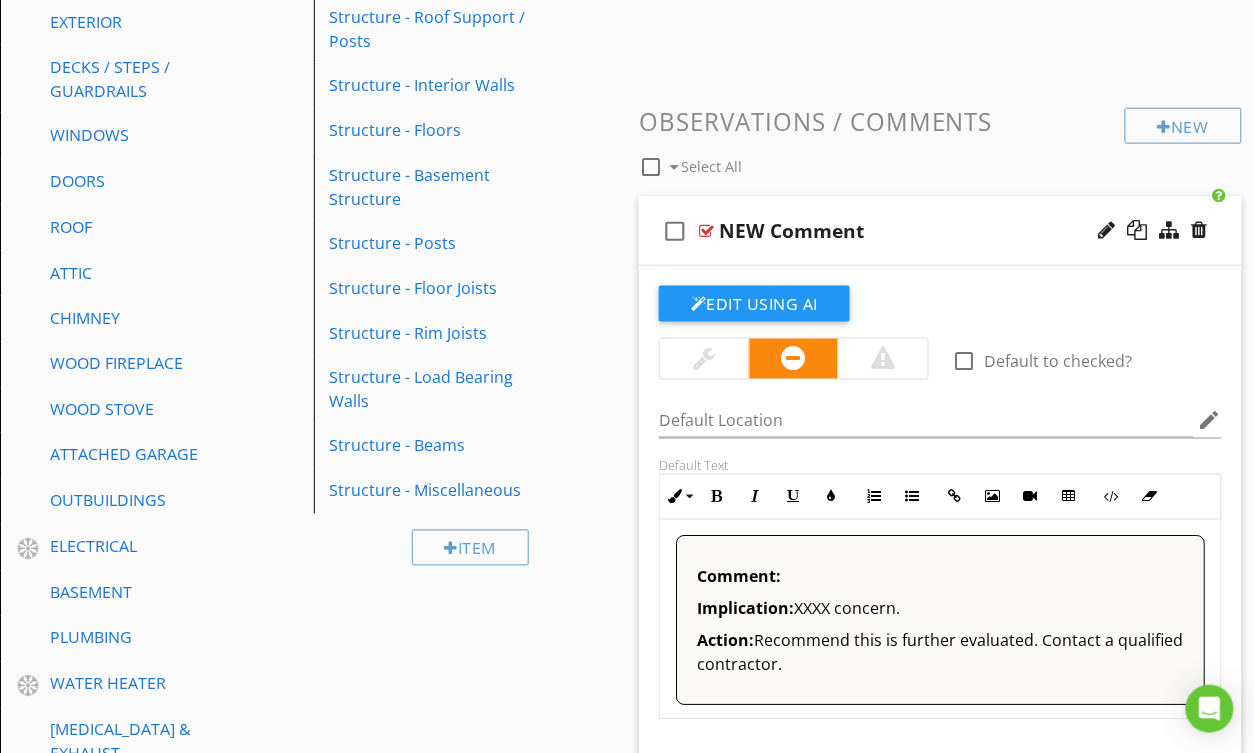 scroll, scrollTop: 629, scrollLeft: 0, axis: vertical 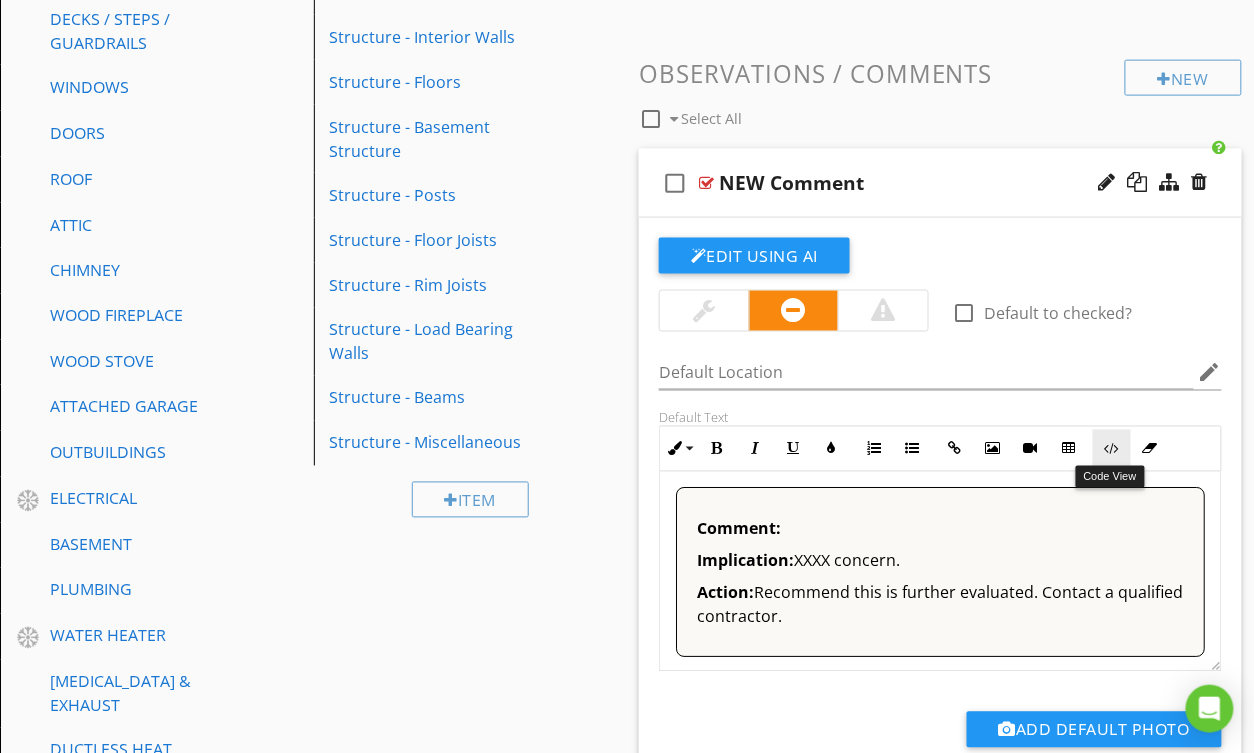 click on "Code View" at bounding box center (1112, 449) 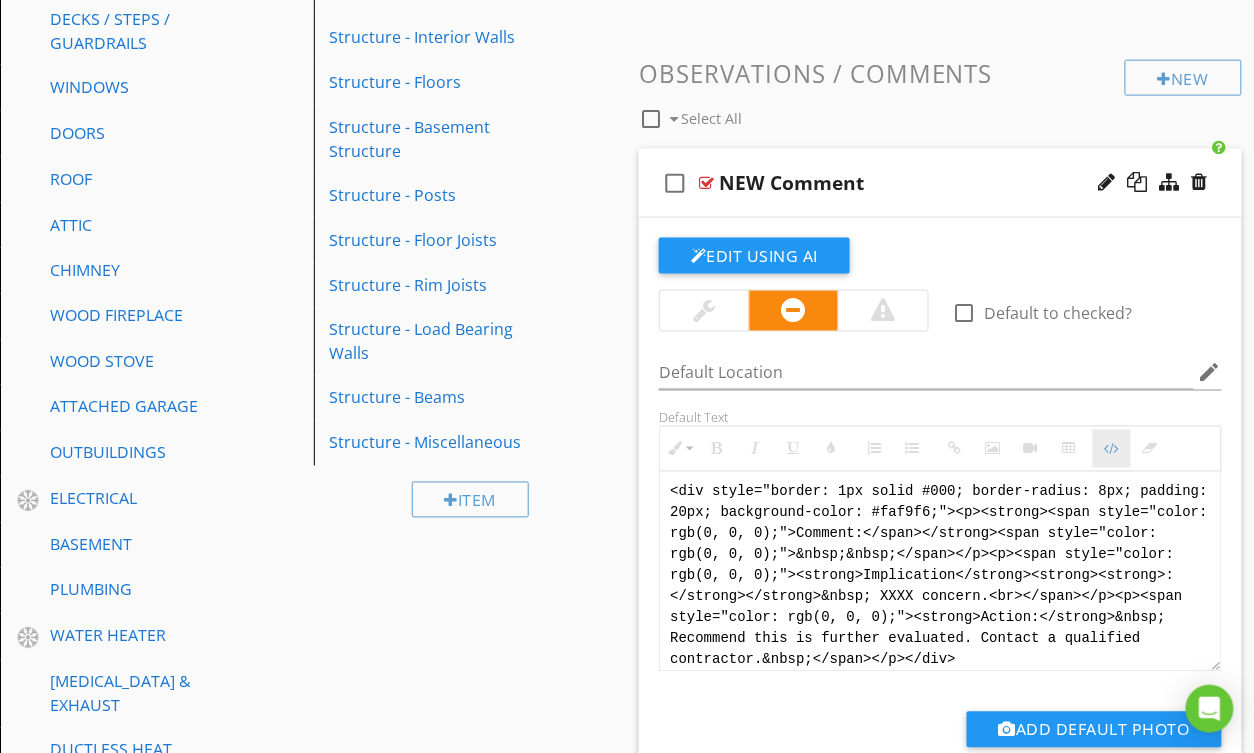 scroll, scrollTop: 628, scrollLeft: 0, axis: vertical 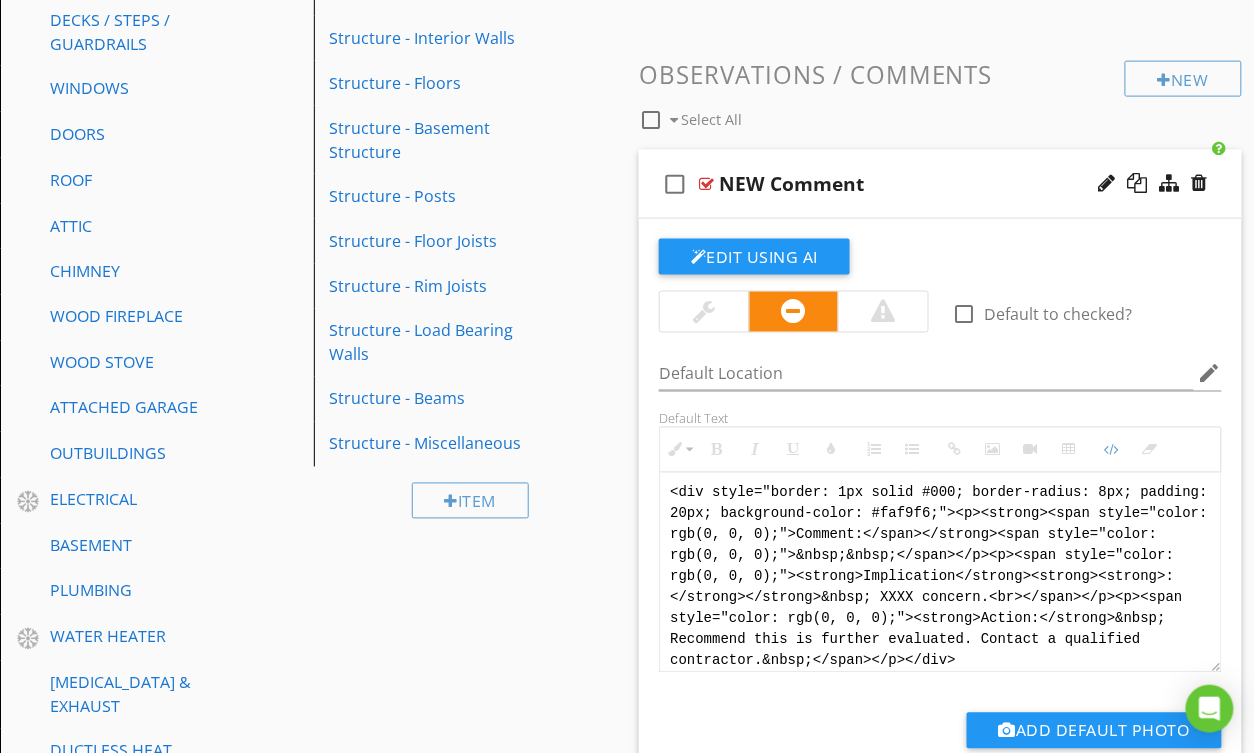 drag, startPoint x: 984, startPoint y: 650, endPoint x: 644, endPoint y: 453, distance: 392.9491 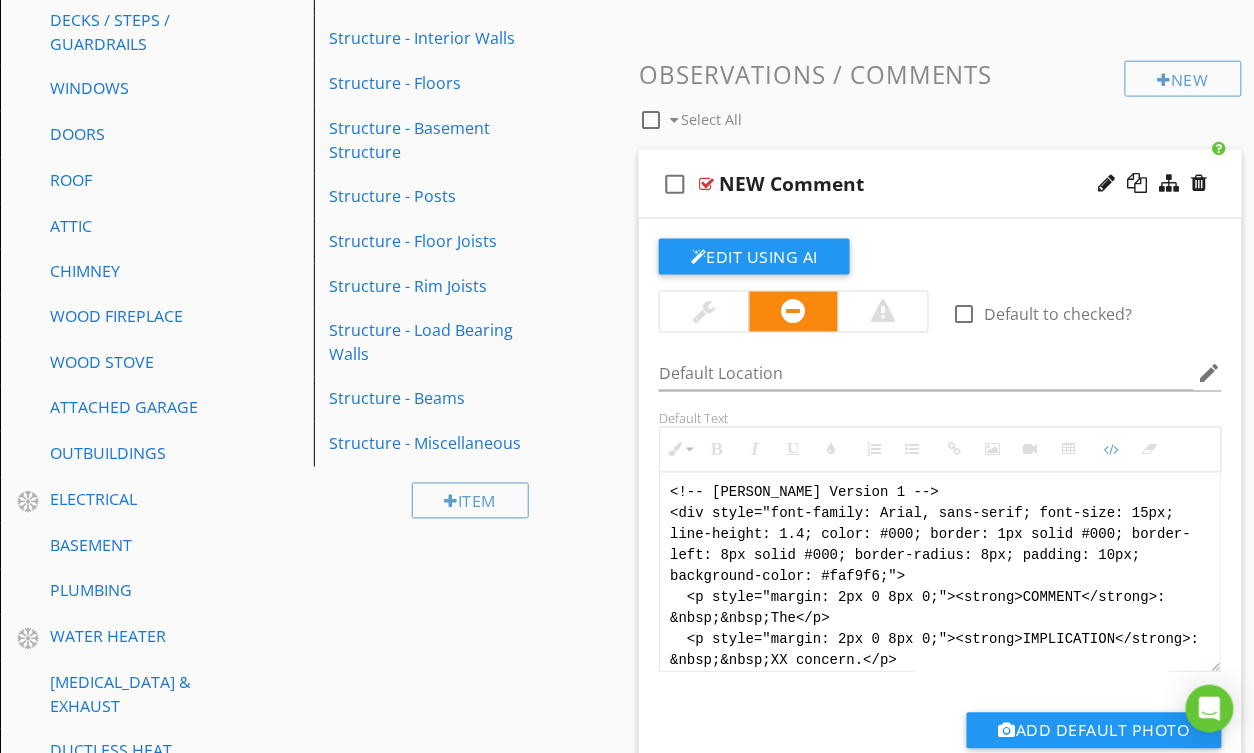 scroll, scrollTop: 120, scrollLeft: 0, axis: vertical 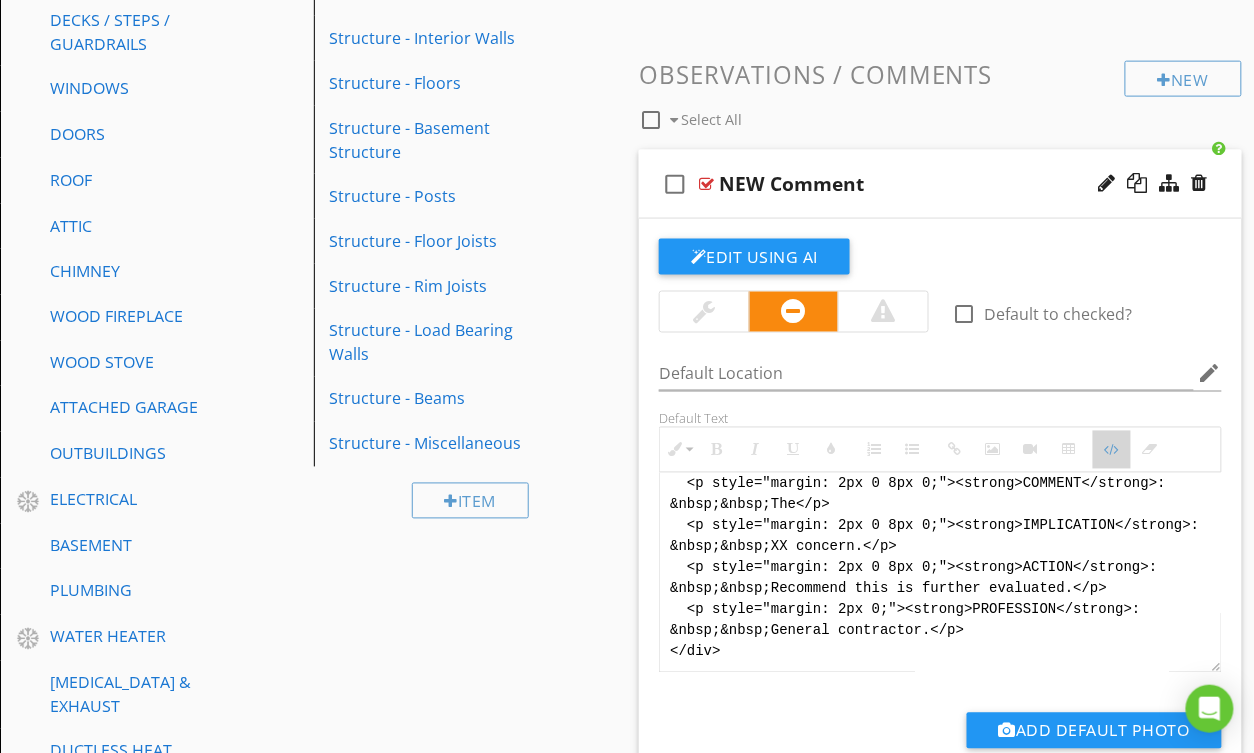 drag, startPoint x: 1110, startPoint y: 442, endPoint x: 921, endPoint y: 432, distance: 189.26436 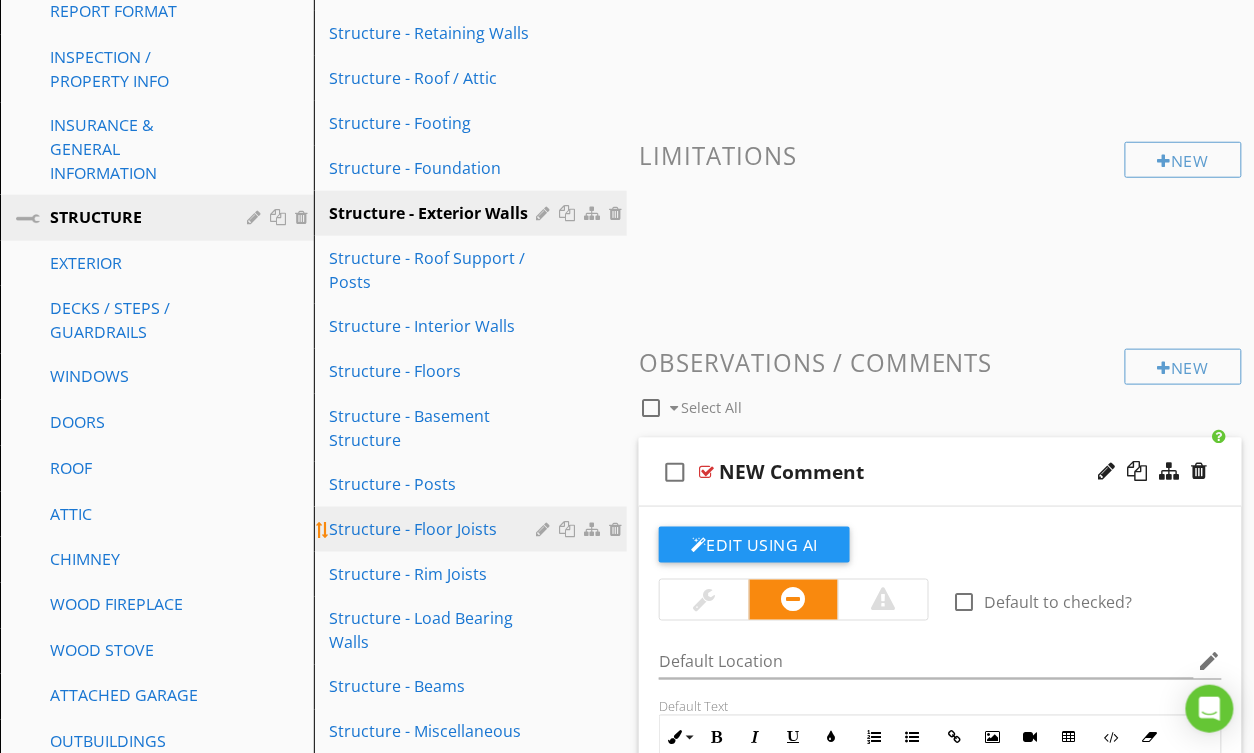 scroll, scrollTop: 309, scrollLeft: 0, axis: vertical 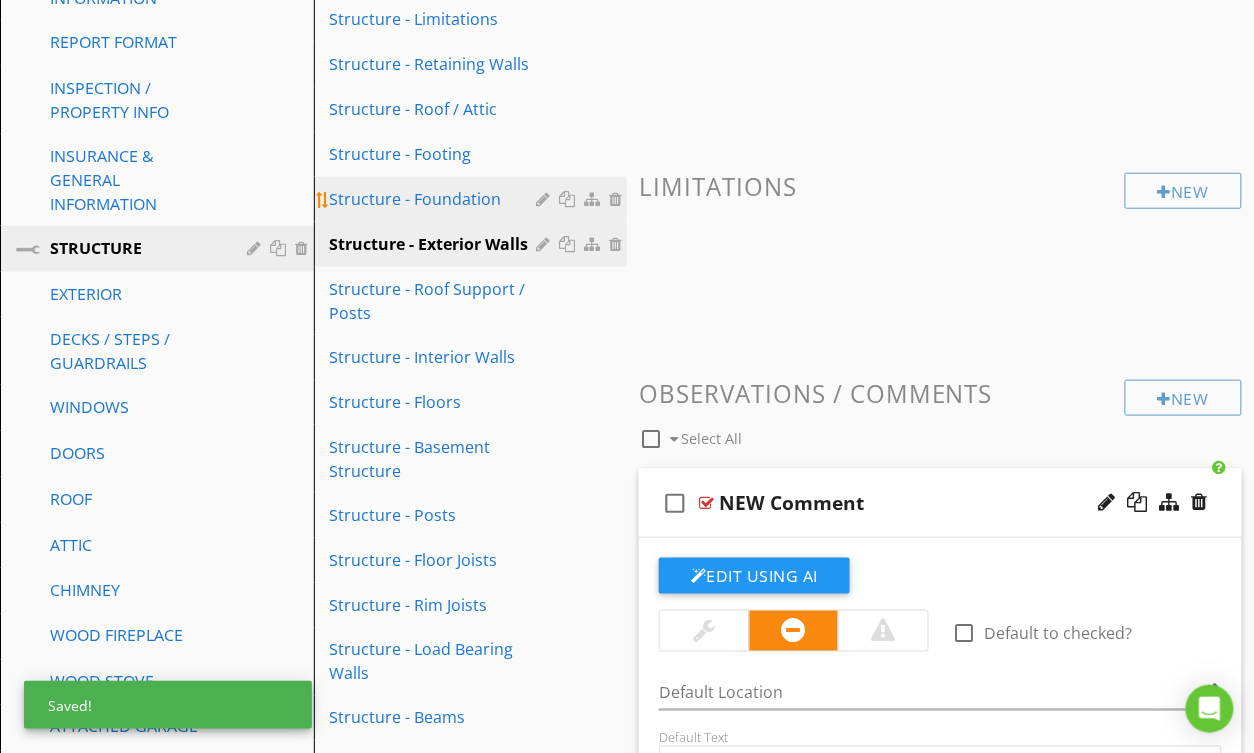click on "Structure - Foundation" at bounding box center [436, 199] 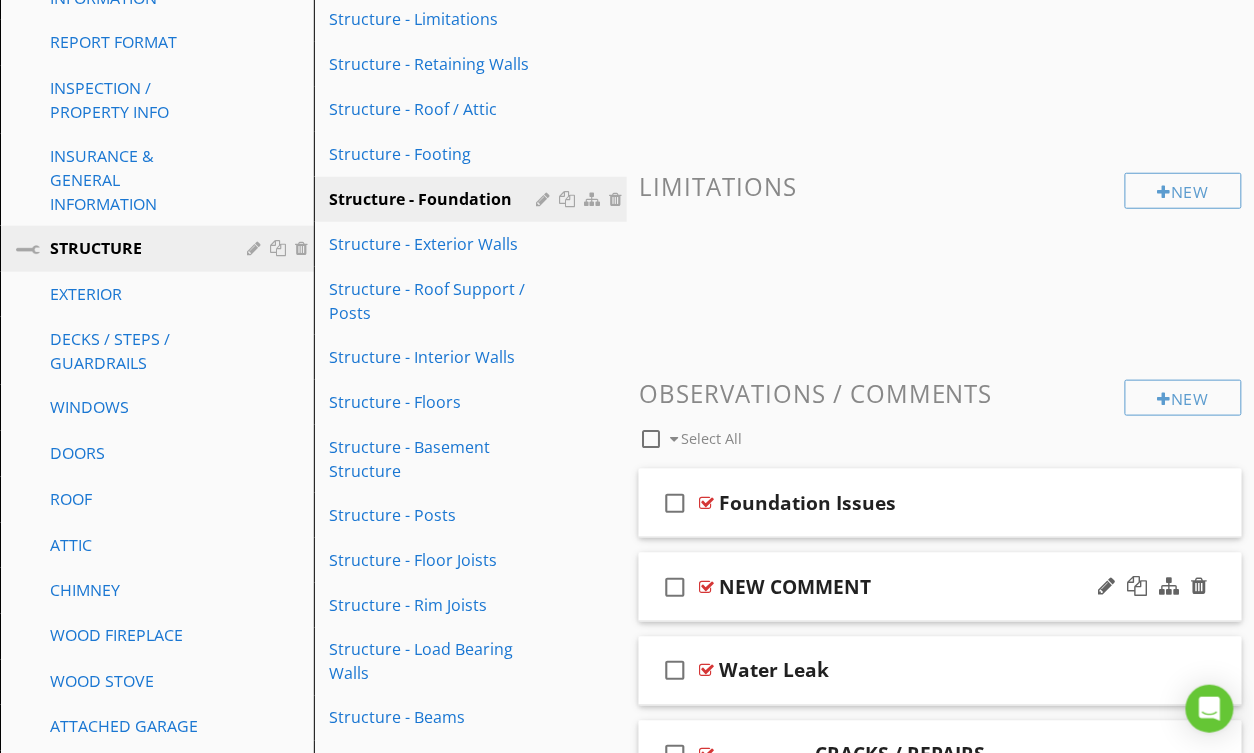 type 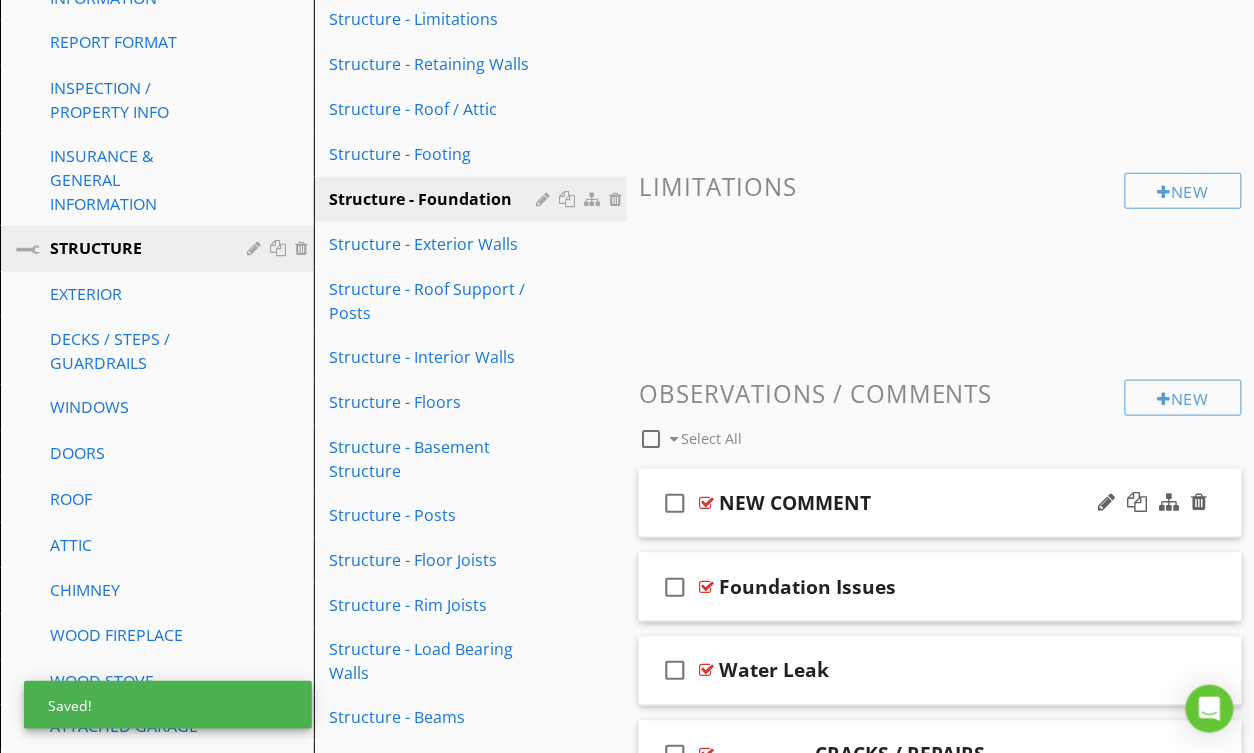drag, startPoint x: 1104, startPoint y: 503, endPoint x: 1094, endPoint y: 499, distance: 10.770329 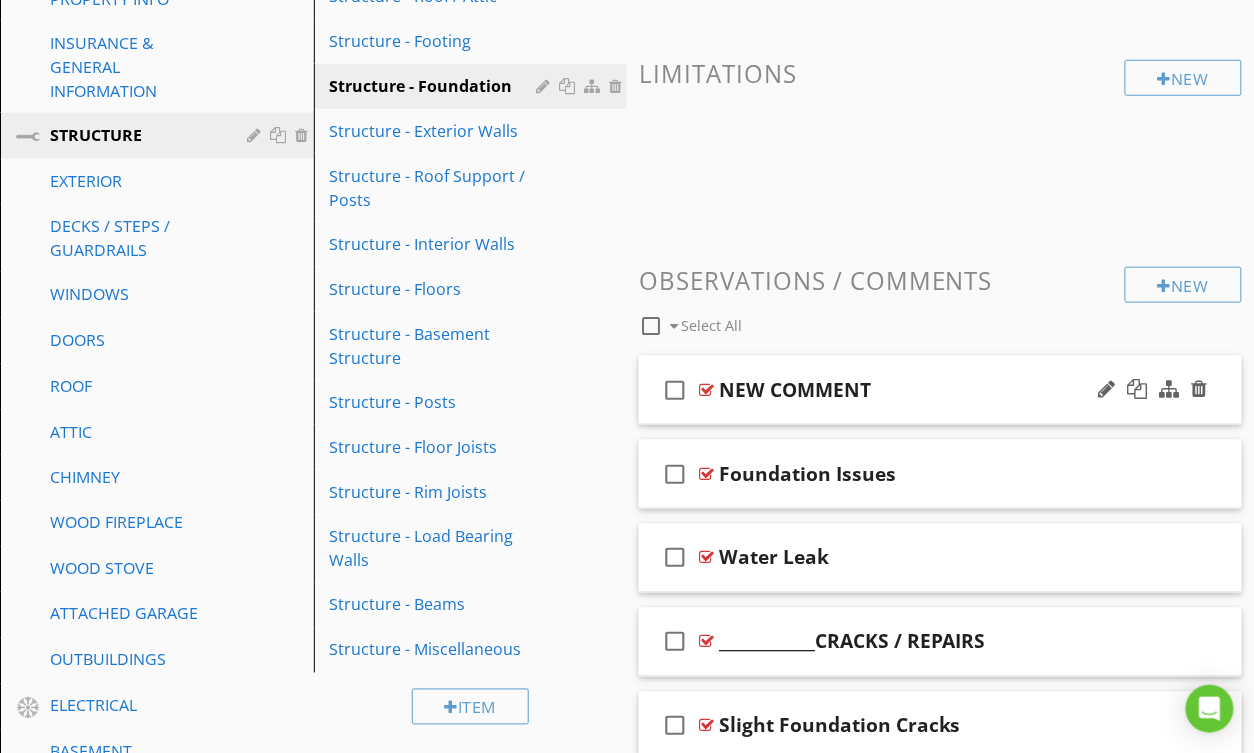 scroll, scrollTop: 428, scrollLeft: 0, axis: vertical 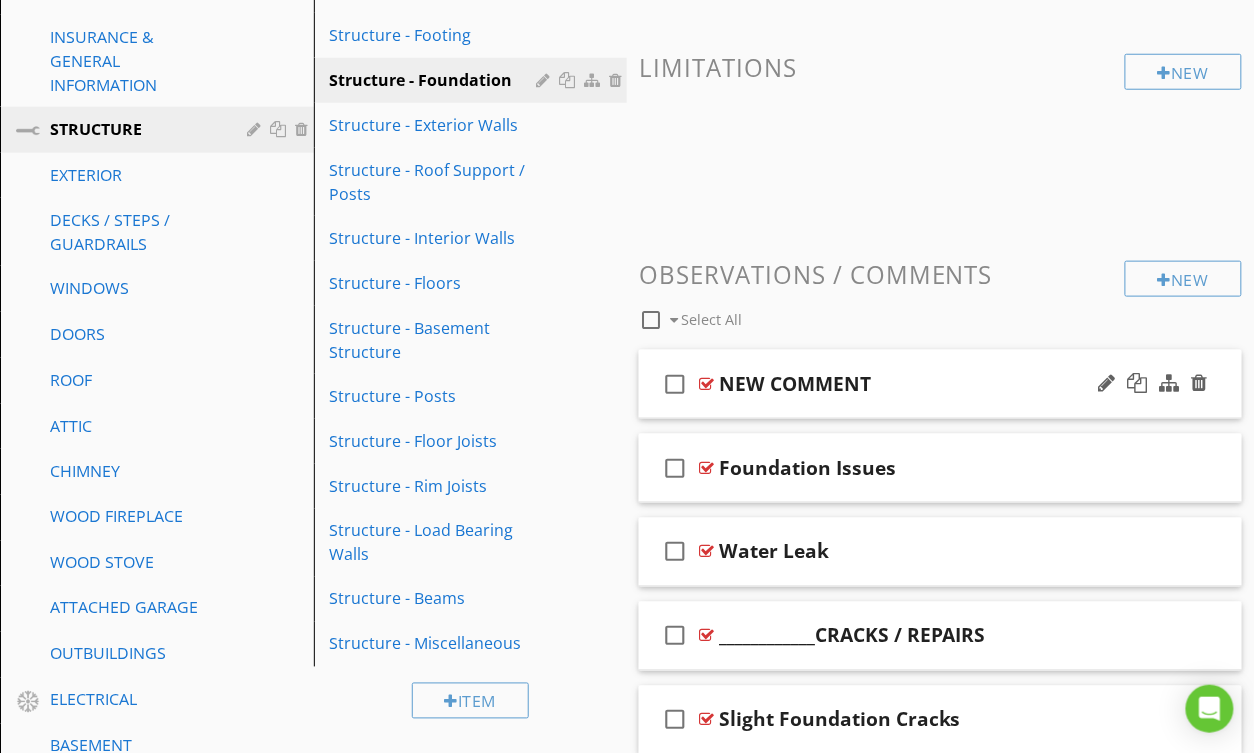 click at bounding box center (706, 384) 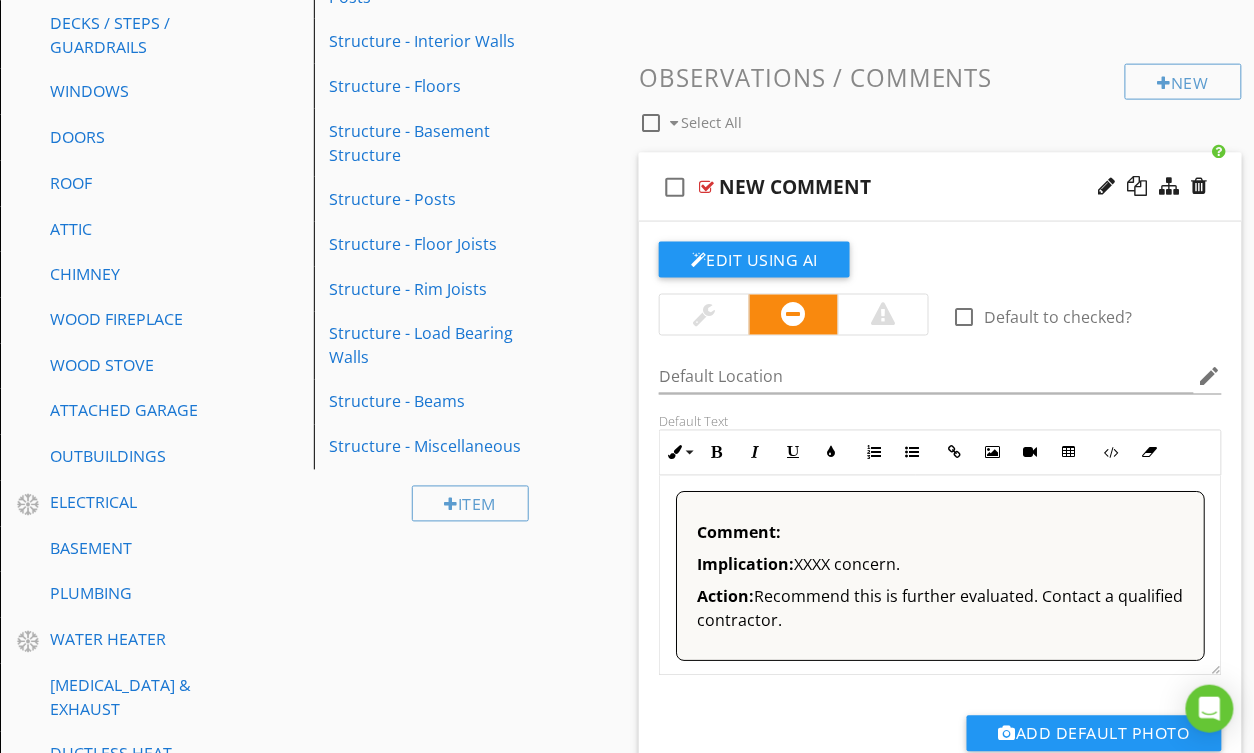 scroll, scrollTop: 632, scrollLeft: 0, axis: vertical 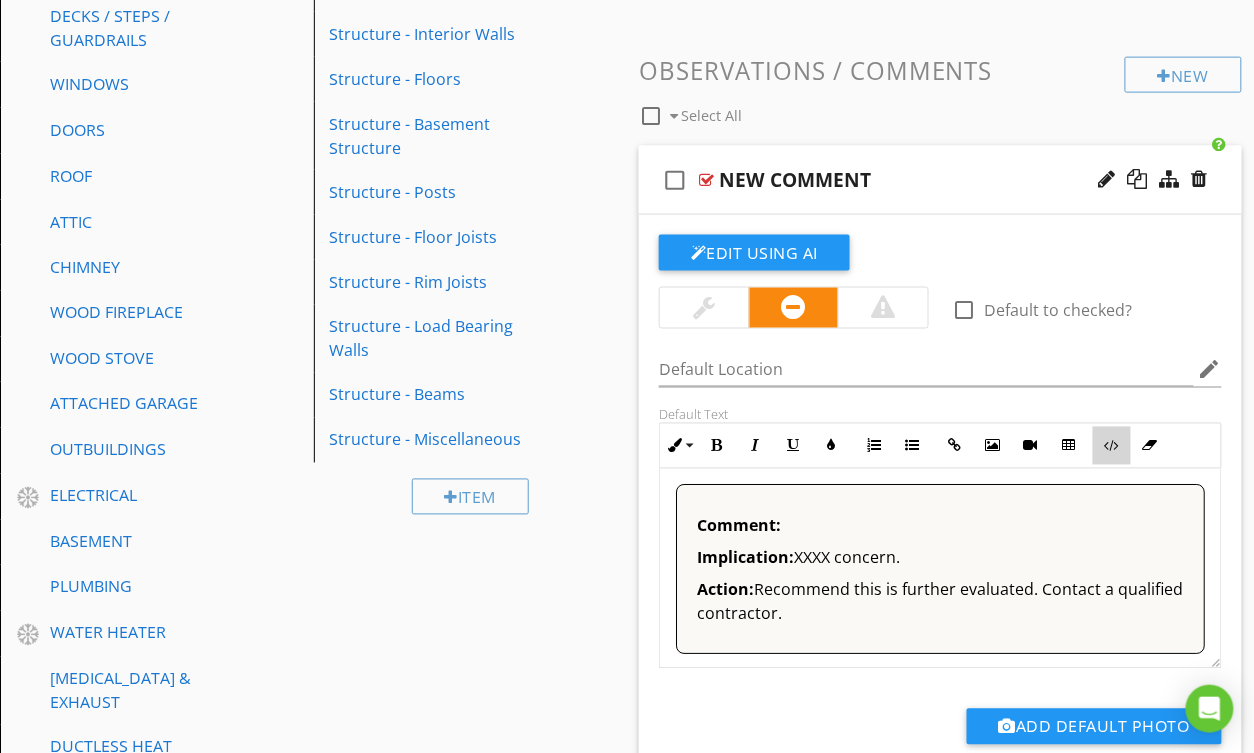 click at bounding box center [1112, 446] 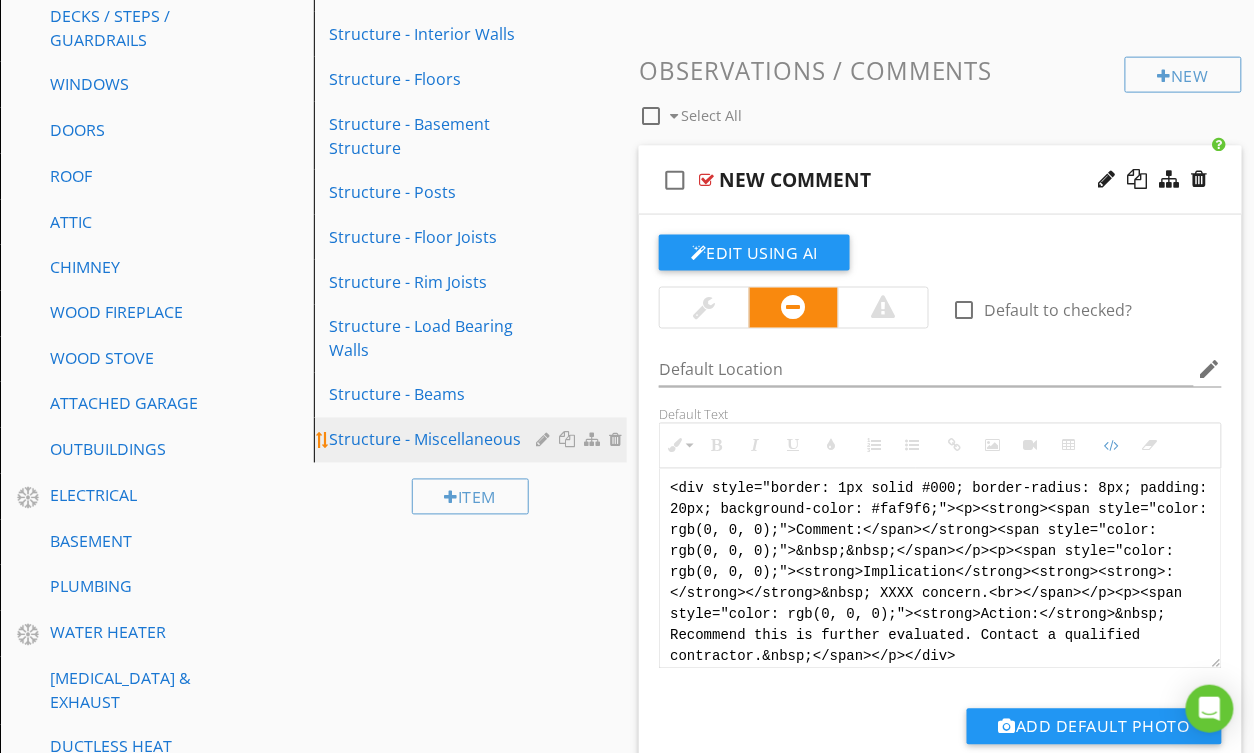 drag, startPoint x: 972, startPoint y: 650, endPoint x: 584, endPoint y: 438, distance: 442.14026 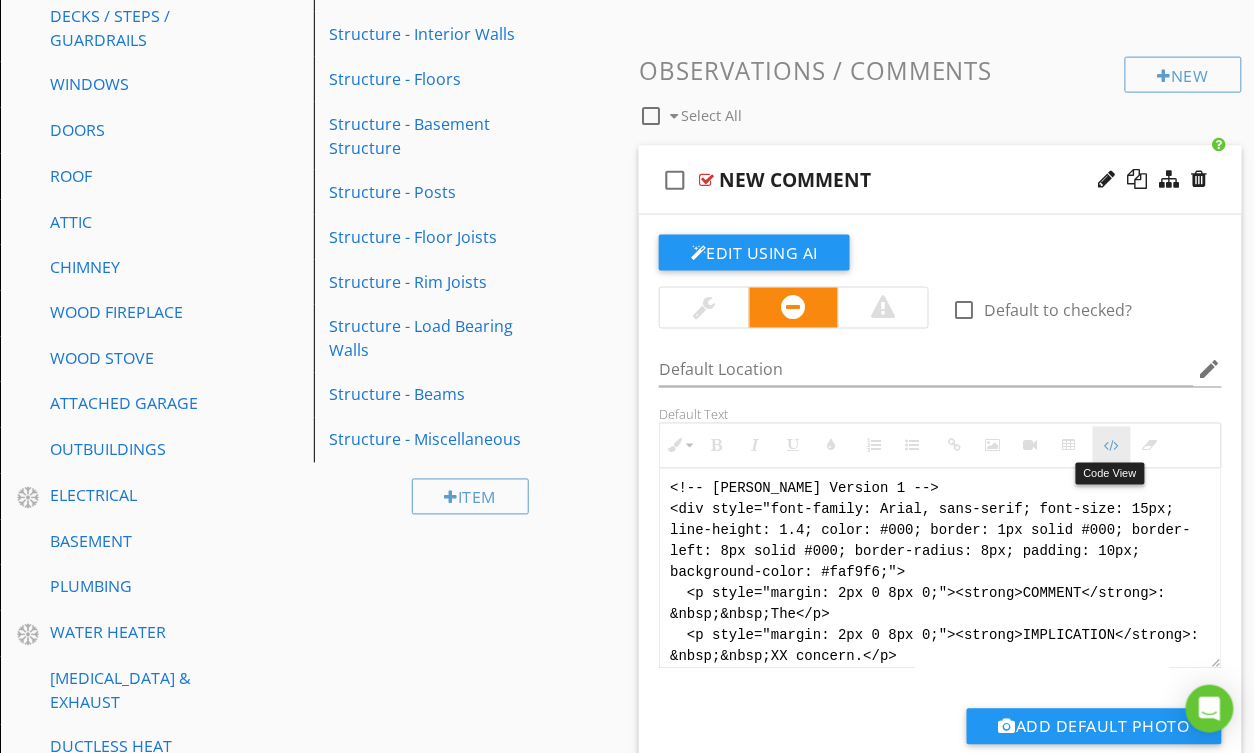 scroll, scrollTop: 0, scrollLeft: 0, axis: both 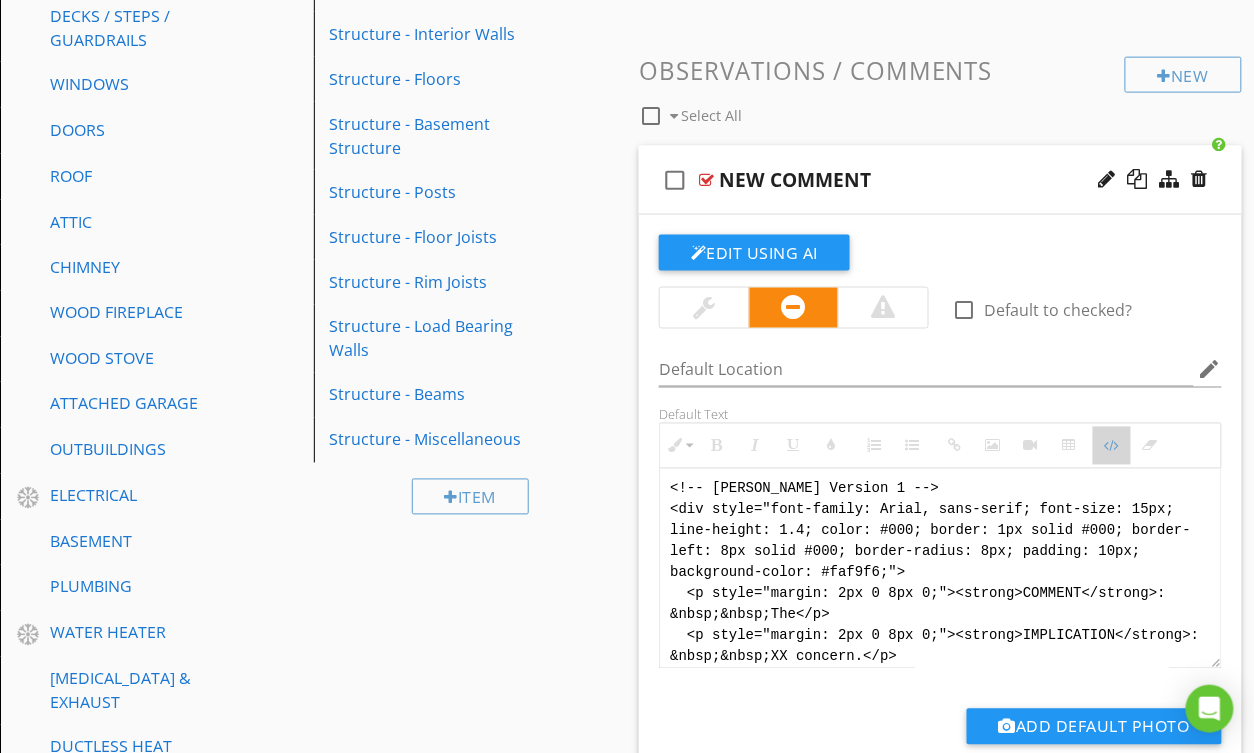 drag, startPoint x: 1098, startPoint y: 446, endPoint x: 657, endPoint y: 481, distance: 442.38672 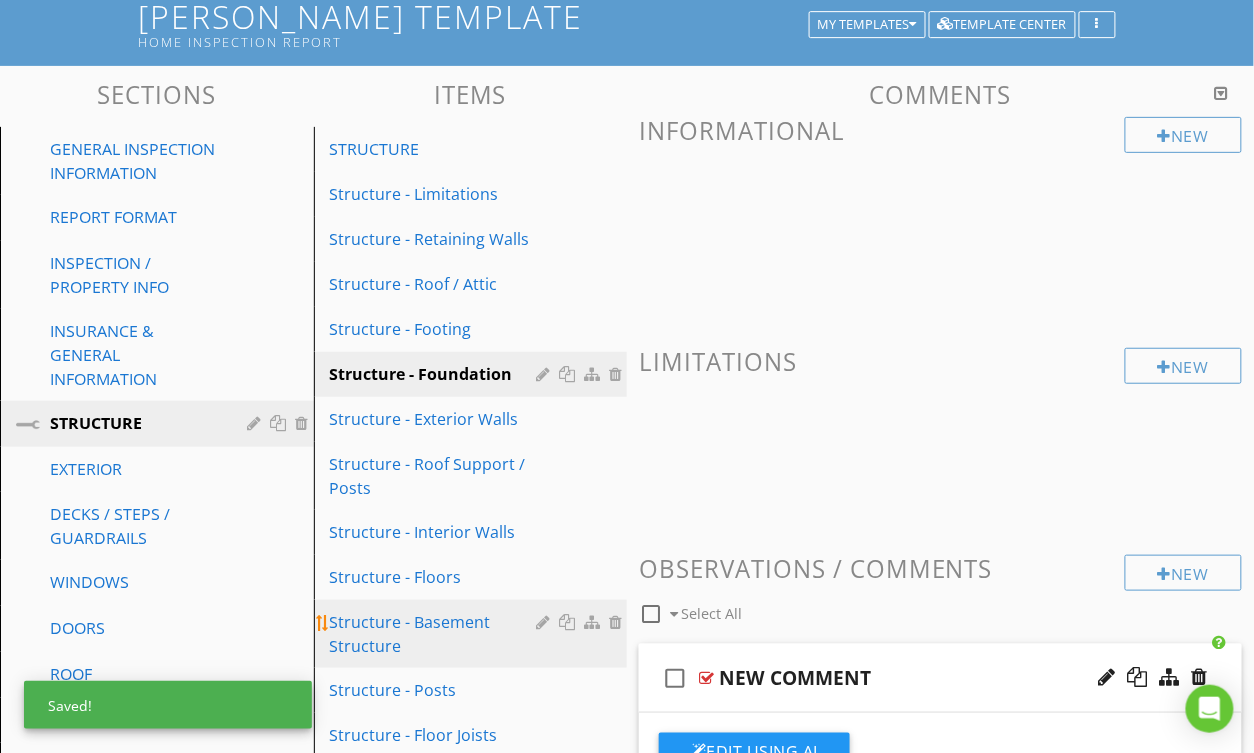scroll, scrollTop: 69, scrollLeft: 0, axis: vertical 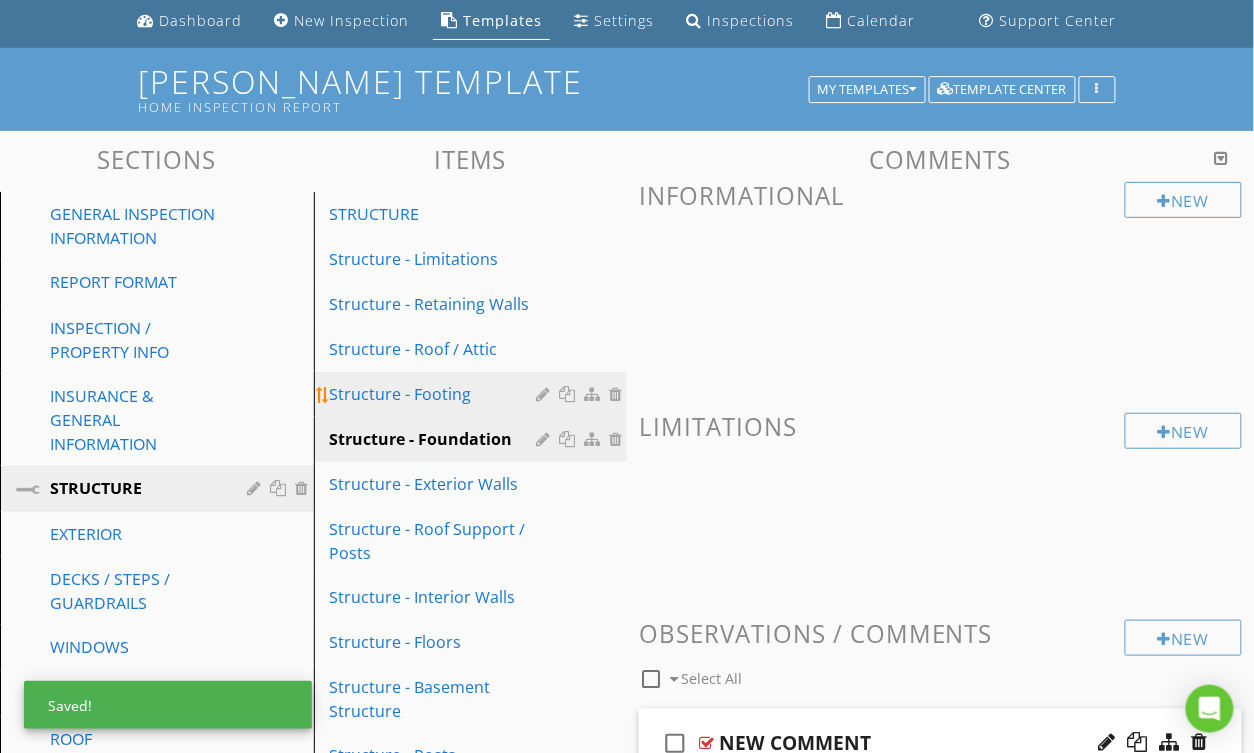 click on "Structure - Footing" at bounding box center [436, 394] 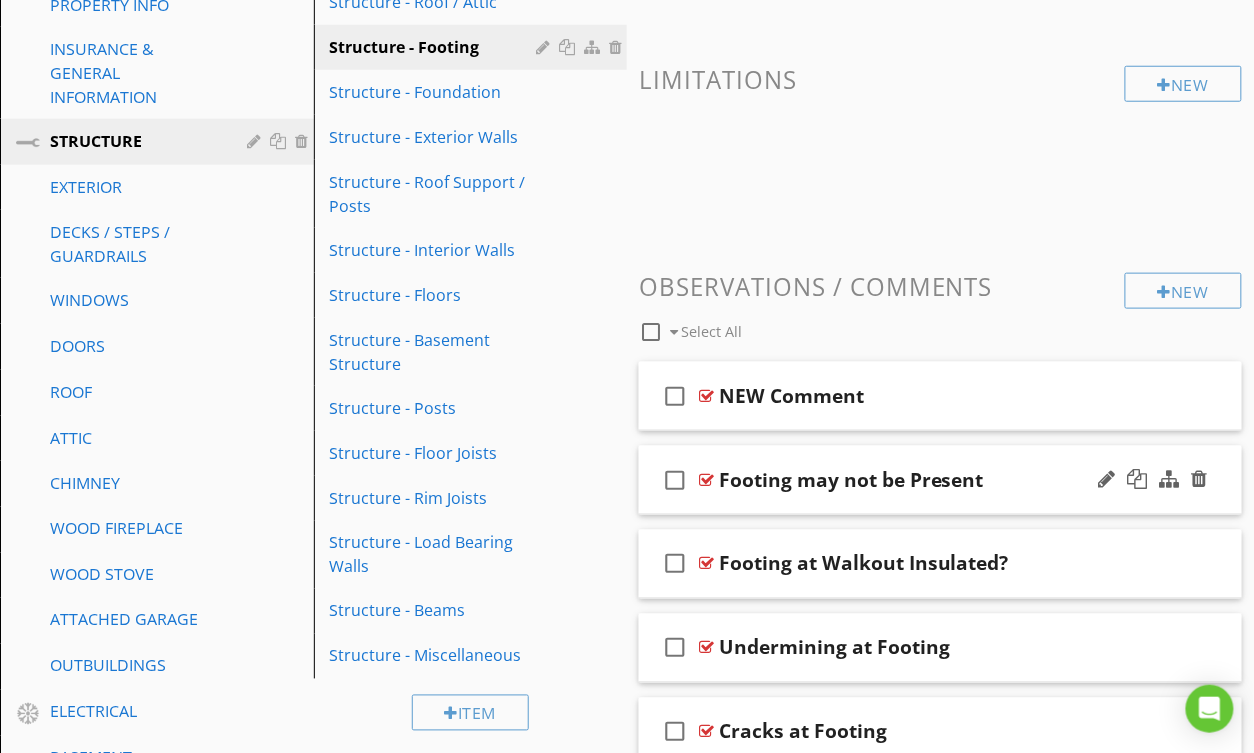 scroll, scrollTop: 425, scrollLeft: 0, axis: vertical 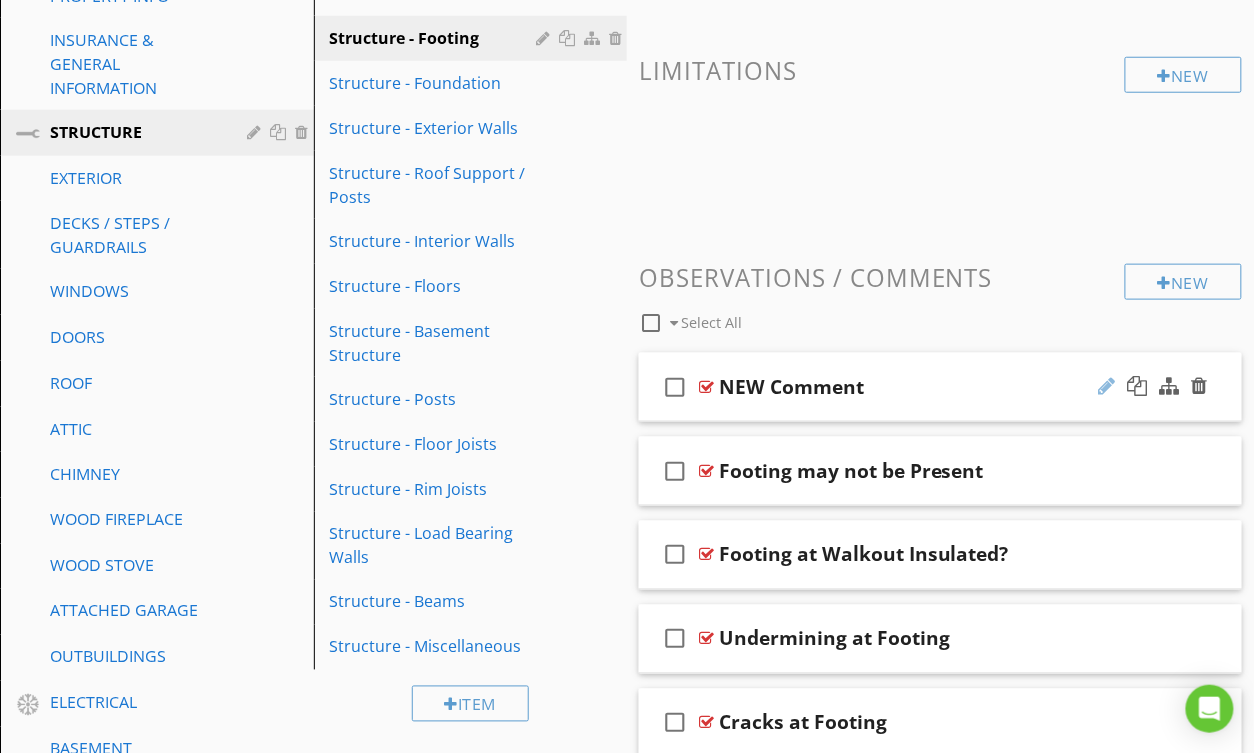 click at bounding box center [1107, 386] 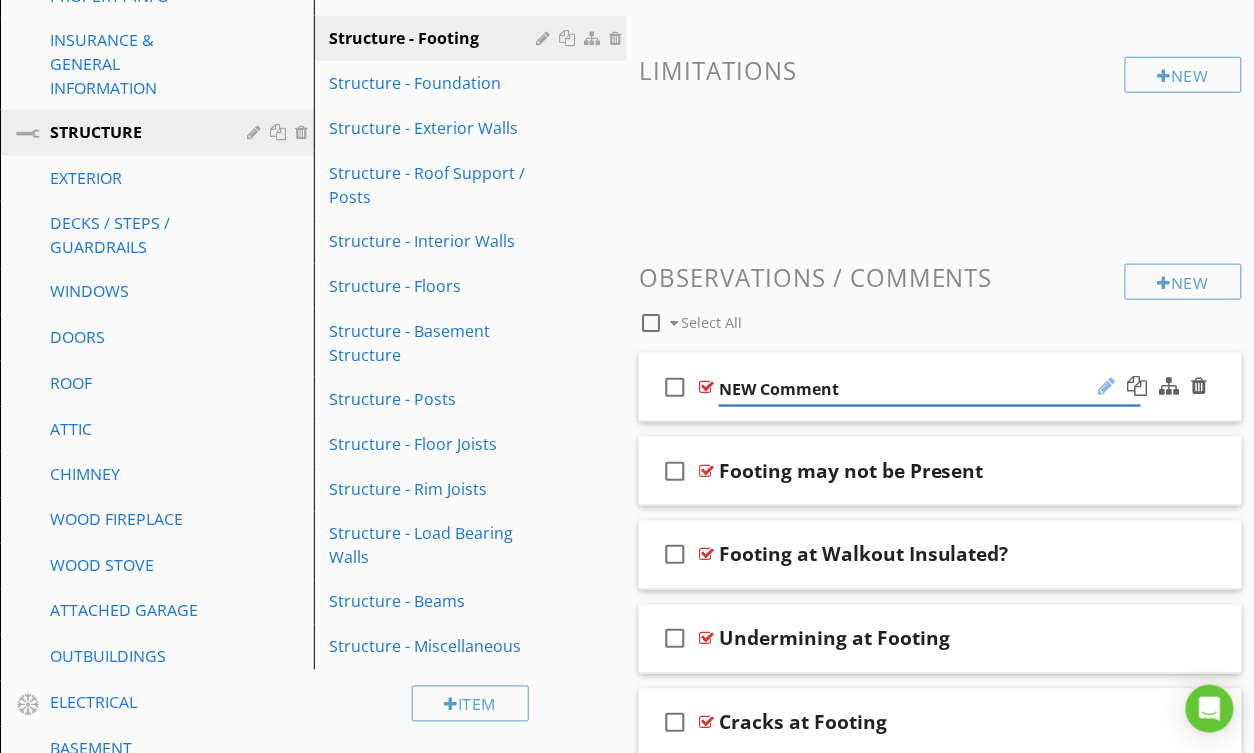 click at bounding box center (1107, 386) 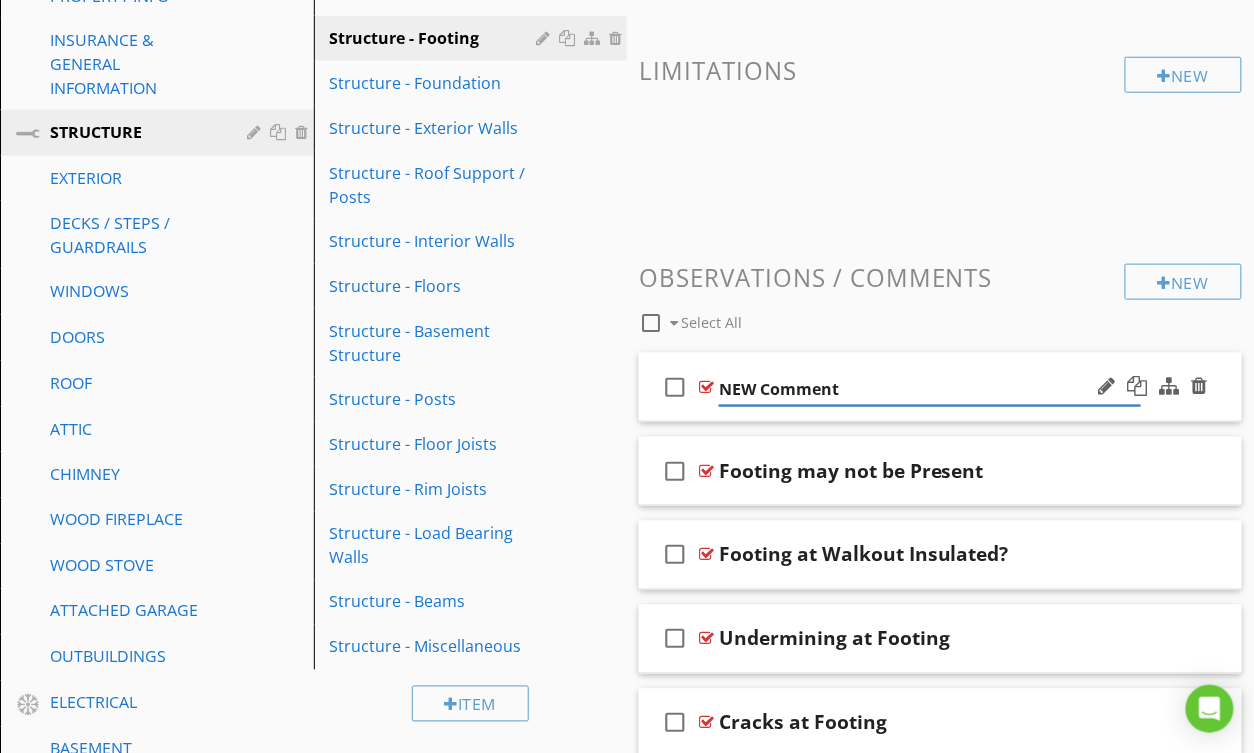 click at bounding box center [706, 387] 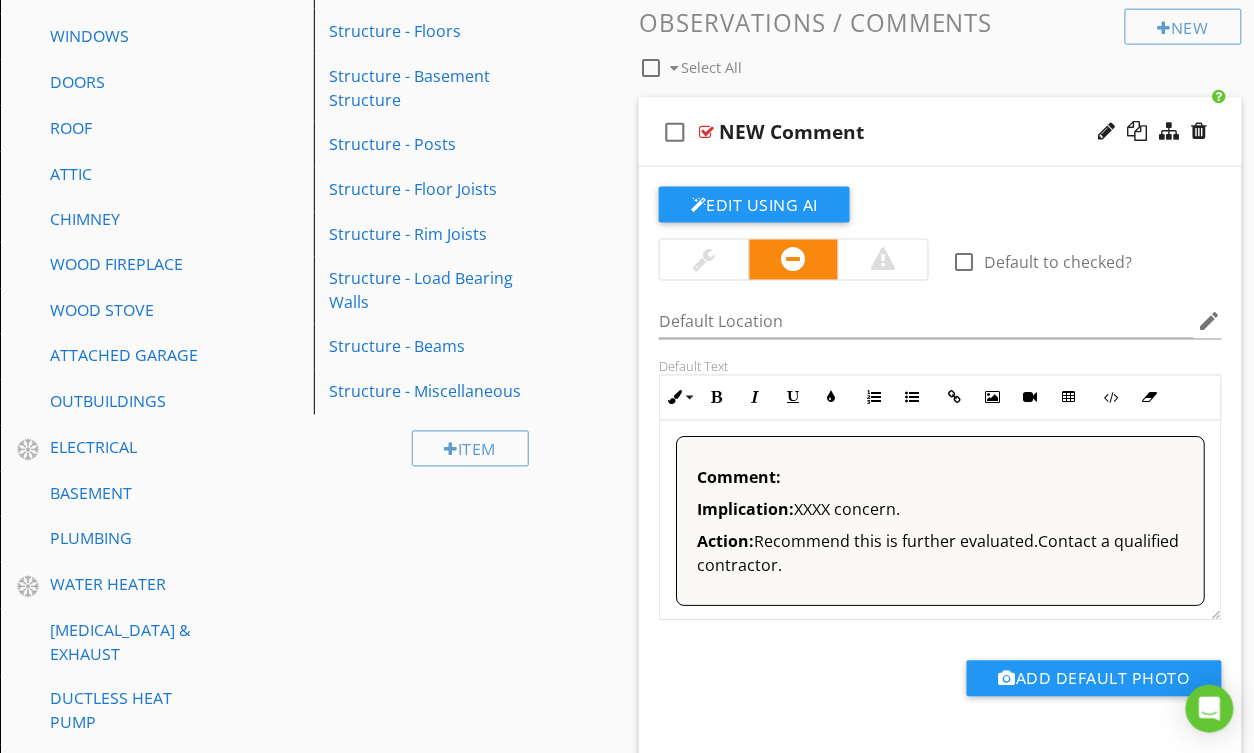 scroll, scrollTop: 724, scrollLeft: 0, axis: vertical 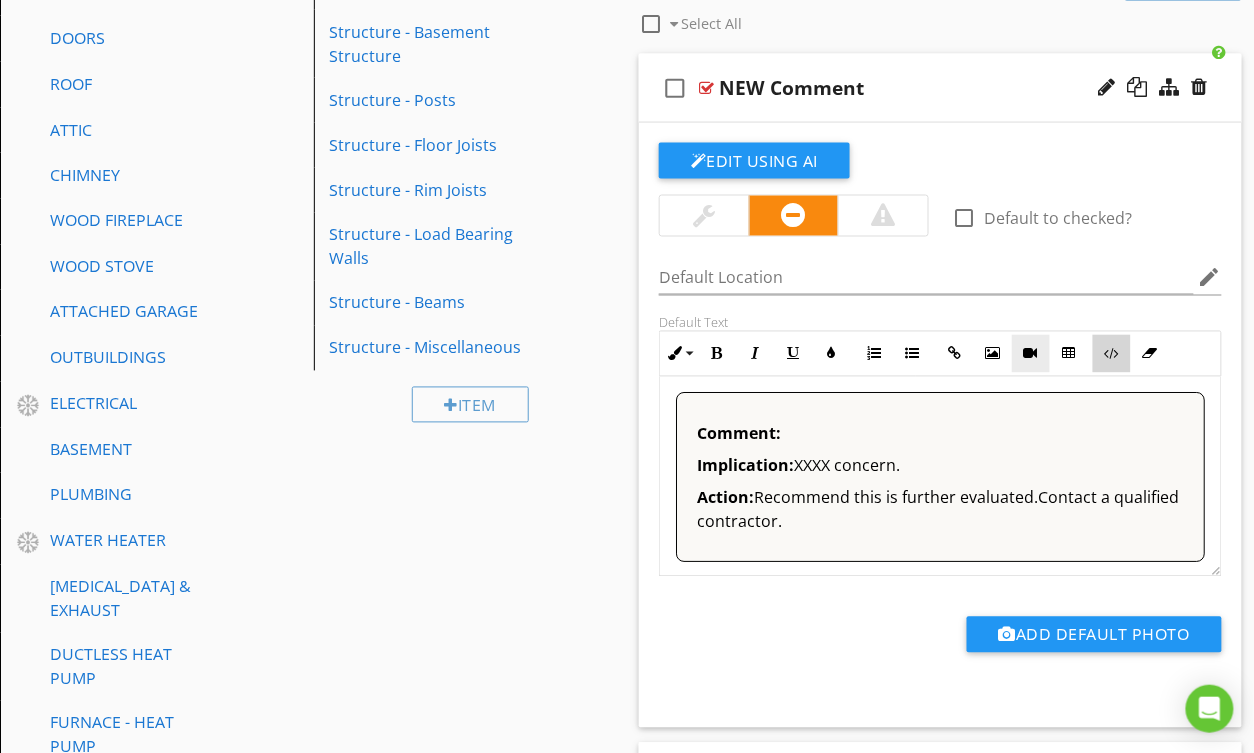 drag, startPoint x: 1114, startPoint y: 353, endPoint x: 1013, endPoint y: 369, distance: 102.259476 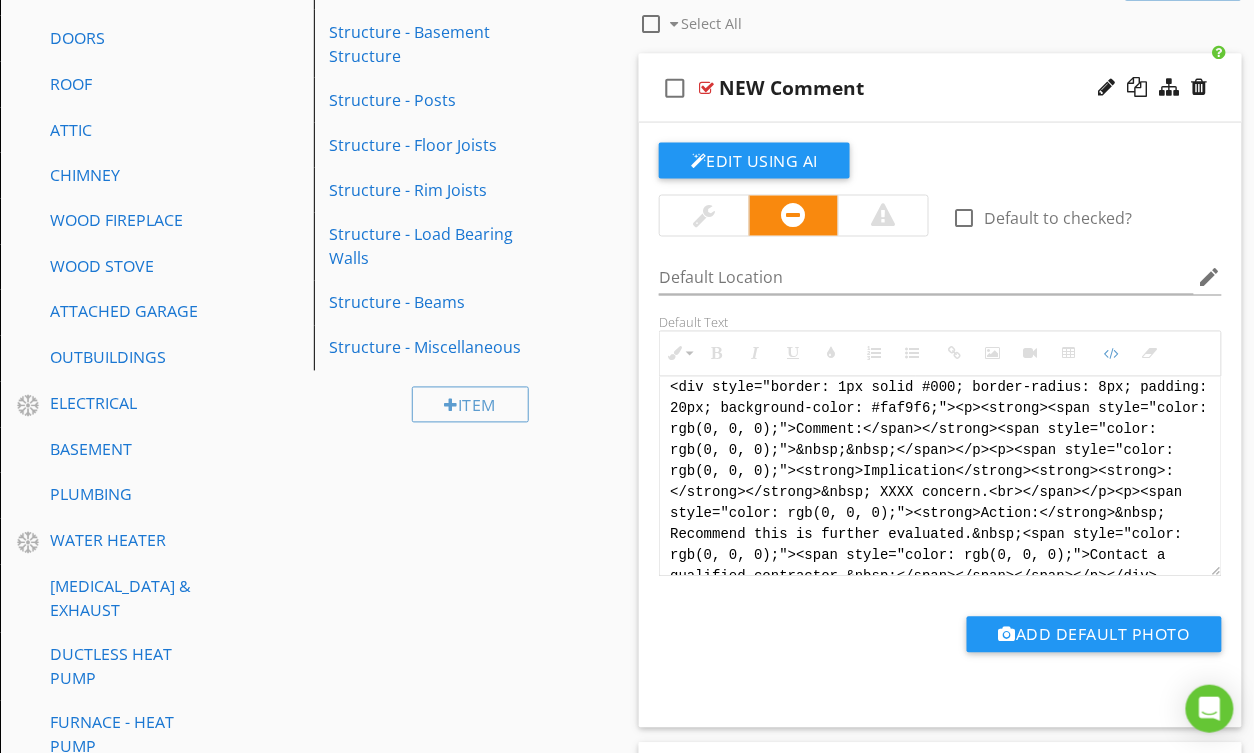 scroll, scrollTop: 0, scrollLeft: 0, axis: both 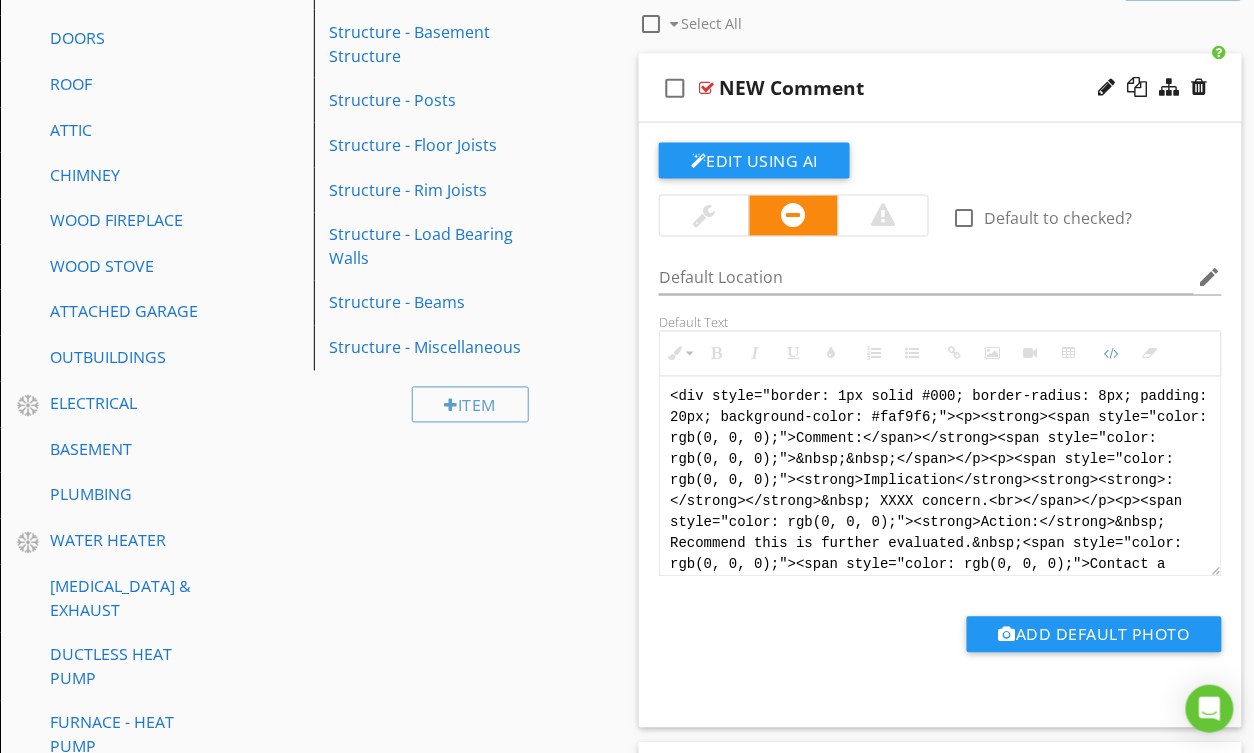 drag, startPoint x: 1145, startPoint y: 561, endPoint x: 660, endPoint y: 321, distance: 541.13306 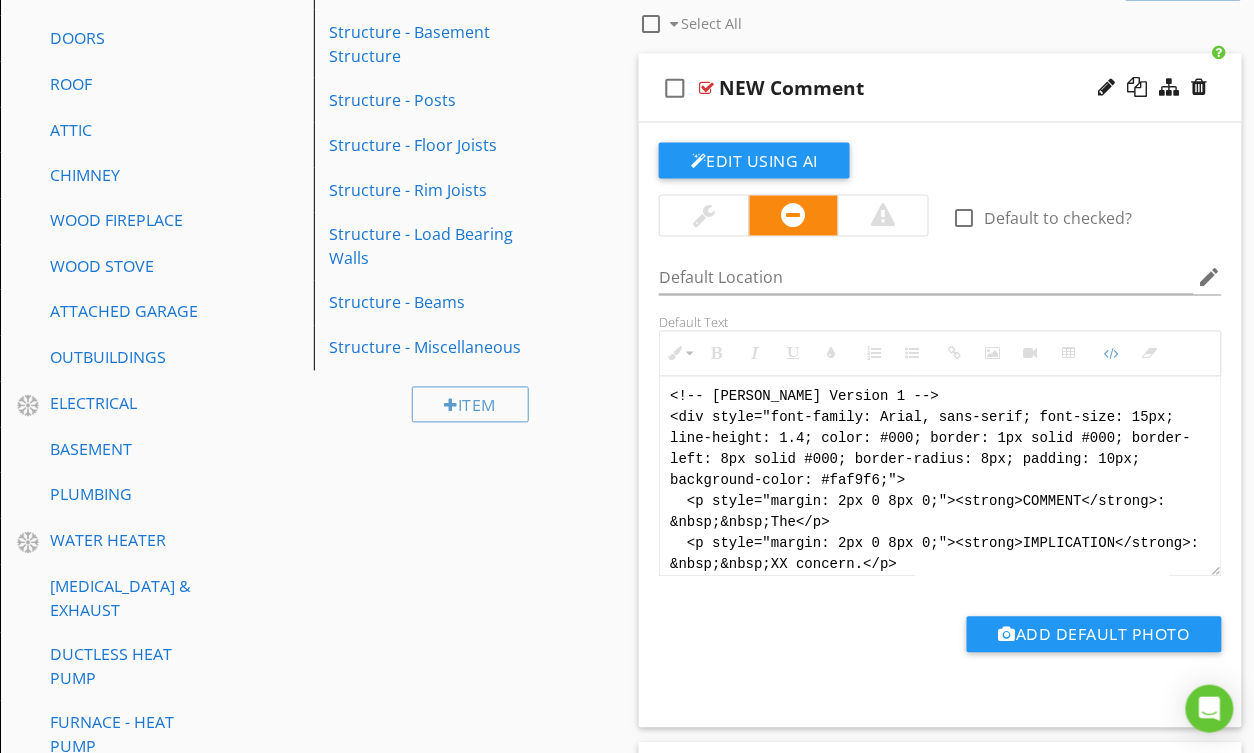 scroll, scrollTop: 120, scrollLeft: 0, axis: vertical 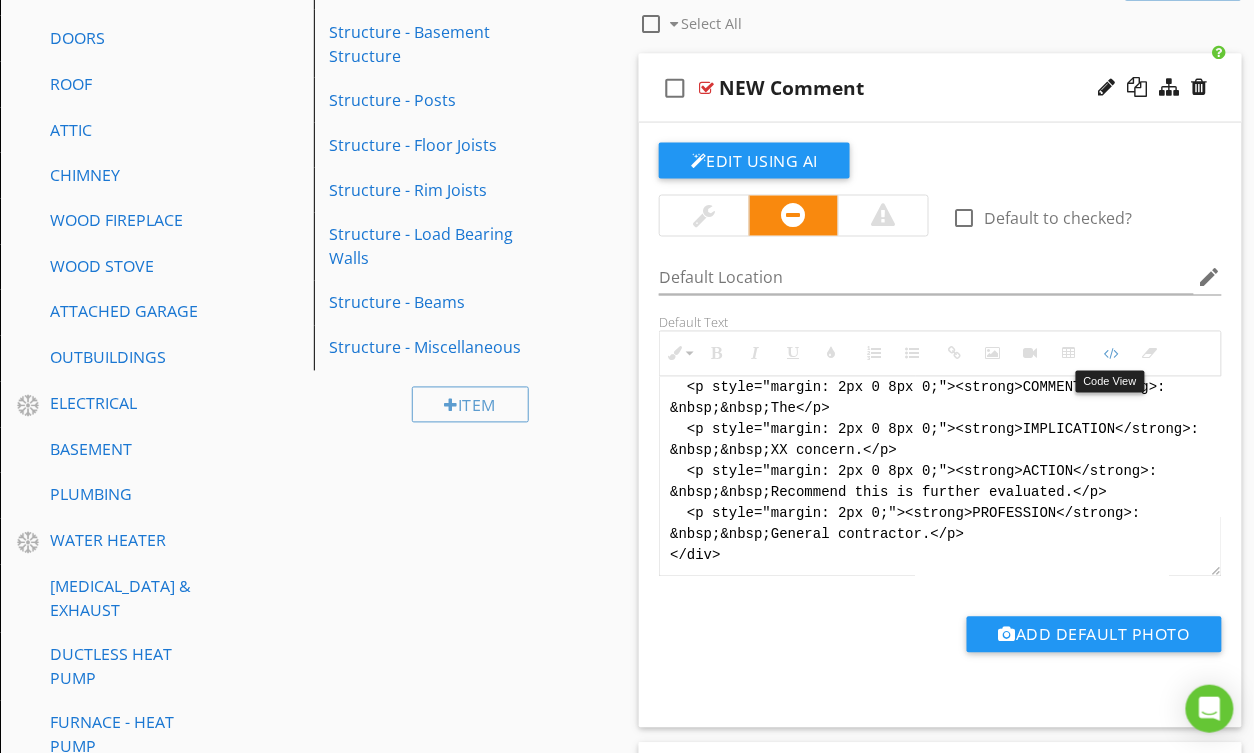 drag, startPoint x: 1102, startPoint y: 356, endPoint x: 1025, endPoint y: 354, distance: 77.02597 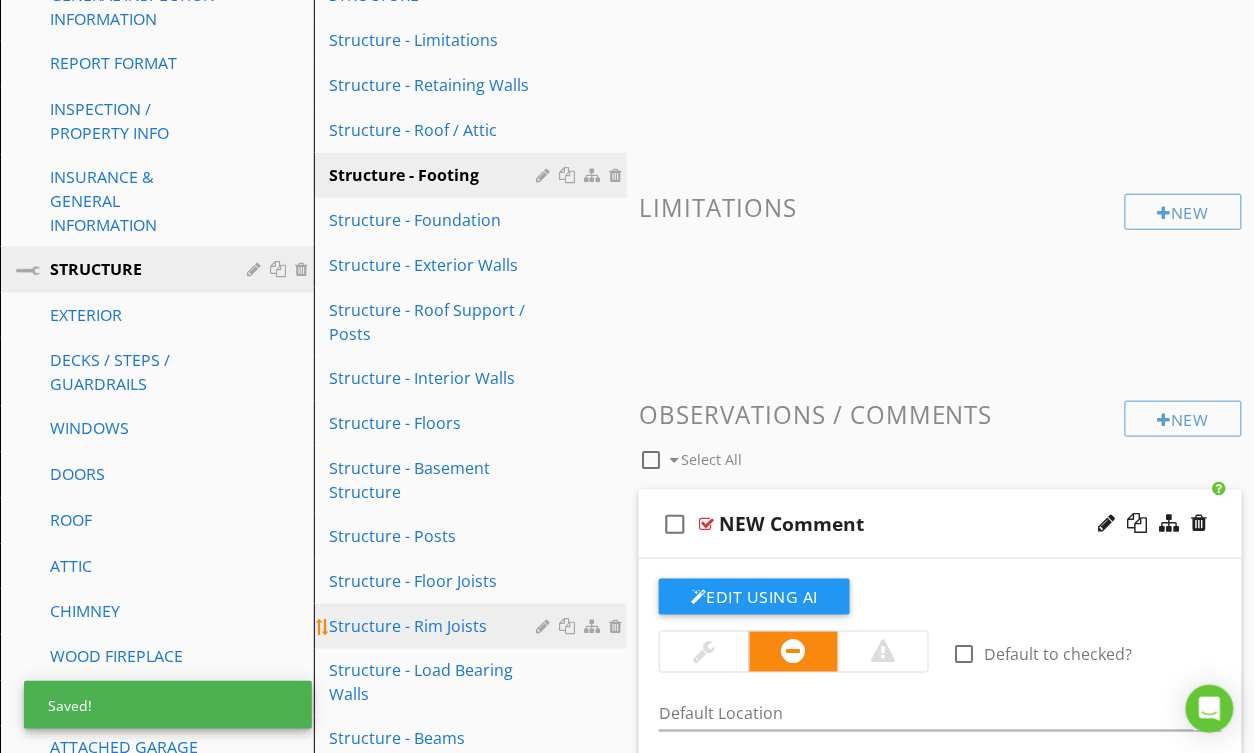 scroll, scrollTop: 149, scrollLeft: 0, axis: vertical 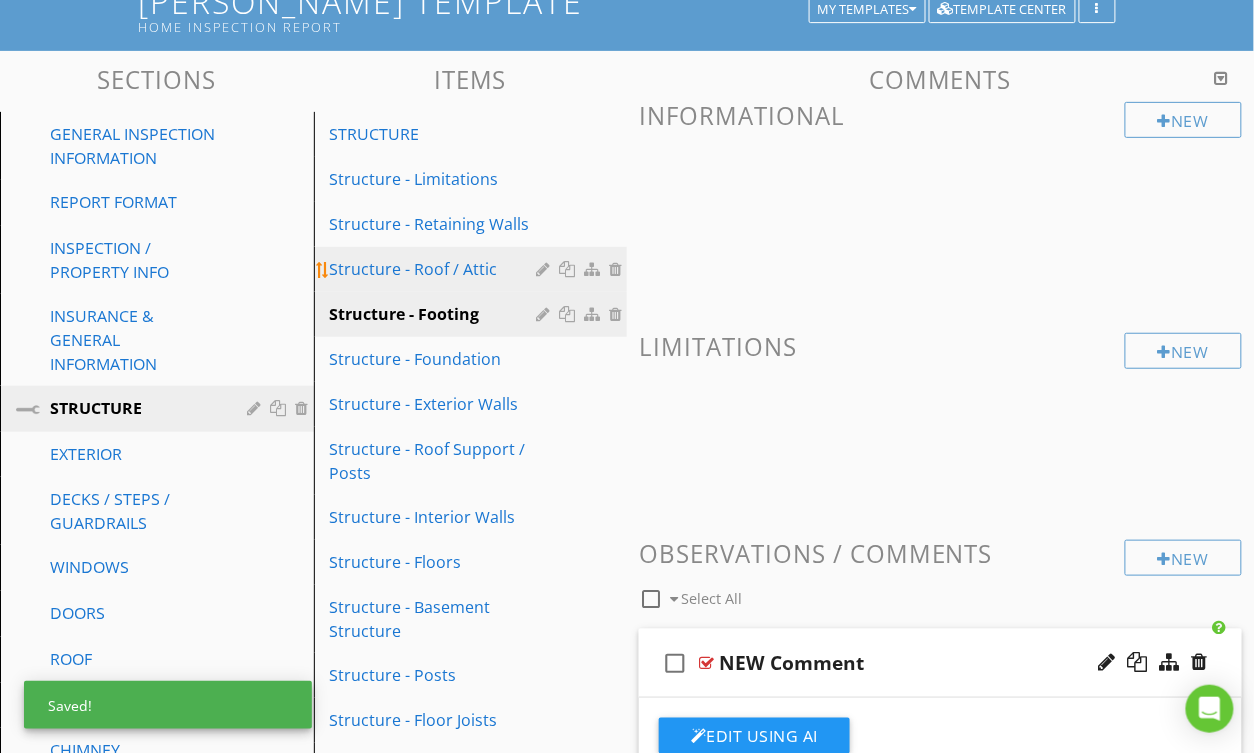 click on "Structure - Roof / Attic" at bounding box center [436, 269] 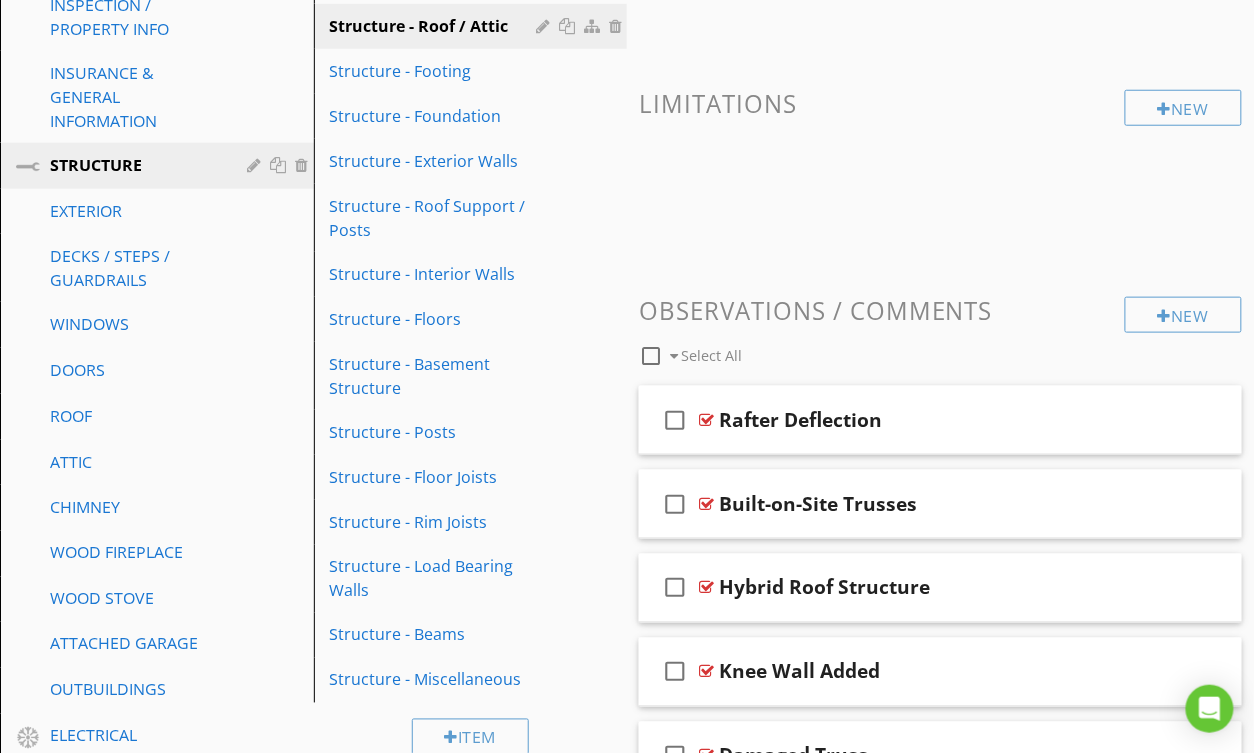 scroll, scrollTop: 380, scrollLeft: 0, axis: vertical 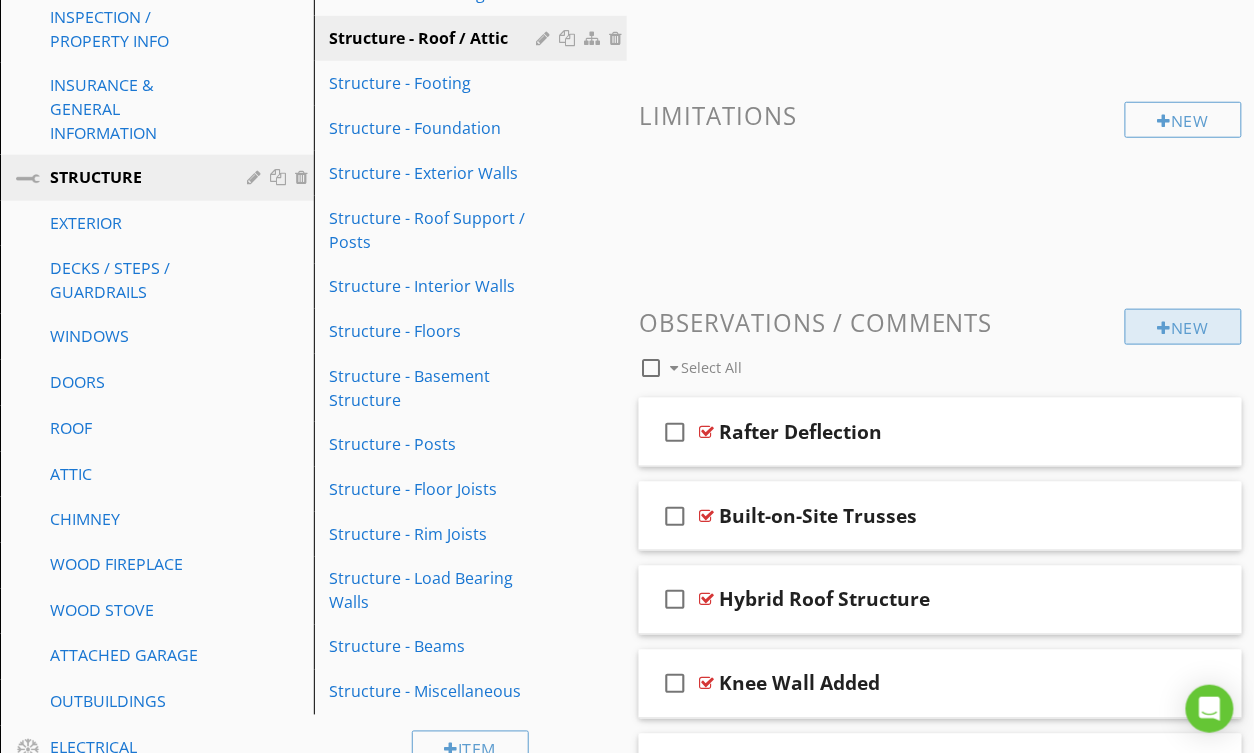 click on "New" at bounding box center (1183, 327) 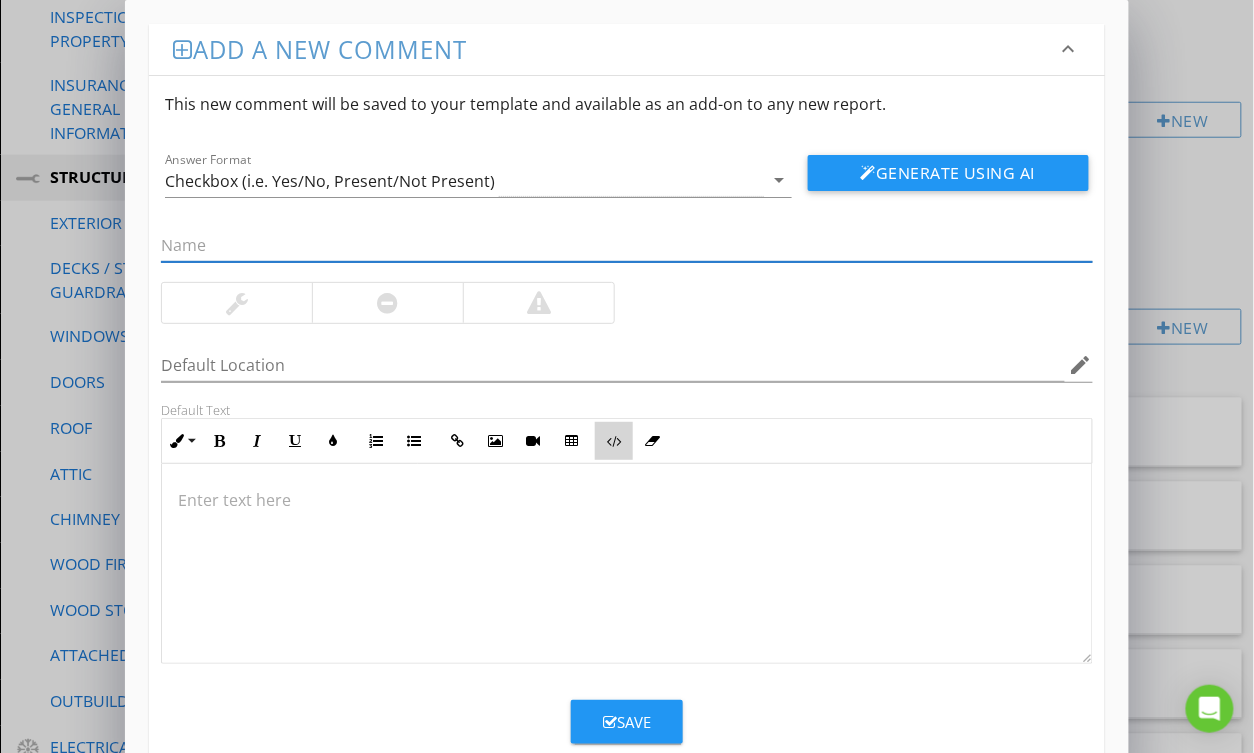 click on "Code View" at bounding box center (614, 441) 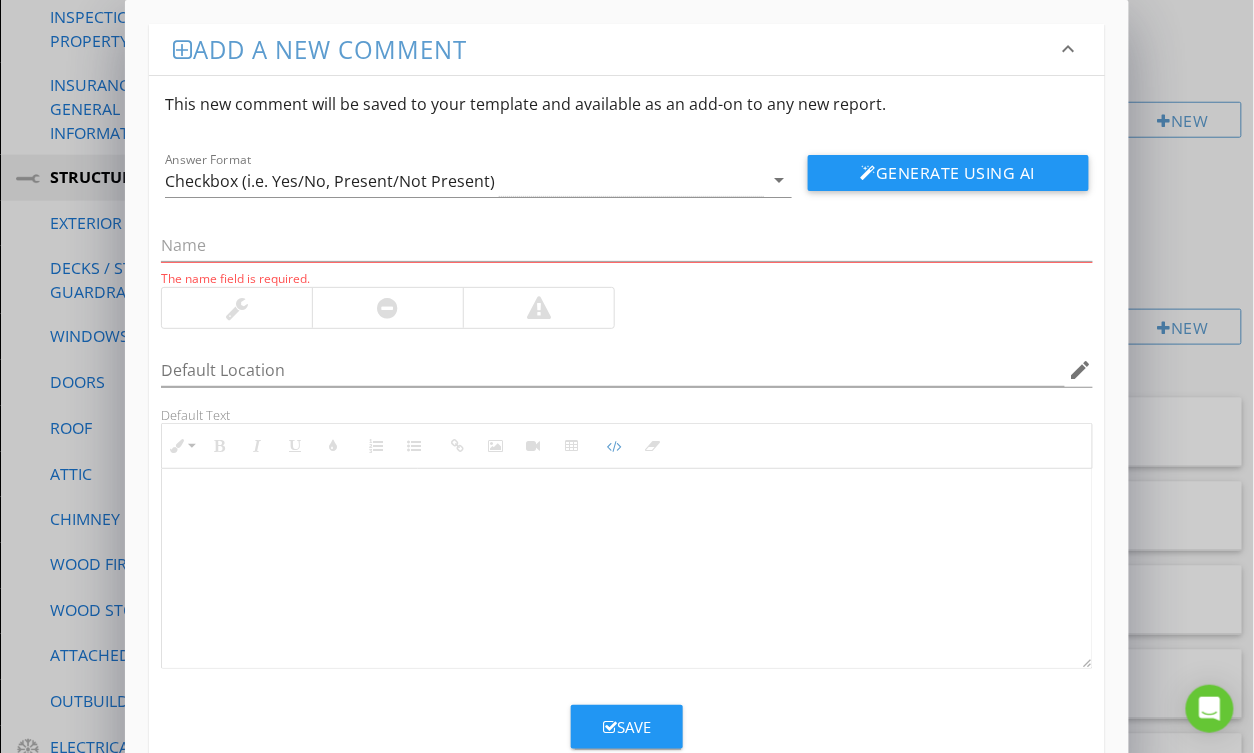 click at bounding box center [626, 569] 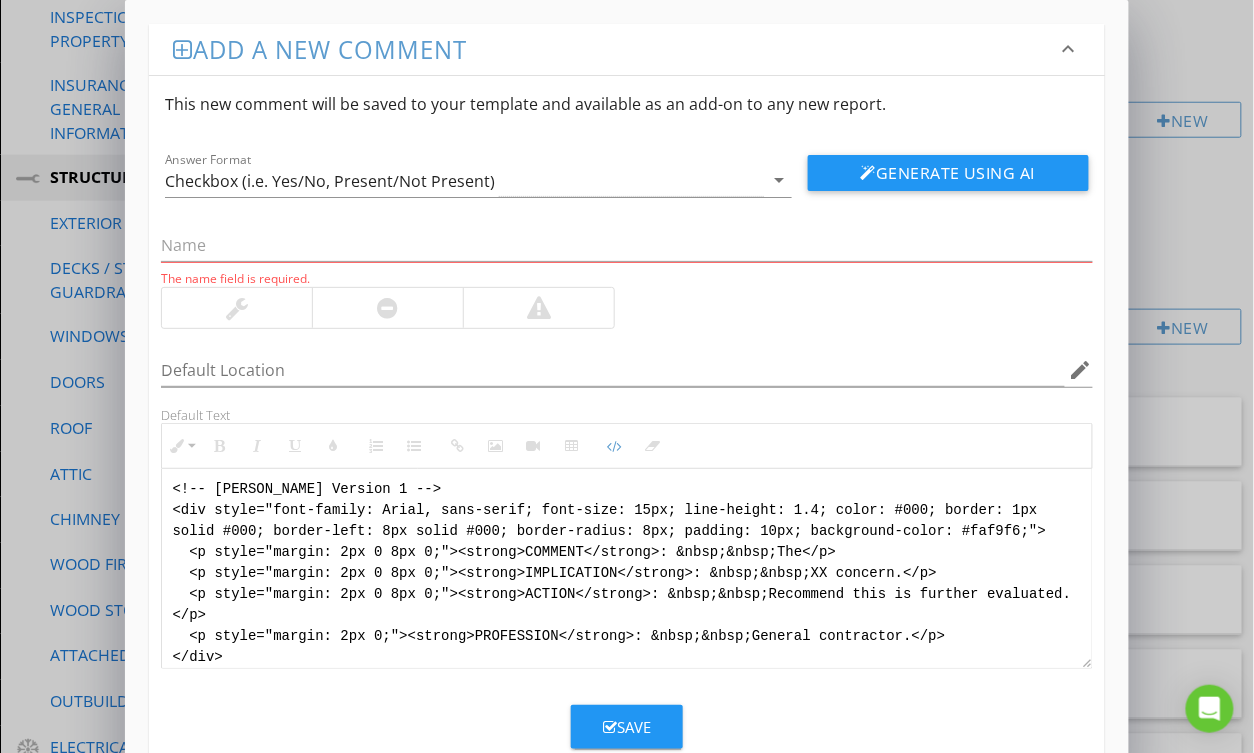 scroll, scrollTop: 8, scrollLeft: 0, axis: vertical 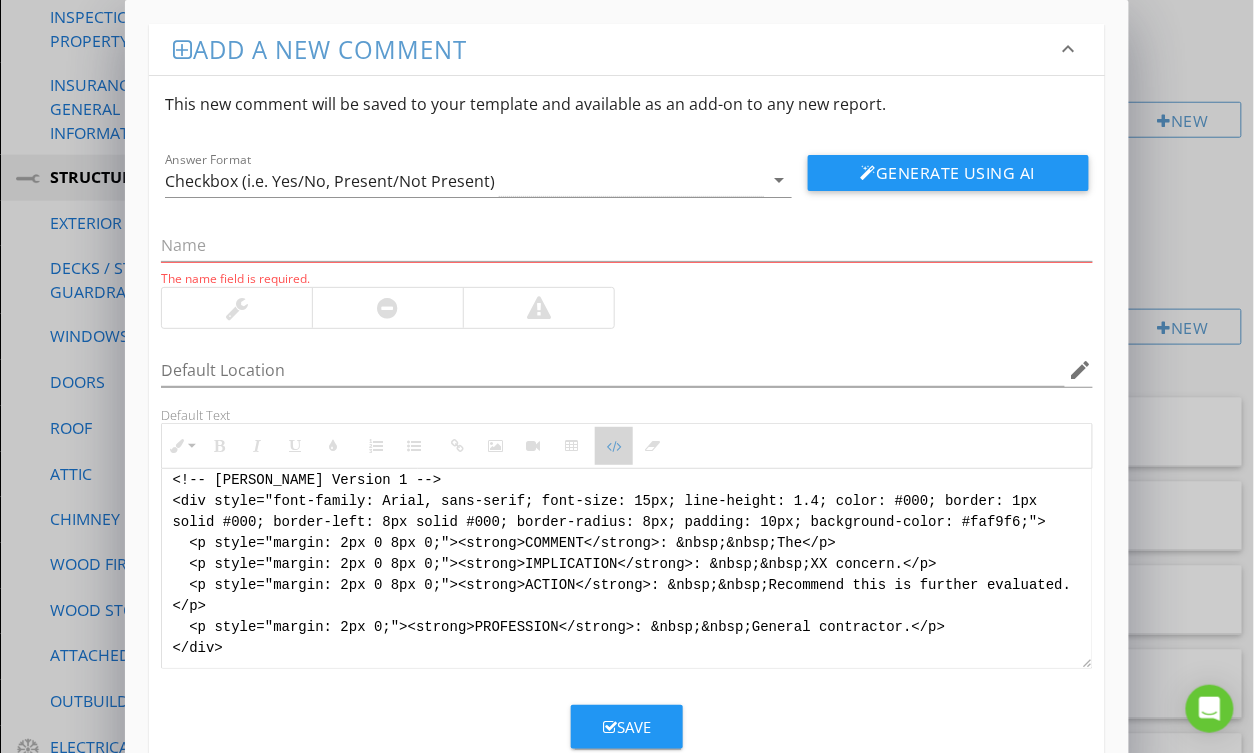click at bounding box center (614, 446) 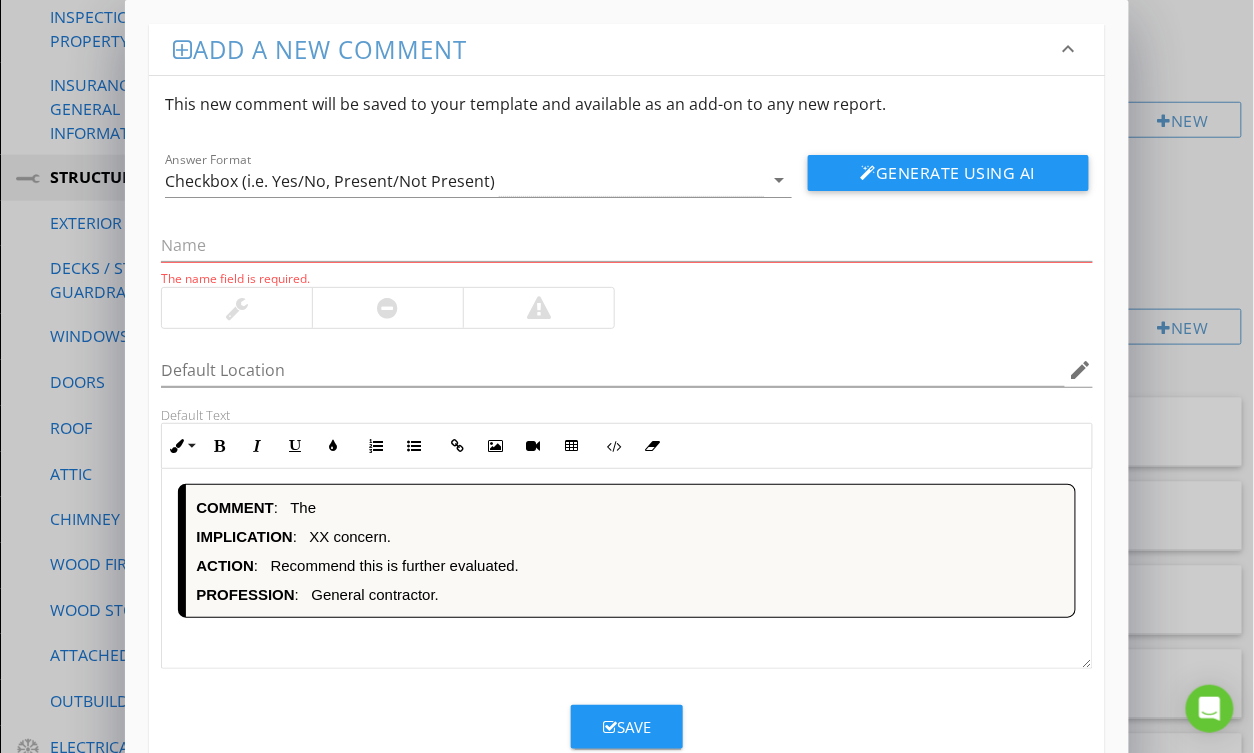 click at bounding box center [387, 308] 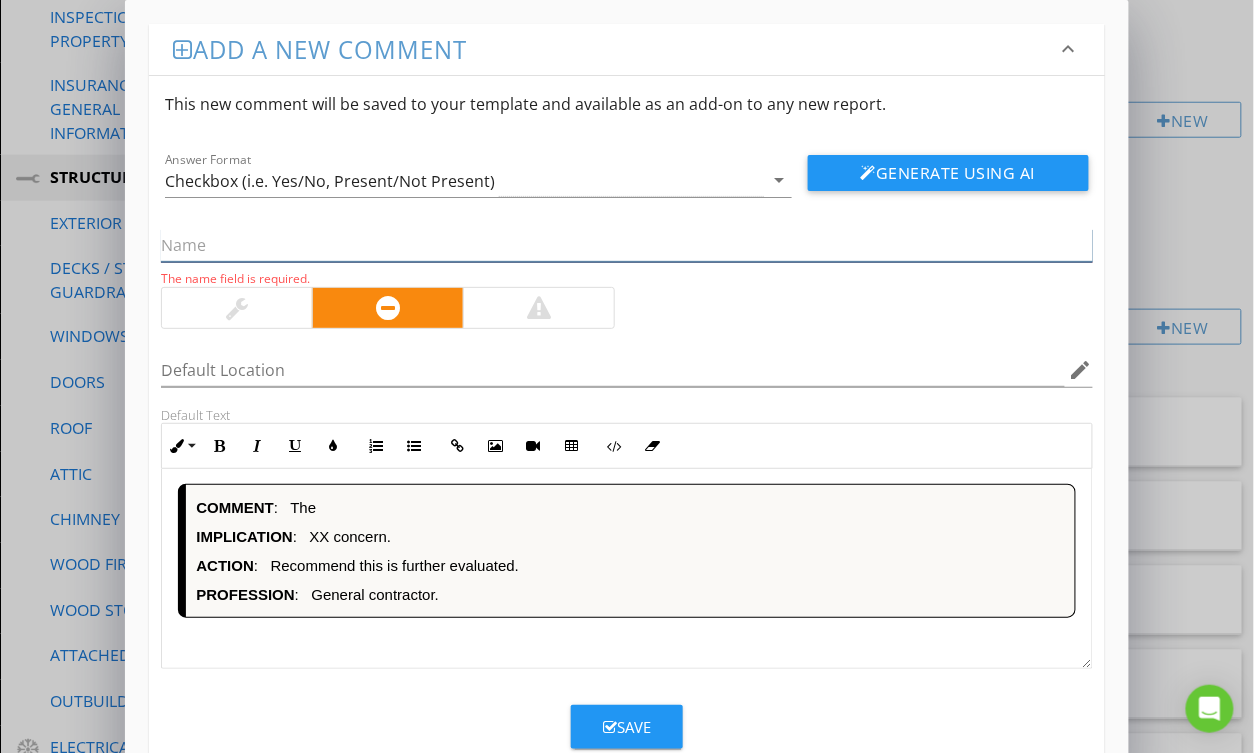 click at bounding box center [626, 245] 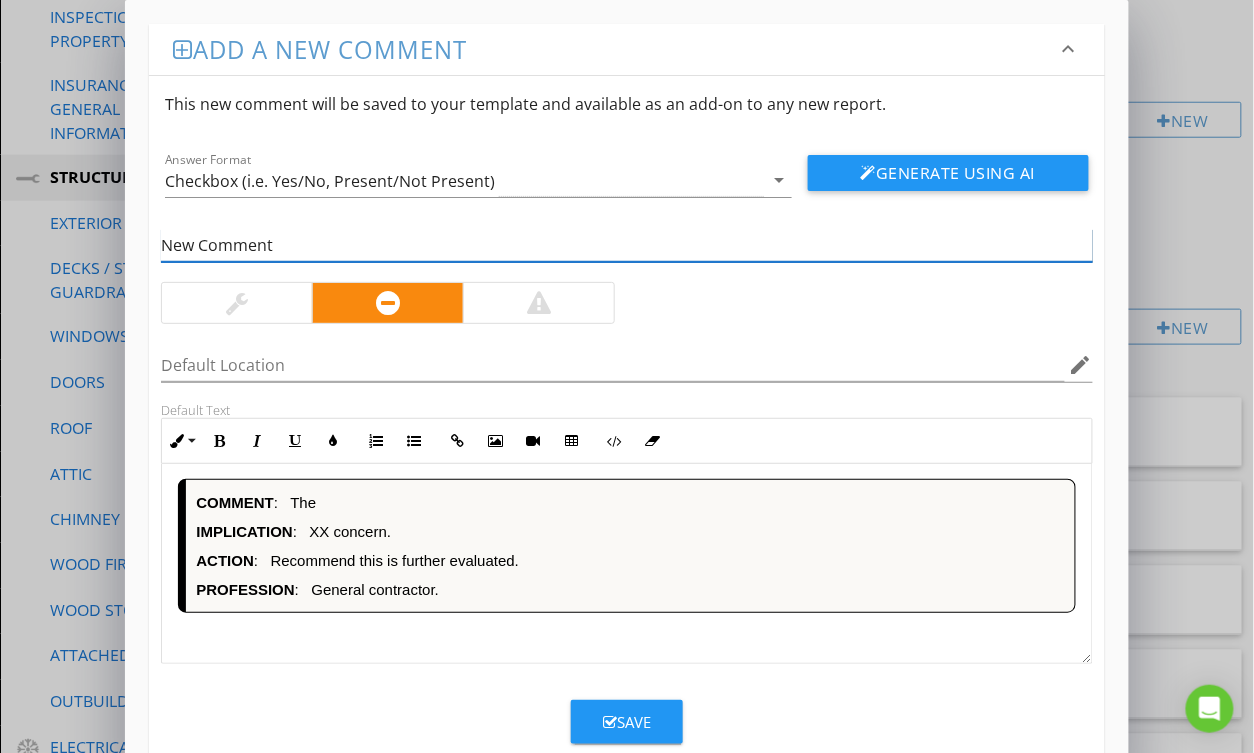 type on "New Comment" 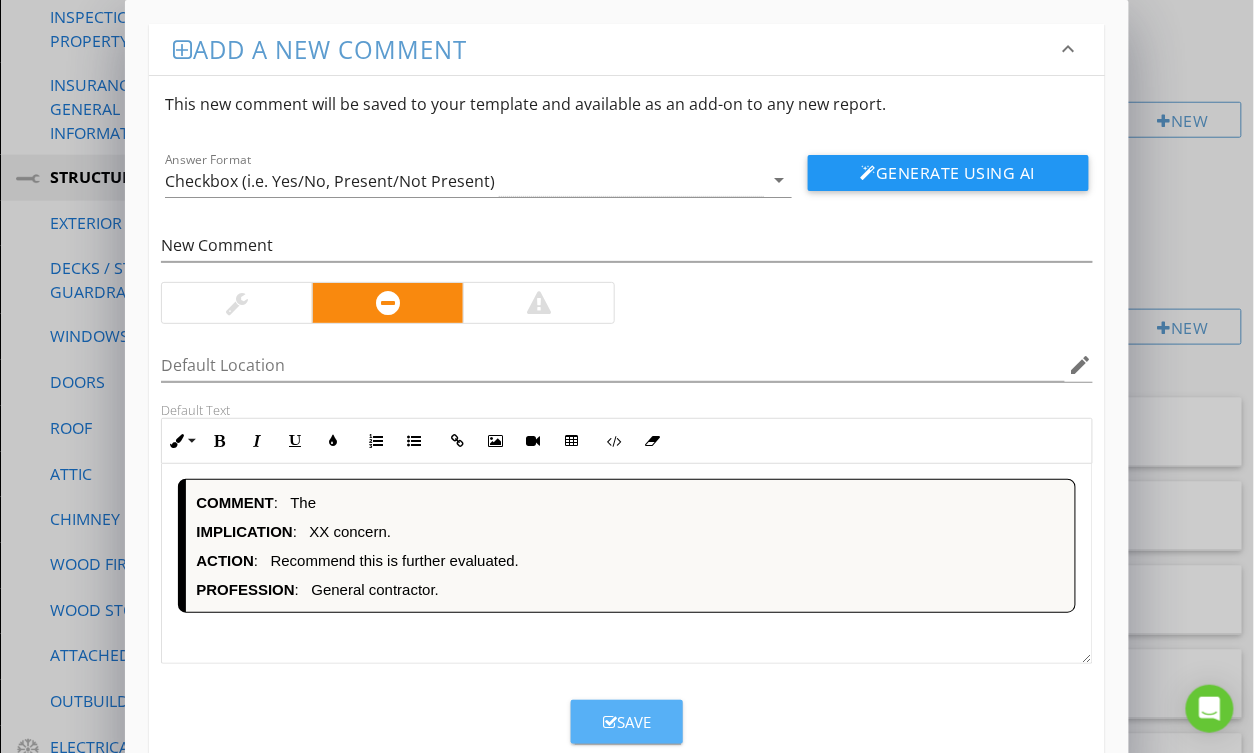 click on "Save" at bounding box center [627, 722] 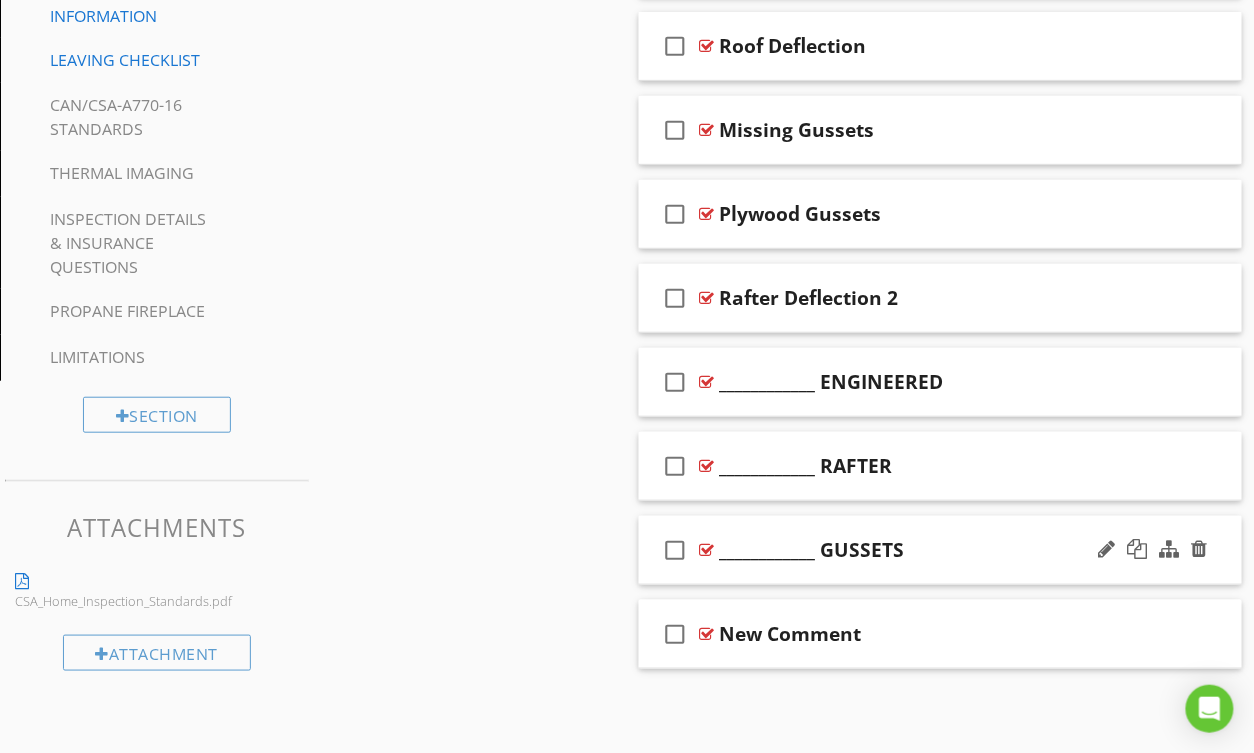 scroll, scrollTop: 2030, scrollLeft: 0, axis: vertical 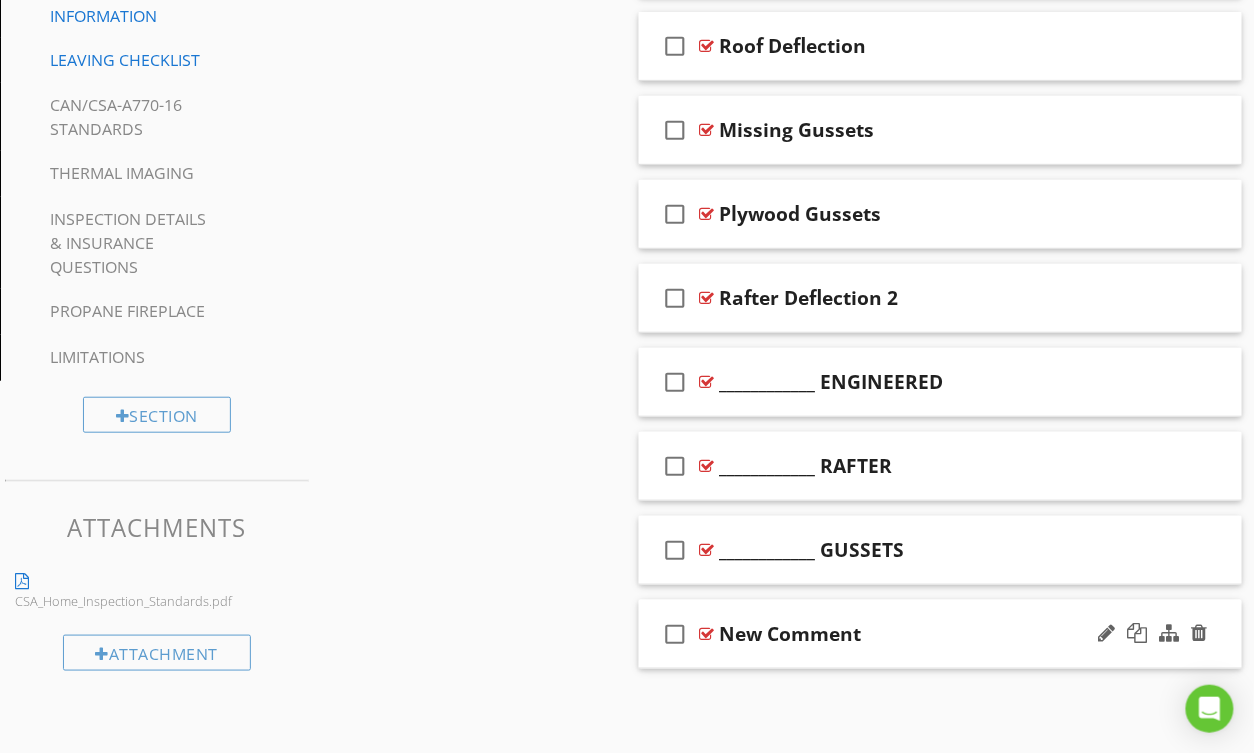 type 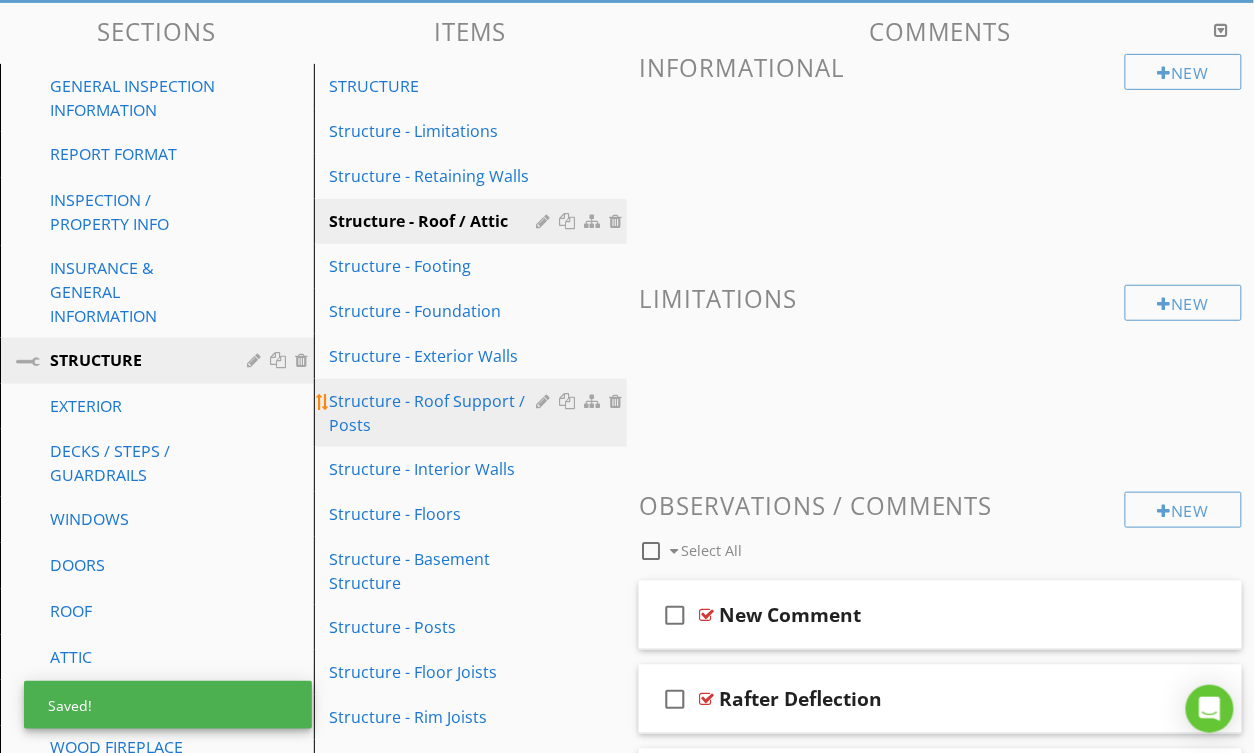 scroll, scrollTop: 172, scrollLeft: 0, axis: vertical 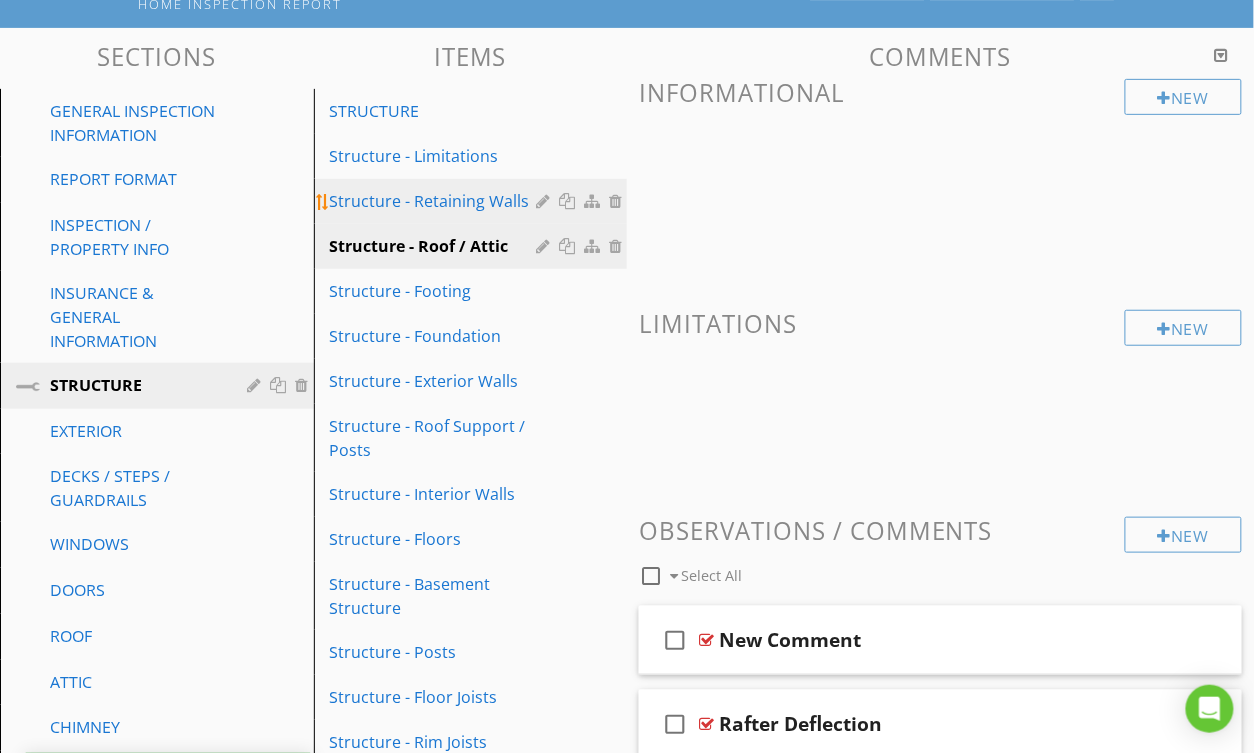 click on "Structure - Retaining Walls" at bounding box center [436, 201] 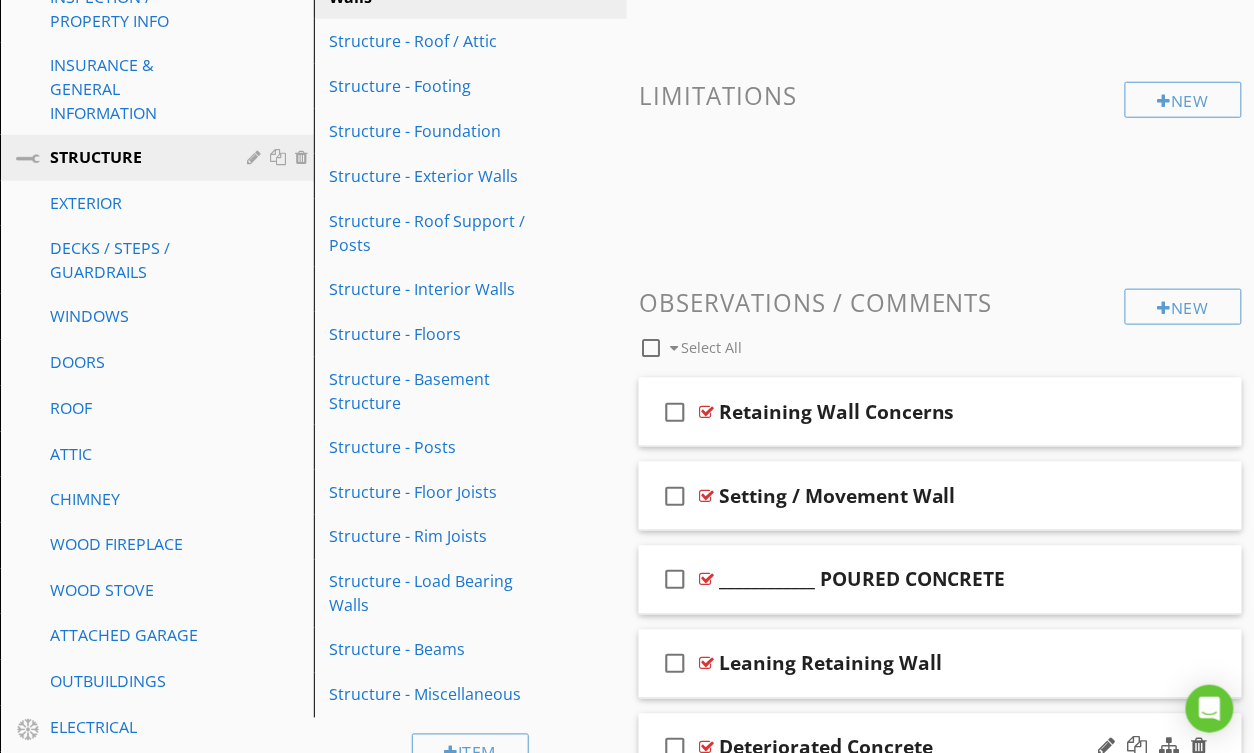 scroll, scrollTop: 281, scrollLeft: 0, axis: vertical 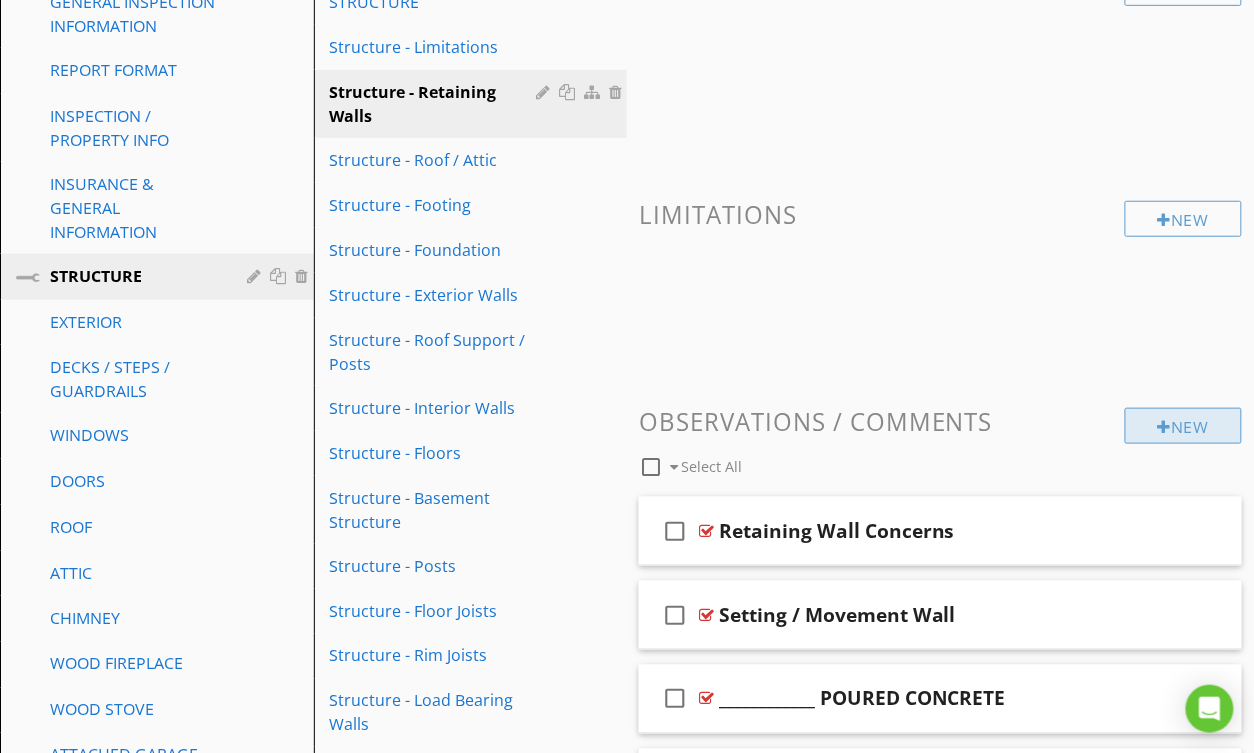 click on "New" at bounding box center [1183, 426] 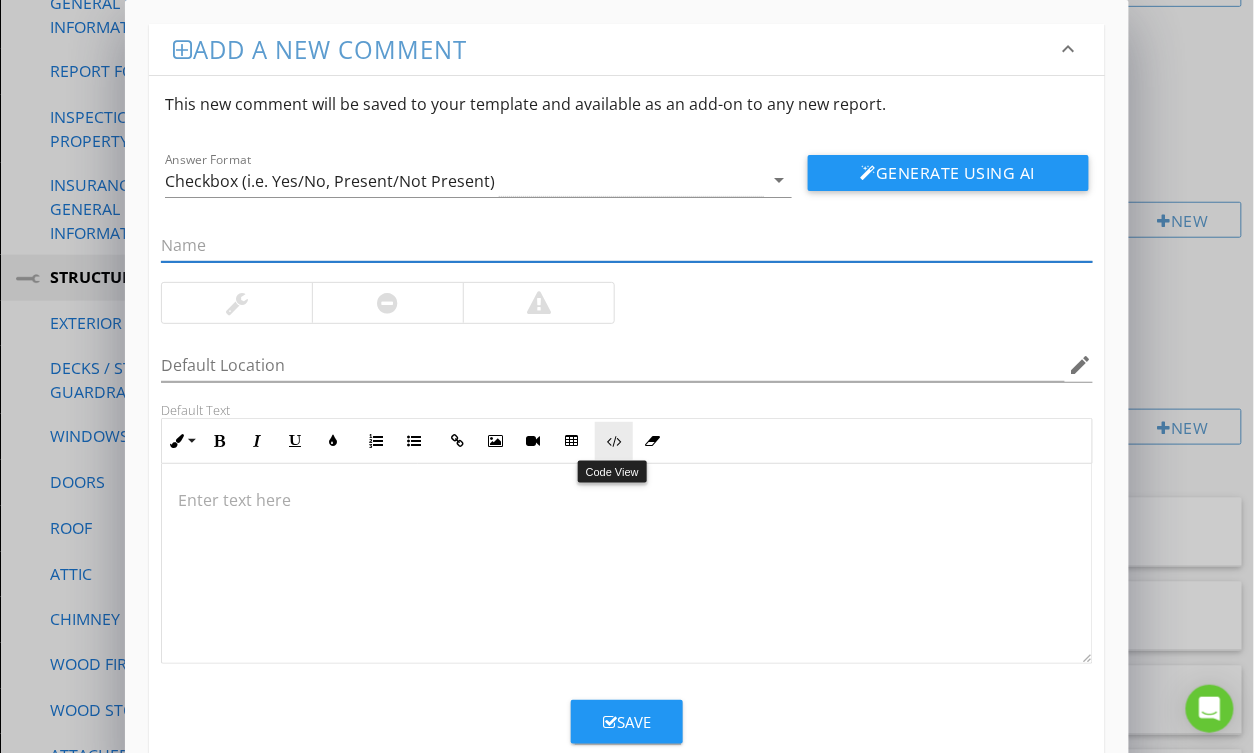 click at bounding box center (614, 441) 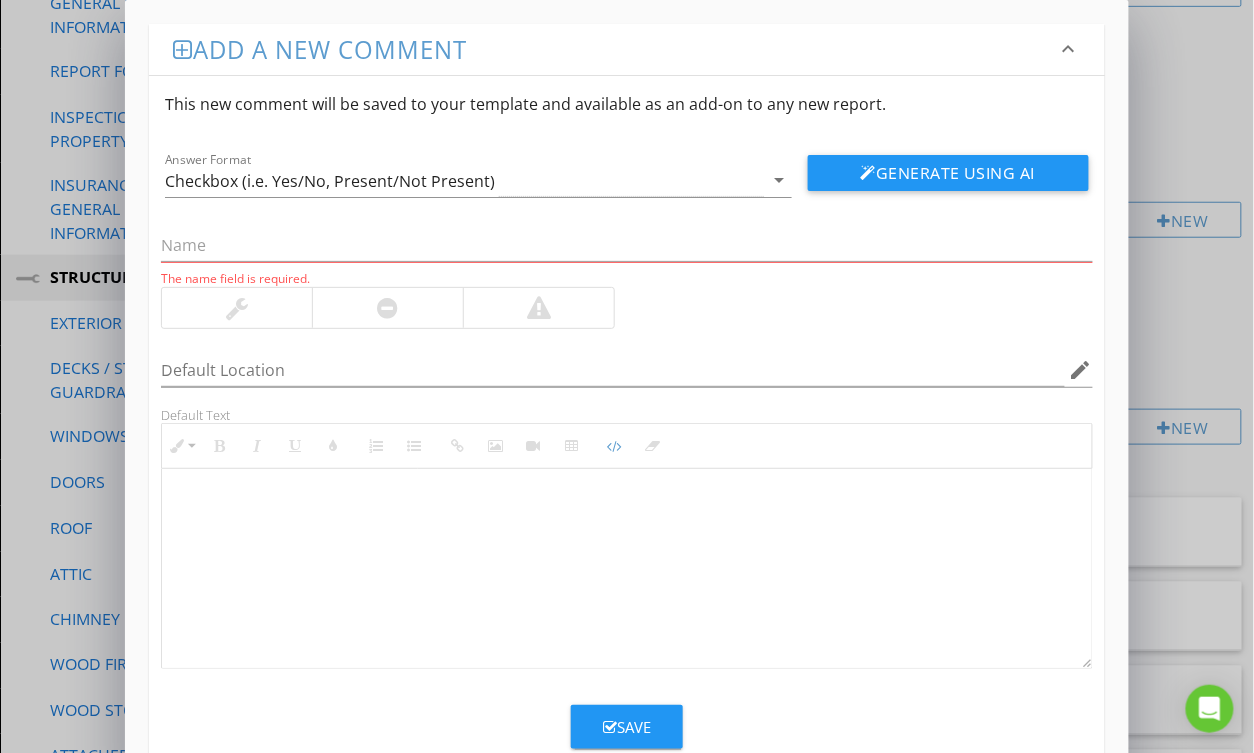 click at bounding box center [626, 569] 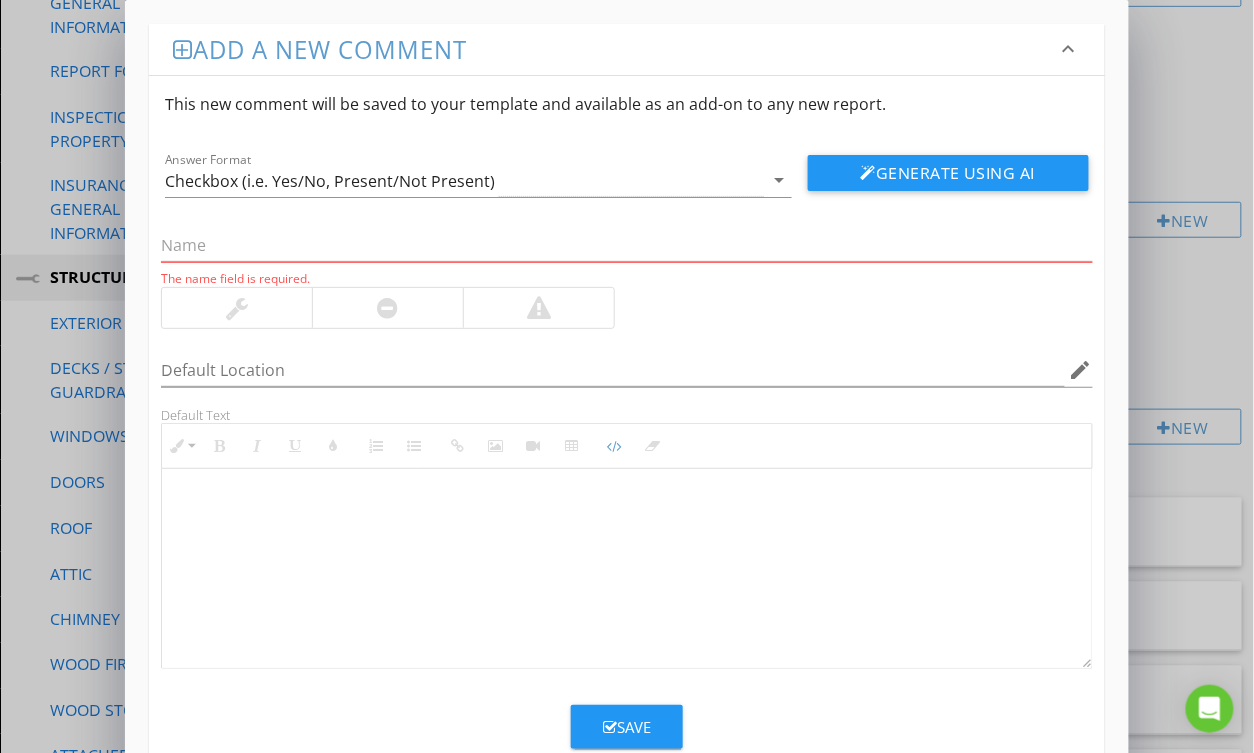 type on "<!-- [PERSON_NAME] Version 1 -->
<div style="font-family: Arial, sans-serif; font-size: 15px; line-height: 1.4; color: #000; border: 1px solid #000; border-left: 8px solid #000; border-radius: 8px; padding: 10px; background-color: #faf9f6;">
<p style="margin: 2px 0 8px 0;"><strong>COMMENT</strong>: &nbsp;&nbsp;The</p>
<p style="margin: 2px 0 8px 0;"><strong>IMPLICATION</strong>: &nbsp;&nbsp;XX concern.</p>
<p style="margin: 2px 0 8px 0;"><strong>ACTION</strong>: &nbsp;&nbsp;Recommend this is further evaluated.</p>
<p style="margin: 2px 0;"><strong>PROFESSION</strong>: &nbsp;&nbsp;General contractor.</p>
</div>" 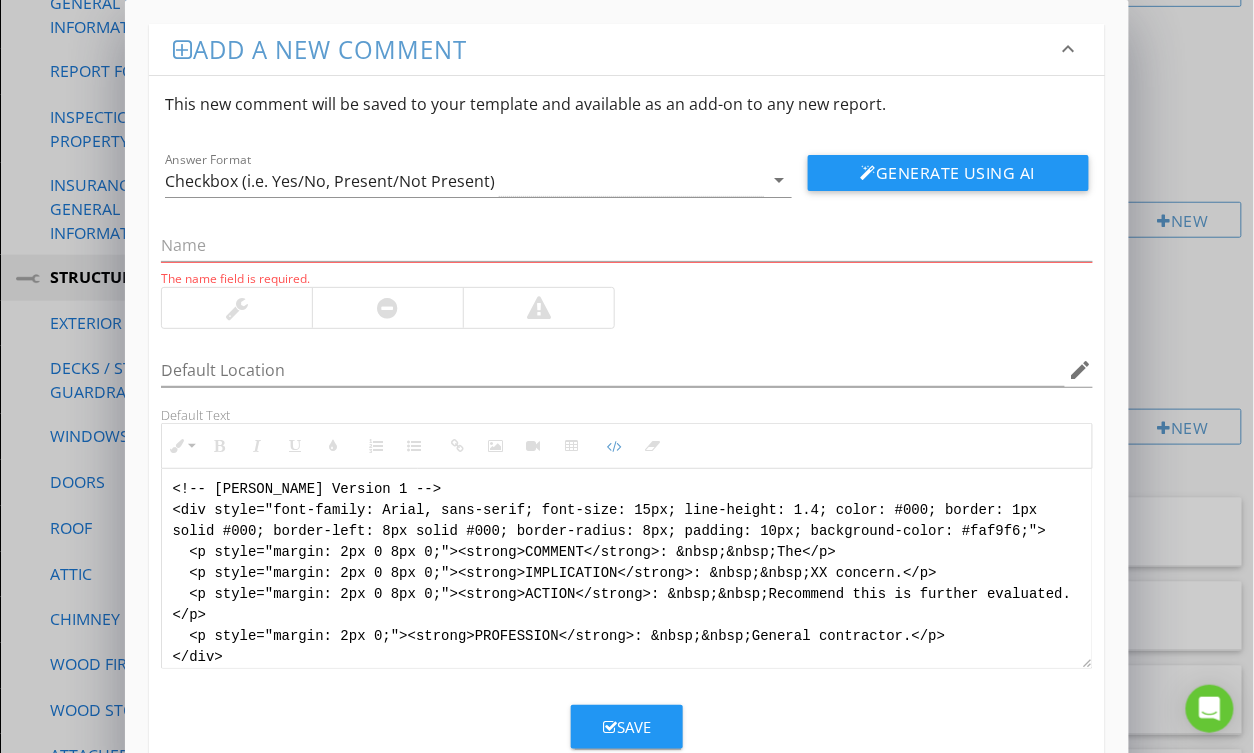 scroll, scrollTop: 8, scrollLeft: 0, axis: vertical 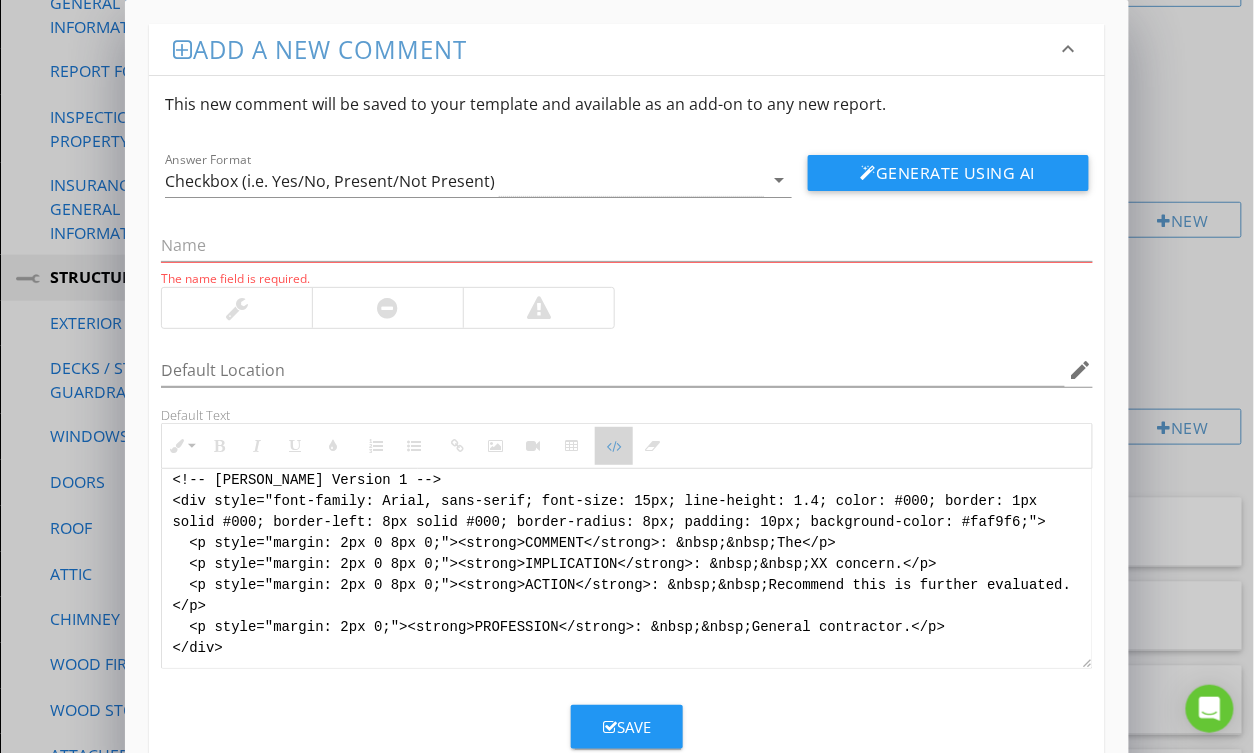 drag, startPoint x: 617, startPoint y: 449, endPoint x: 616, endPoint y: 476, distance: 27.018513 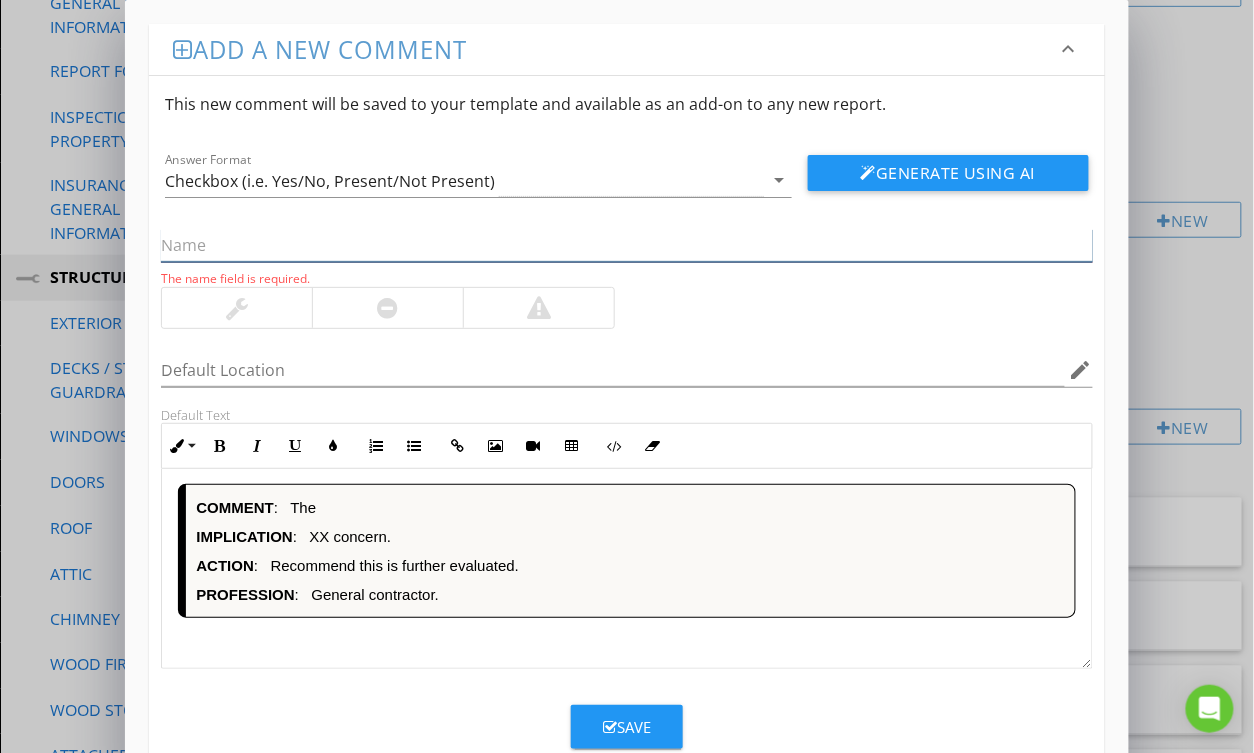 click at bounding box center (626, 245) 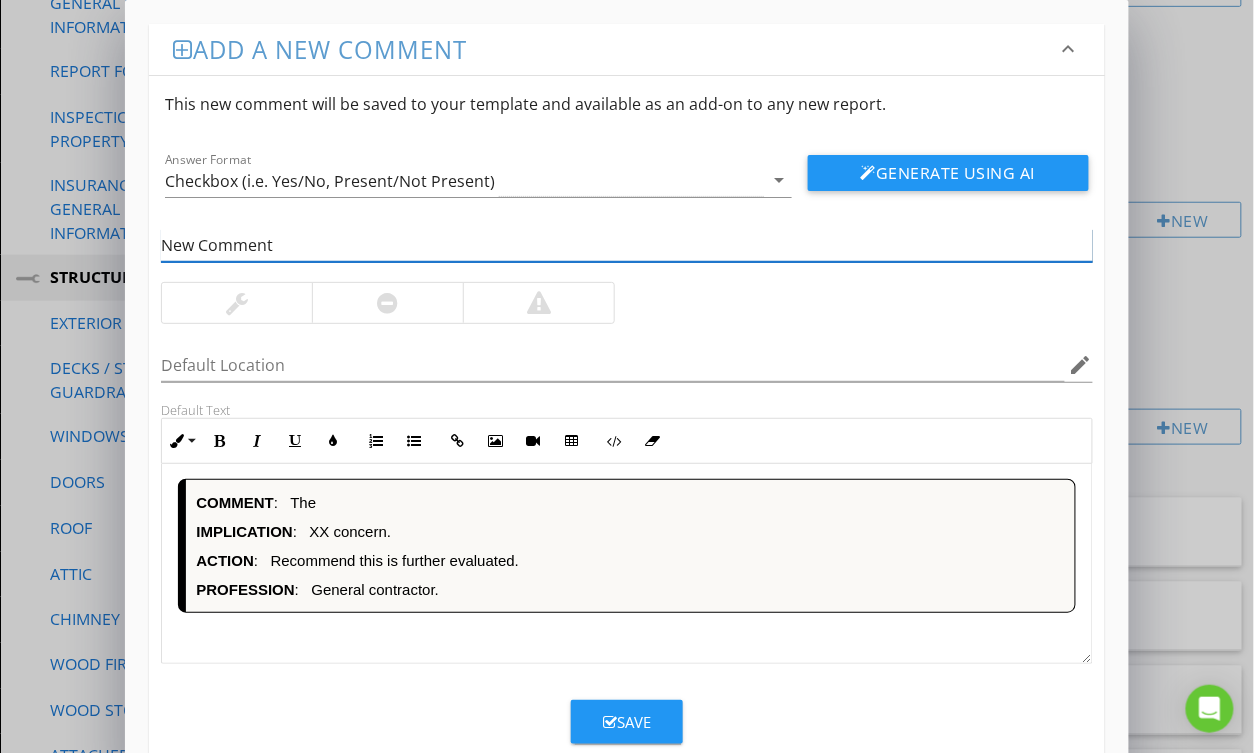 type on "New Comment" 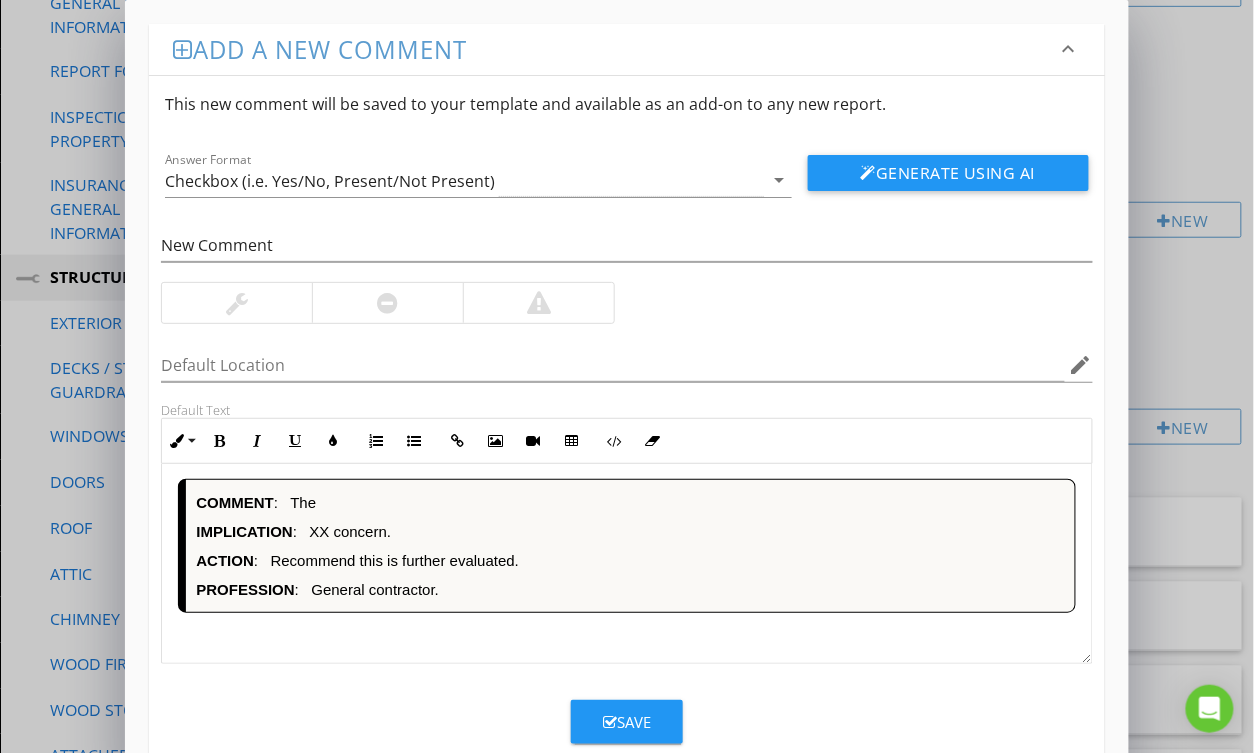 click at bounding box center (387, 303) 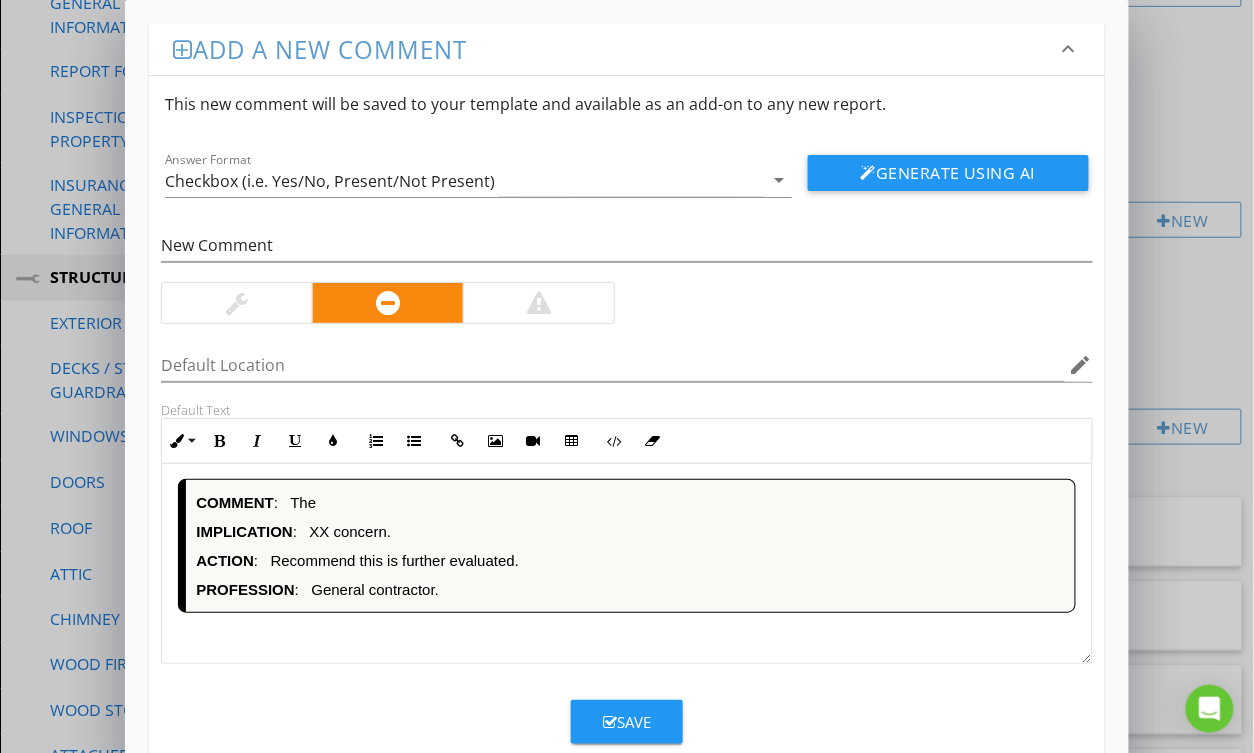 click on "Save" at bounding box center (627, 722) 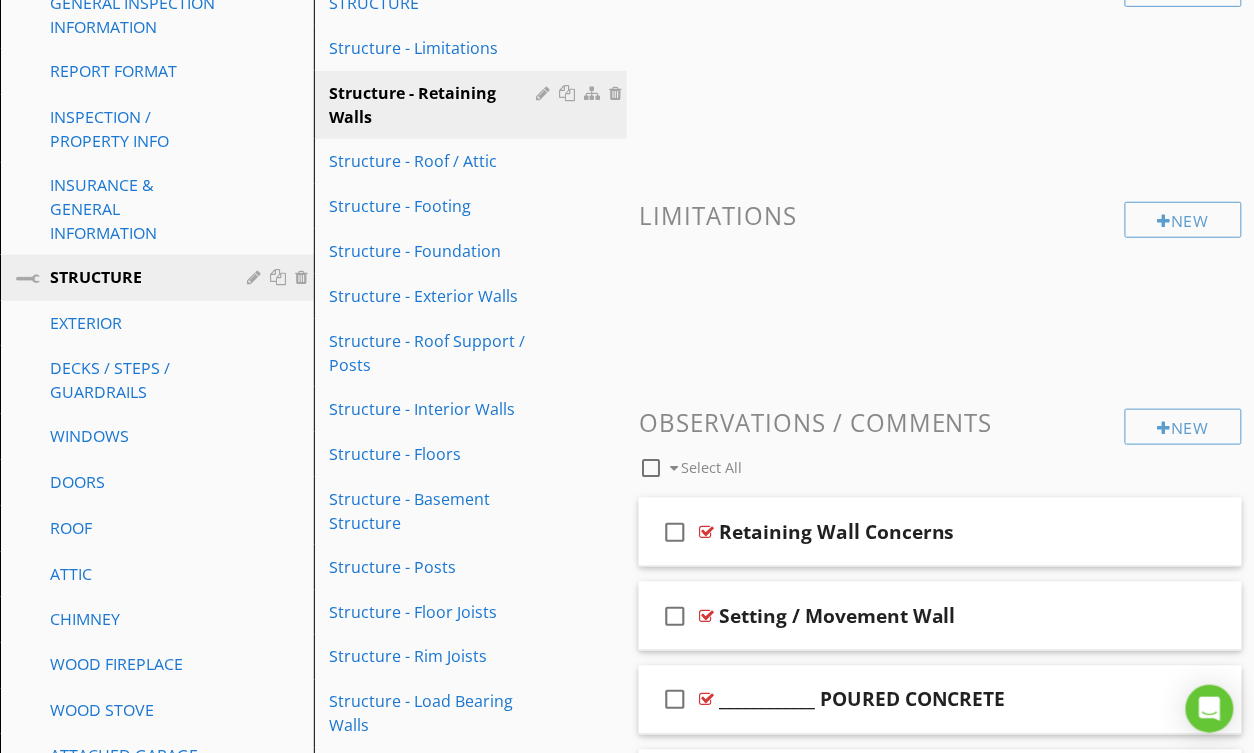 drag, startPoint x: 998, startPoint y: 353, endPoint x: 998, endPoint y: 380, distance: 27 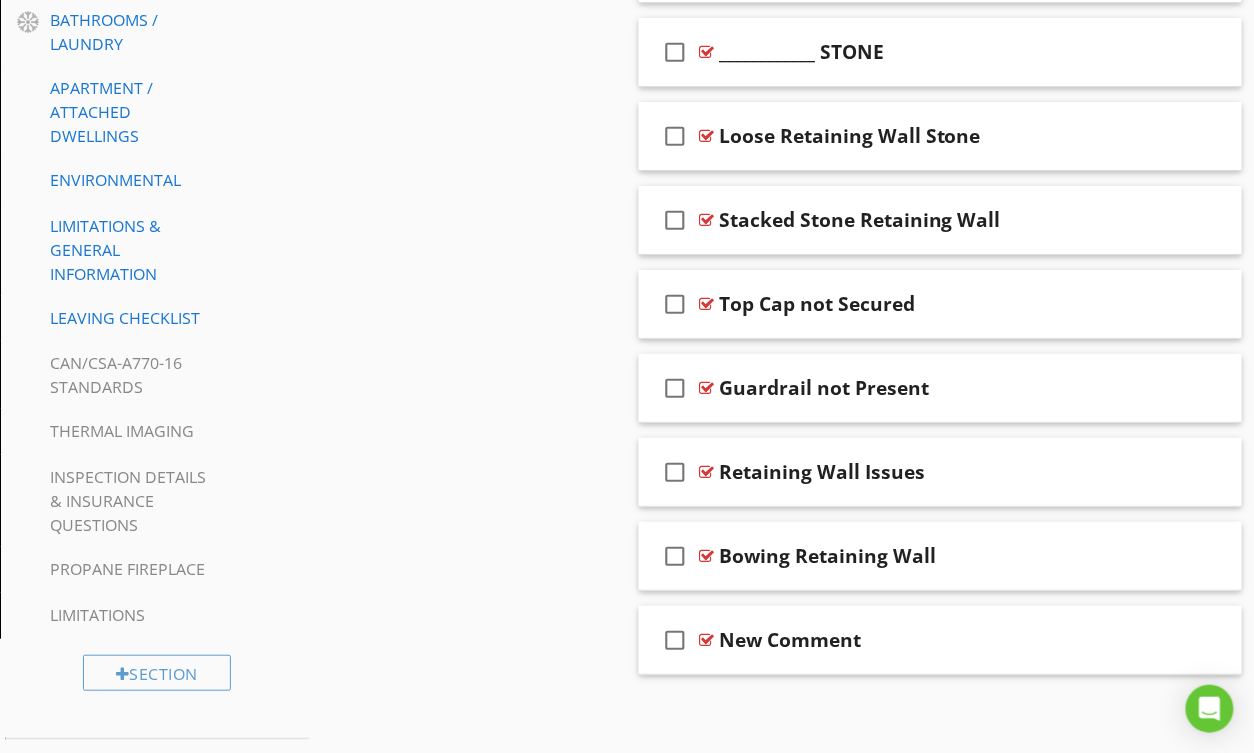 scroll, scrollTop: 1760, scrollLeft: 0, axis: vertical 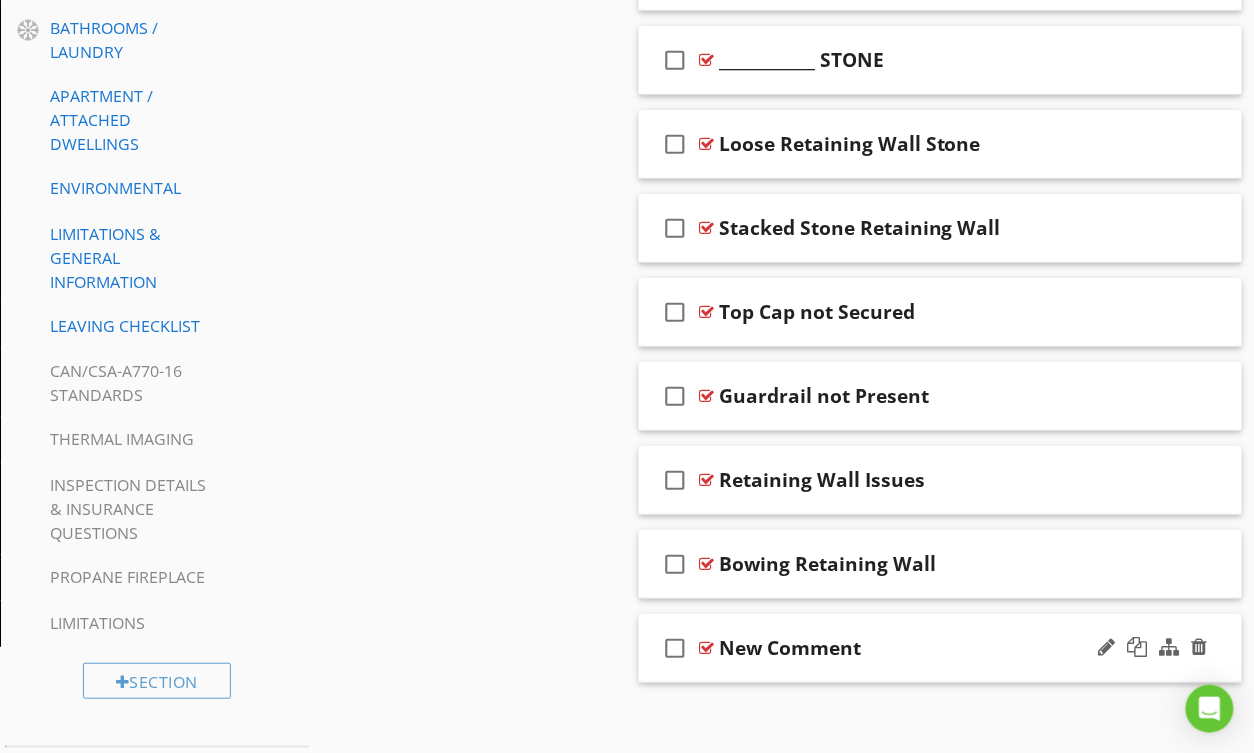 type 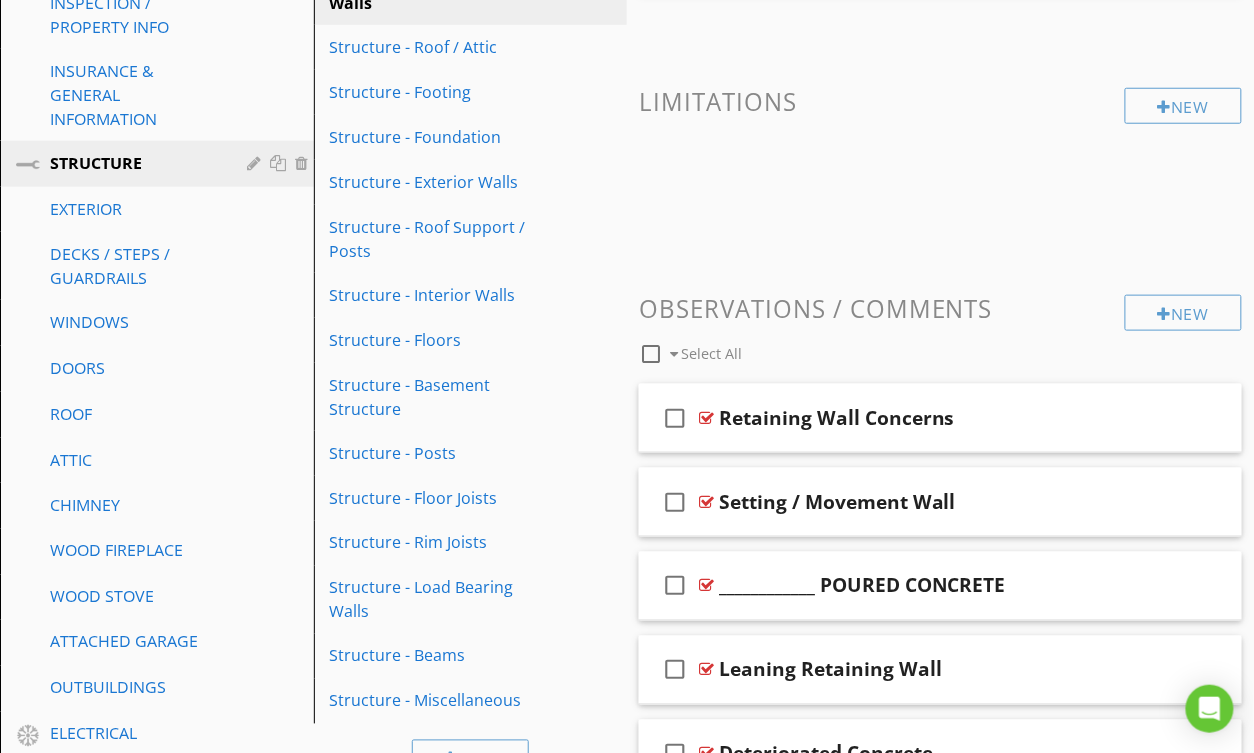 scroll, scrollTop: 362, scrollLeft: 0, axis: vertical 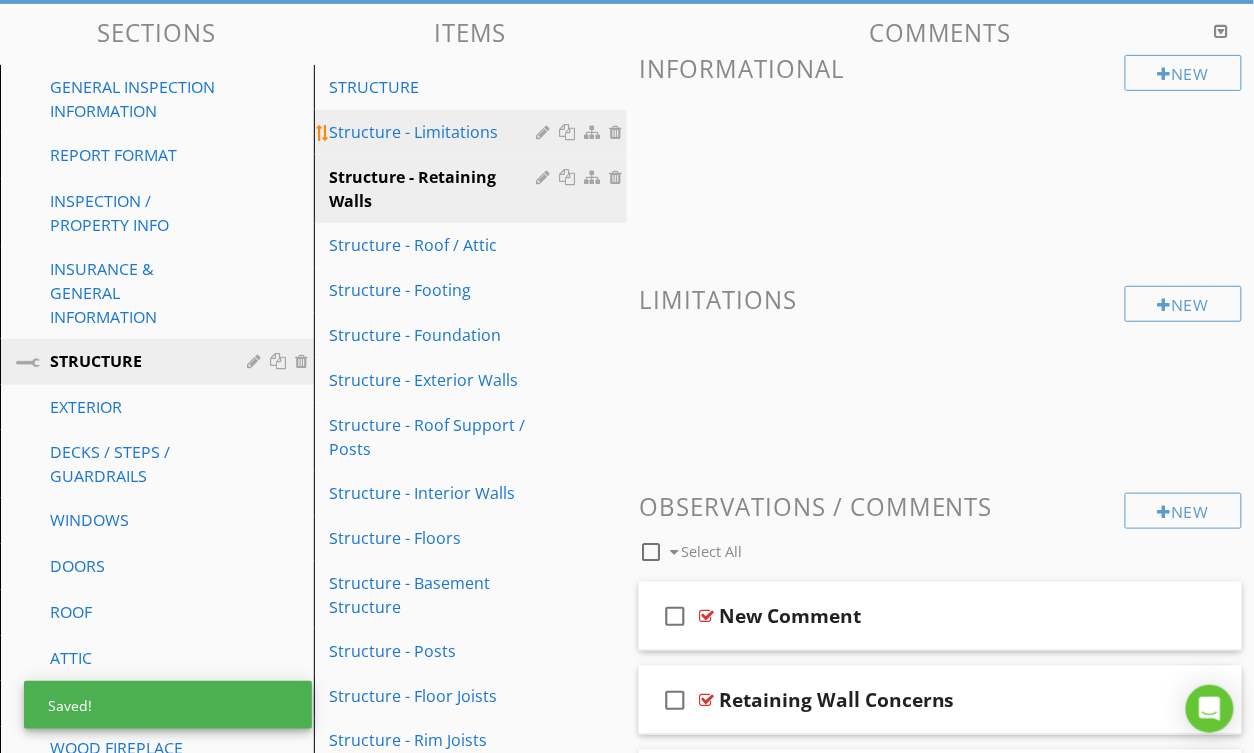 click on "Structure - Limitations" at bounding box center [436, 132] 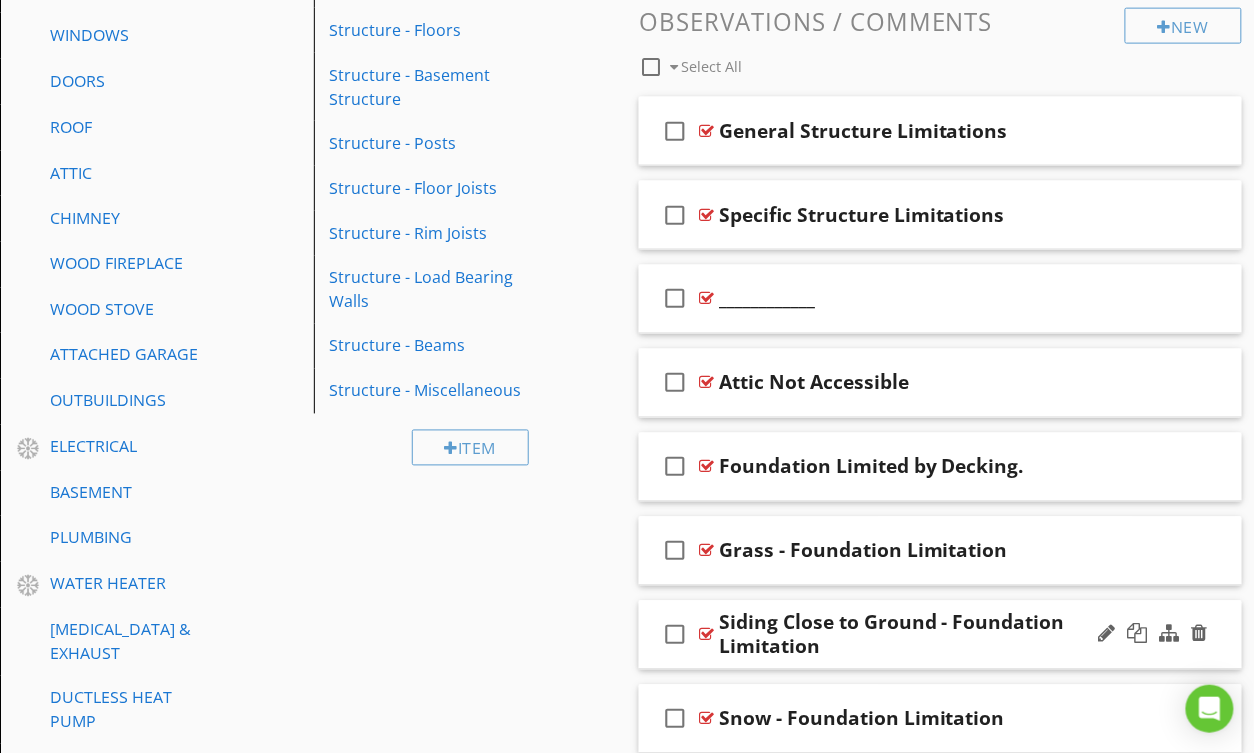 scroll, scrollTop: 625, scrollLeft: 0, axis: vertical 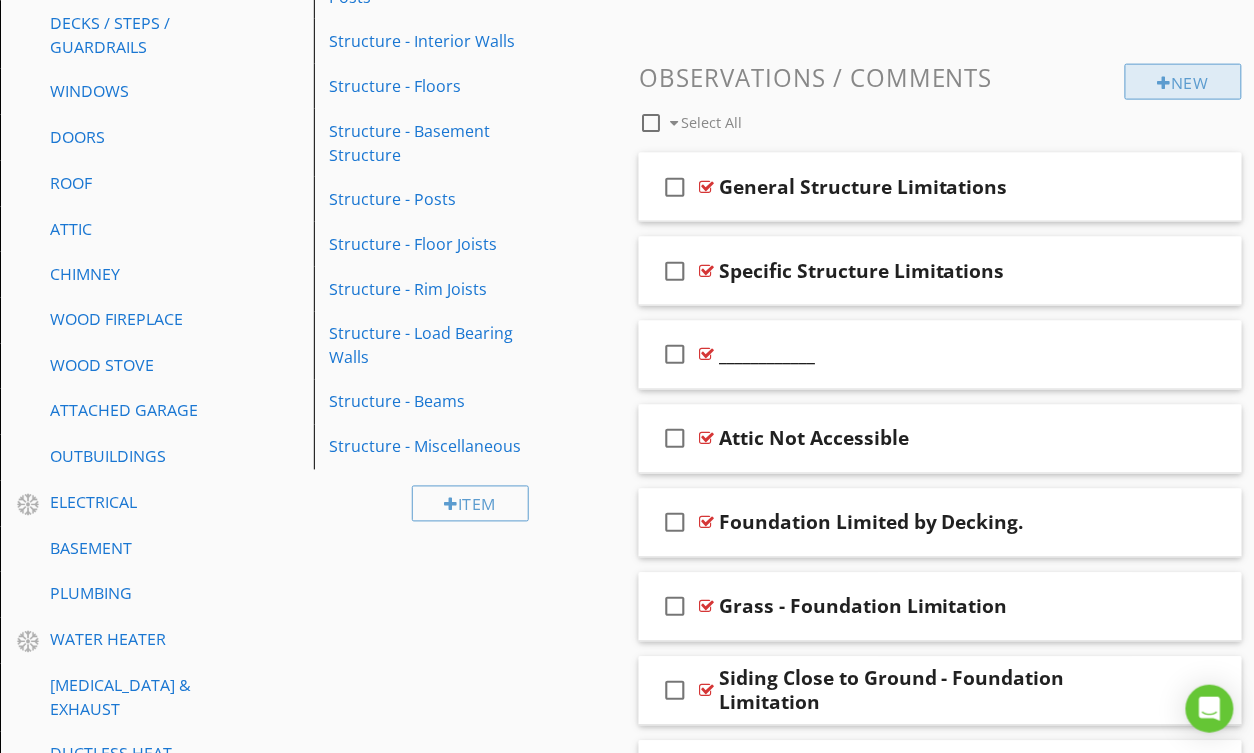 click on "New" at bounding box center [1183, 82] 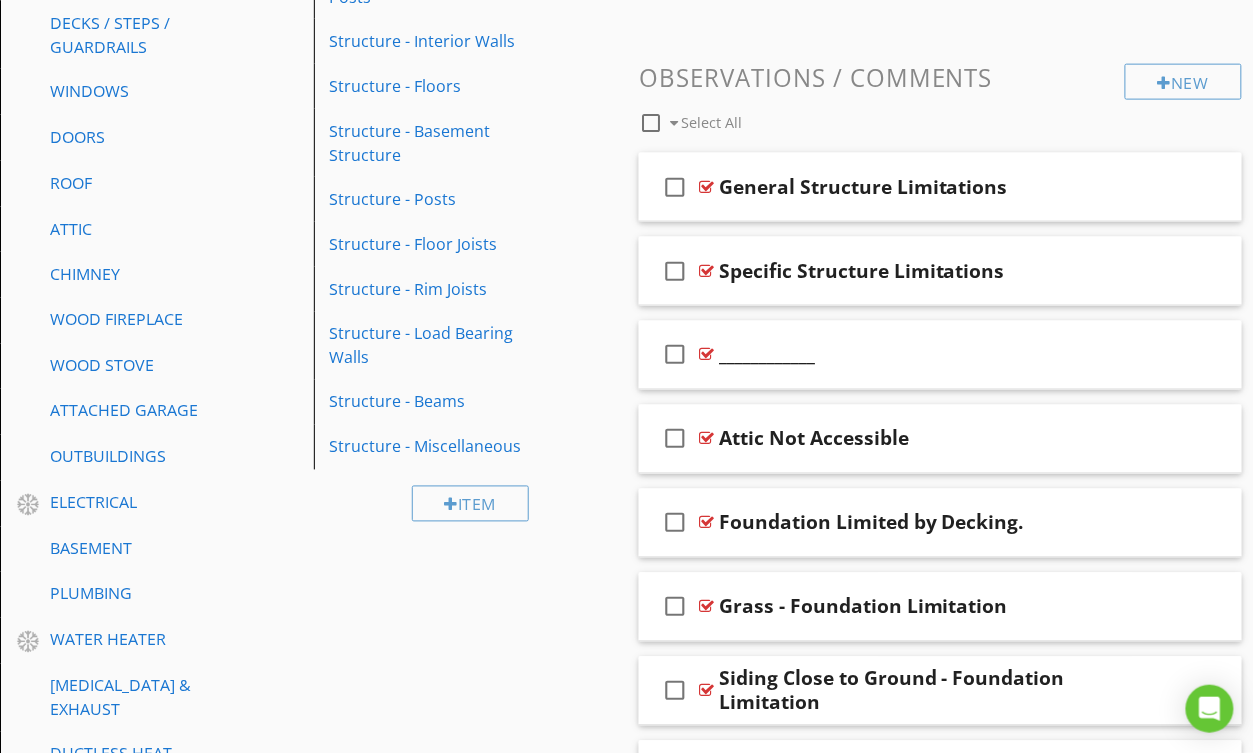 scroll, scrollTop: 624, scrollLeft: 0, axis: vertical 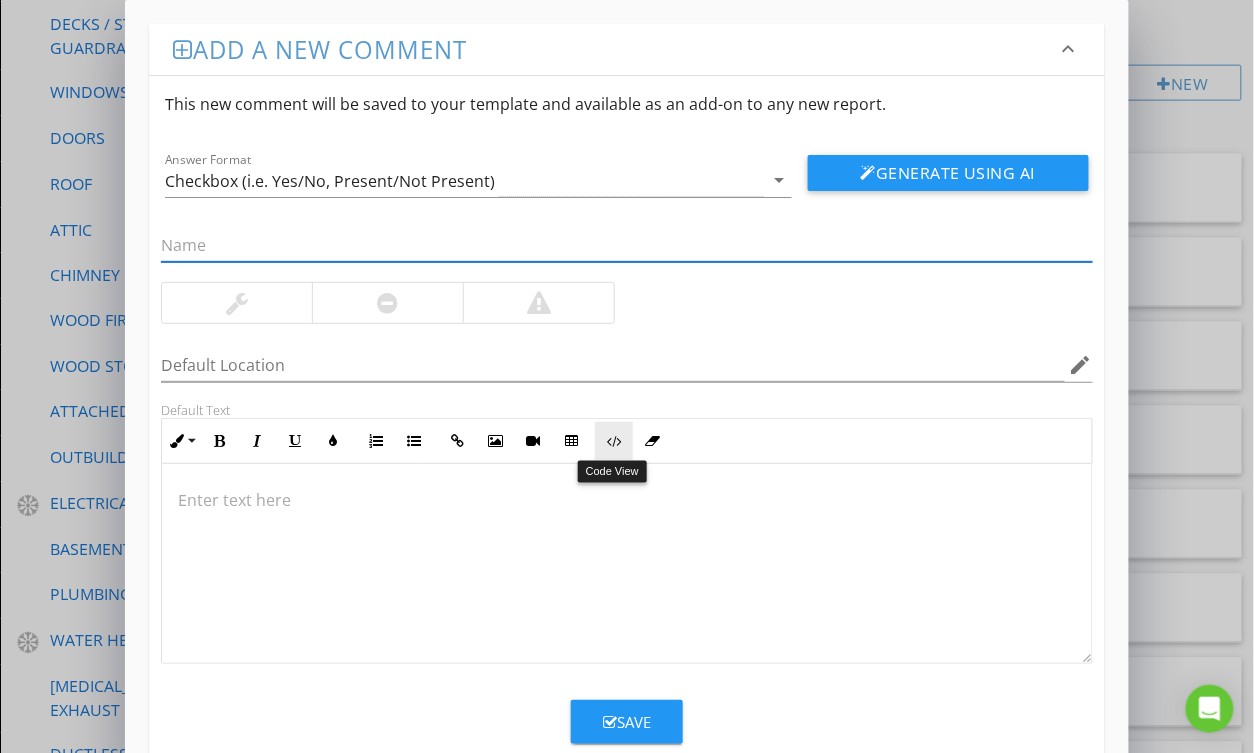 click on "Code View" at bounding box center [614, 441] 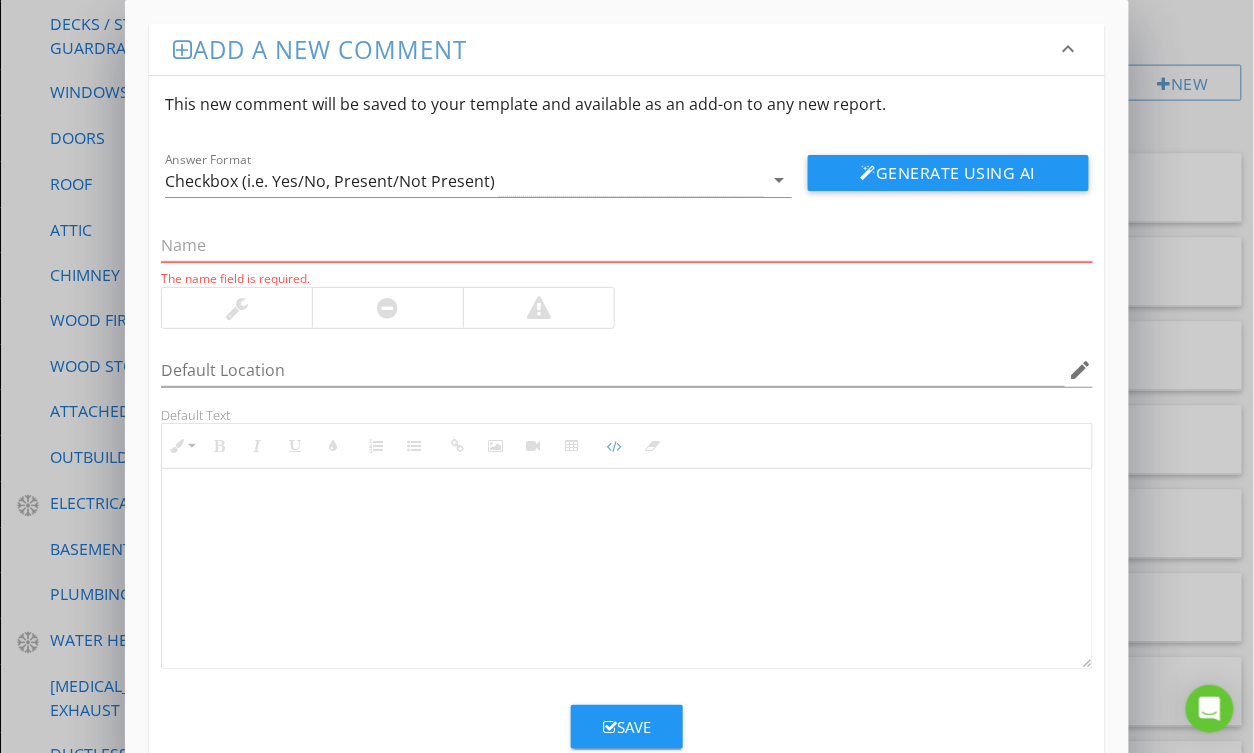click at bounding box center [626, 569] 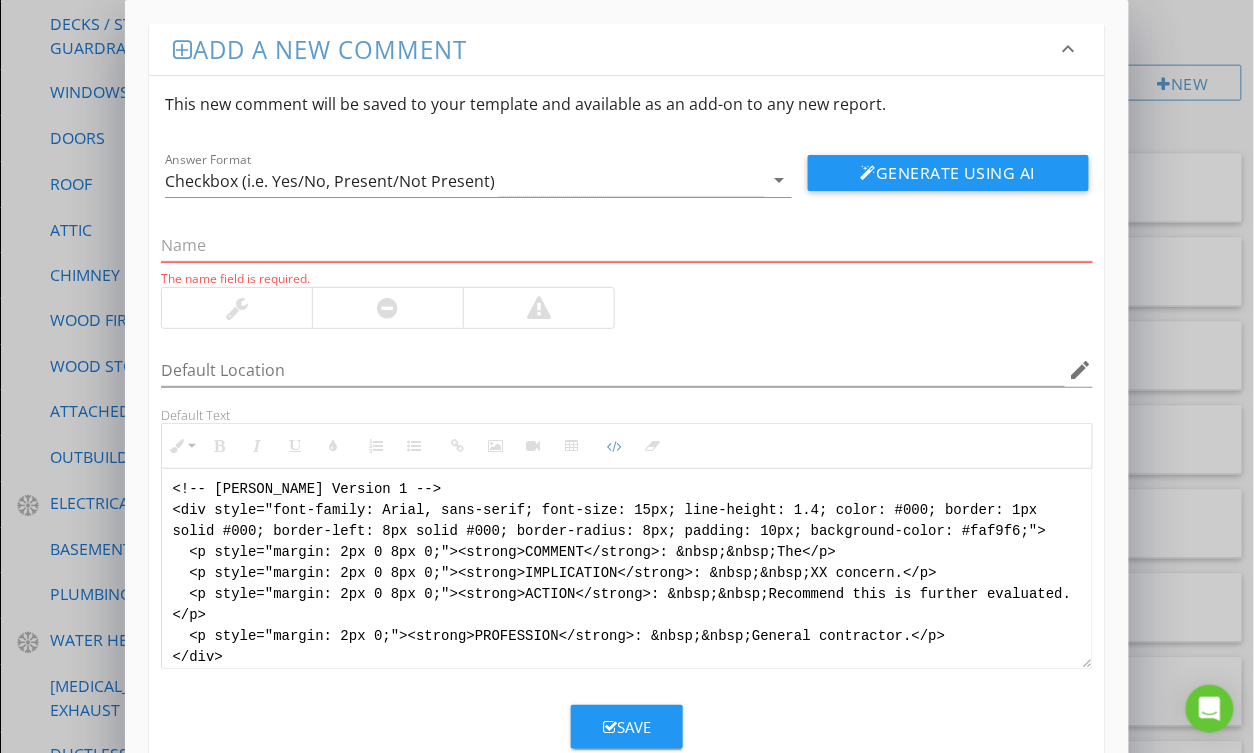 scroll, scrollTop: 8, scrollLeft: 0, axis: vertical 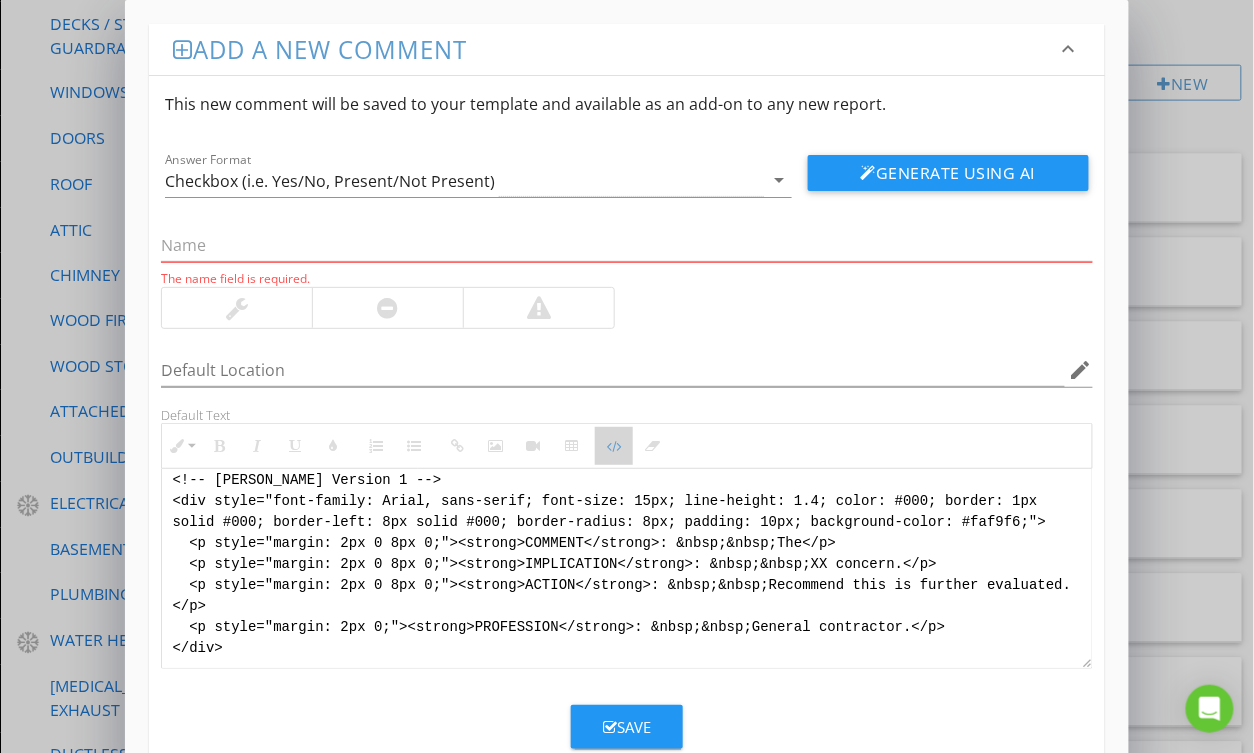 drag, startPoint x: 604, startPoint y: 448, endPoint x: 614, endPoint y: 444, distance: 10.770329 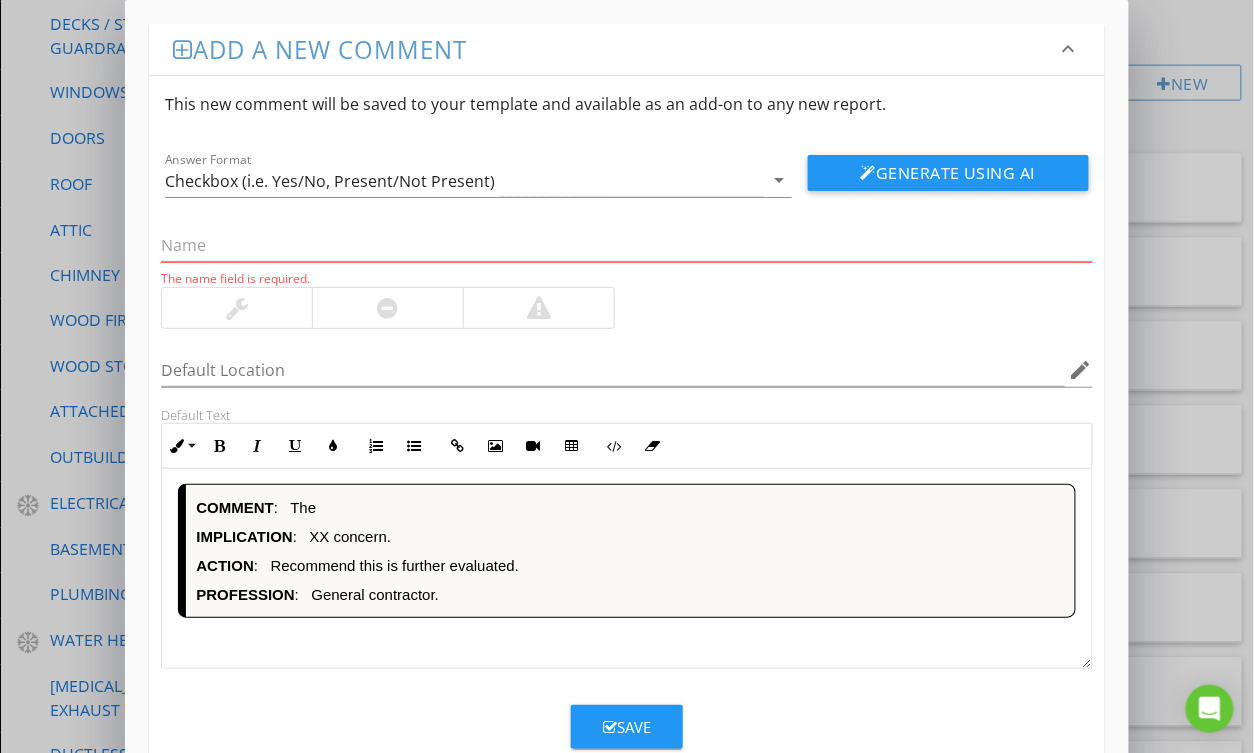 drag, startPoint x: 428, startPoint y: 308, endPoint x: 432, endPoint y: 297, distance: 11.7046995 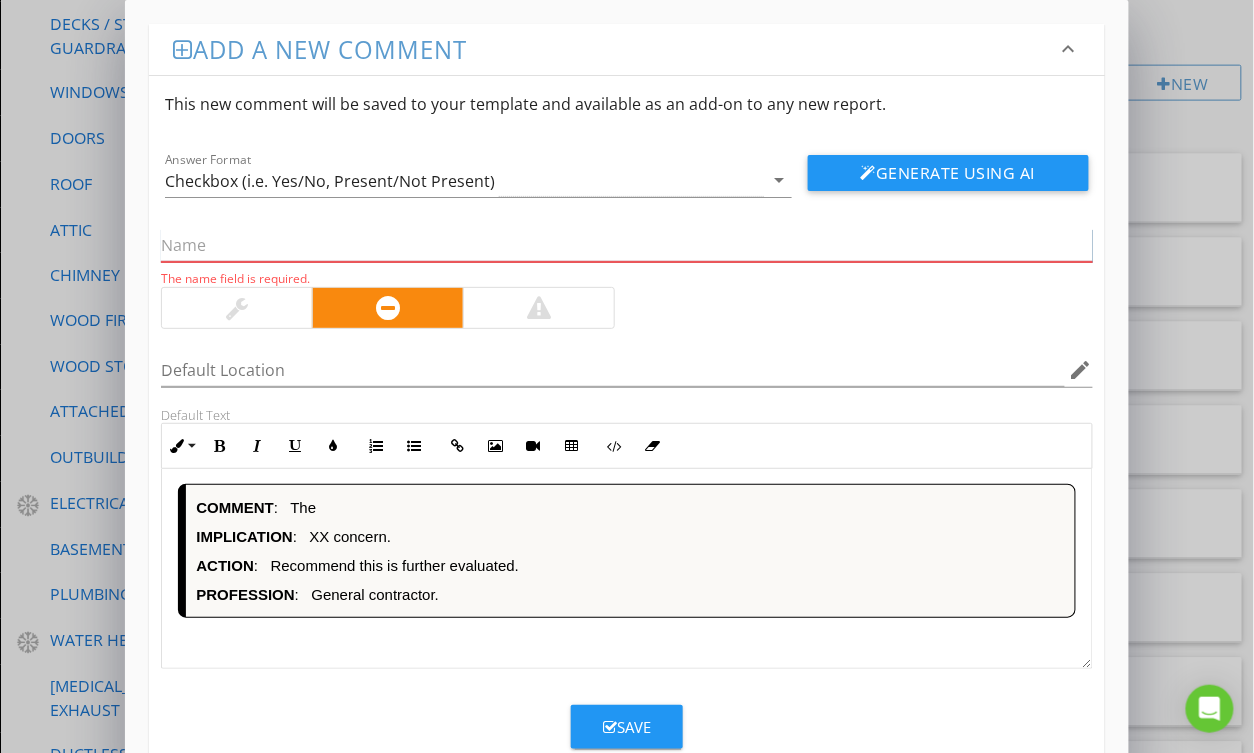 click at bounding box center [626, 245] 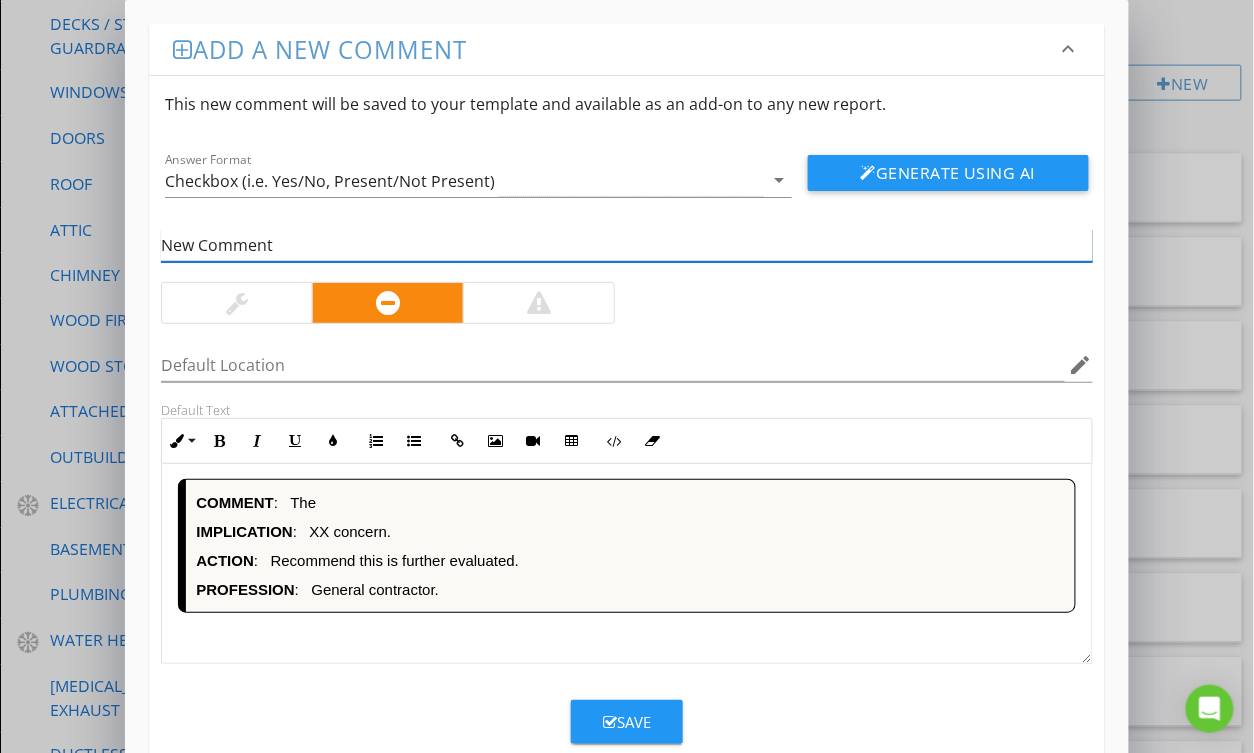 type on "New Comment" 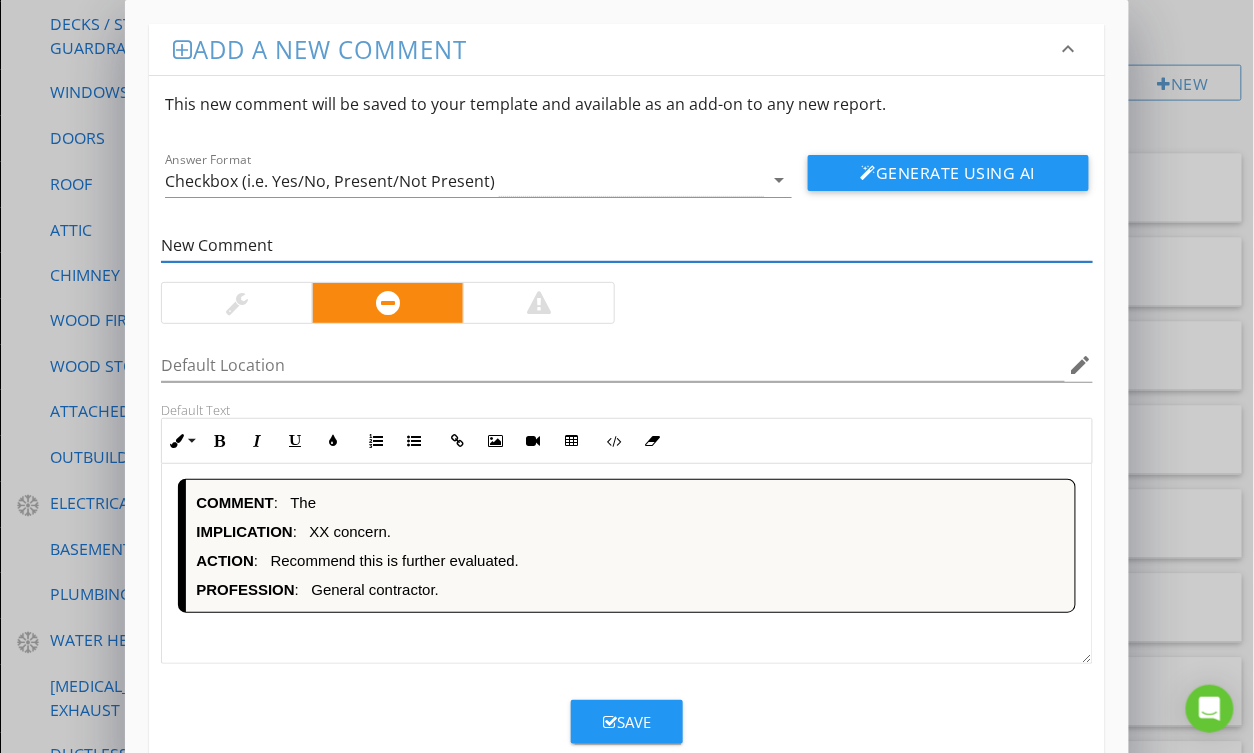 click on "Save" at bounding box center [627, 722] 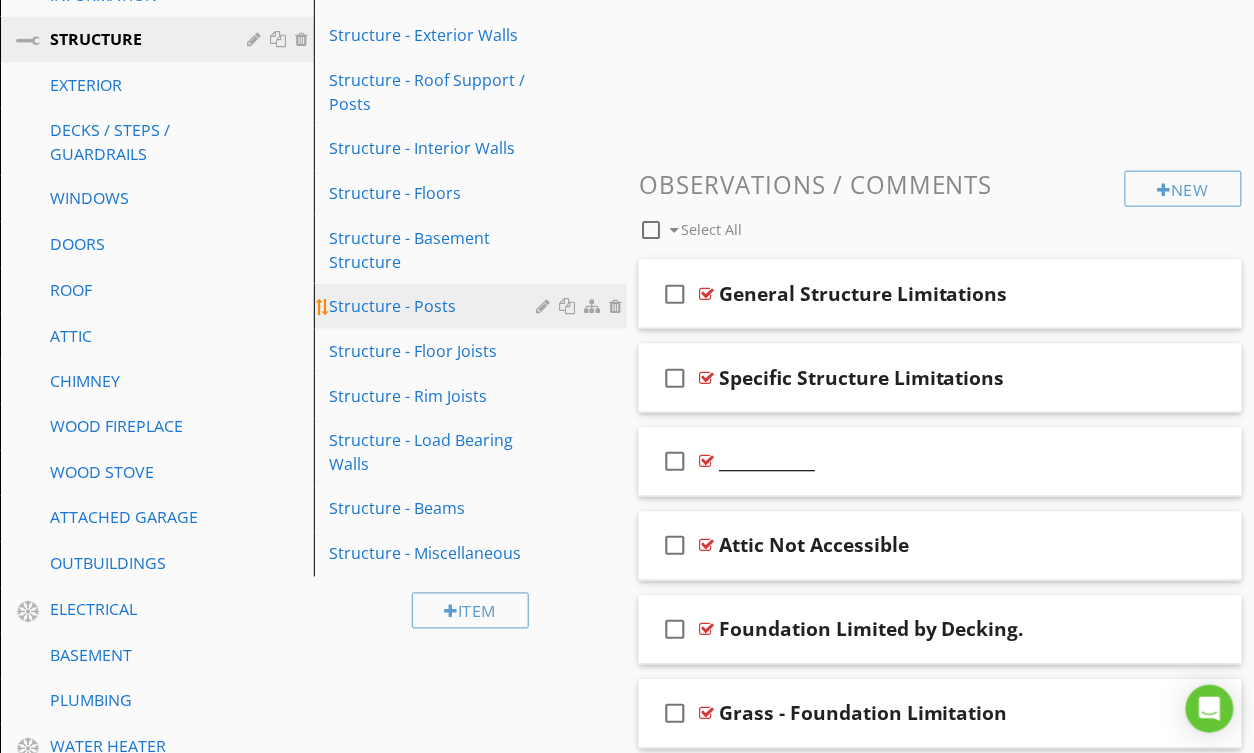 scroll, scrollTop: 545, scrollLeft: 0, axis: vertical 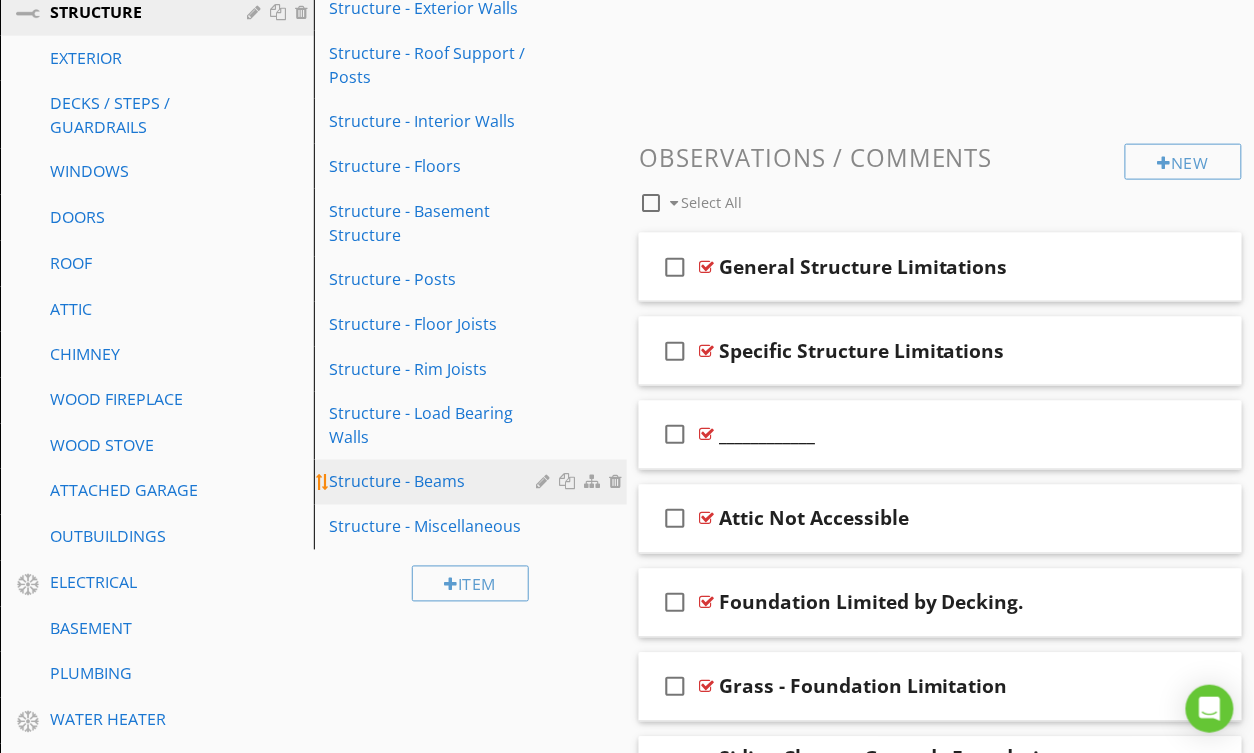 click on "Structure - Beams" at bounding box center [474, 482] 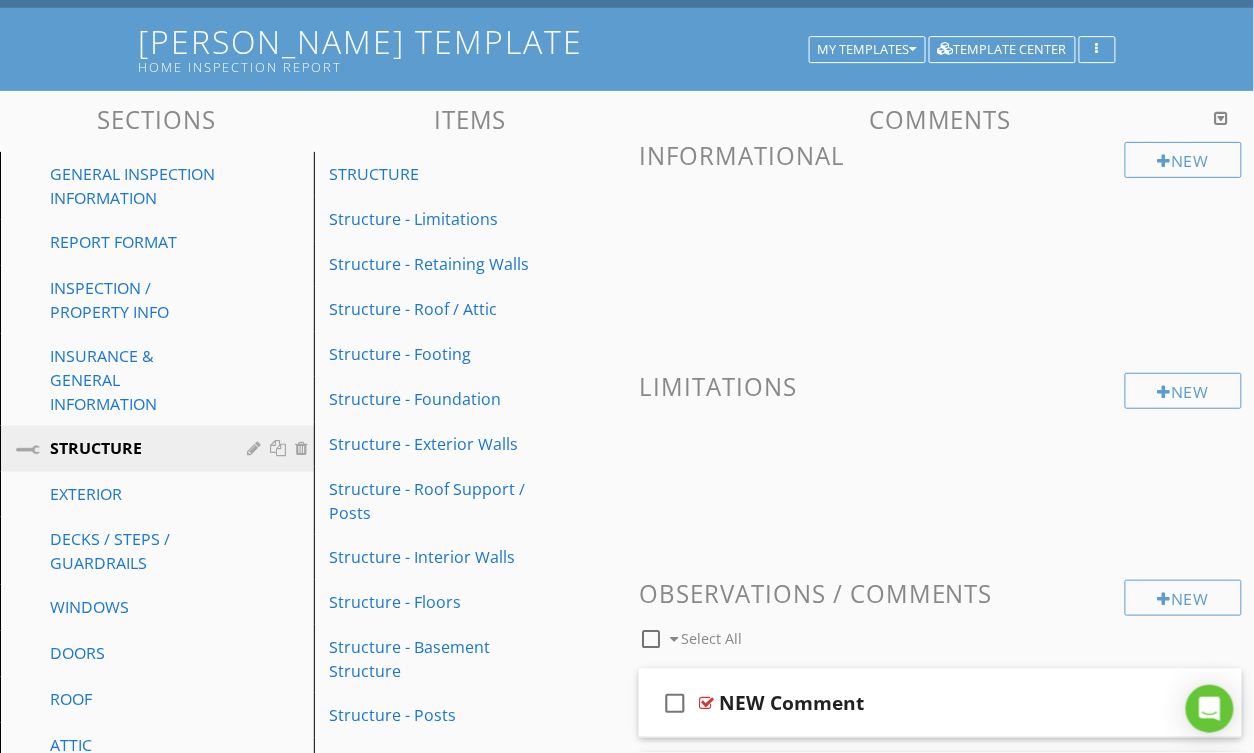 scroll, scrollTop: 94, scrollLeft: 0, axis: vertical 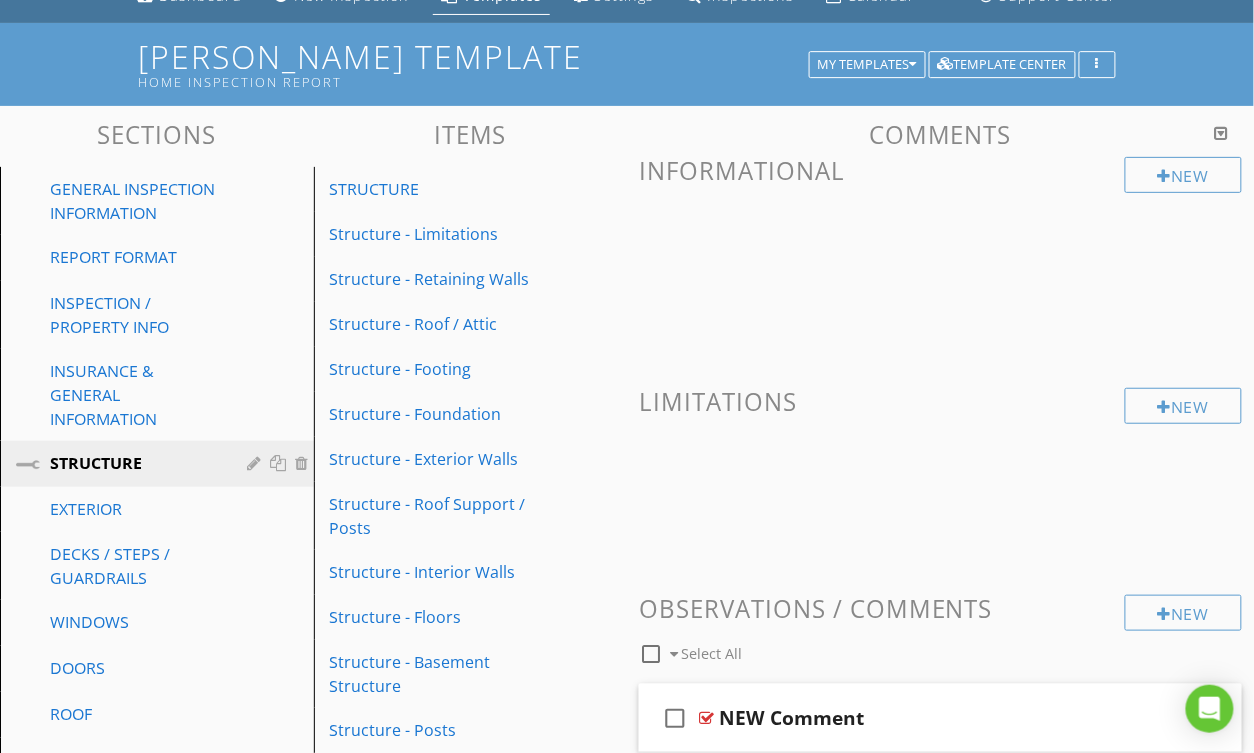 drag, startPoint x: 1221, startPoint y: 131, endPoint x: 1112, endPoint y: 190, distance: 123.943535 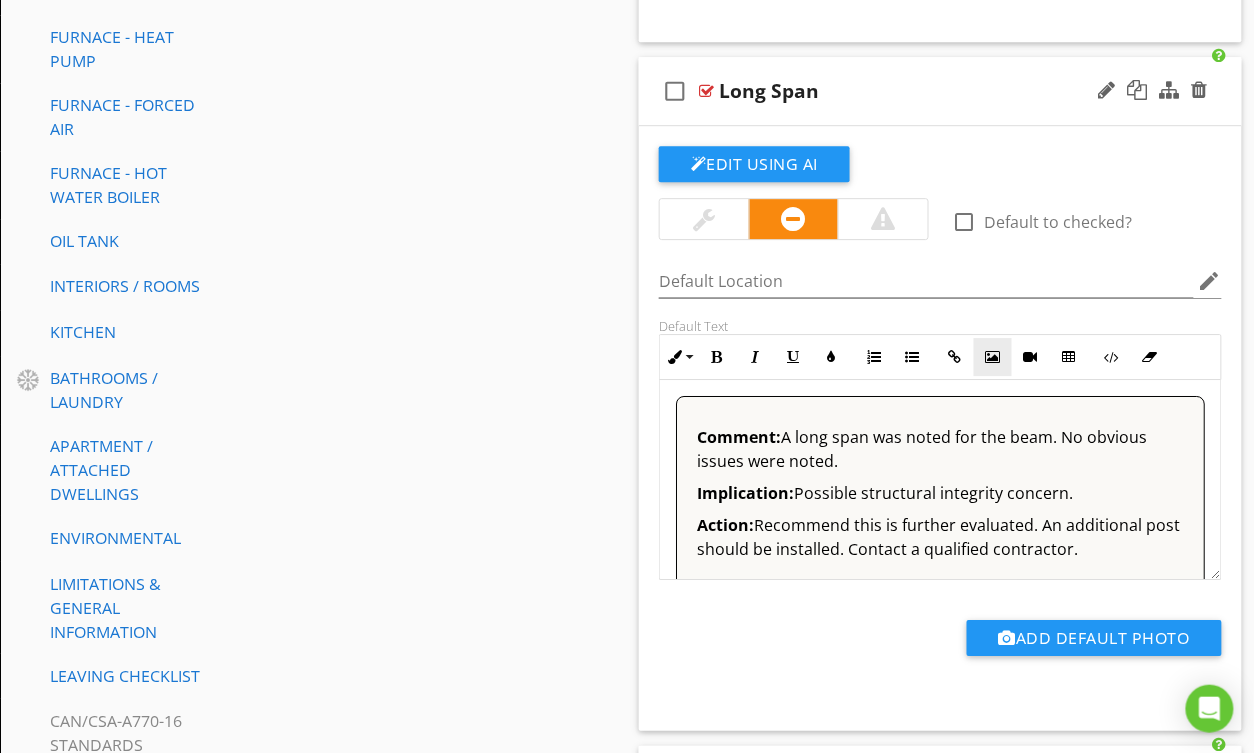 scroll, scrollTop: 1418, scrollLeft: 0, axis: vertical 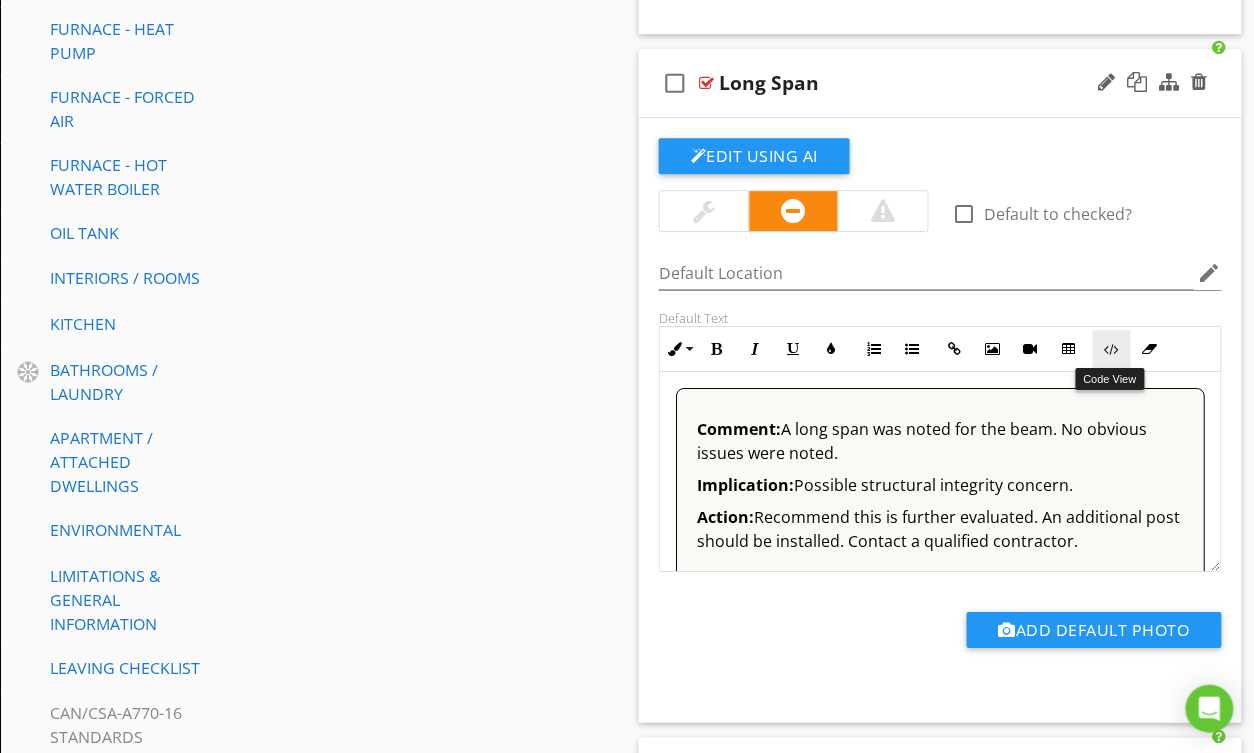 drag, startPoint x: 1108, startPoint y: 357, endPoint x: 1094, endPoint y: 359, distance: 14.142136 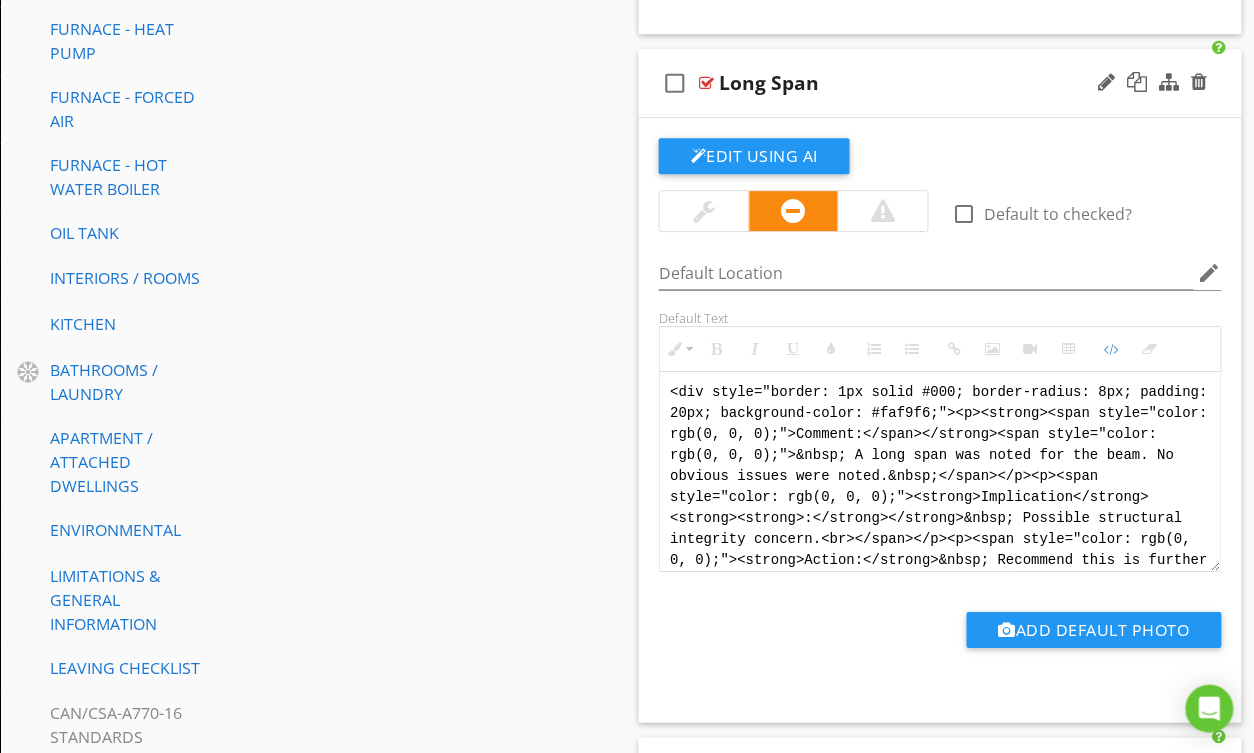 scroll, scrollTop: 1417, scrollLeft: 0, axis: vertical 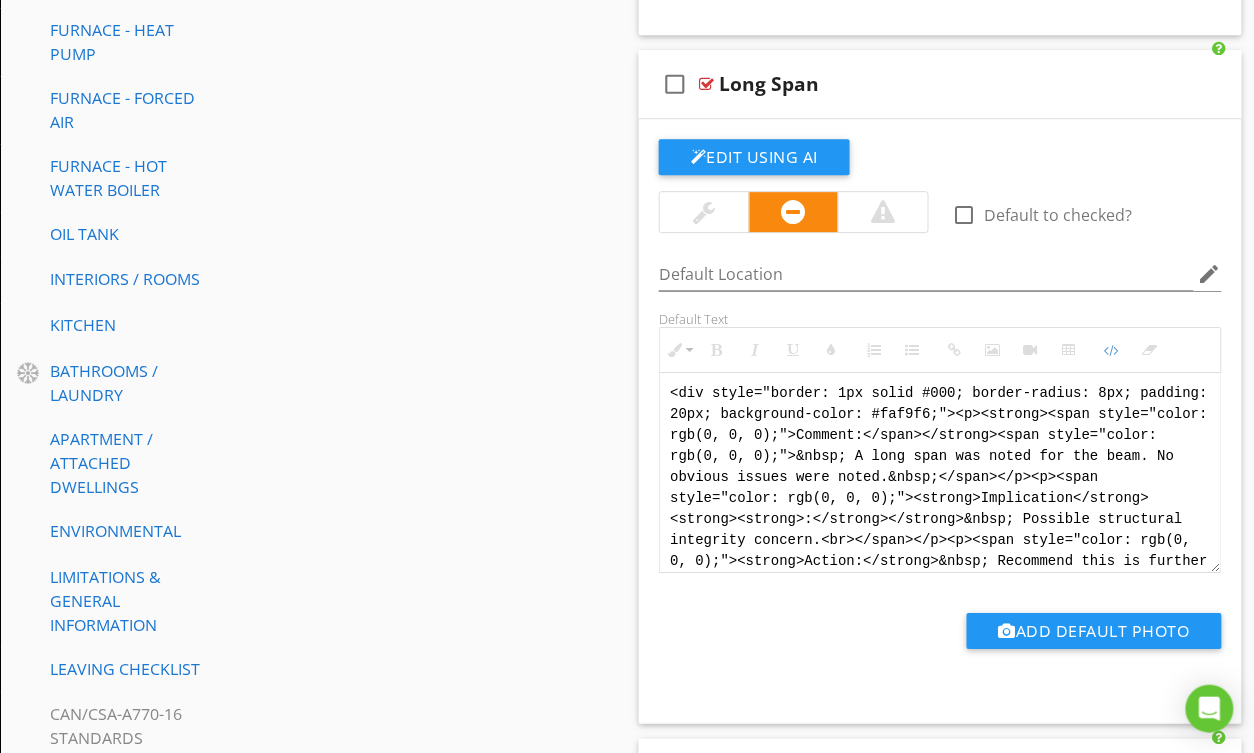drag, startPoint x: 1052, startPoint y: 547, endPoint x: 618, endPoint y: 345, distance: 478.7066 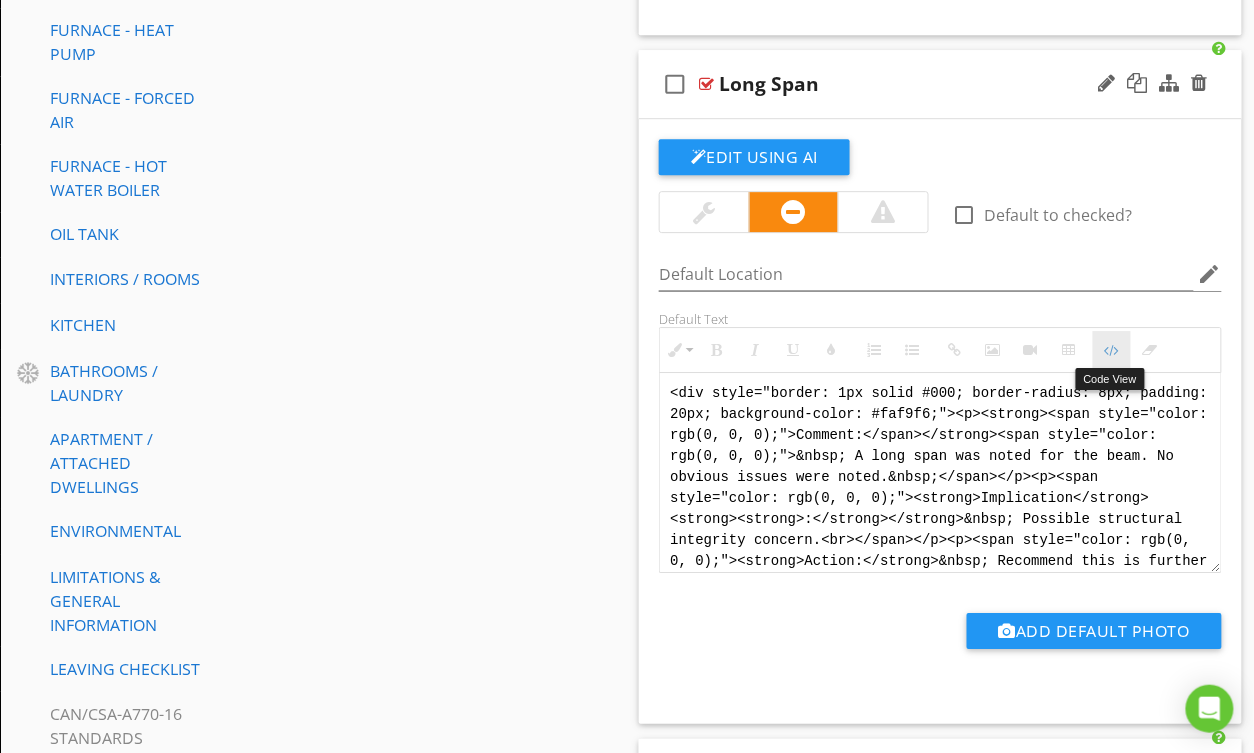 click at bounding box center (1112, 350) 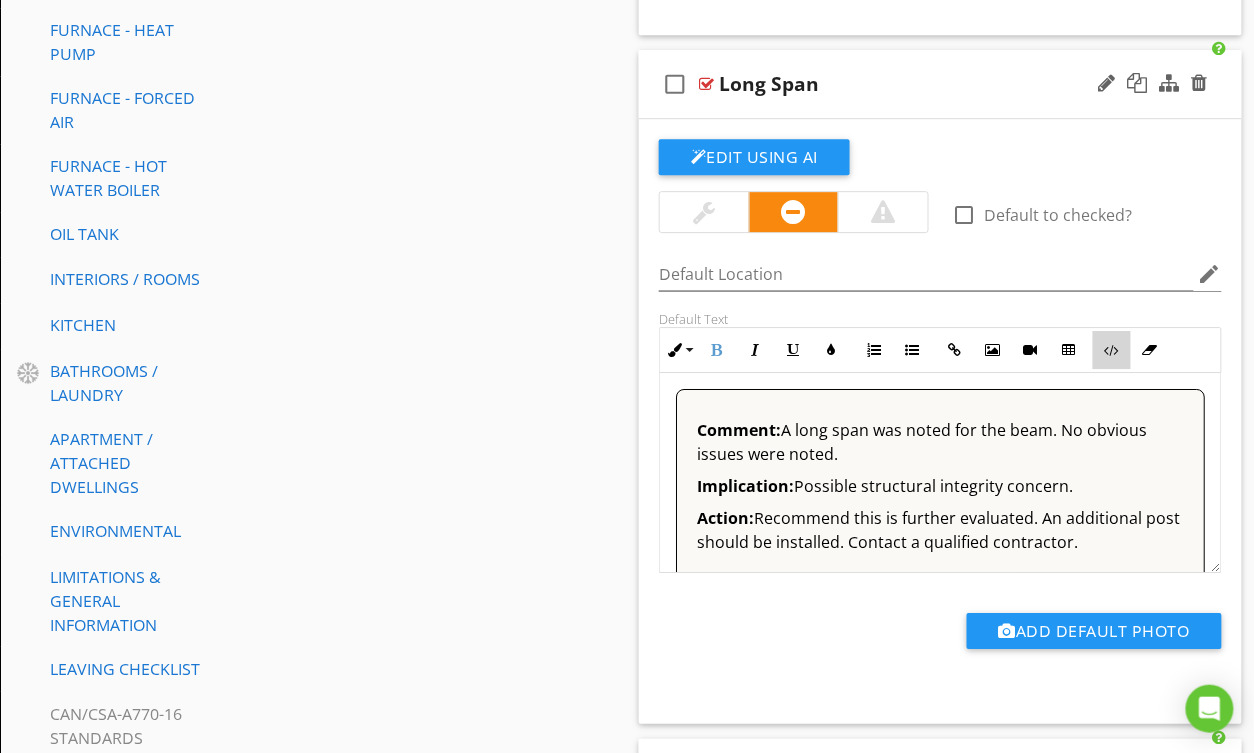 click at bounding box center (1112, 350) 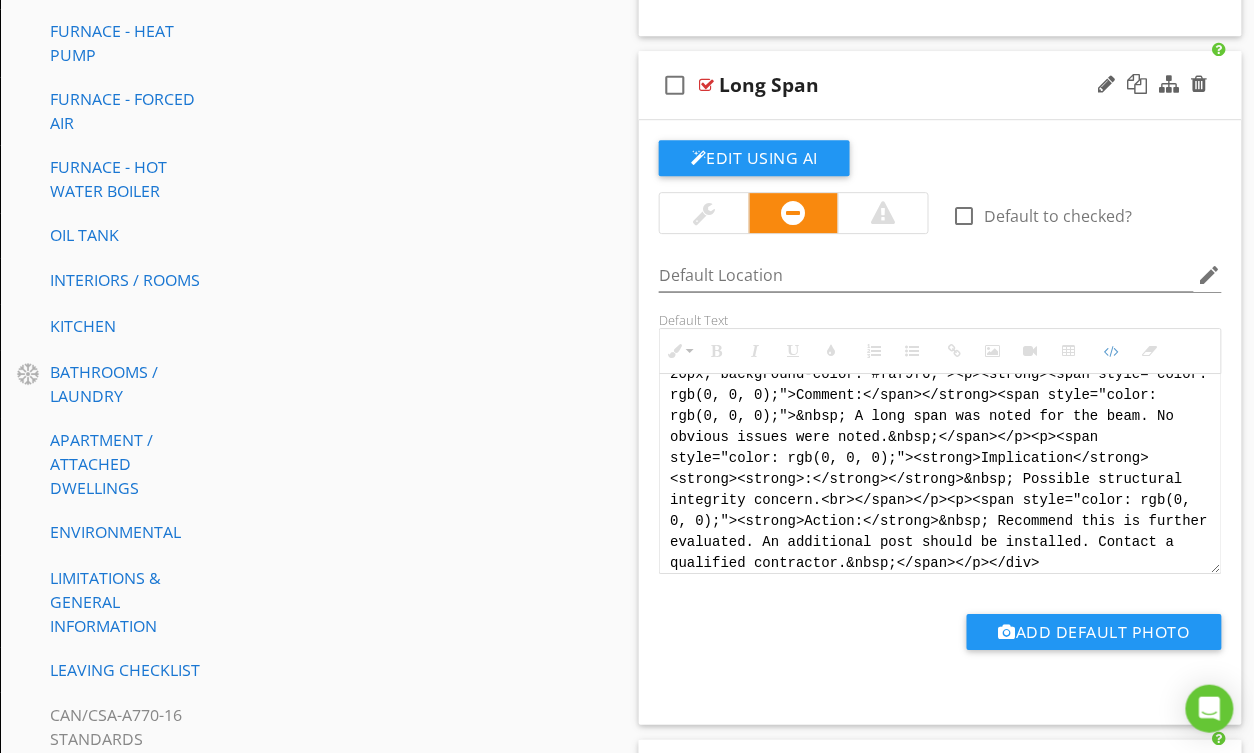 scroll, scrollTop: 40, scrollLeft: 0, axis: vertical 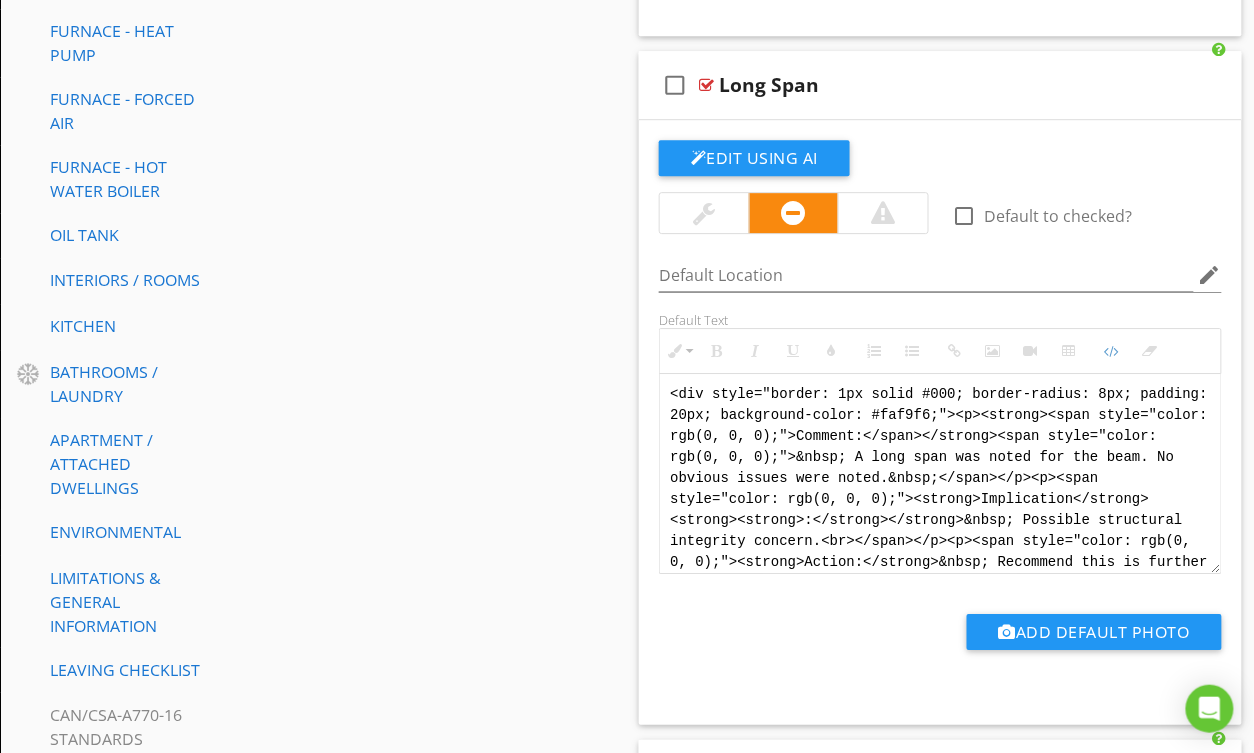 drag, startPoint x: 1052, startPoint y: 553, endPoint x: 614, endPoint y: 312, distance: 499.925 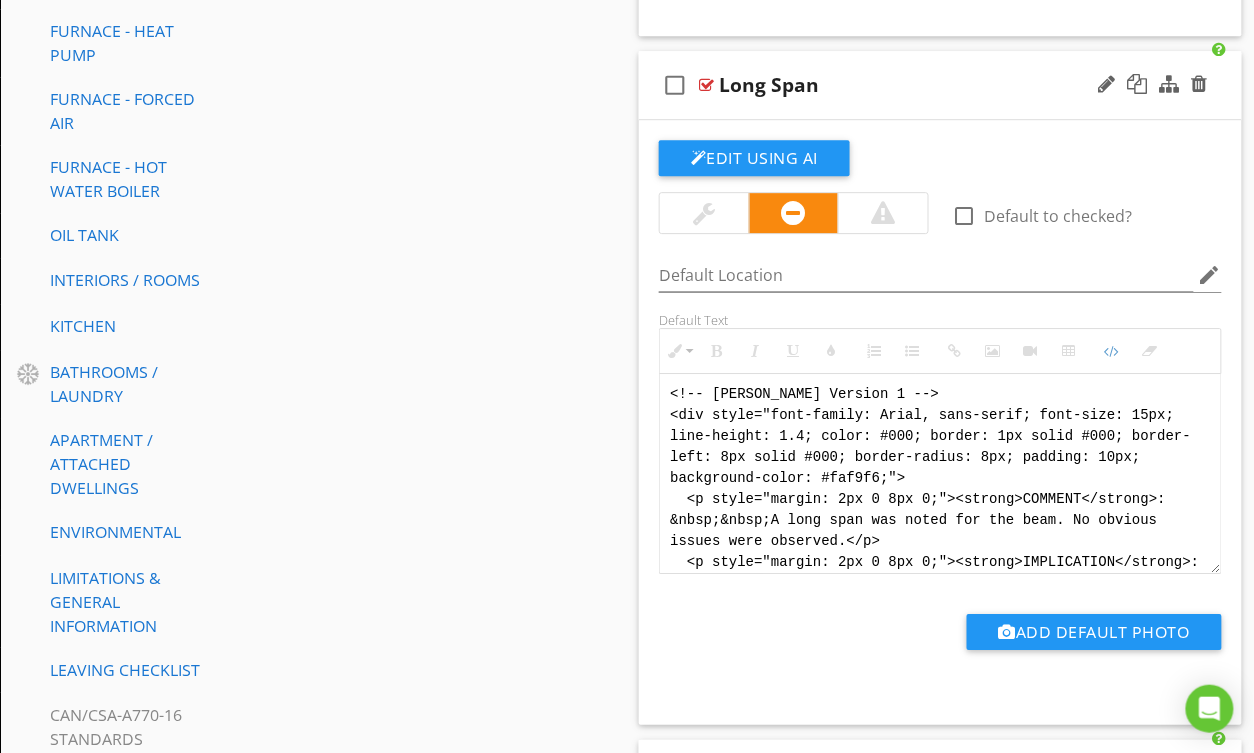 scroll, scrollTop: 160, scrollLeft: 0, axis: vertical 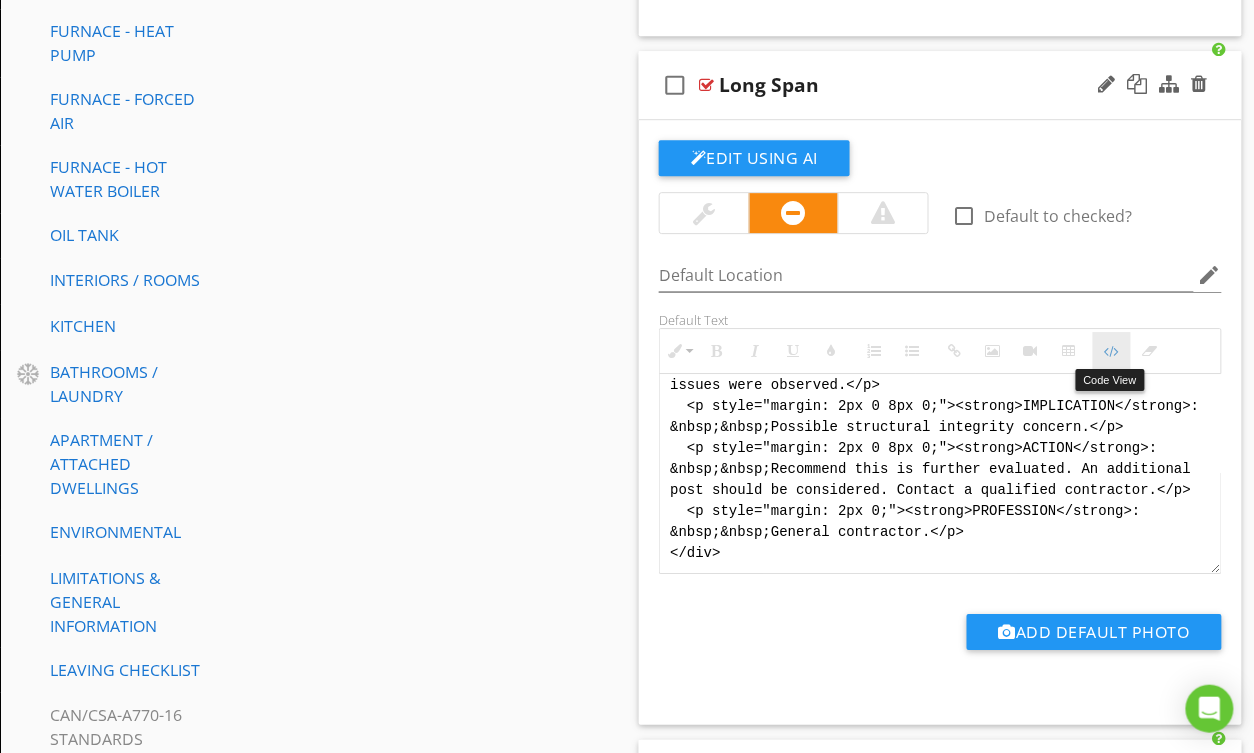 click at bounding box center [1112, 351] 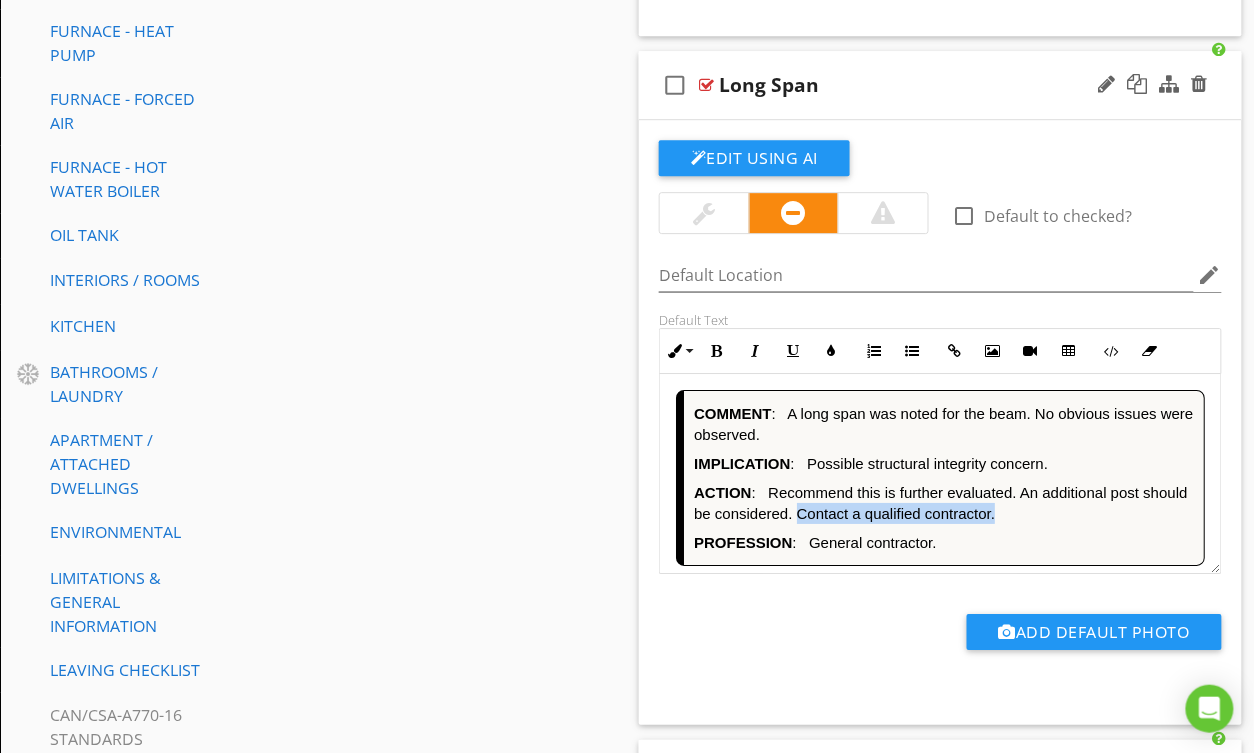 drag, startPoint x: 1012, startPoint y: 504, endPoint x: 800, endPoint y: 512, distance: 212.1509 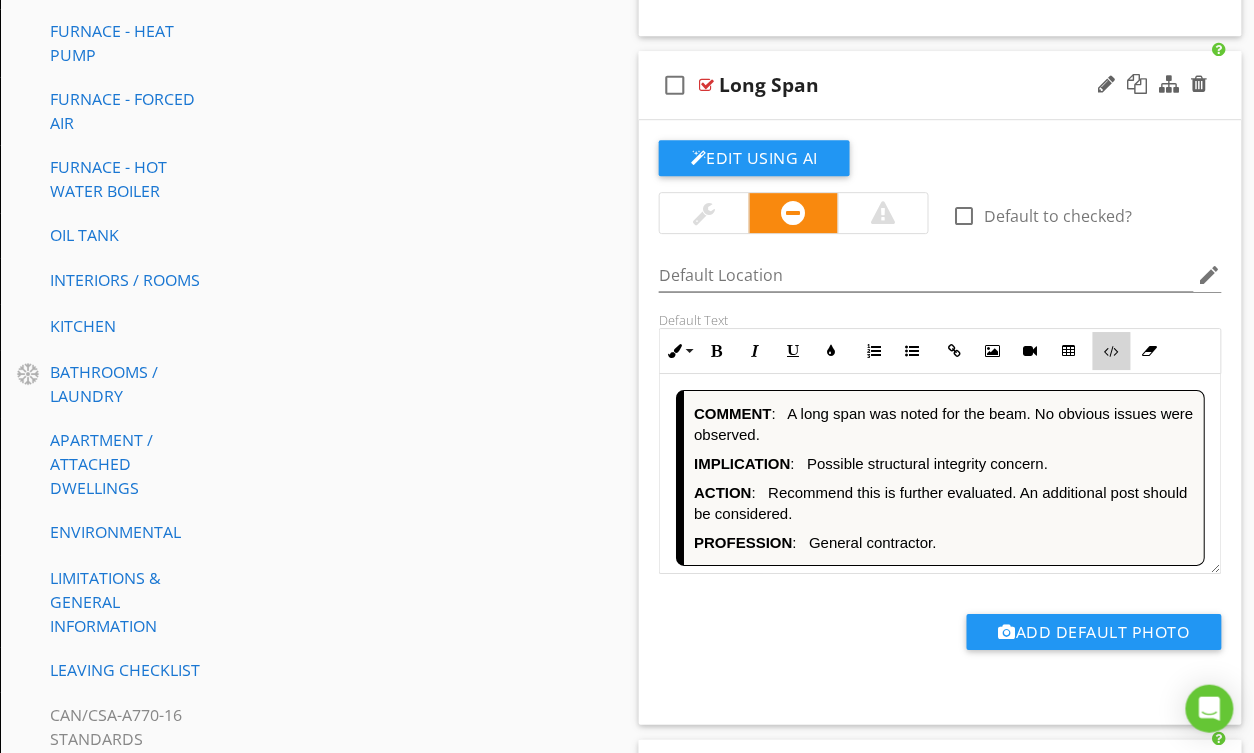 click on "Code View" at bounding box center (1112, 351) 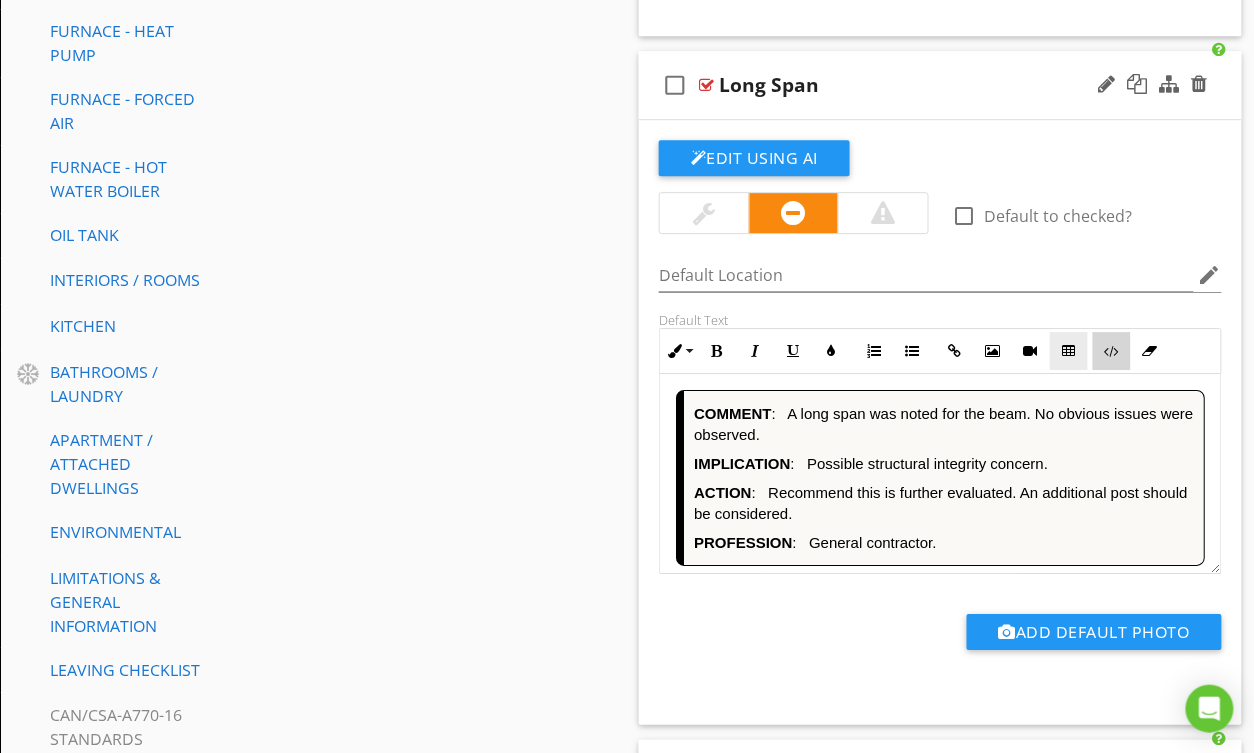 scroll, scrollTop: 80, scrollLeft: 0, axis: vertical 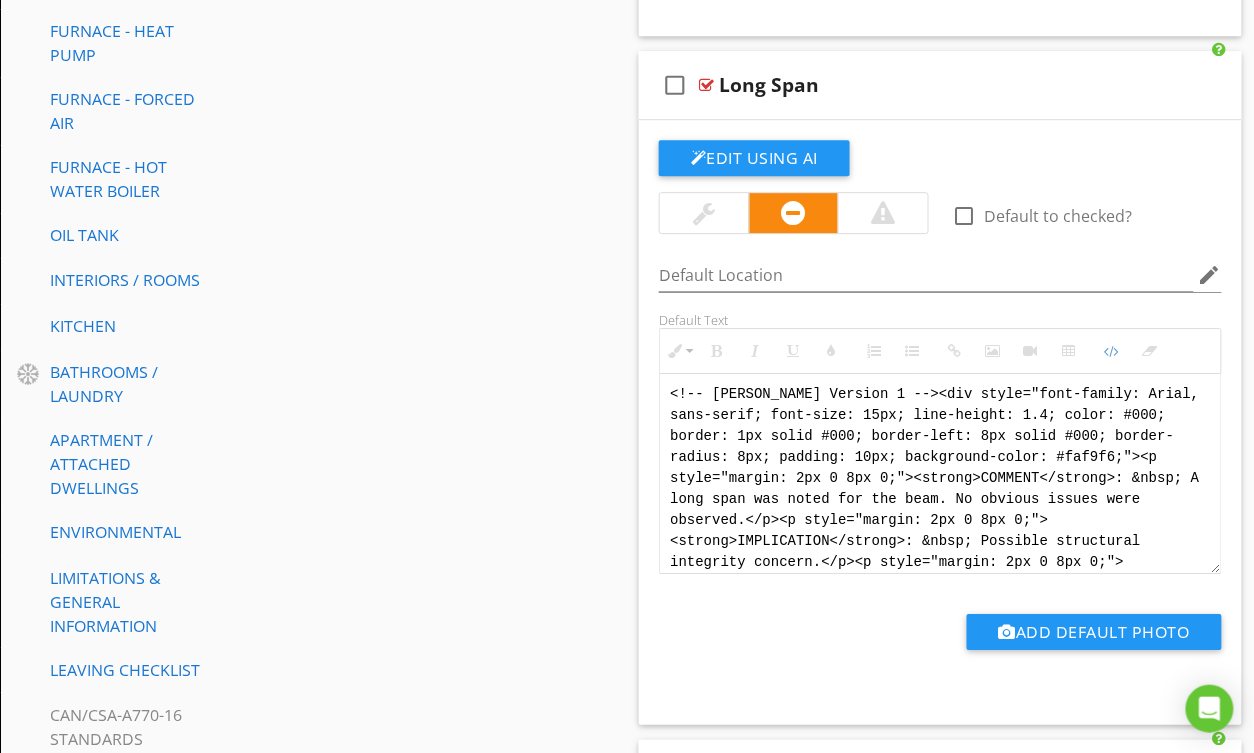 drag, startPoint x: 734, startPoint y: 554, endPoint x: 620, endPoint y: 322, distance: 258.49564 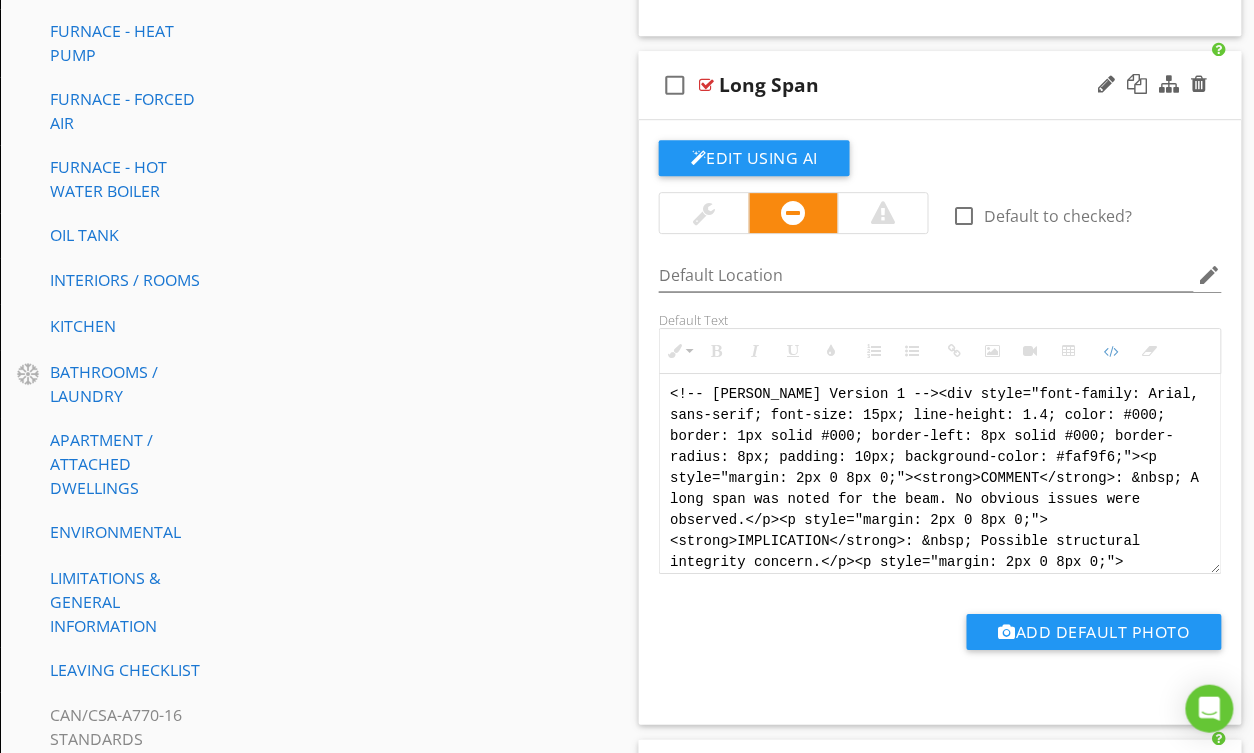 paste on "<div style="font-family: Arial, sans-serif; font-size: 15px; line-height: 1.4; color: #000; border: 1px solid #000; border-left: 8px solid #000; border-radius: 8px; padding: 10px; background-color: #faf9f6;">
<p style="margin: 2px 0 8px 0;"><strong>COMMENT</strong>: &nbsp;&nbsp;A long span was noted for the beam. No obvious issues were observed.</p>
<p style="margin: 2px 0 8px 0;"><strong>IMPLICATION</strong>: &nbsp;&nbsp;Possible structural integrity concern.</p>
<p style="margin: 2px 0 8px 0;"><strong>ACTION</strong>: &nbsp;&nbsp;Recommend this is further evaluated. An additional post should be considered.</p>
<p style="margin: 2px 0;"><strong>PROFESSION</strong>: &nbsp;&nbsp;General contractor.</p>
</div>" 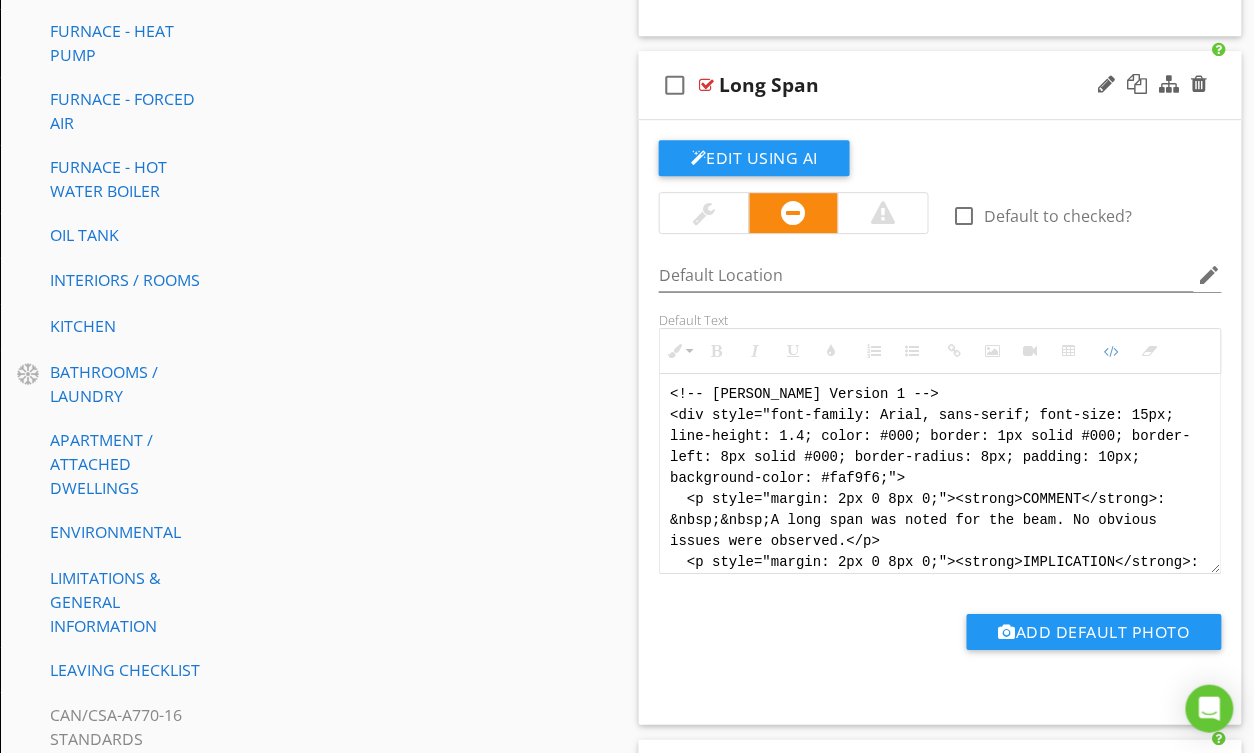 scroll, scrollTop: 160, scrollLeft: 0, axis: vertical 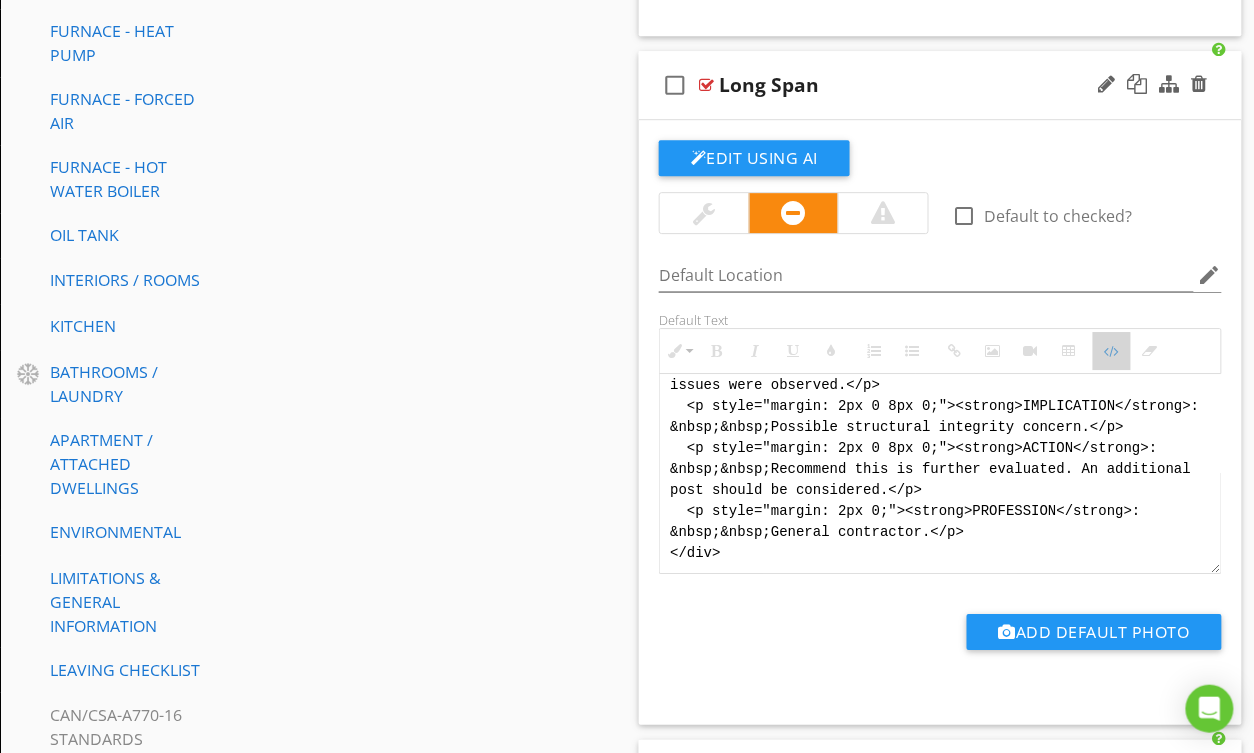 click on "Code View" at bounding box center [1112, 351] 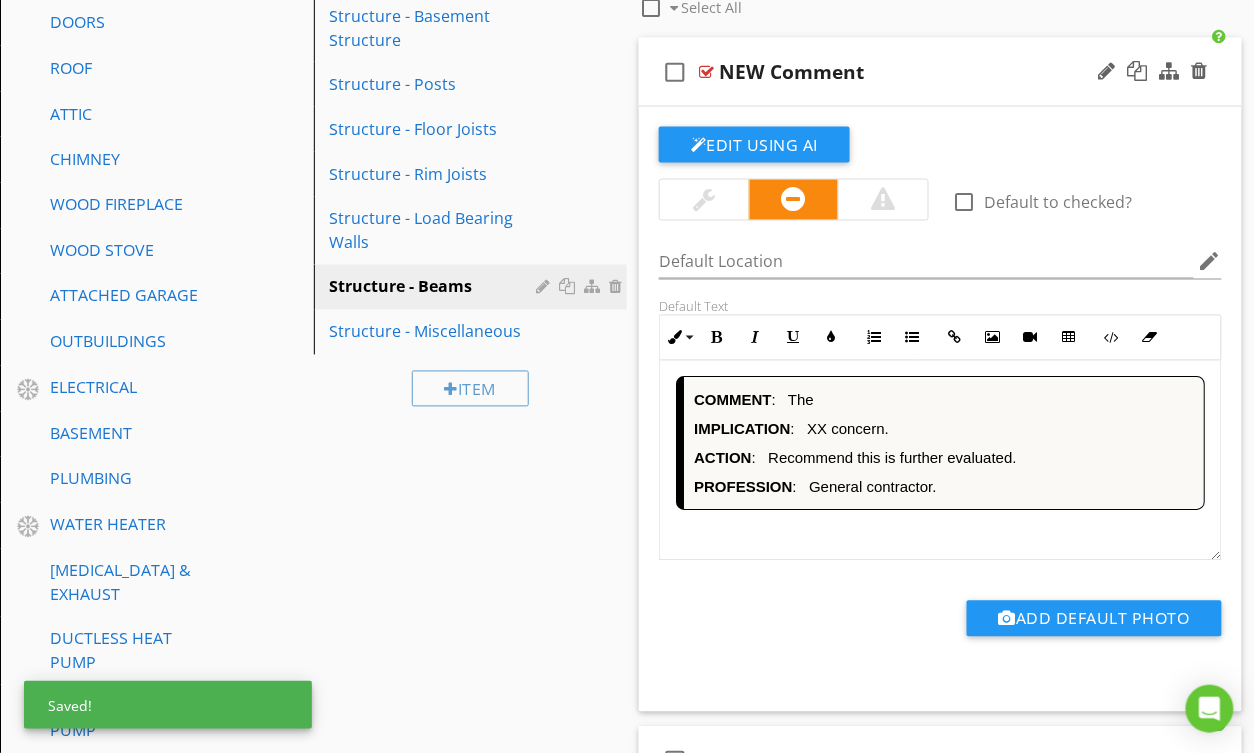 scroll, scrollTop: 646, scrollLeft: 0, axis: vertical 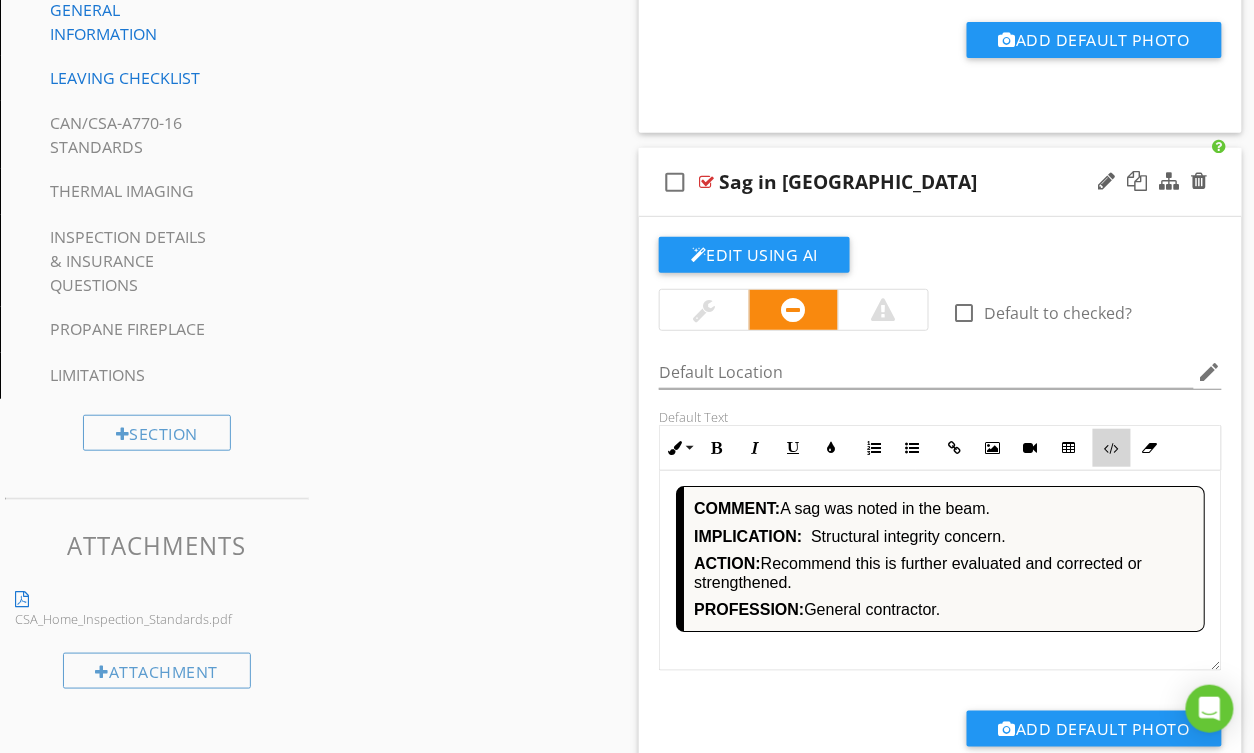 click at bounding box center (1112, 448) 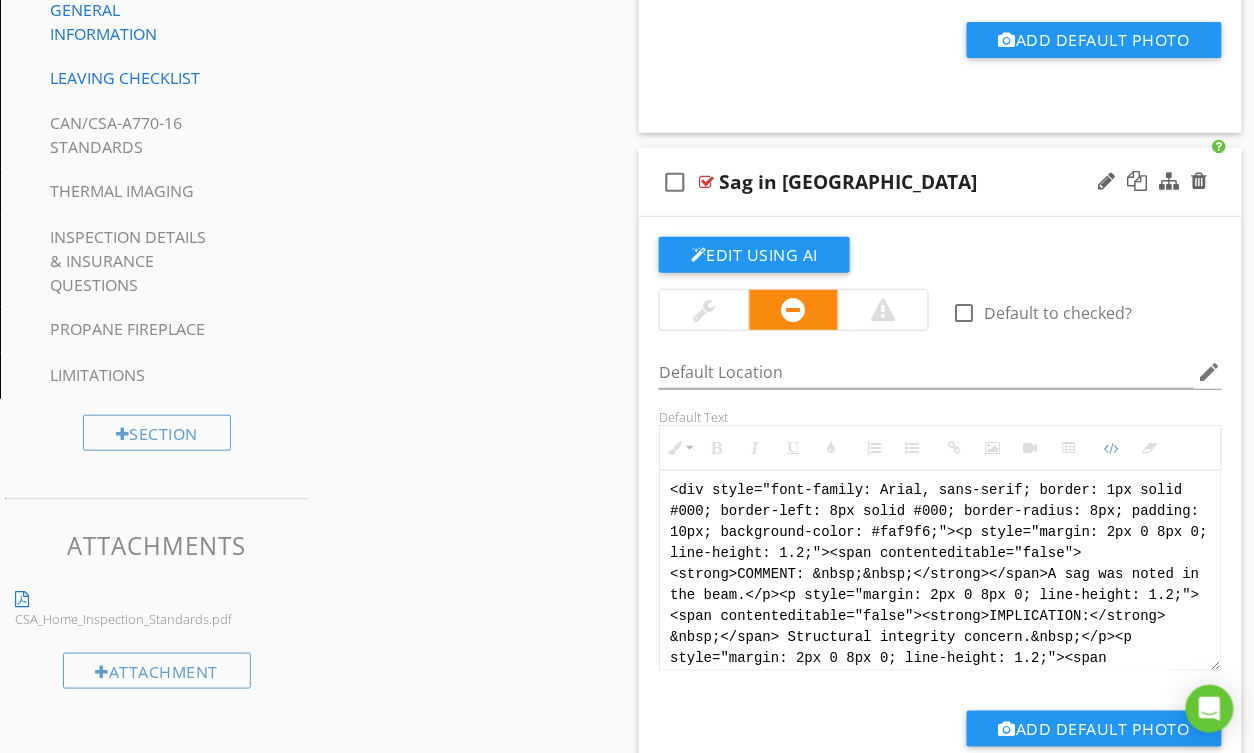 scroll, scrollTop: 120, scrollLeft: 0, axis: vertical 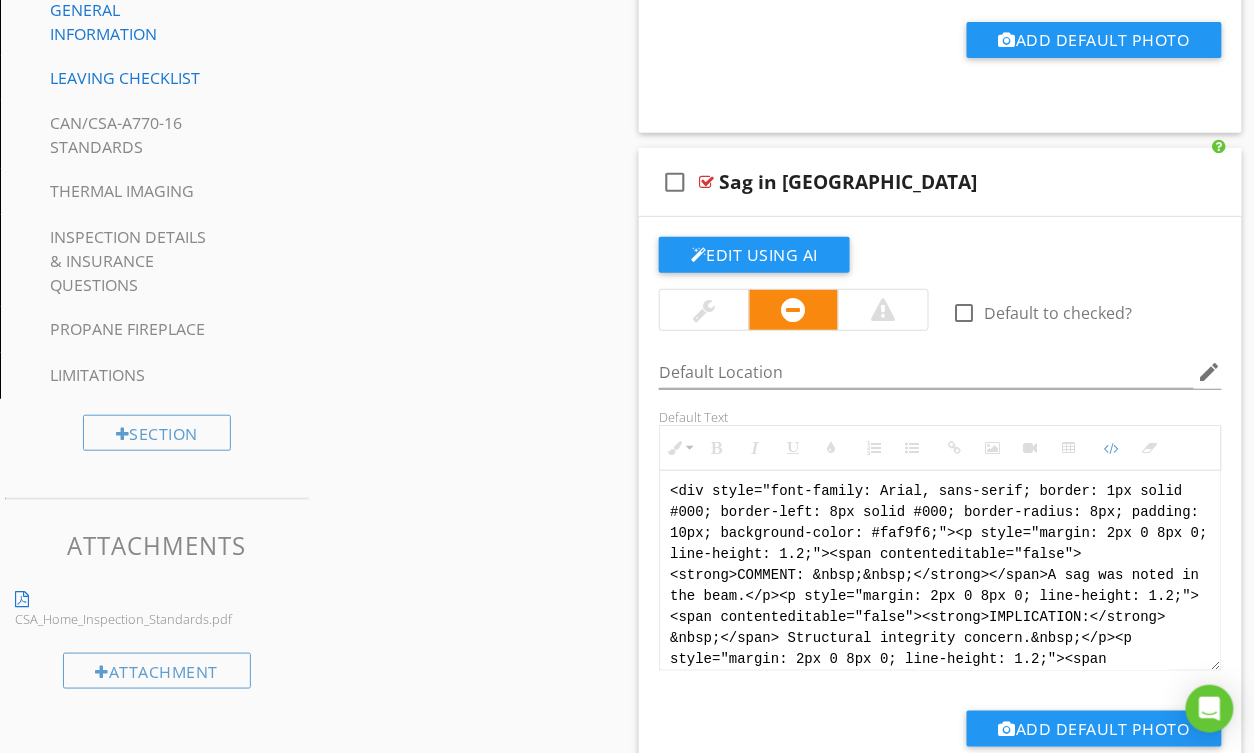 drag, startPoint x: 836, startPoint y: 650, endPoint x: 621, endPoint y: 426, distance: 310.4851 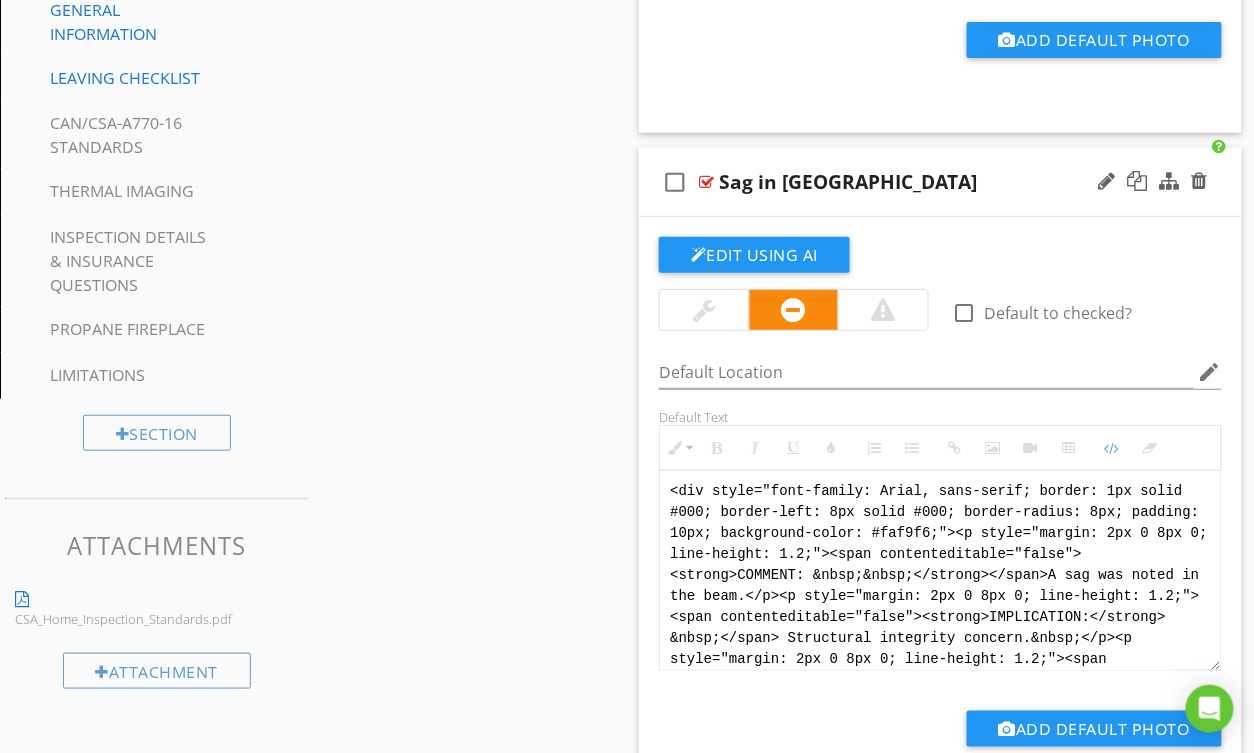 type on "<!-- [PERSON_NAME] Version 1 -->
<div style="font-family: Arial, sans-serif; font-size: 15px; line-height: 1.4; color: #000; border: 1px solid #000; border-left: 8px solid #000; border-radius: 8px; padding: 10px; background-color: #faf9f6;">
<p style="margin: 2px 0 8px 0;"><strong>COMMENT</strong>: &nbsp;&nbsp;A long span was noted for the beam. No obvious issues were observed.</p>
<p style="margin: 2px 0 8px 0;"><strong>IMPLICATION</strong>: &nbsp;&nbsp;Possible structural integrity concern.</p>
<p style="margin: 2px 0 8px 0;"><strong>ACTION</strong>: &nbsp;&nbsp;Recommend this is further evaluated. An additional post should be considered.</p>
<p style="margin: 2px 0;"><strong>PROFESSION</strong>: &nbsp;&nbsp;General contractor.</p>
</div>" 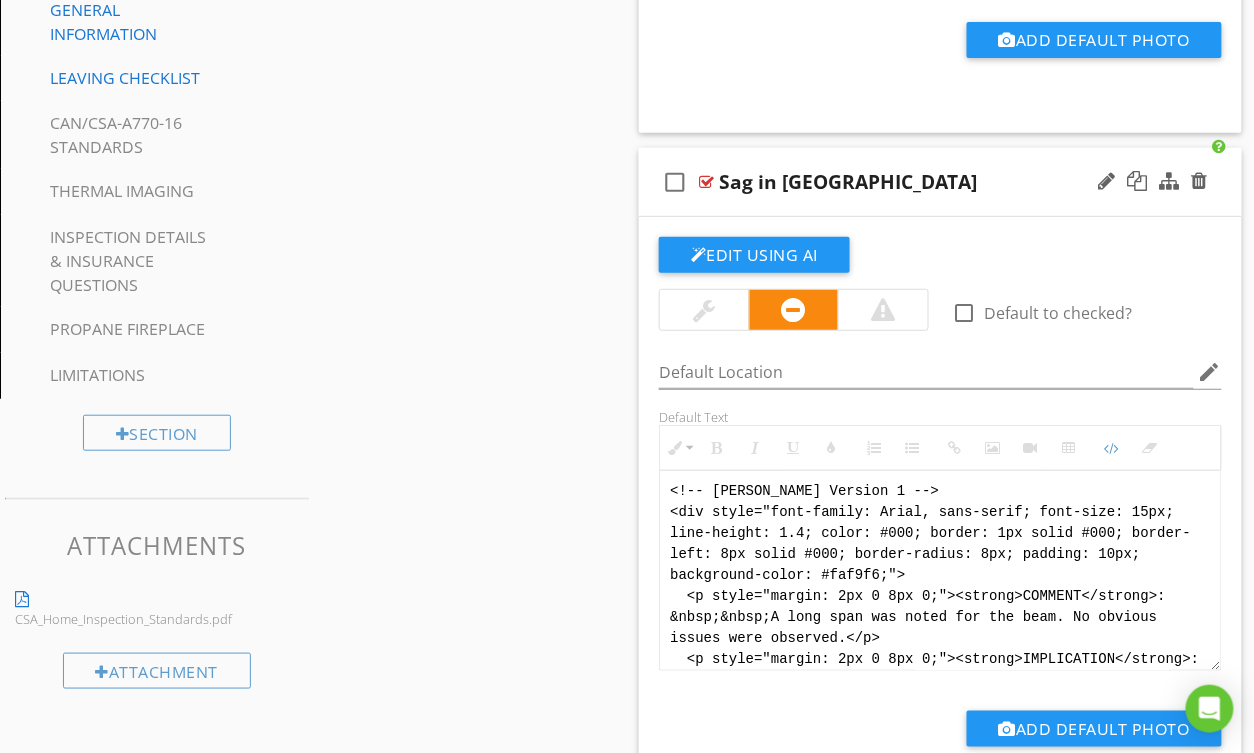 scroll, scrollTop: 160, scrollLeft: 0, axis: vertical 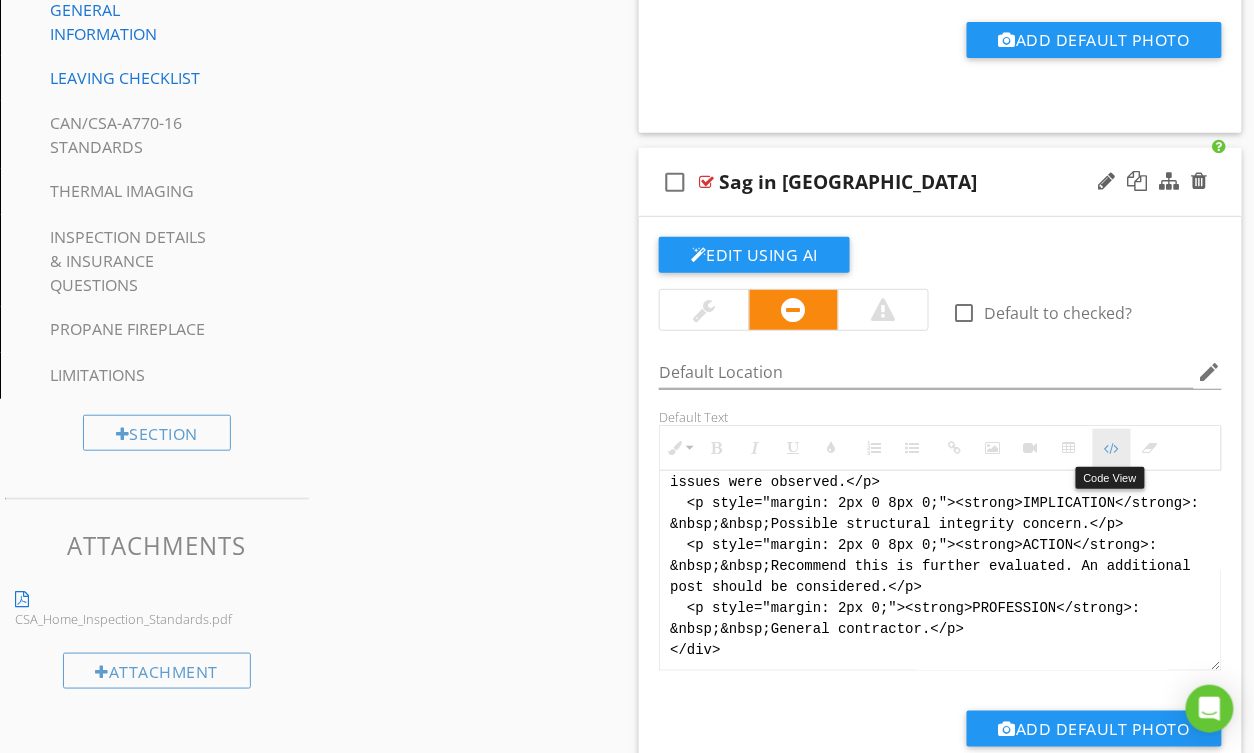 click at bounding box center (1112, 448) 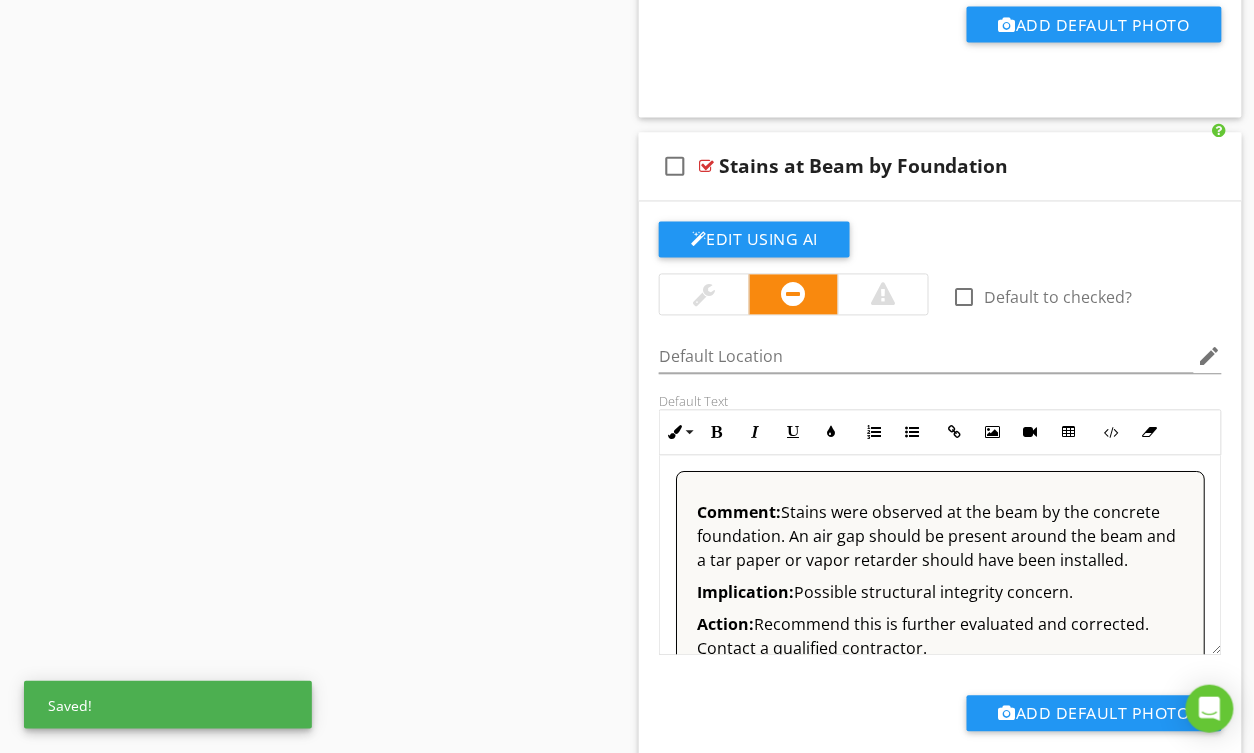 scroll, scrollTop: 2730, scrollLeft: 0, axis: vertical 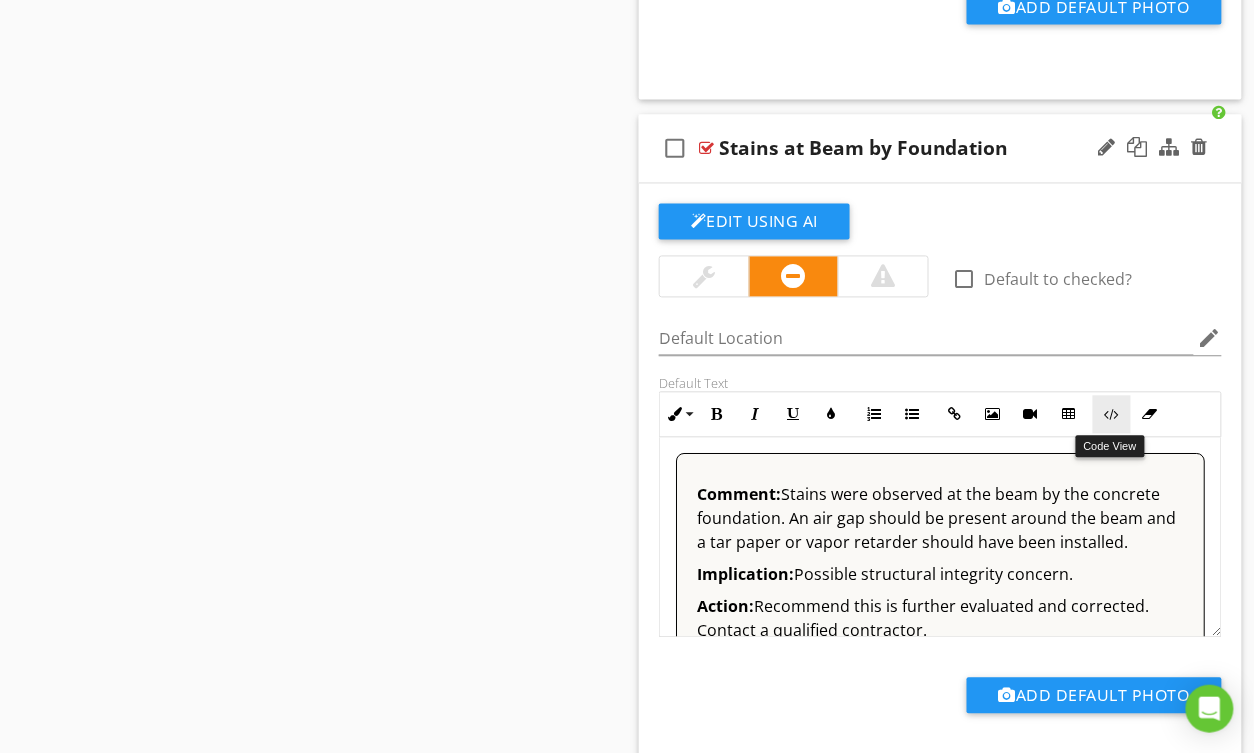 click on "Code View" at bounding box center [1112, 415] 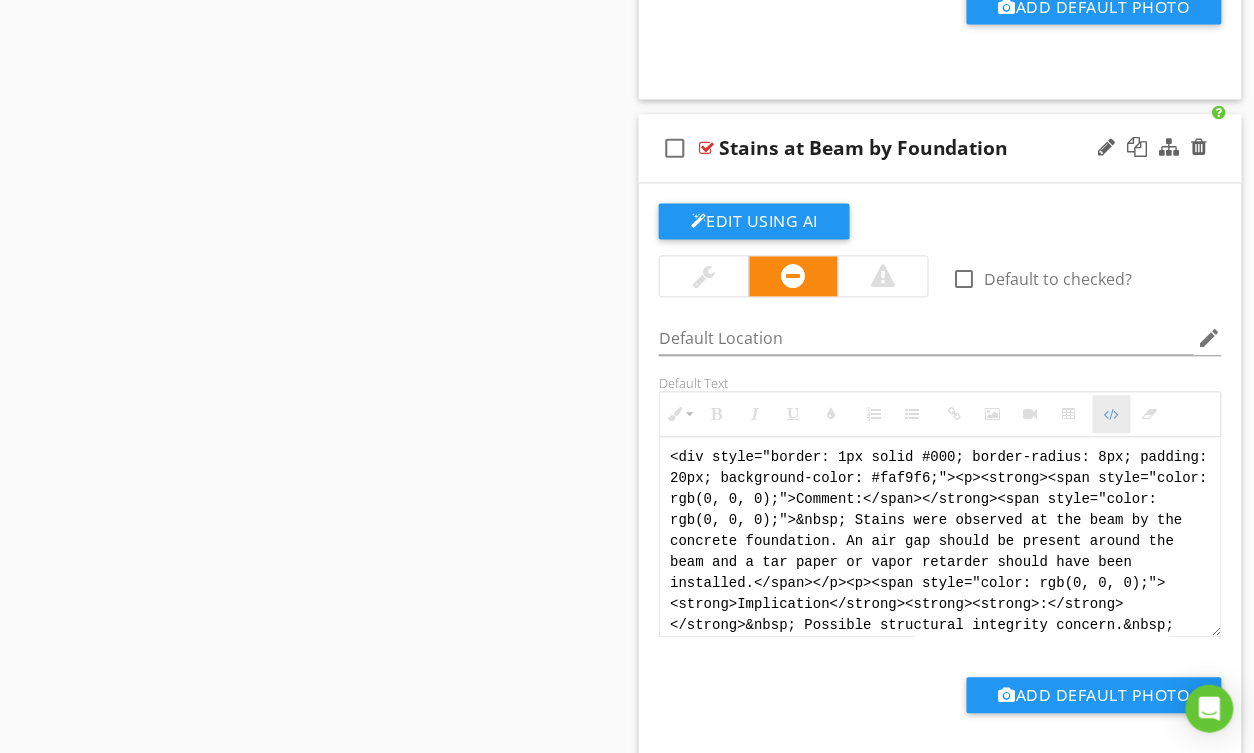 scroll, scrollTop: 2729, scrollLeft: 0, axis: vertical 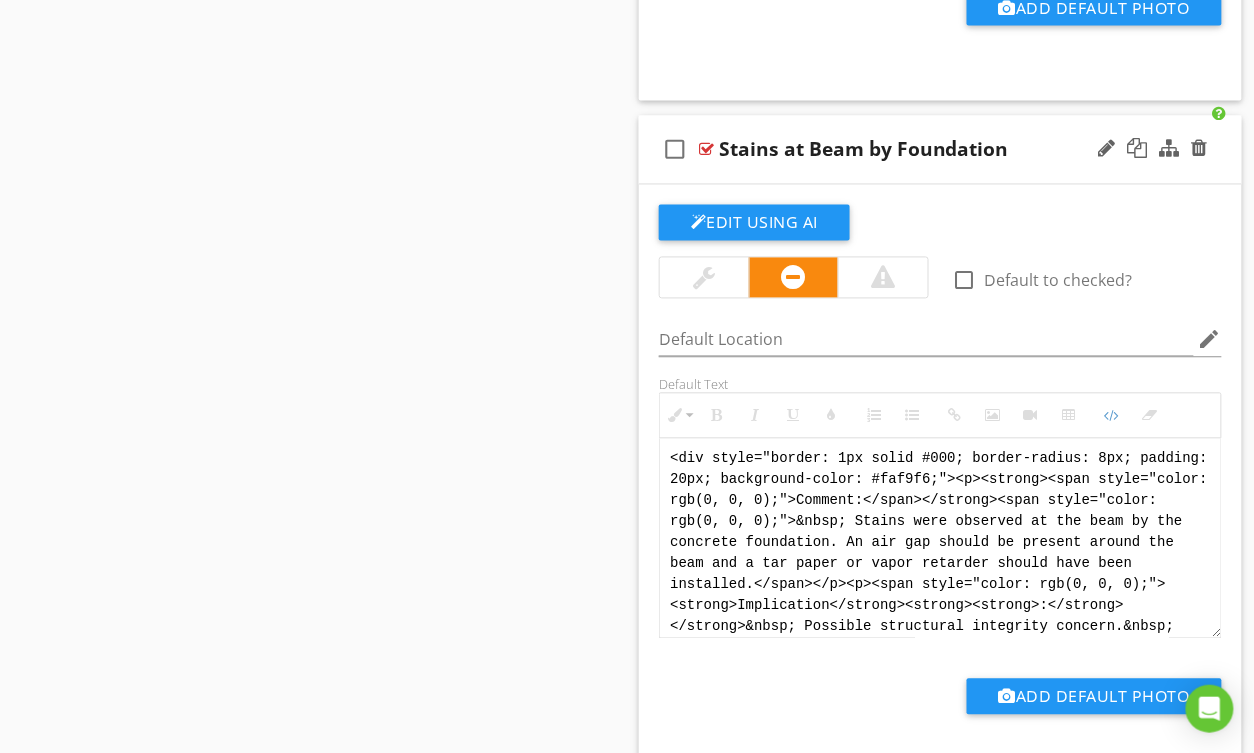 drag, startPoint x: 761, startPoint y: 622, endPoint x: 640, endPoint y: 377, distance: 273.2508 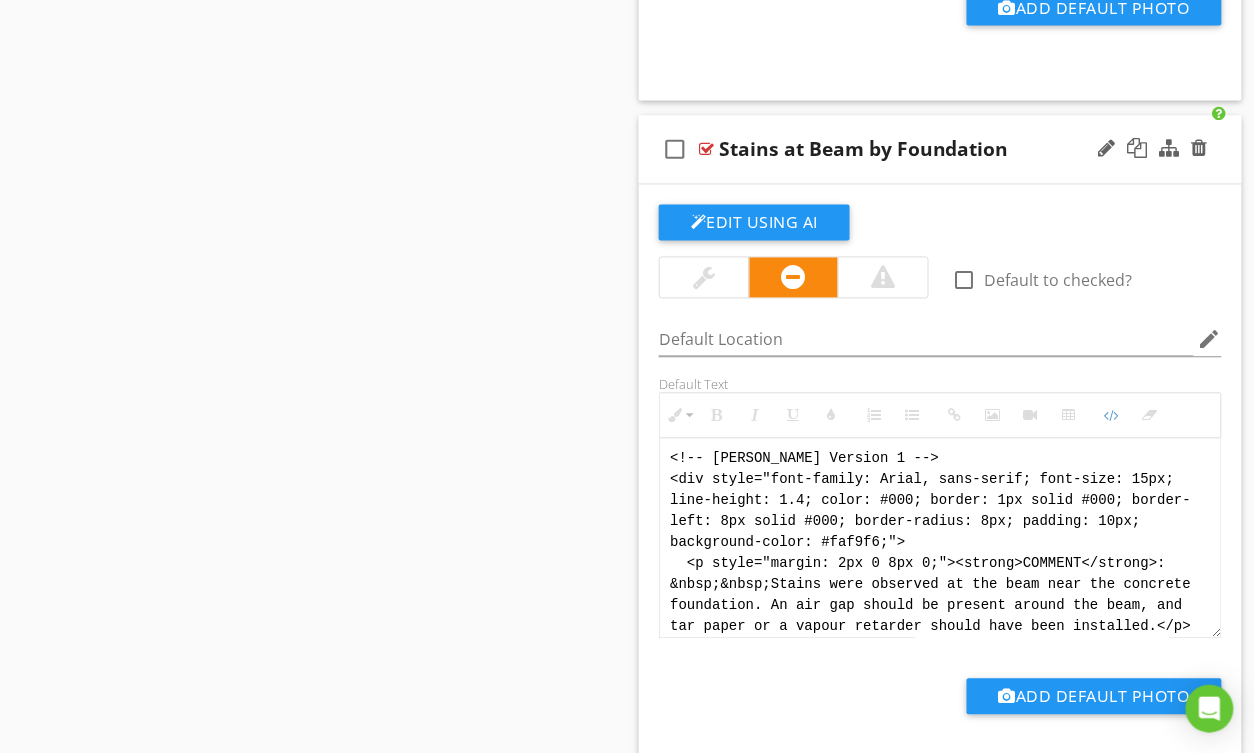 scroll, scrollTop: 80, scrollLeft: 0, axis: vertical 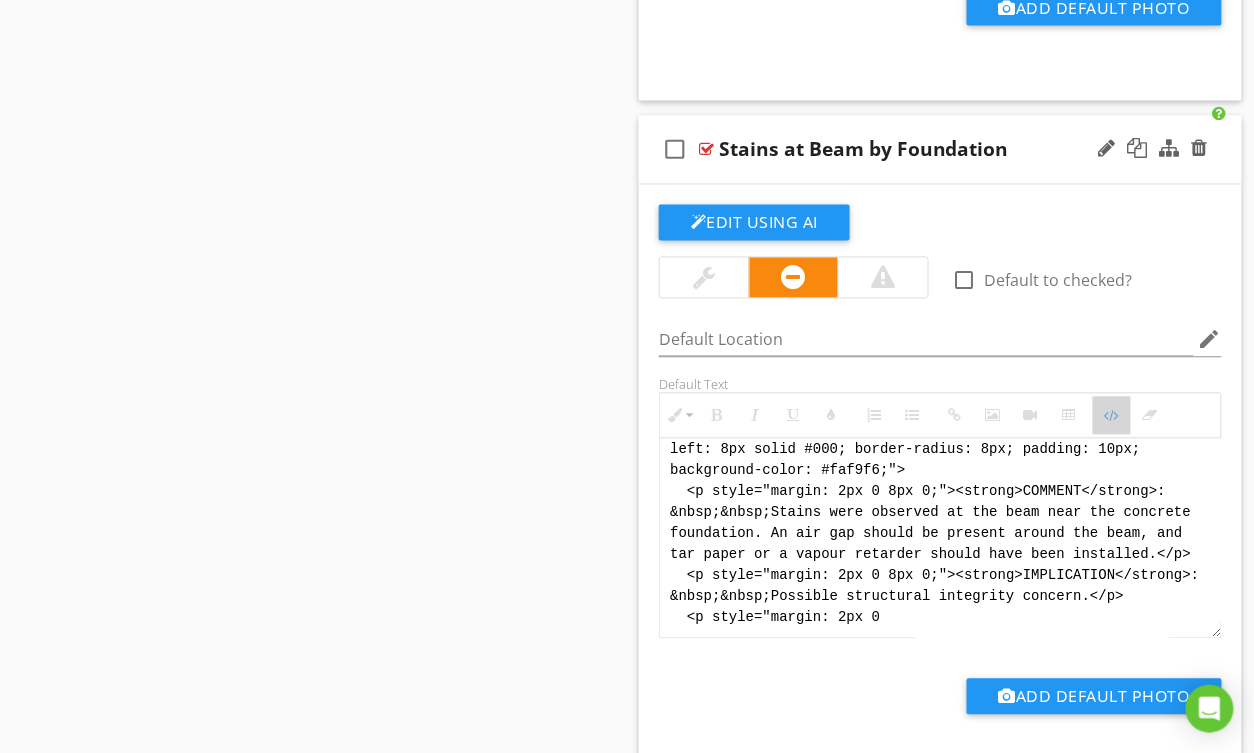 click on "Code View" at bounding box center [1112, 416] 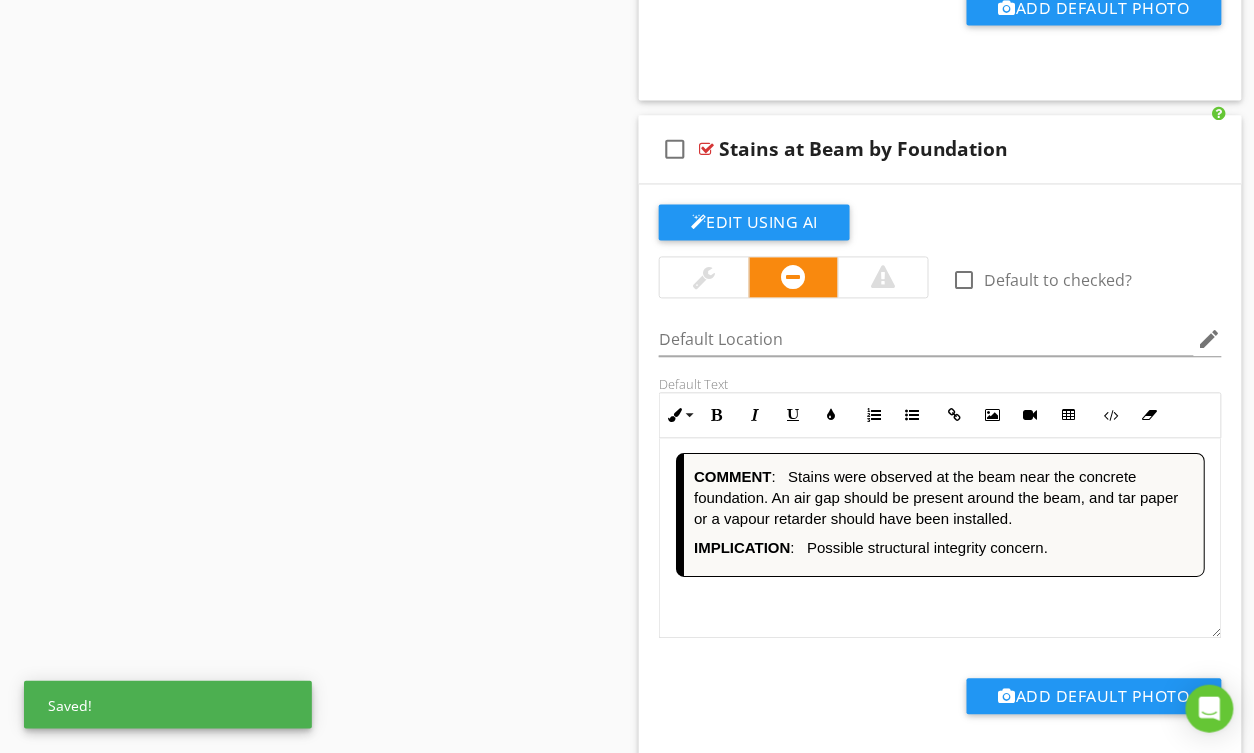 scroll, scrollTop: 1, scrollLeft: 0, axis: vertical 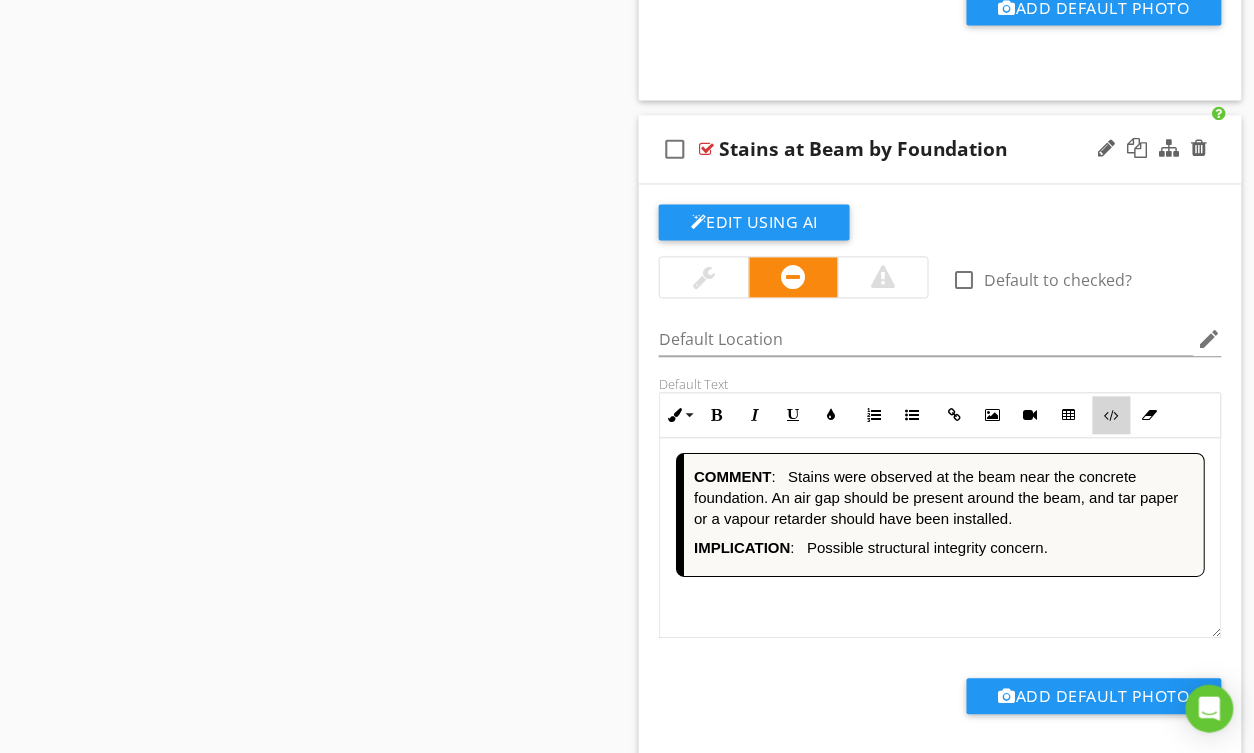 click at bounding box center (1112, 416) 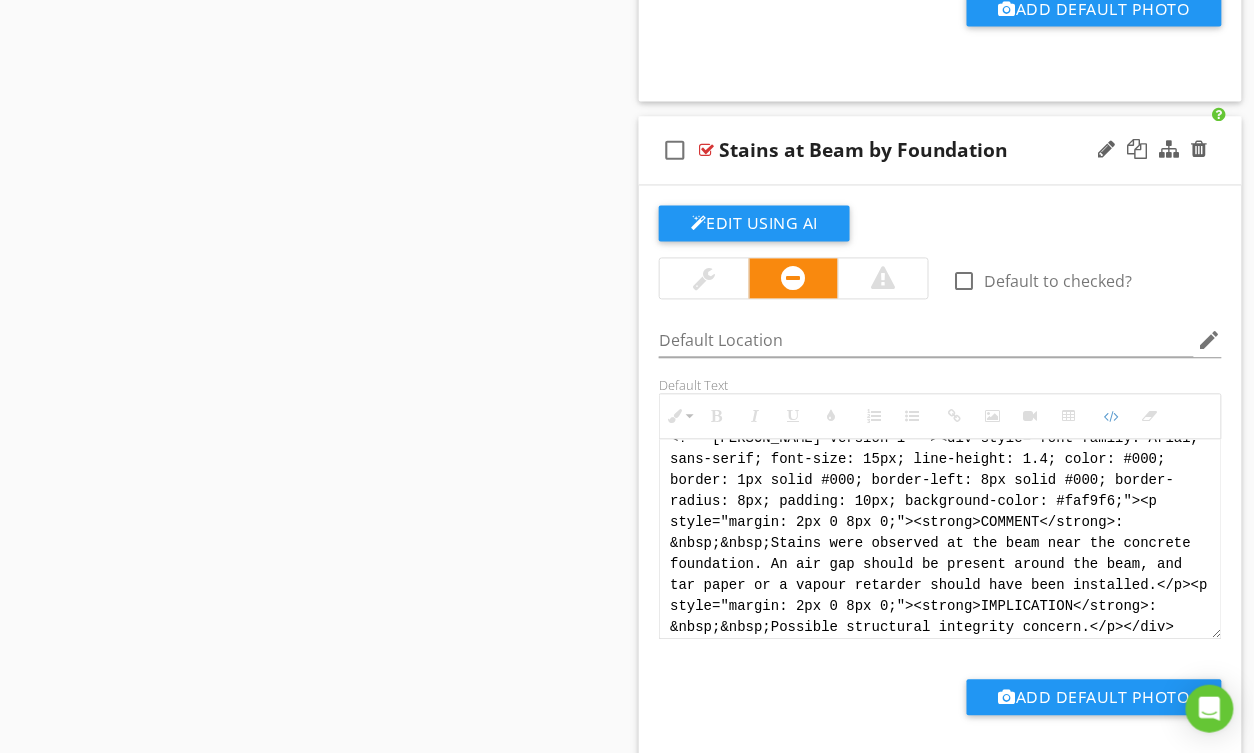 click on "<!-- [PERSON_NAME] Version 1 --><div style="font-family: Arial, sans-serif; font-size: 15px; line-height: 1.4; color: #000; border: 1px solid #000; border-left: 8px solid #000; border-radius: 8px; padding: 10px; background-color: #faf9f6;"><p style="margin: 2px 0 8px 0;"><strong>COMMENT</strong>: &nbsp;&nbsp;Stains were observed at the beam near the concrete foundation. An air gap should be present around the beam, and tar paper or a vapour retarder should have been installed.</p><p style="margin: 2px 0 8px 0;"><strong>IMPLICATION</strong>: &nbsp;&nbsp;Possible structural integrity concern.</p></div>" at bounding box center [940, 539] 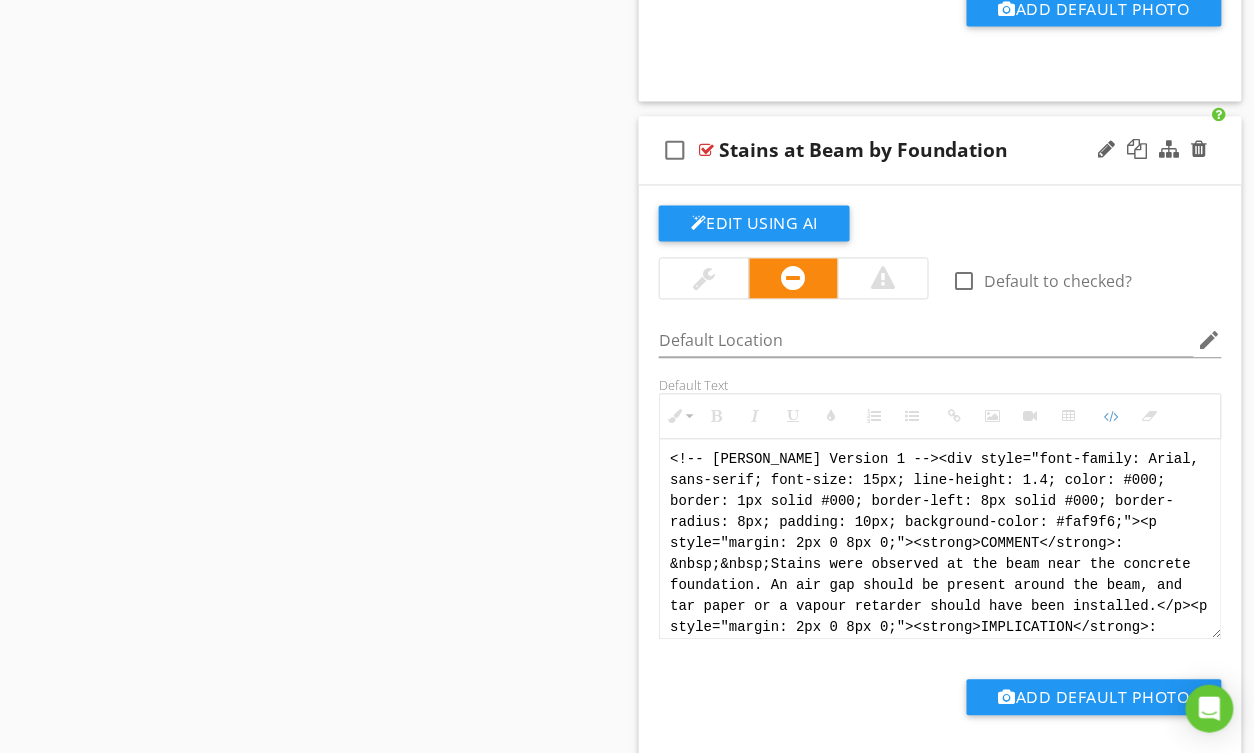 drag, startPoint x: 934, startPoint y: 584, endPoint x: 641, endPoint y: 410, distance: 340.77118 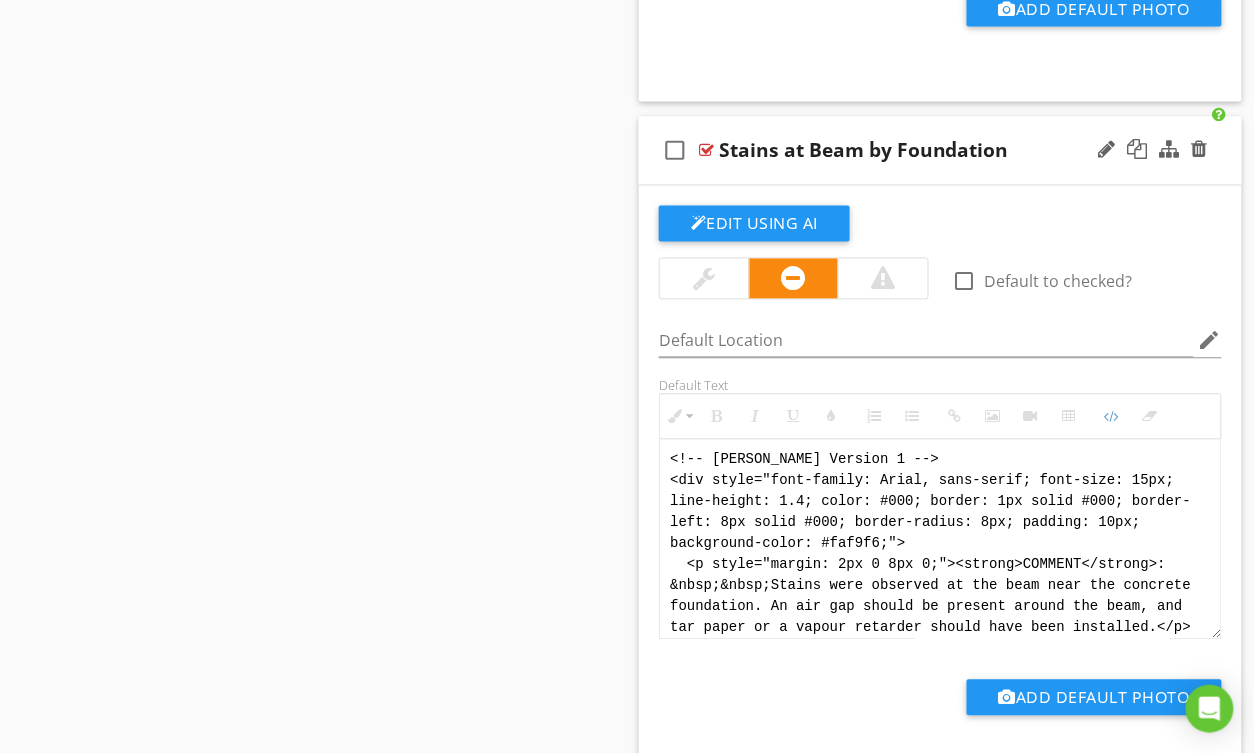 scroll, scrollTop: 180, scrollLeft: 0, axis: vertical 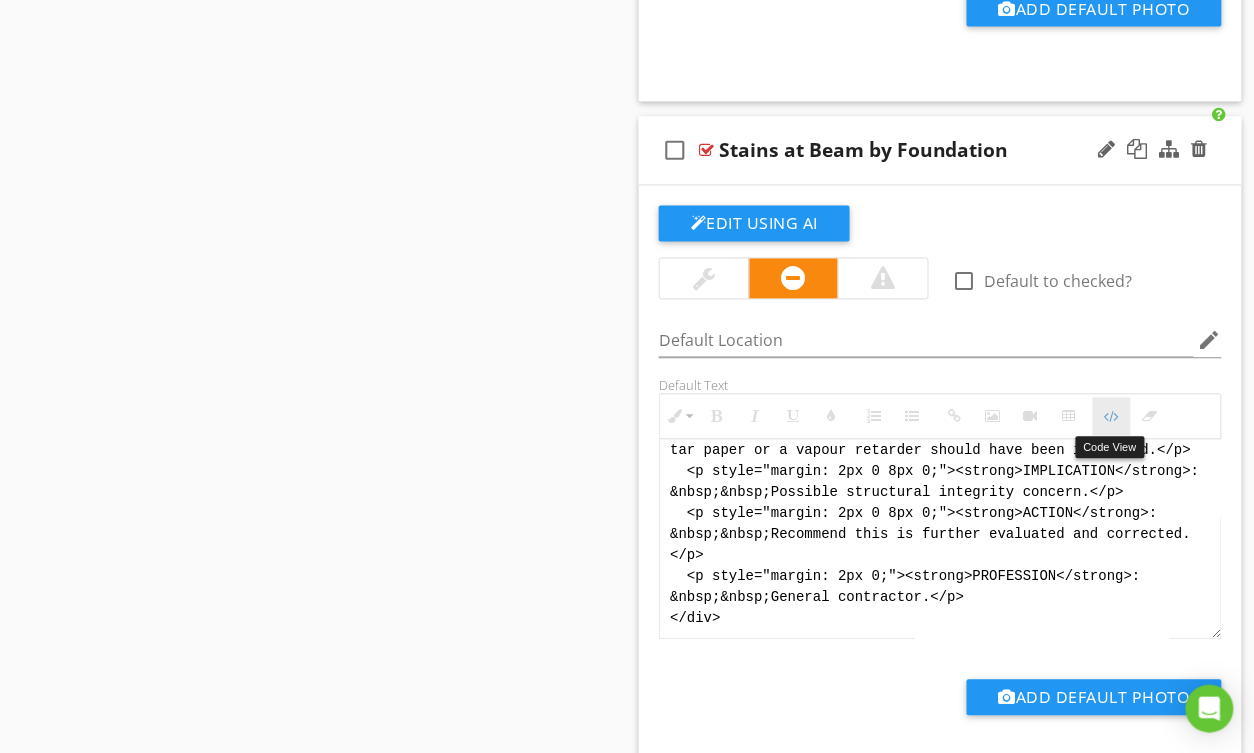 click at bounding box center [1112, 417] 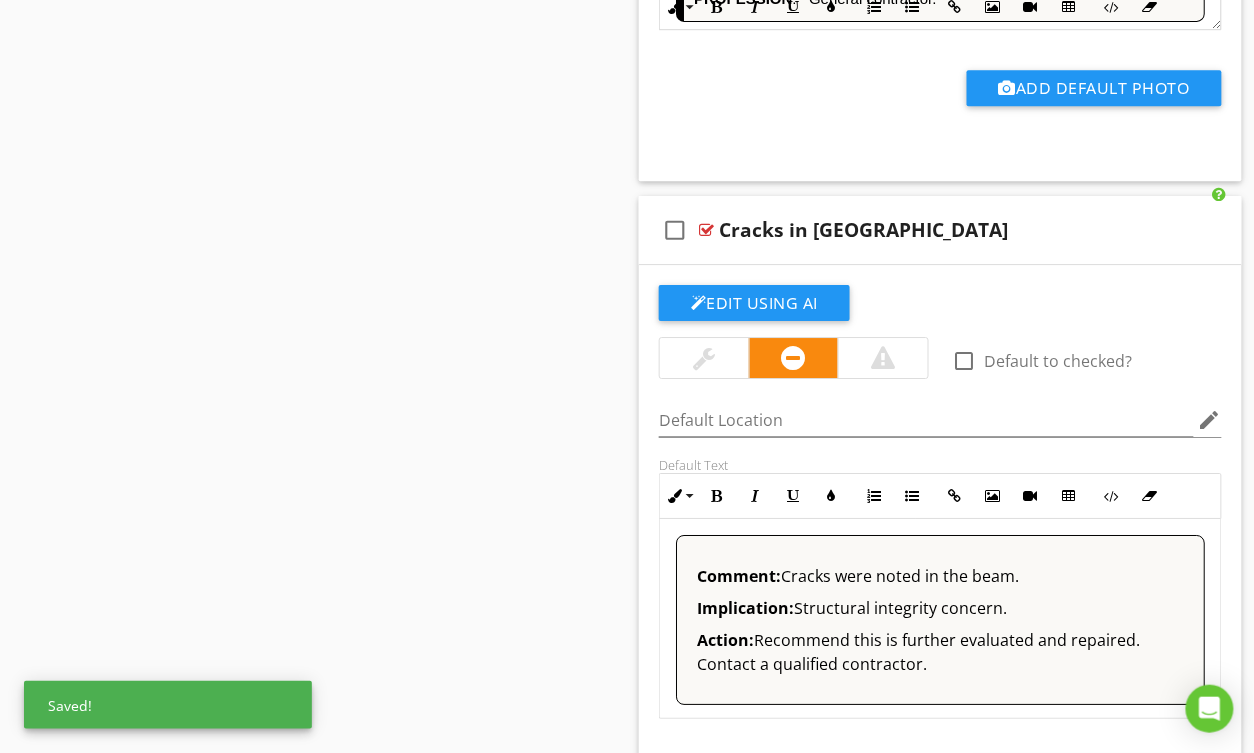 scroll, scrollTop: 3370, scrollLeft: 0, axis: vertical 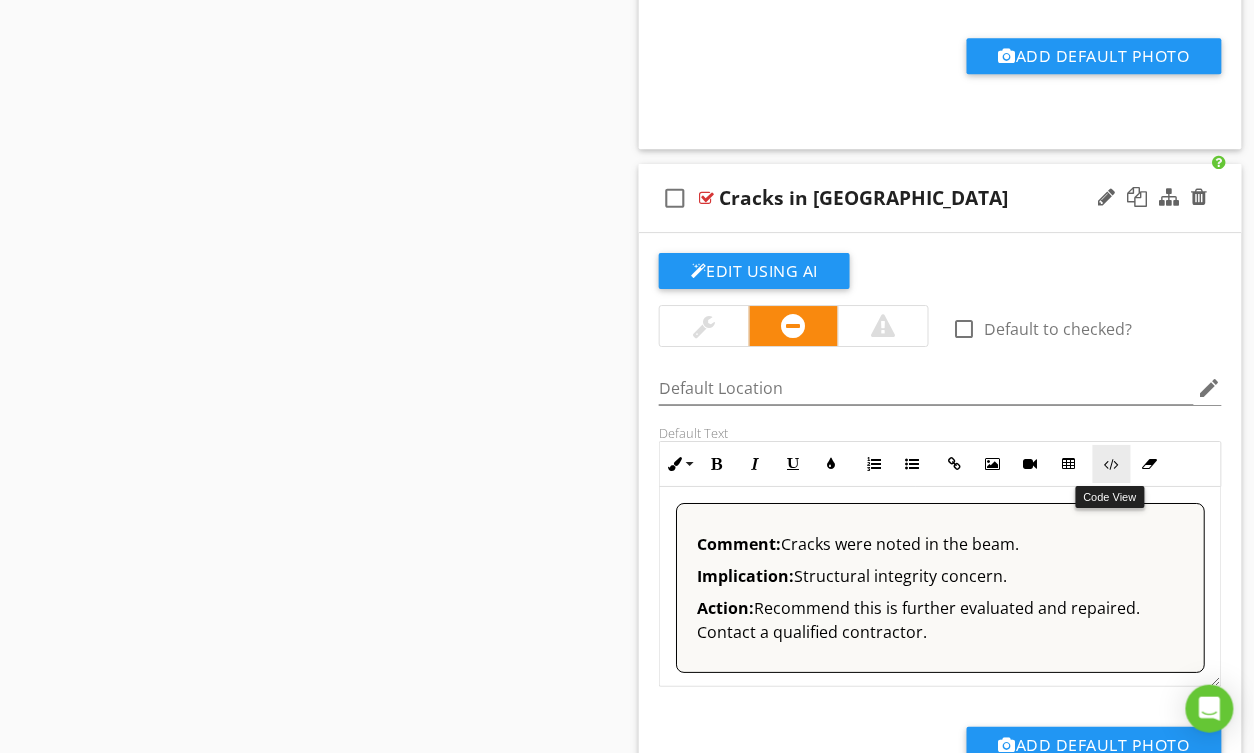 click on "Code View" at bounding box center (1112, 464) 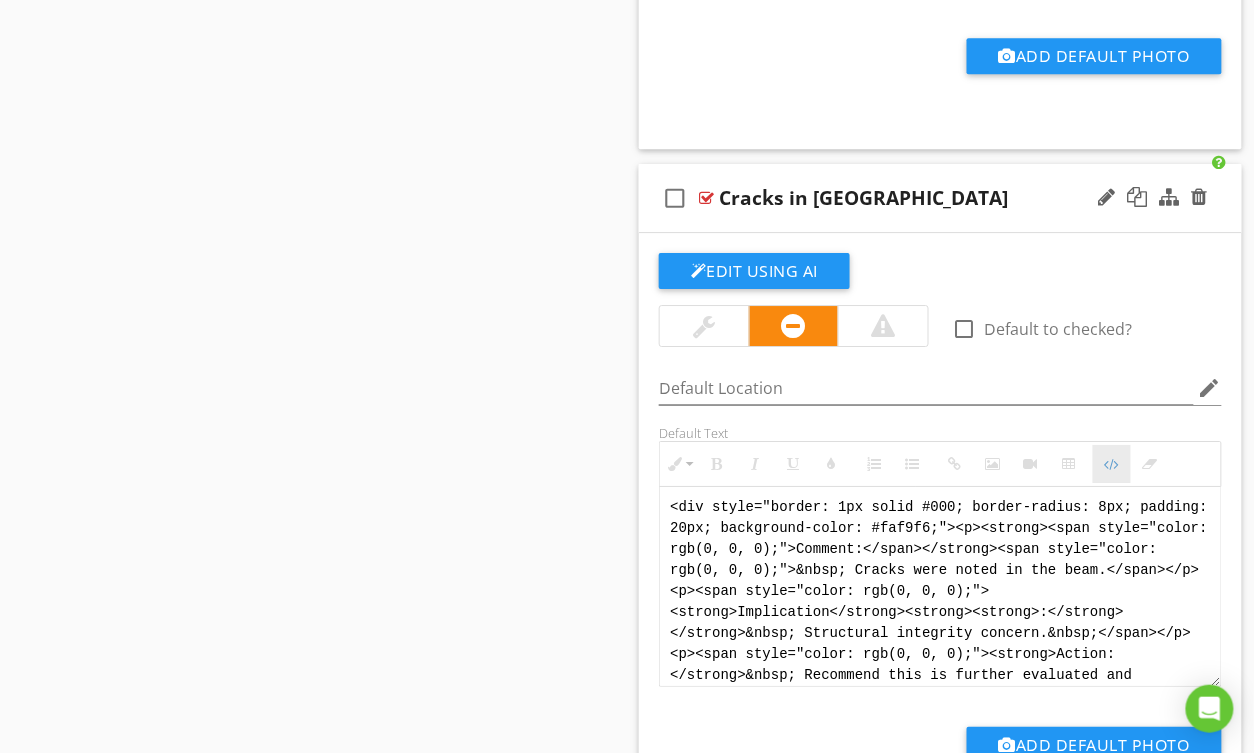 scroll, scrollTop: 3369, scrollLeft: 0, axis: vertical 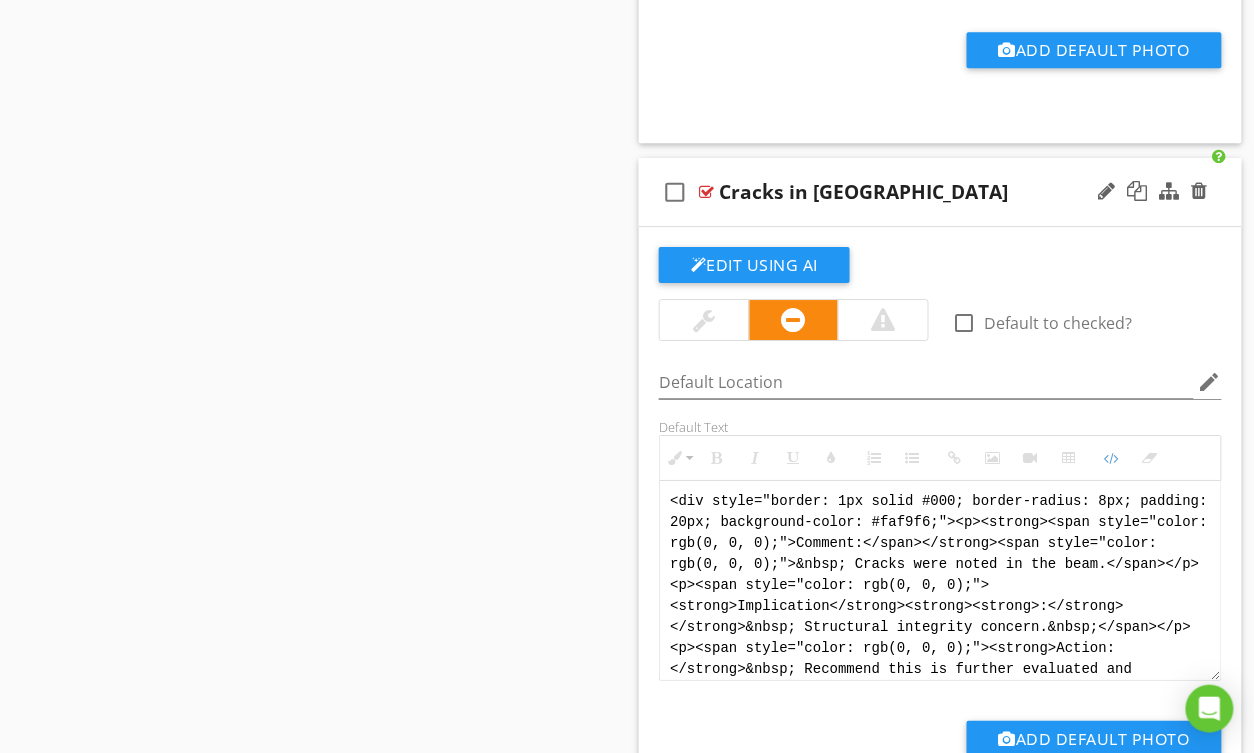 drag, startPoint x: 1058, startPoint y: 645, endPoint x: 668, endPoint y: 469, distance: 427.8738 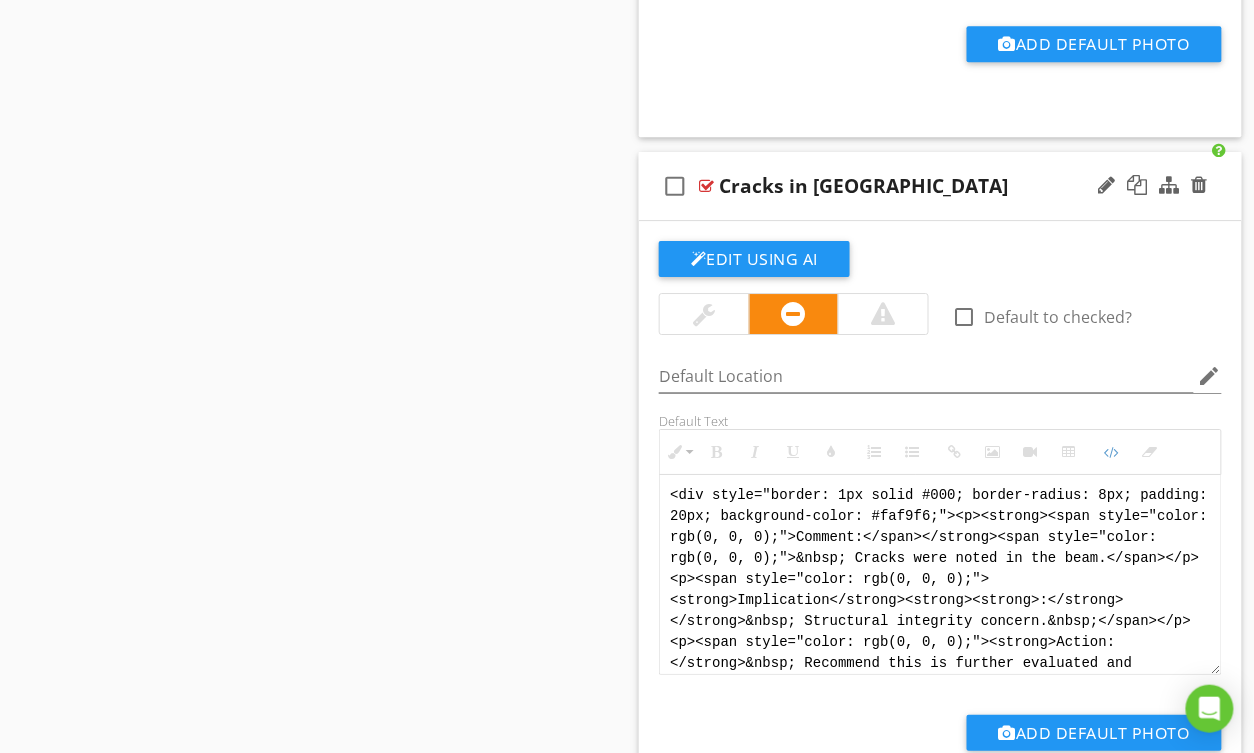 scroll, scrollTop: 3385, scrollLeft: 0, axis: vertical 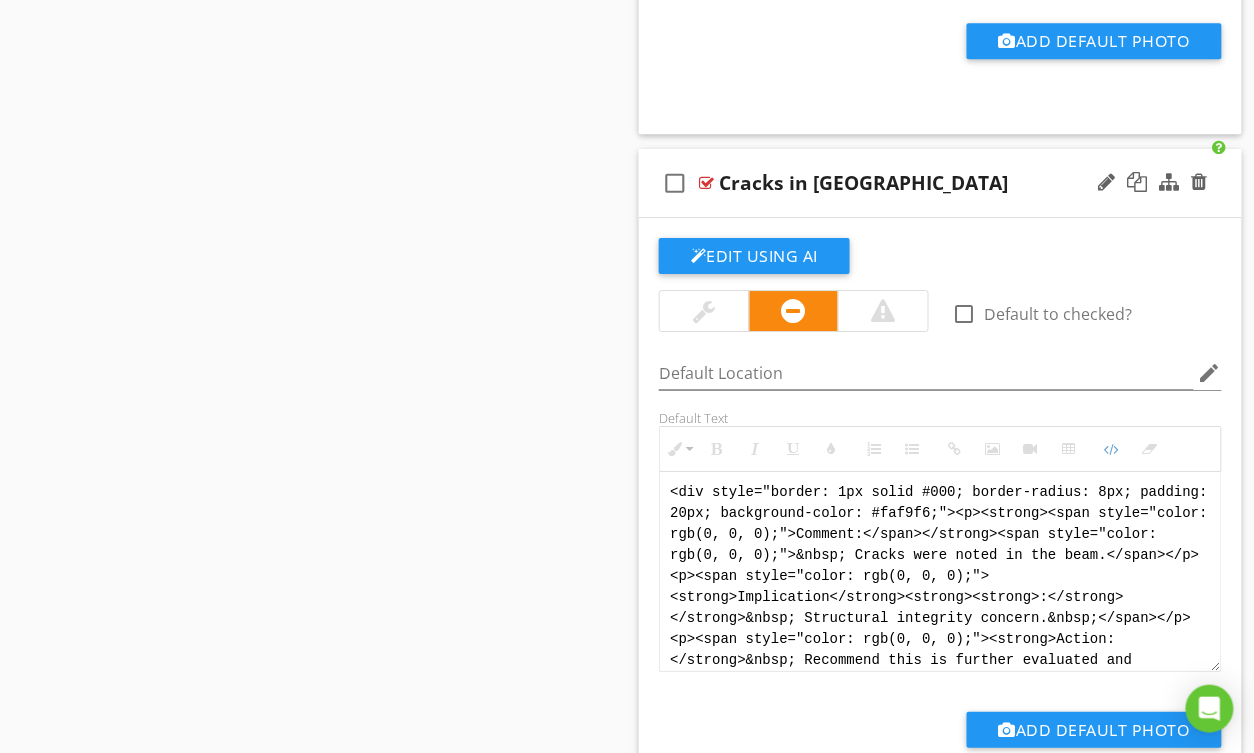 paste on "!-- [PERSON_NAME] Version 1 -->
<div style="font-family: Arial, sans-serif; font-size: 15px; line-height: 1.4; color: #000; border: 1px solid #000; border-left: 8px solid #000; border-radius: 8px; padding: 10px; background-color: #faf9f6;">
<p style="margin: 2px 0 8px 0;"><strong>COMMENT</strong>: &nbsp;&nbsp;Cracks were noted in the beam.</p>
<p style="margin: 2px 0 8px 0;"><strong>IMPLICATION</strong>: &nbsp;&nbsp;Structural integrity concern.</p>
<p style="margin: 2px 0 8px 0;"><strong>ACTION</strong>: &nbsp;&nbsp;Recommend this is further evaluated and repaired.</p>
<p style="margin: 2px 0;"><strong>PROFESSION</strong>: &nbsp;&nbsp;General contractor.</p>
</div>" 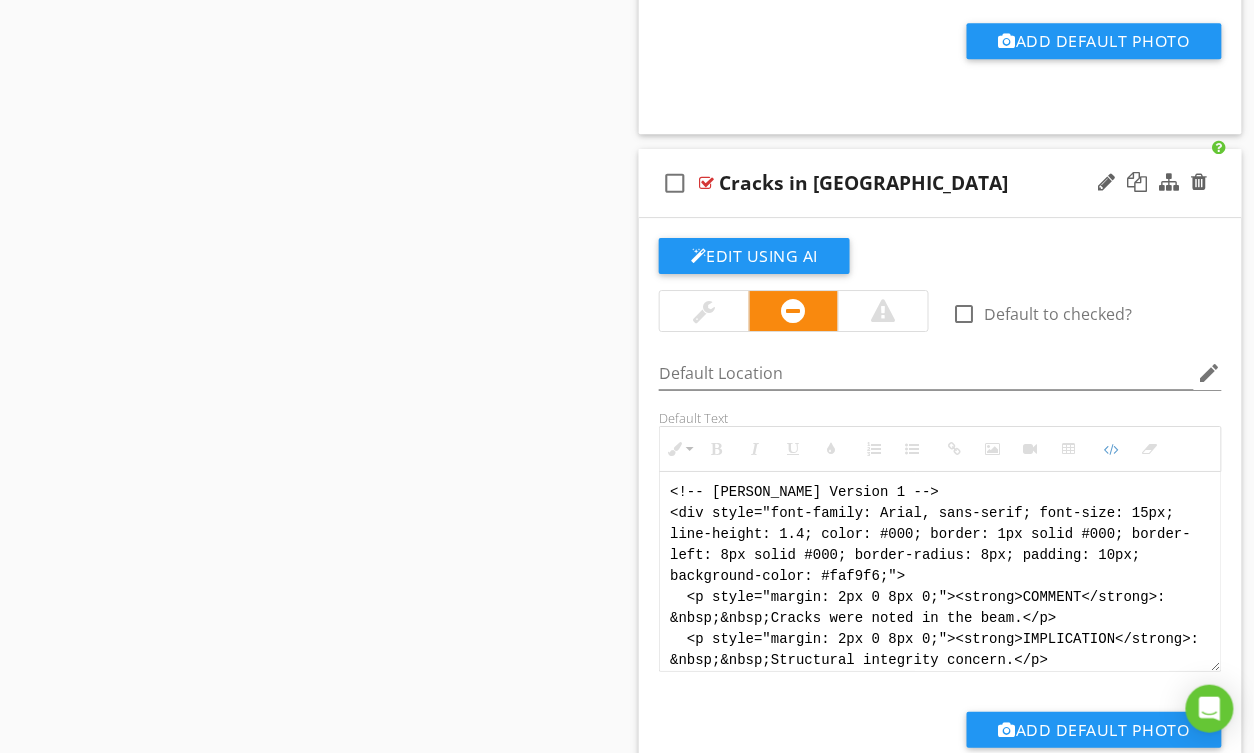 scroll, scrollTop: 140, scrollLeft: 0, axis: vertical 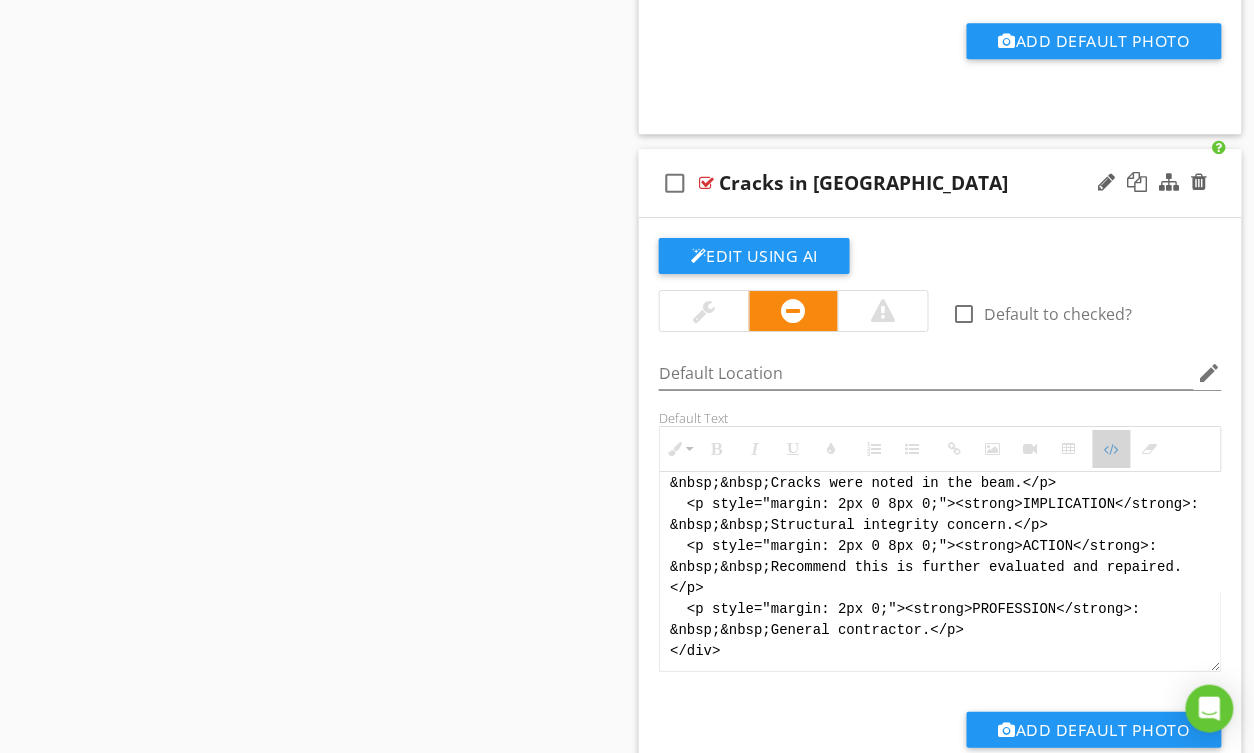 drag, startPoint x: 1105, startPoint y: 447, endPoint x: 805, endPoint y: 425, distance: 300.80557 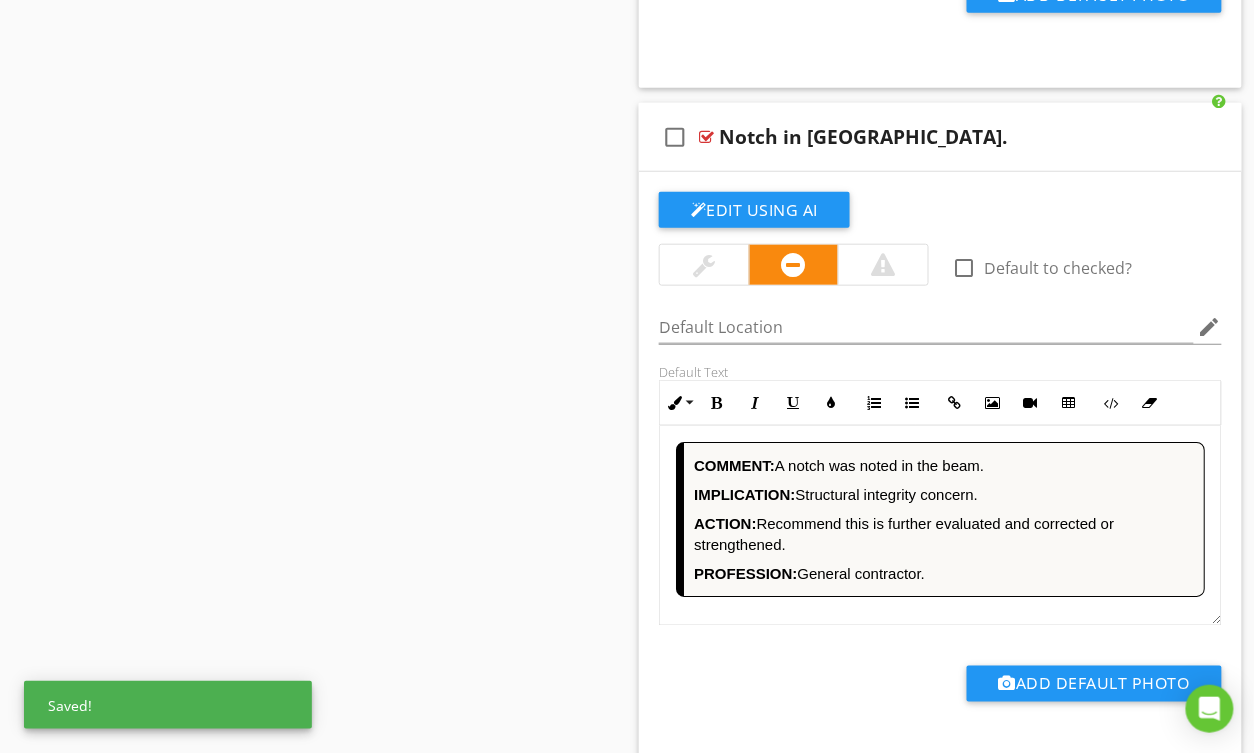 scroll, scrollTop: 4121, scrollLeft: 0, axis: vertical 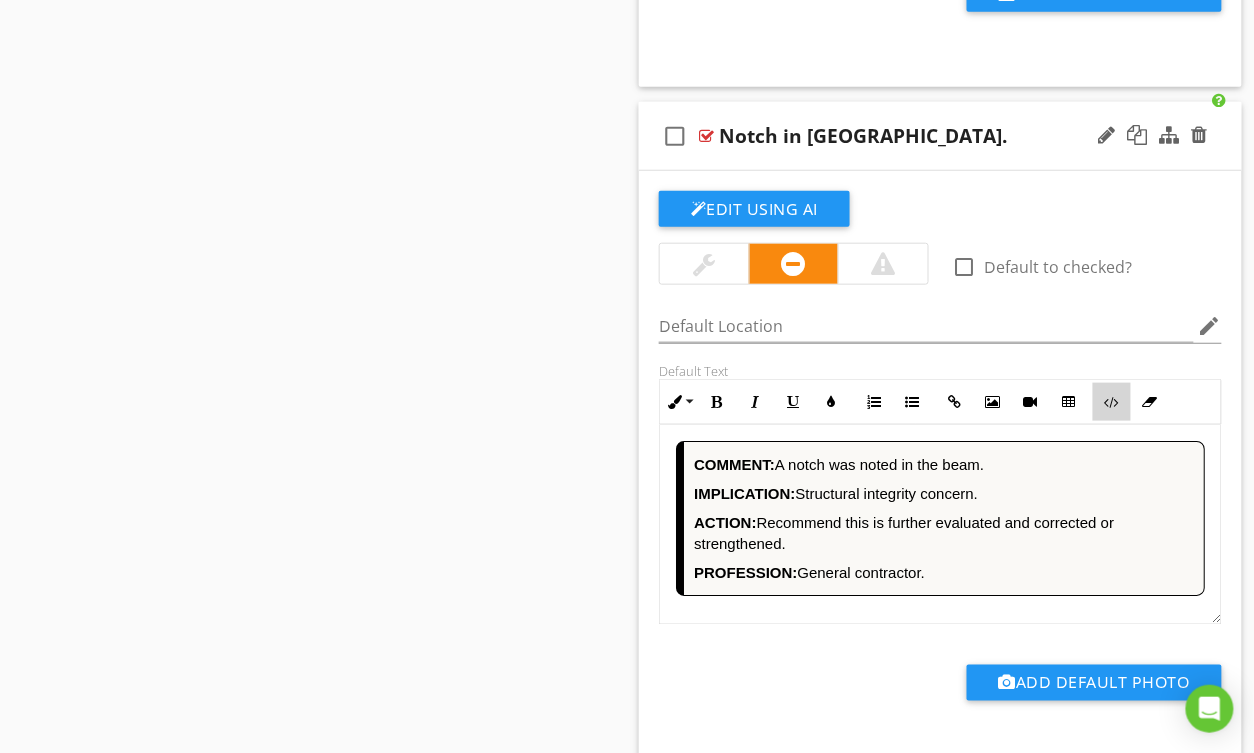 click on "Code View" at bounding box center (1112, 402) 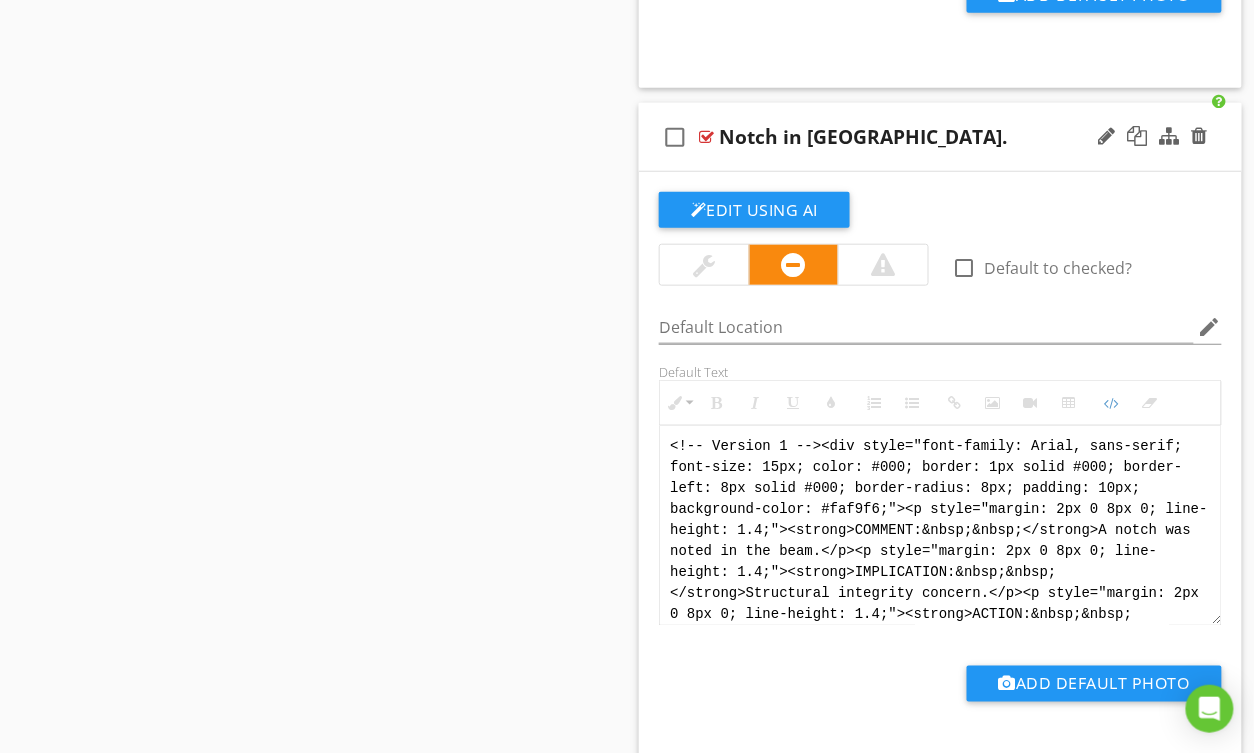 scroll, scrollTop: 80, scrollLeft: 0, axis: vertical 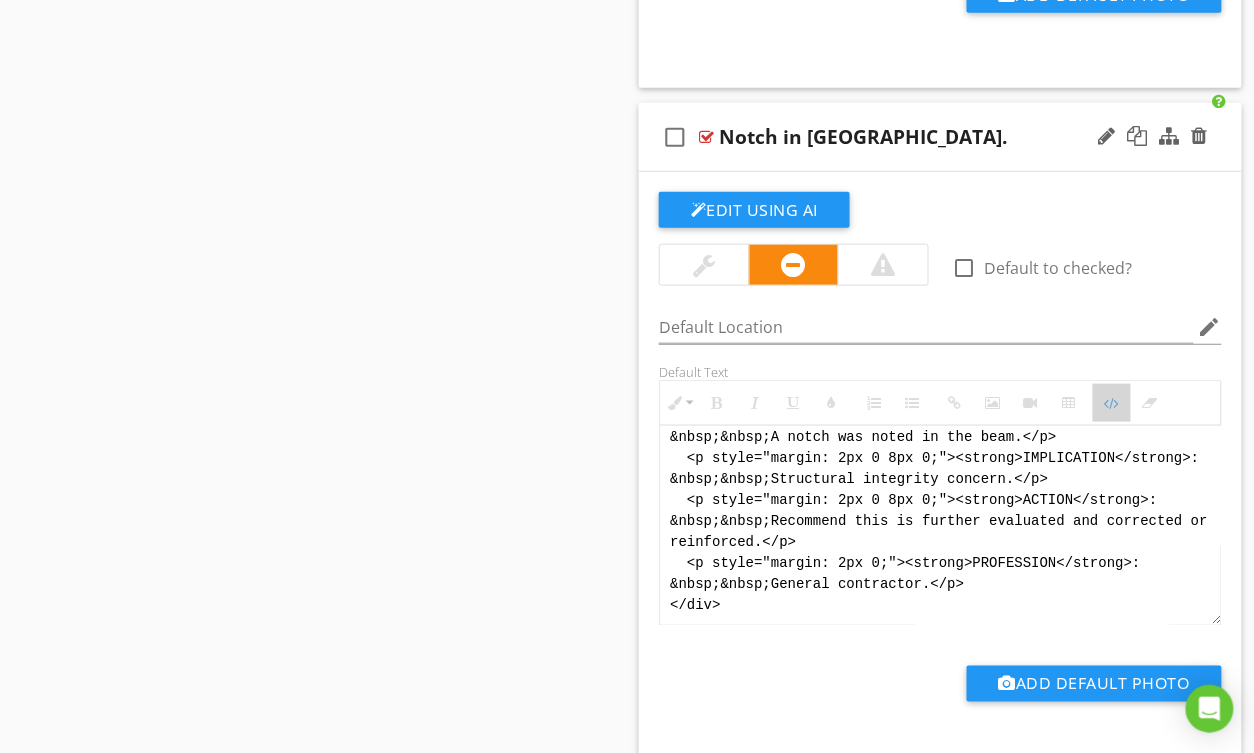 click at bounding box center [1112, 403] 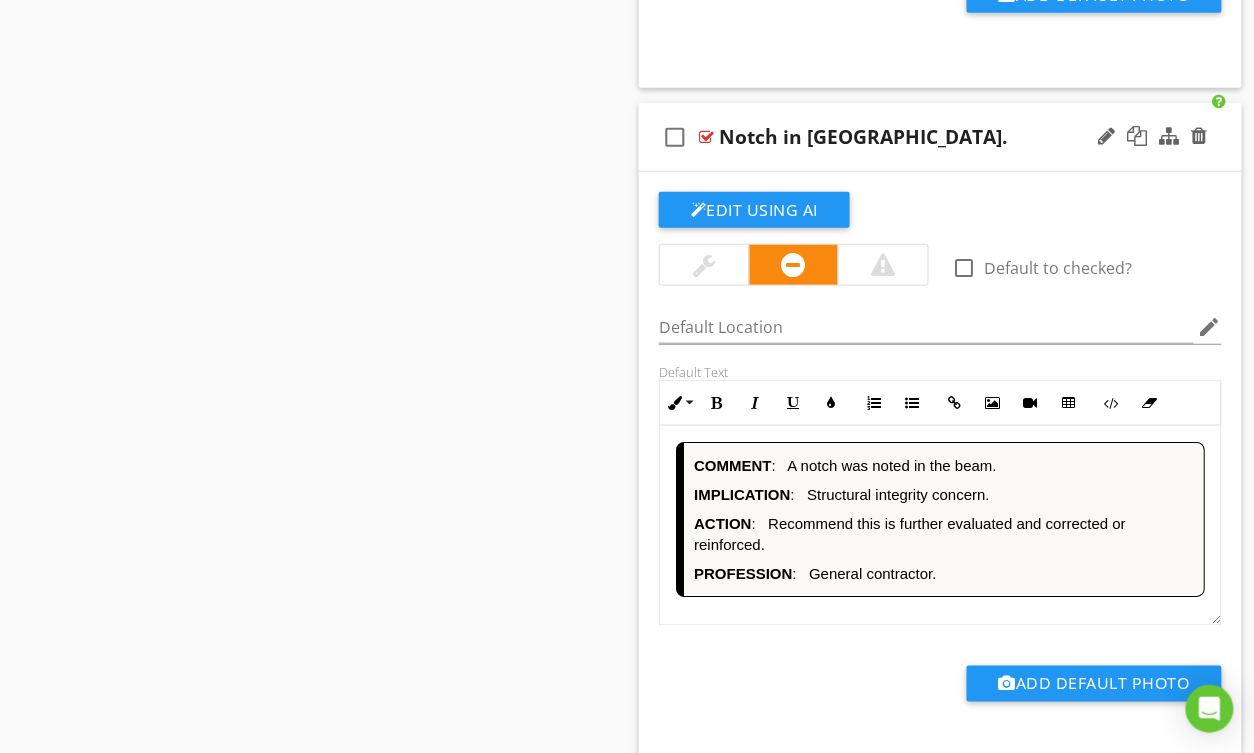 click on "Notch in [GEOGRAPHIC_DATA]." at bounding box center (930, 137) 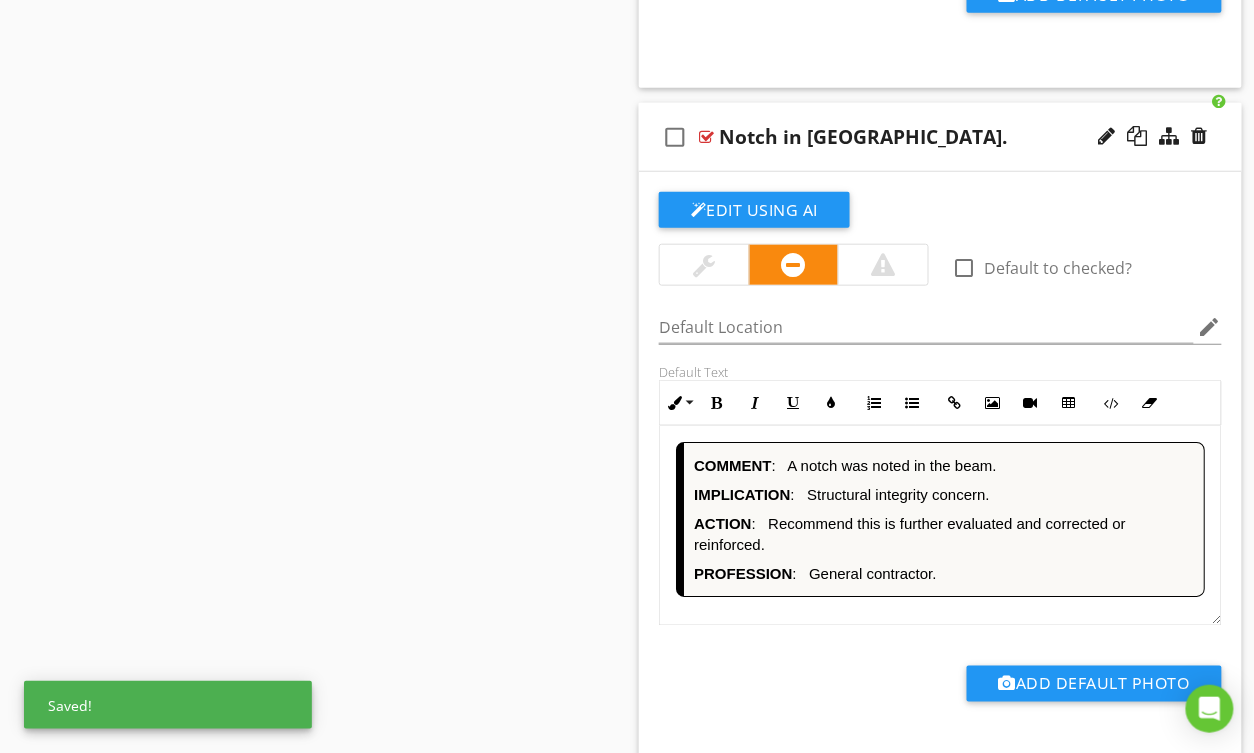drag, startPoint x: 1110, startPoint y: 136, endPoint x: 1094, endPoint y: 132, distance: 16.492422 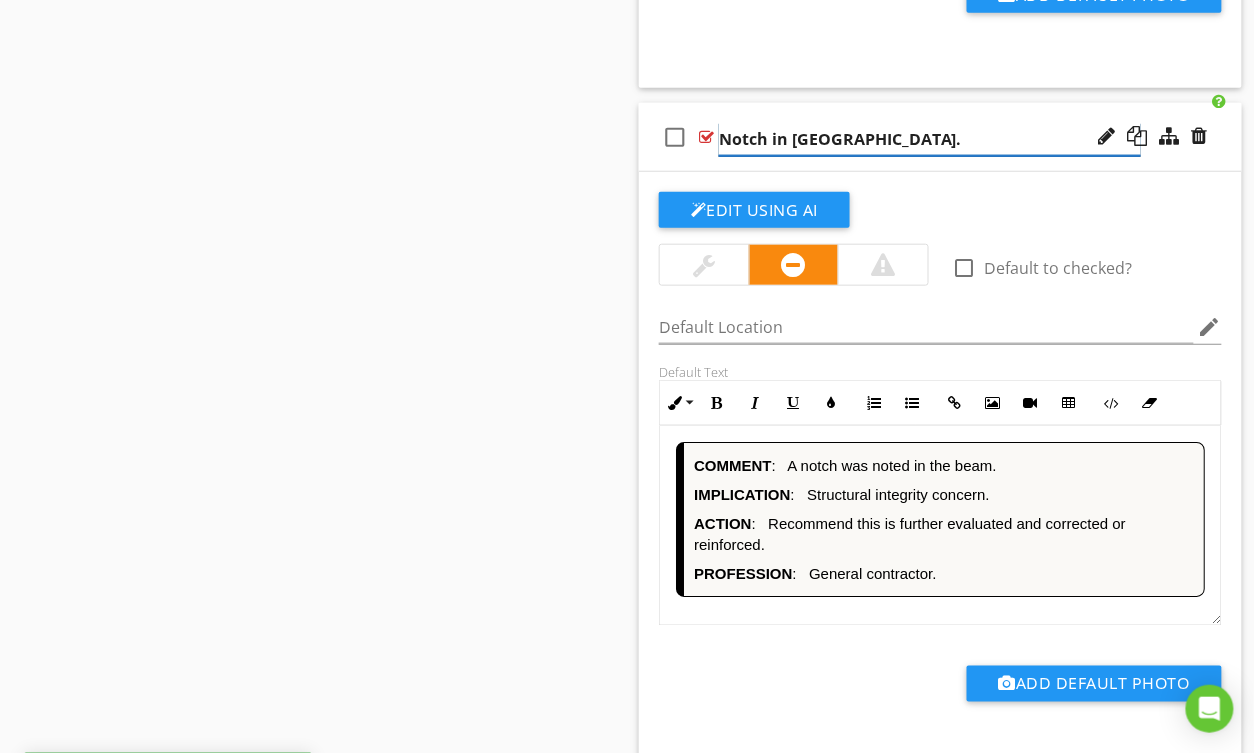 click on "Notch in [GEOGRAPHIC_DATA]." at bounding box center [930, 139] 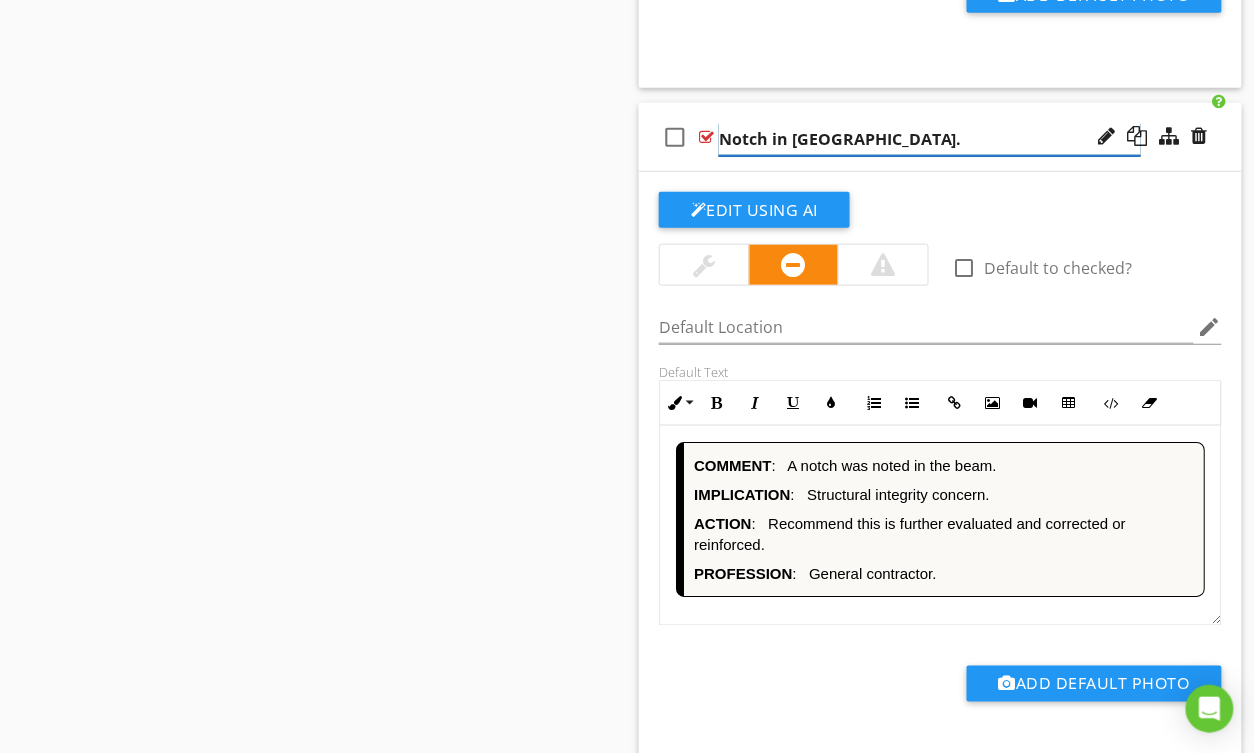 type on "Notch in [GEOGRAPHIC_DATA]" 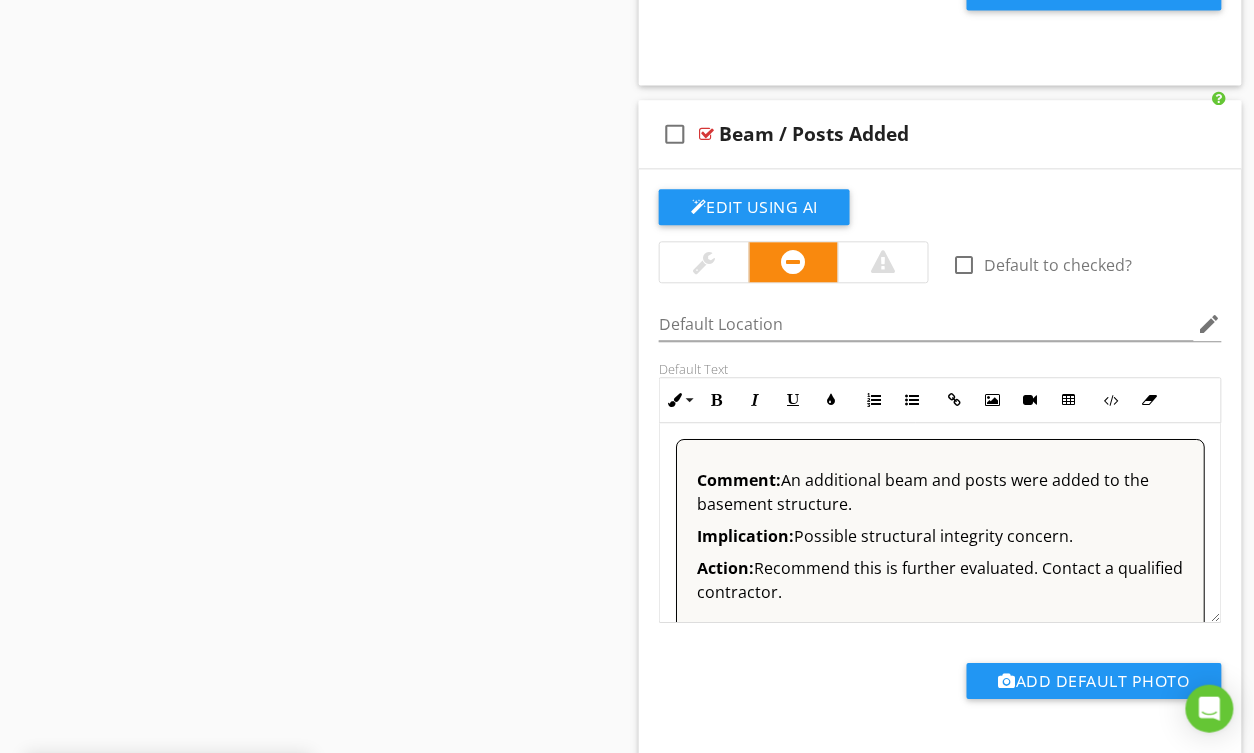 scroll, scrollTop: 4817, scrollLeft: 0, axis: vertical 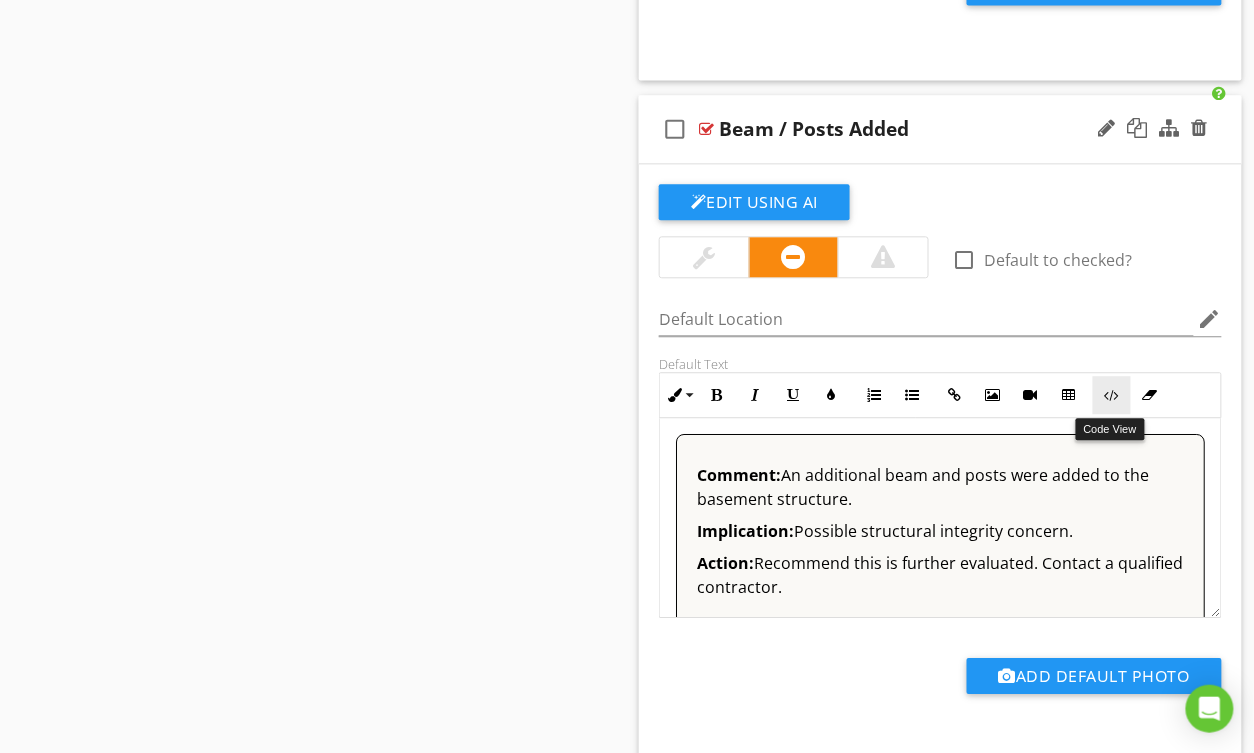 click on "Code View" at bounding box center [1112, 395] 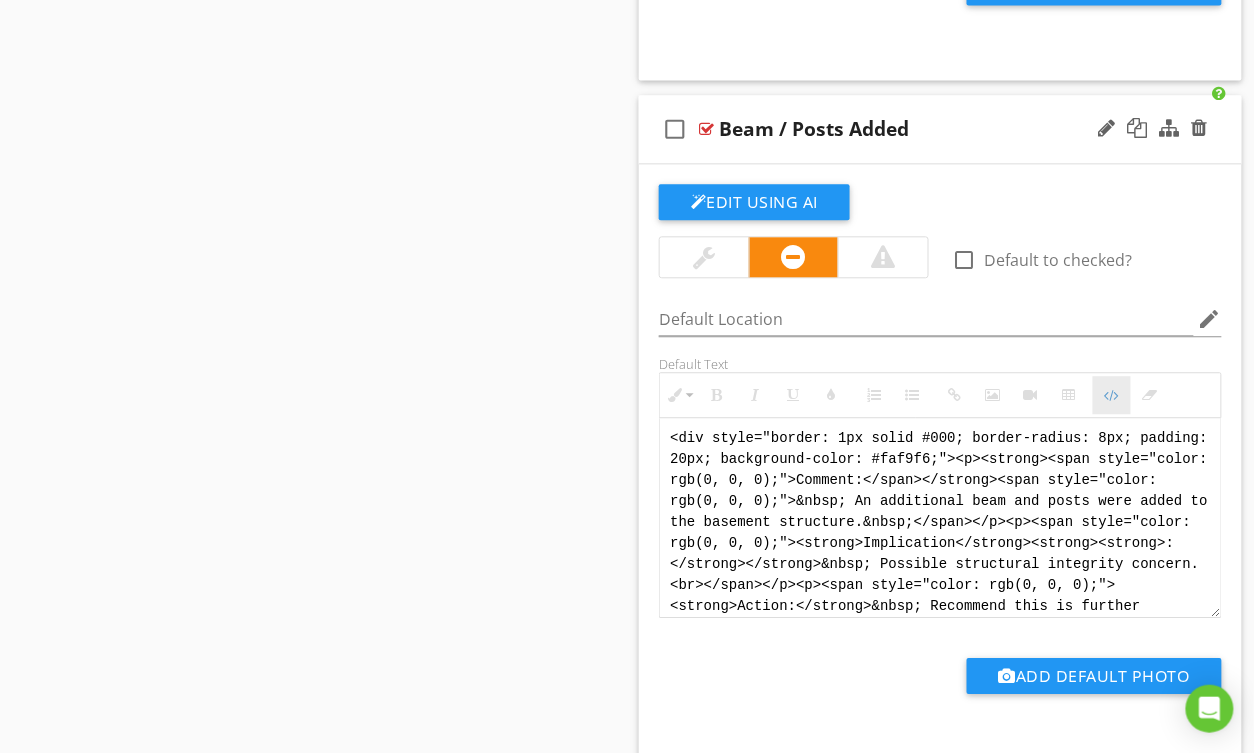 scroll, scrollTop: 4816, scrollLeft: 0, axis: vertical 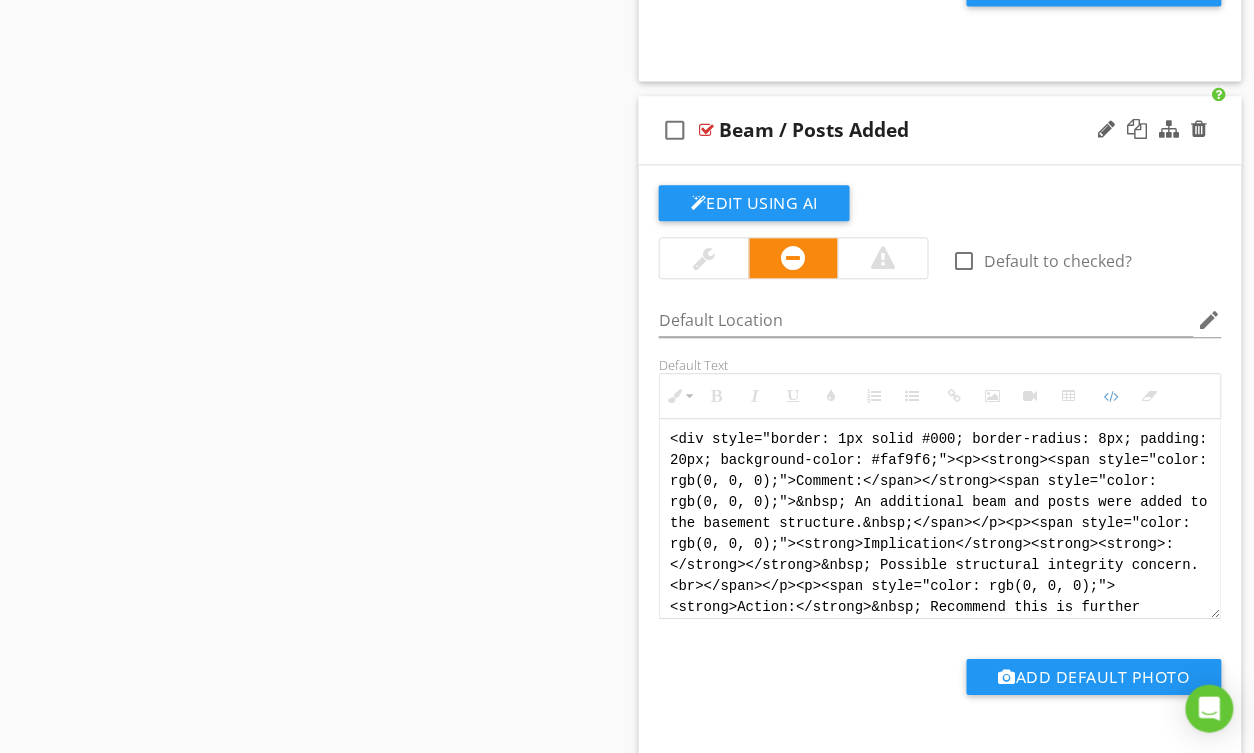 drag, startPoint x: 744, startPoint y: 609, endPoint x: 642, endPoint y: 397, distance: 235.26155 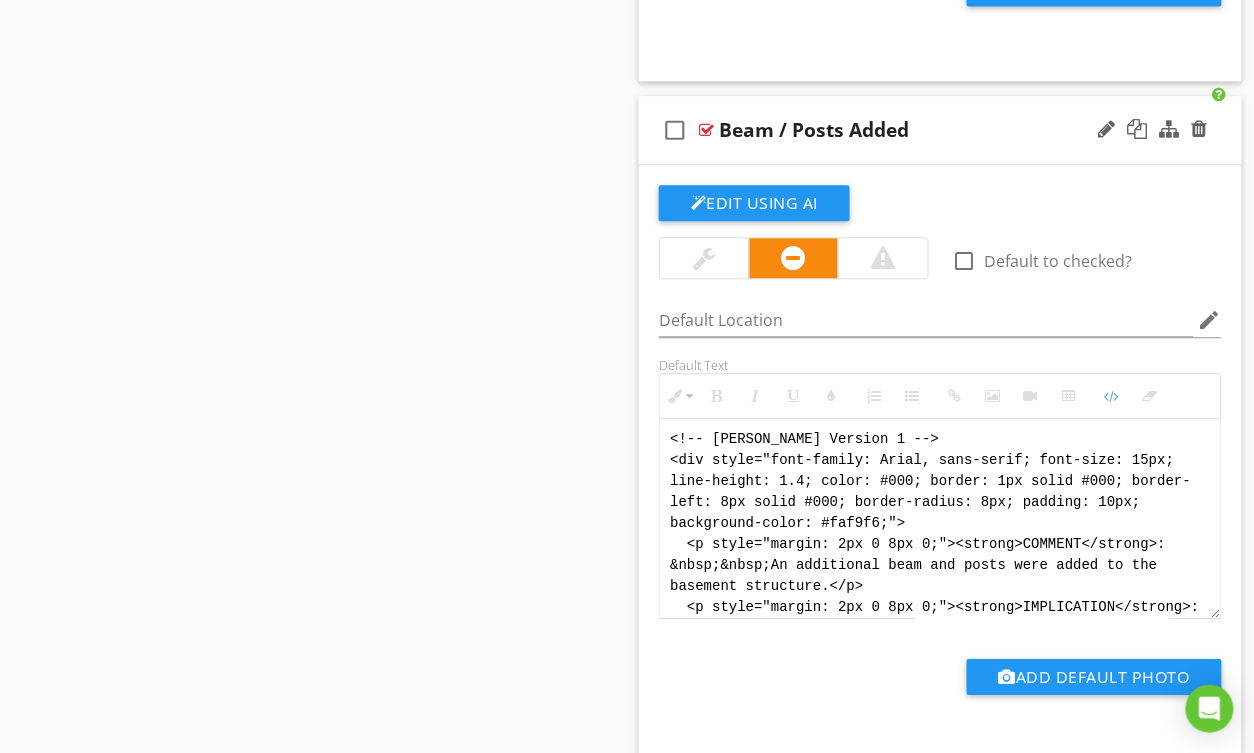 scroll, scrollTop: 140, scrollLeft: 0, axis: vertical 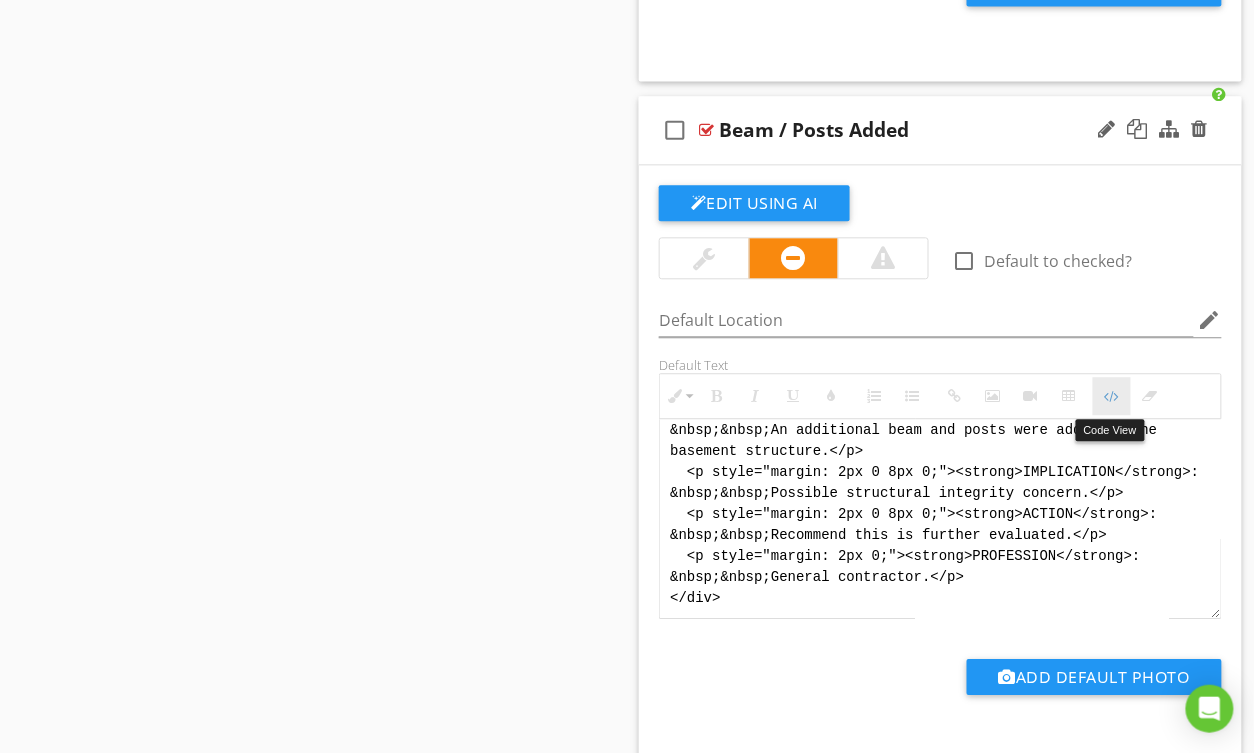 click at bounding box center [1112, 396] 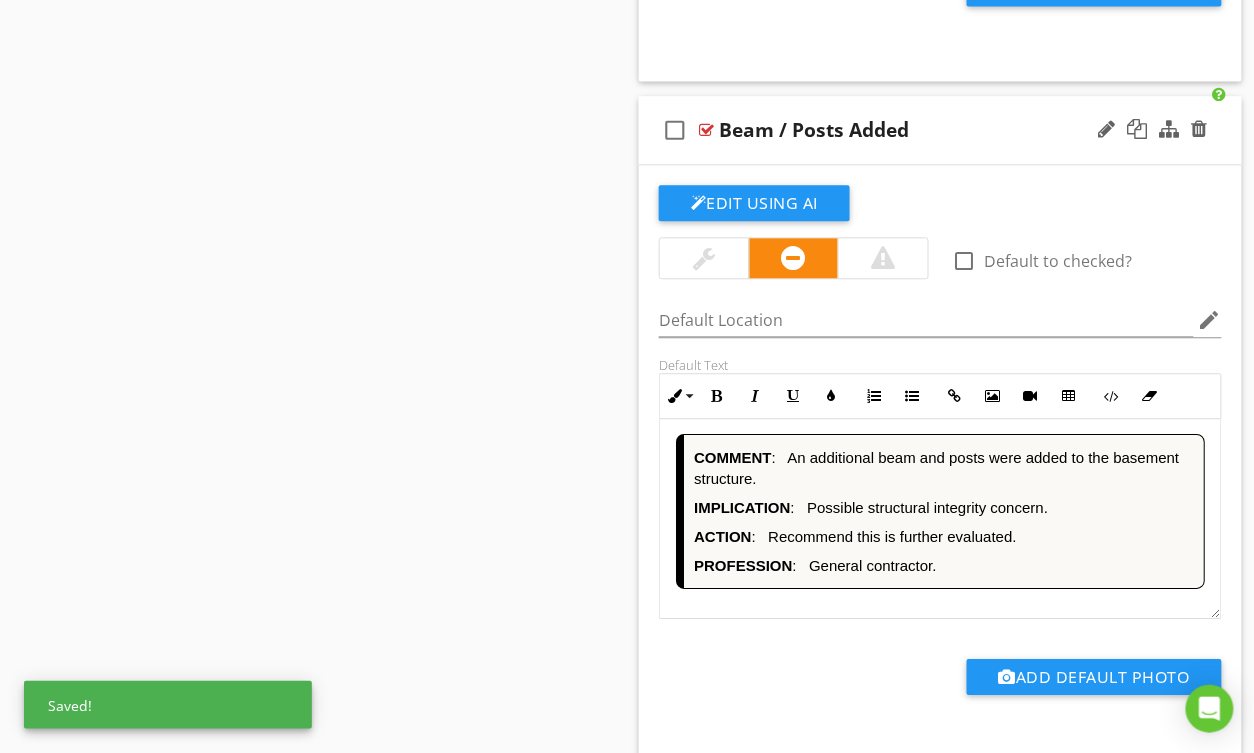 scroll, scrollTop: 1, scrollLeft: 0, axis: vertical 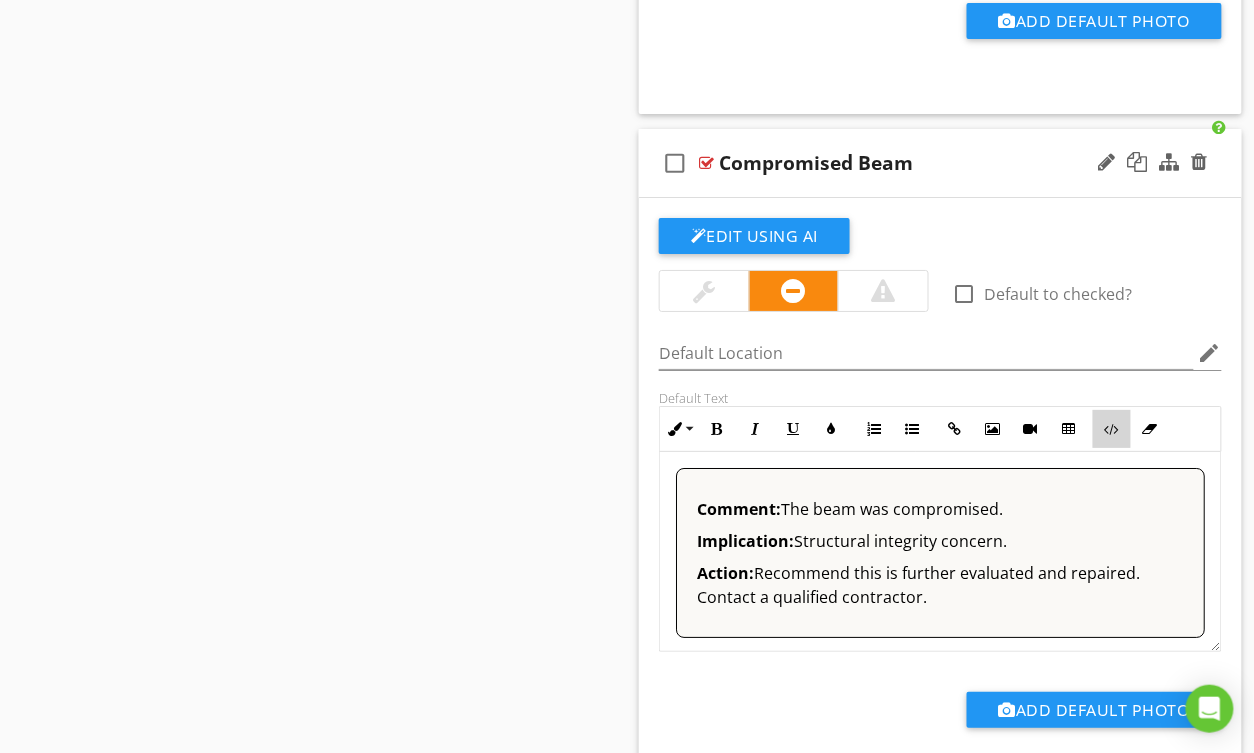 click on "Code View" at bounding box center (1112, 429) 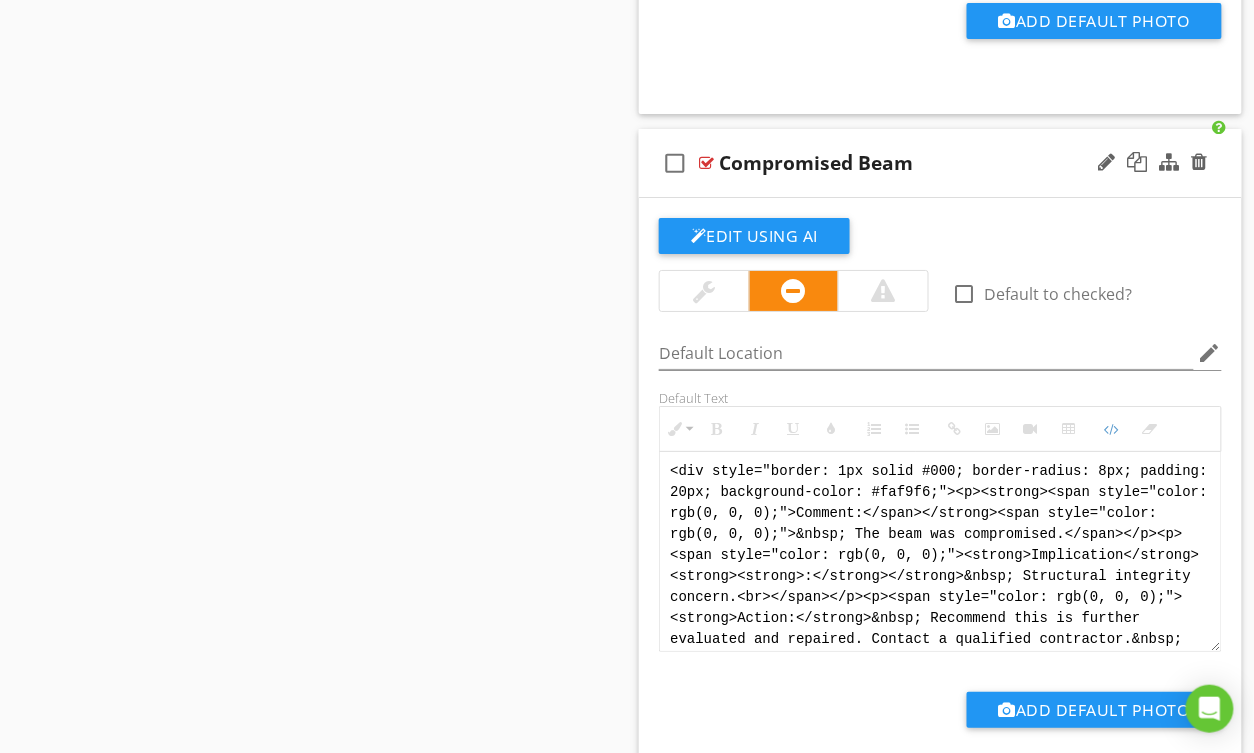 scroll, scrollTop: 8, scrollLeft: 0, axis: vertical 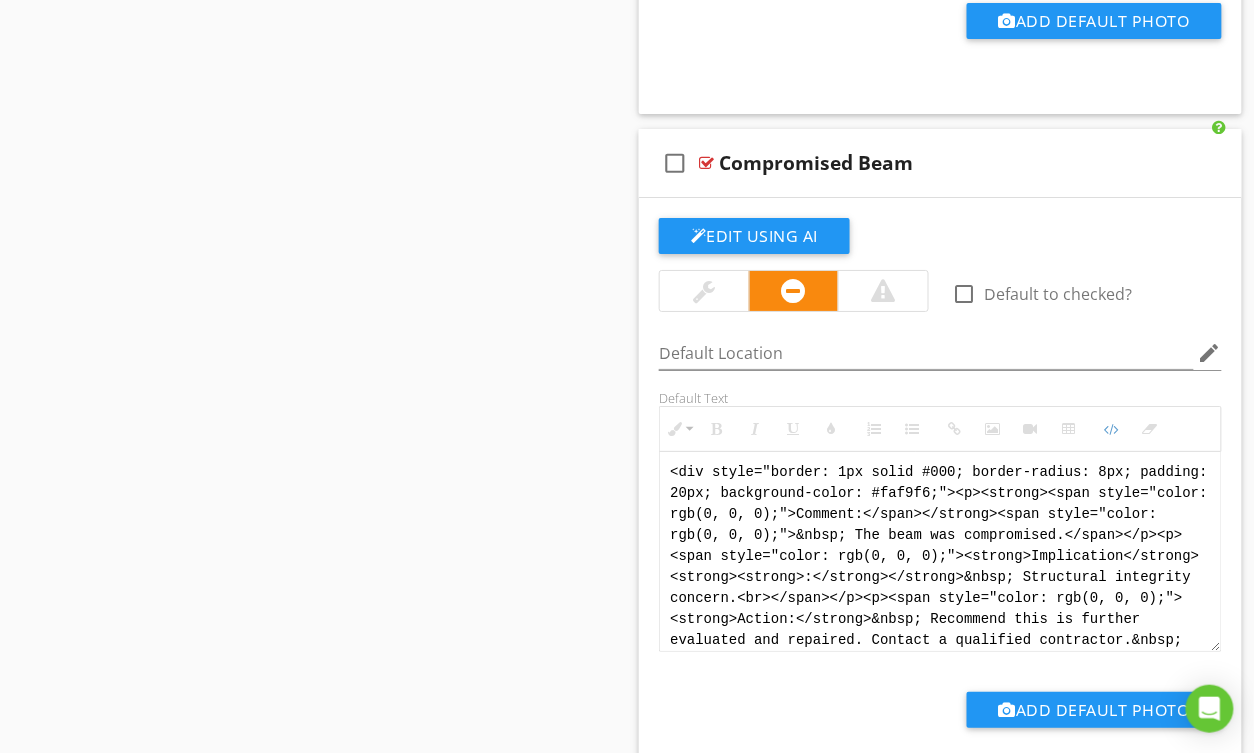 drag, startPoint x: 844, startPoint y: 650, endPoint x: 561, endPoint y: 373, distance: 396.00253 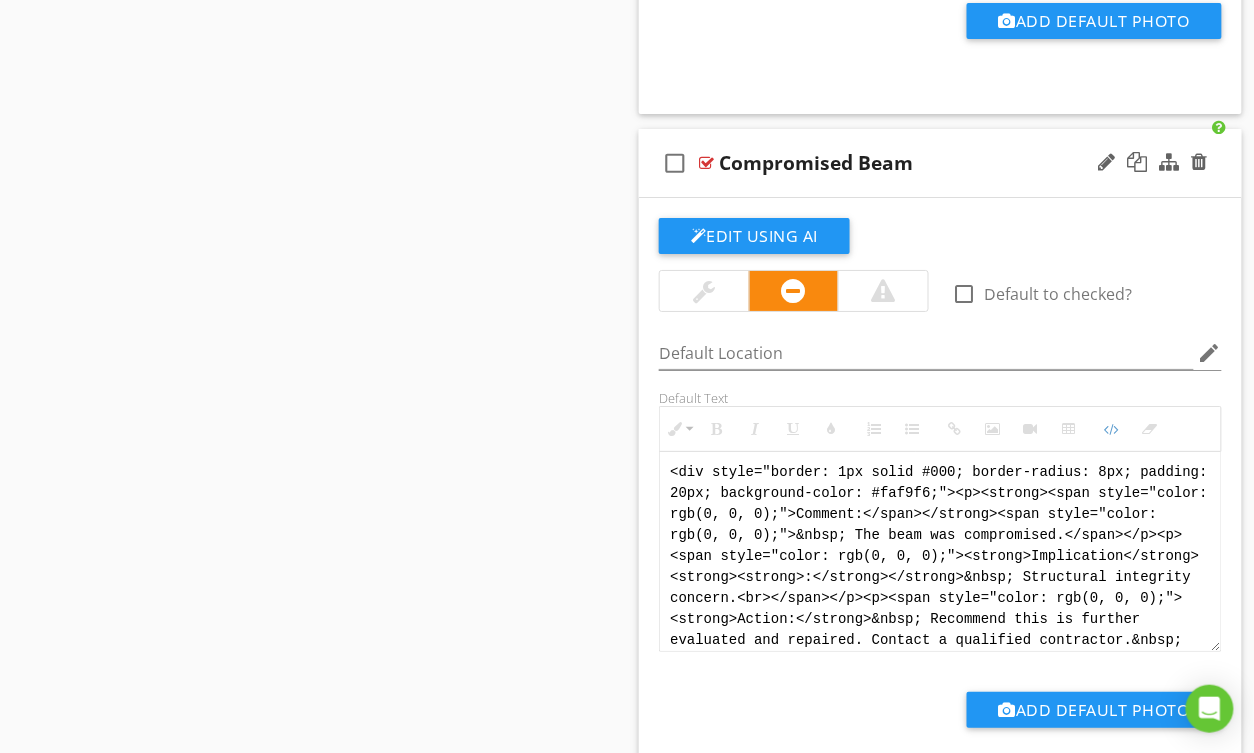 paste on "!-- [PERSON_NAME] Version 1 -->
<div style="font-family: Arial, sans-serif; font-size: 15px; line-height: 1.4; color: #000; border: 1px solid #000; border-left: 8px solid #000; border-radius: 8px; padding: 10px; background-color: #faf9f6;">
<p style="margin: 2px 0 8px 0;"><strong>COMMENT</strong>: &nbsp;&nbsp;The beam was compromised.</p>
<p style="margin: 2px 0 8px 0;"><strong>IMPLICATION</strong>: &nbsp;&nbsp;Structural integrity concern.</p>
<p style="margin: 2px 0 8px 0;"><strong>ACTION</strong>: &nbsp;&nbsp;Recommend this is further evaluated and repaired.</p>
<p style="margin: 2px 0;"><strong>PROFESSION</strong>: &nbsp;&nbsp;General contractor.</p>
</div>" 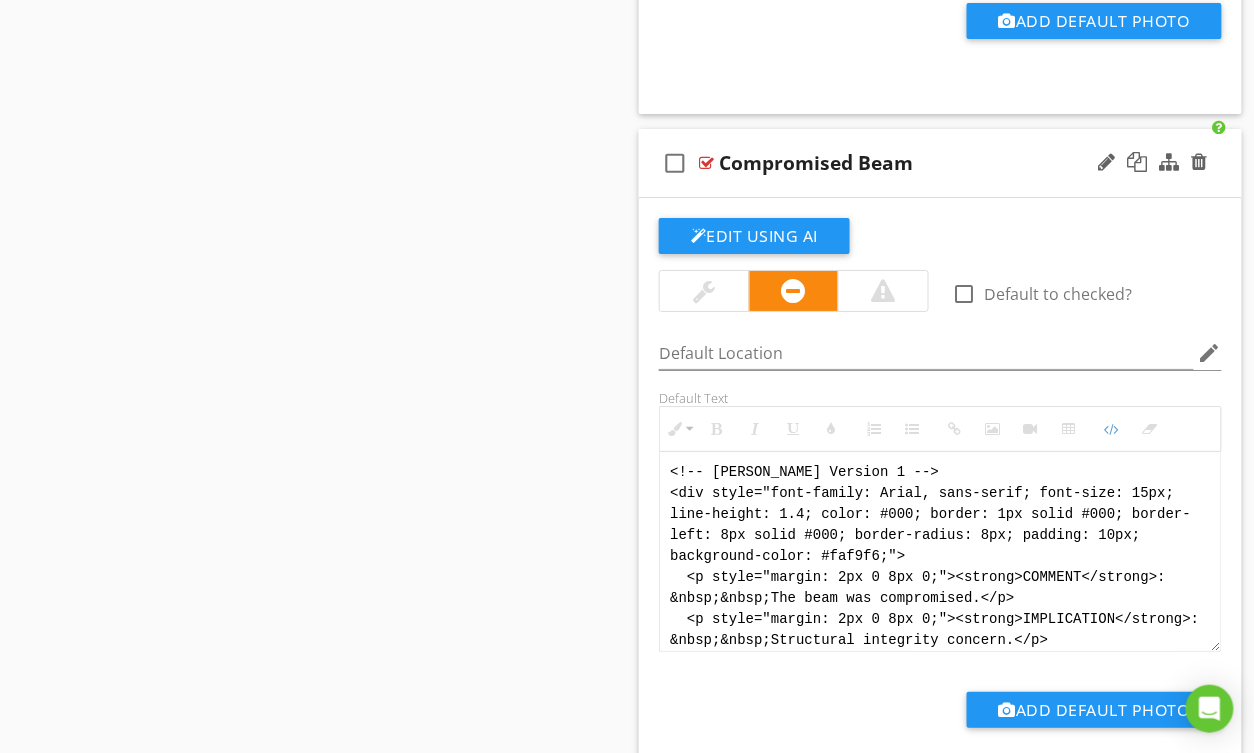 scroll, scrollTop: 140, scrollLeft: 0, axis: vertical 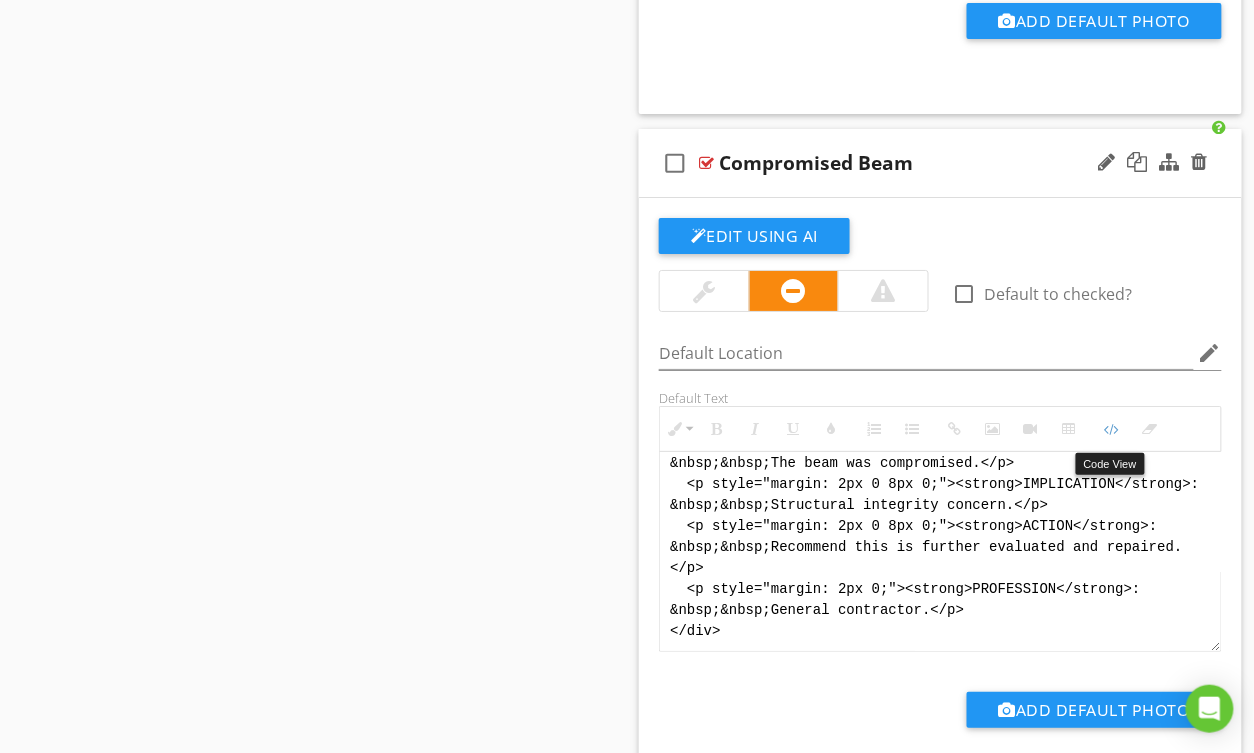 drag, startPoint x: 1113, startPoint y: 436, endPoint x: 1053, endPoint y: 434, distance: 60.033325 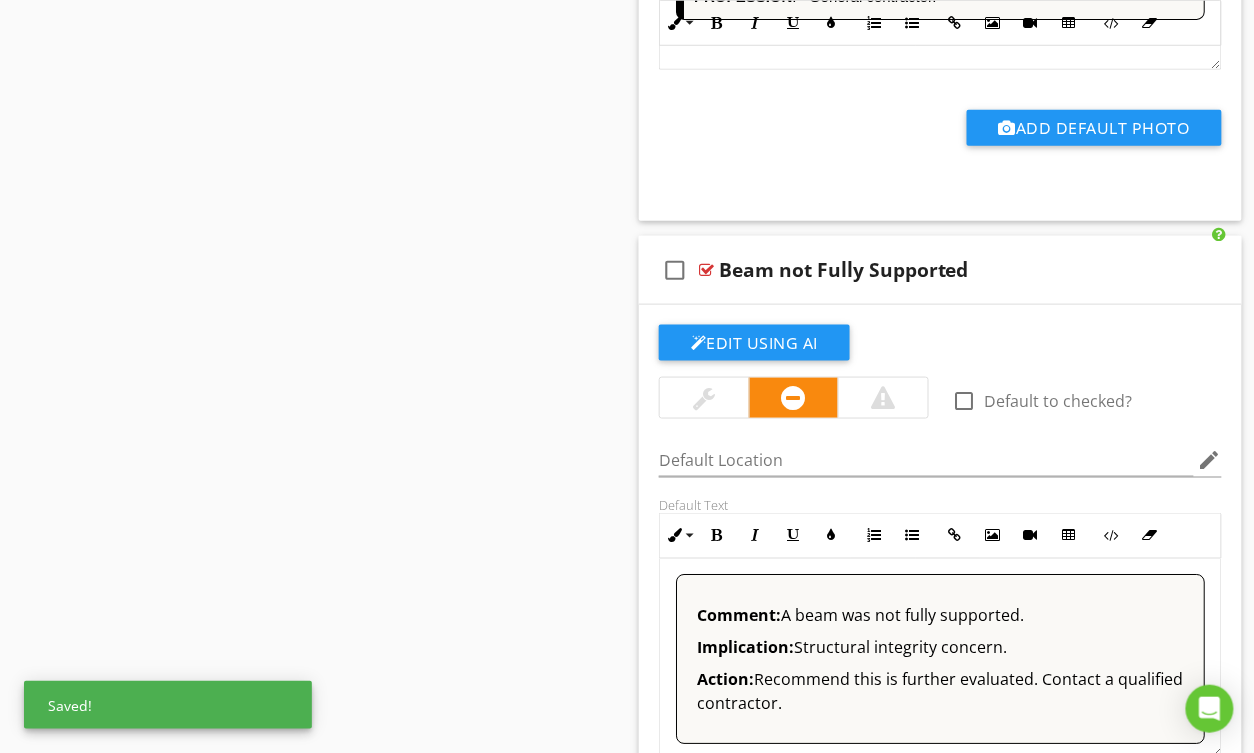 scroll, scrollTop: 6102, scrollLeft: 0, axis: vertical 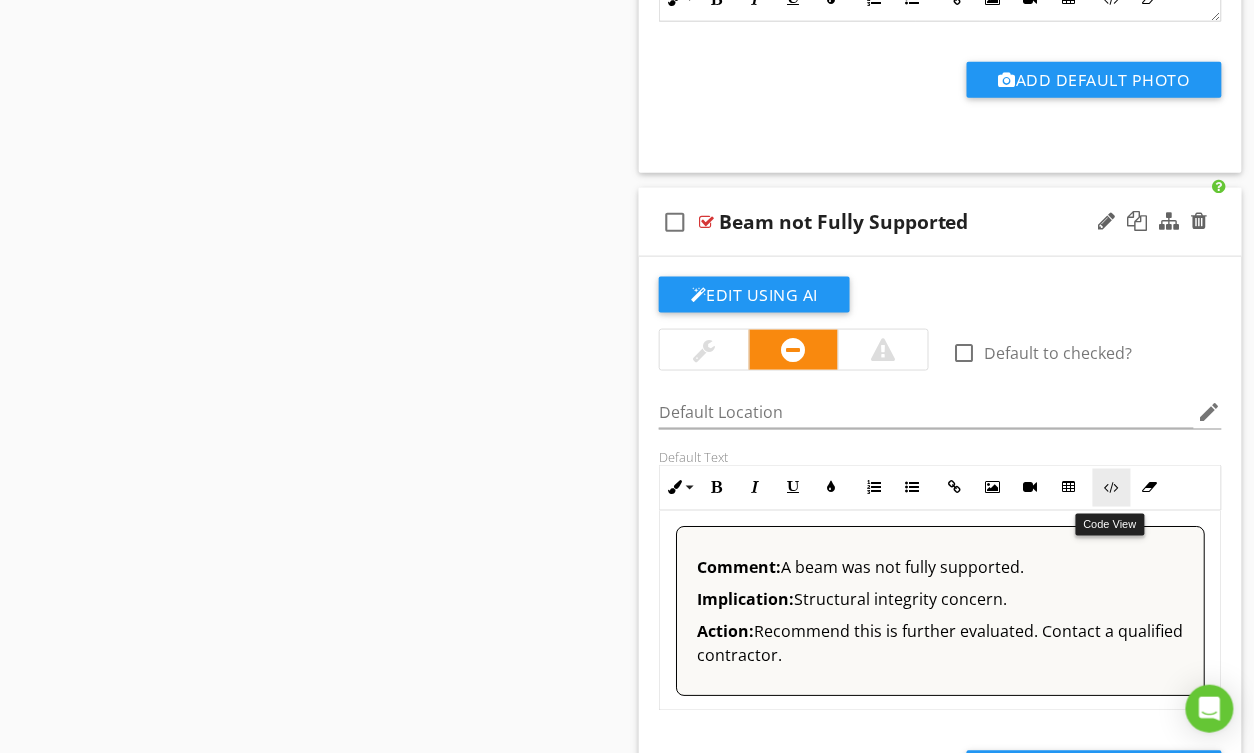 click at bounding box center [1112, 488] 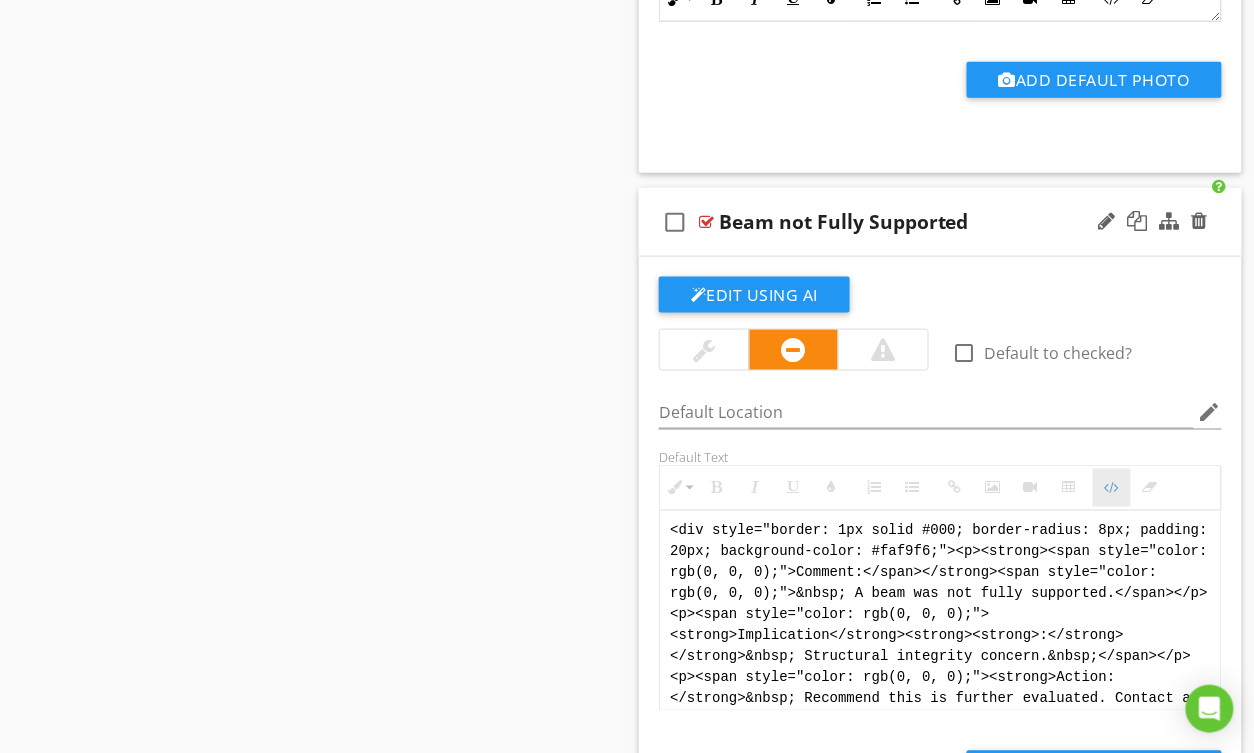 scroll, scrollTop: 6101, scrollLeft: 0, axis: vertical 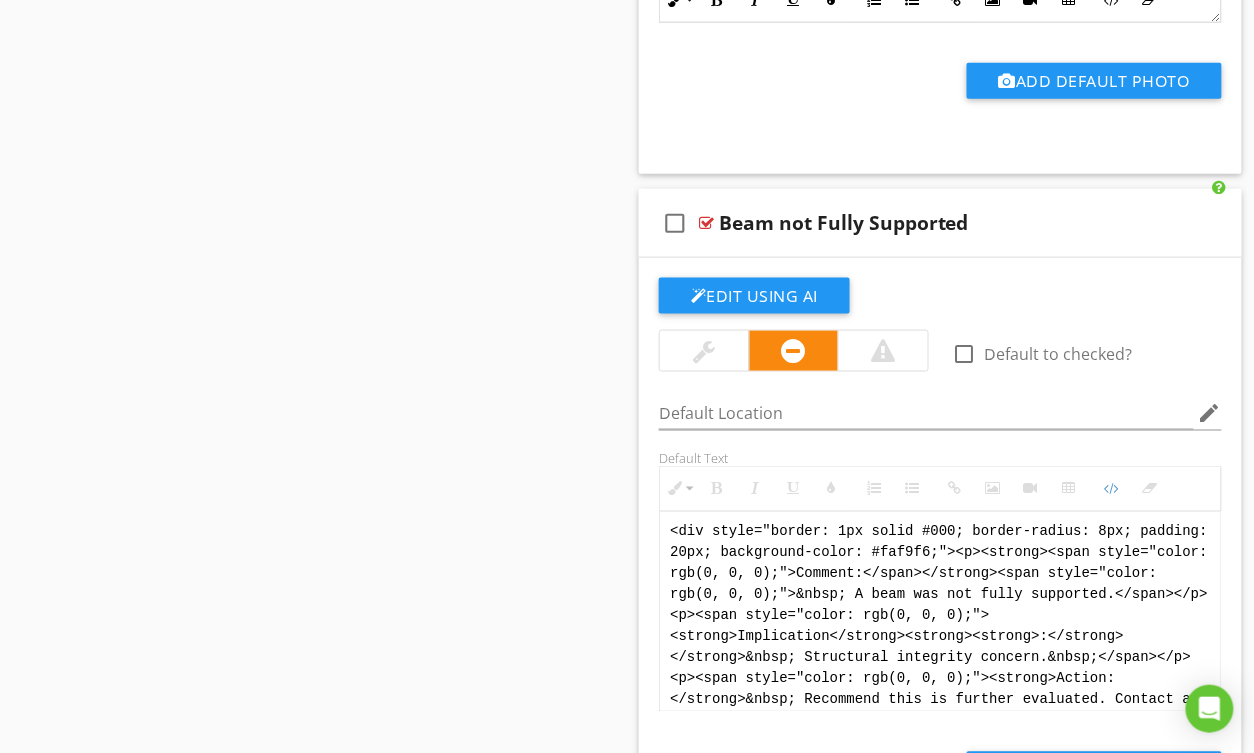 drag, startPoint x: 1065, startPoint y: 699, endPoint x: 600, endPoint y: 457, distance: 524.2032 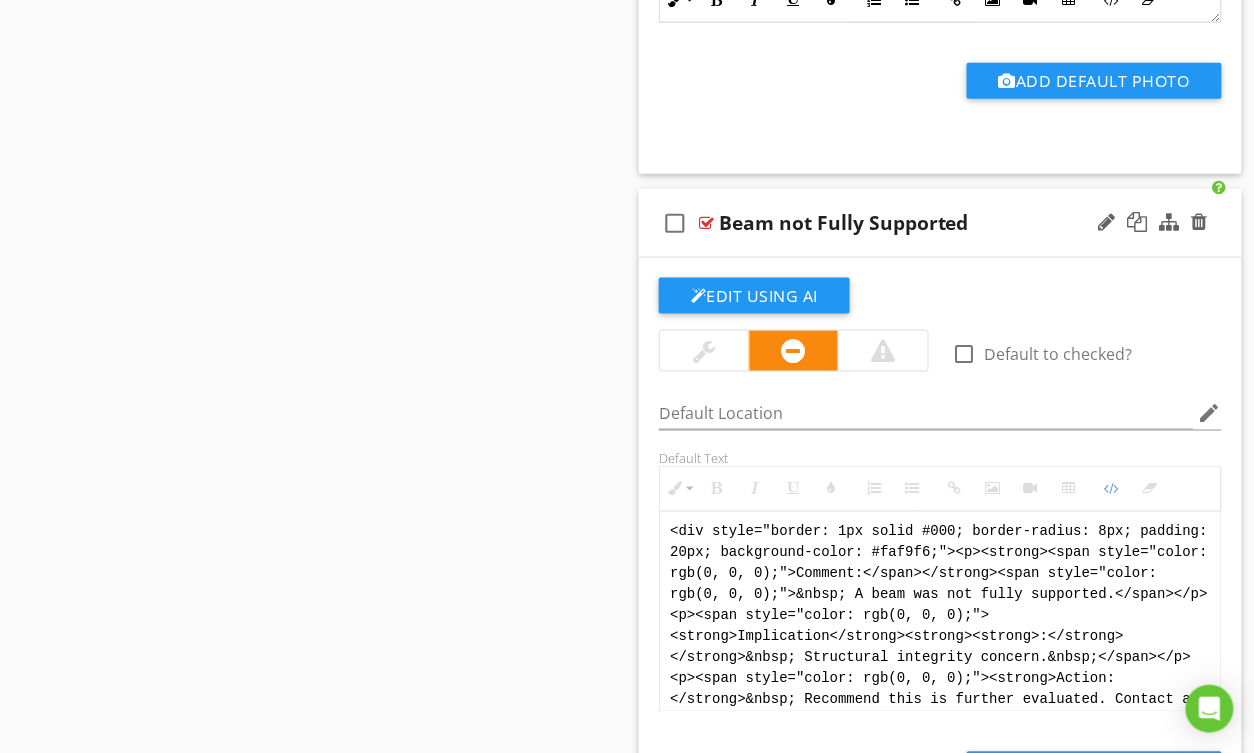 paste on "!-- [PERSON_NAME] Version 1 -->
<div style="font-family: Arial, sans-serif; font-size: 15px; line-height: 1.4; color: #000; border: 1px solid #000; border-left: 8px solid #000; border-radius: 8px; padding: 10px; background-color: #faf9f6;">
<p style="margin: 2px 0 8px 0;"><strong>COMMENT</strong>: &nbsp;&nbsp;A beam was not fully supported.</p>
<p style="margin: 2px 0 8px 0;"><strong>IMPLICATION</strong>: &nbsp;&nbsp;Structural integrity concern.</p>
<p style="margin: 2px 0 8px 0;"><strong>ACTION</strong>: &nbsp;&nbsp;Recommend this is further evaluated.</p>
<p style="margin: 2px 0;"><strong>PROFESSION</strong>: &nbsp;&nbsp;General contractor.</p>
</div>" 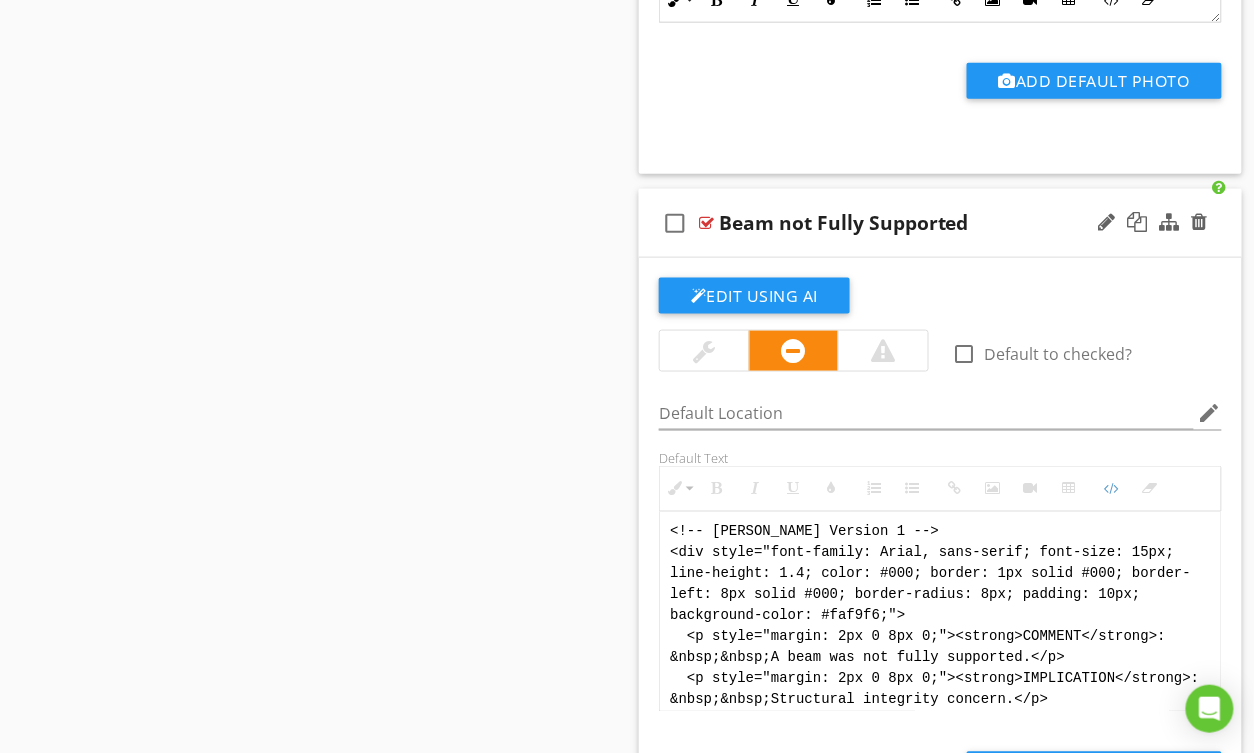 scroll, scrollTop: 120, scrollLeft: 0, axis: vertical 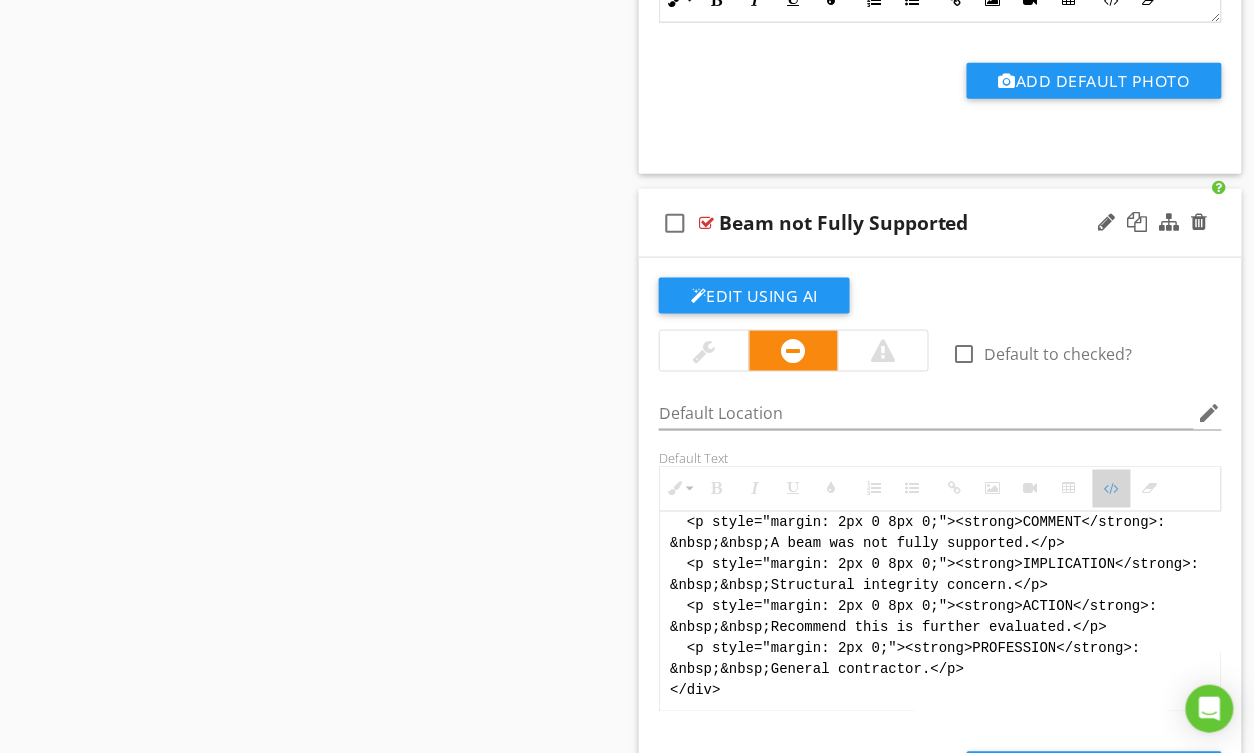 click on "Code View" at bounding box center (1112, 489) 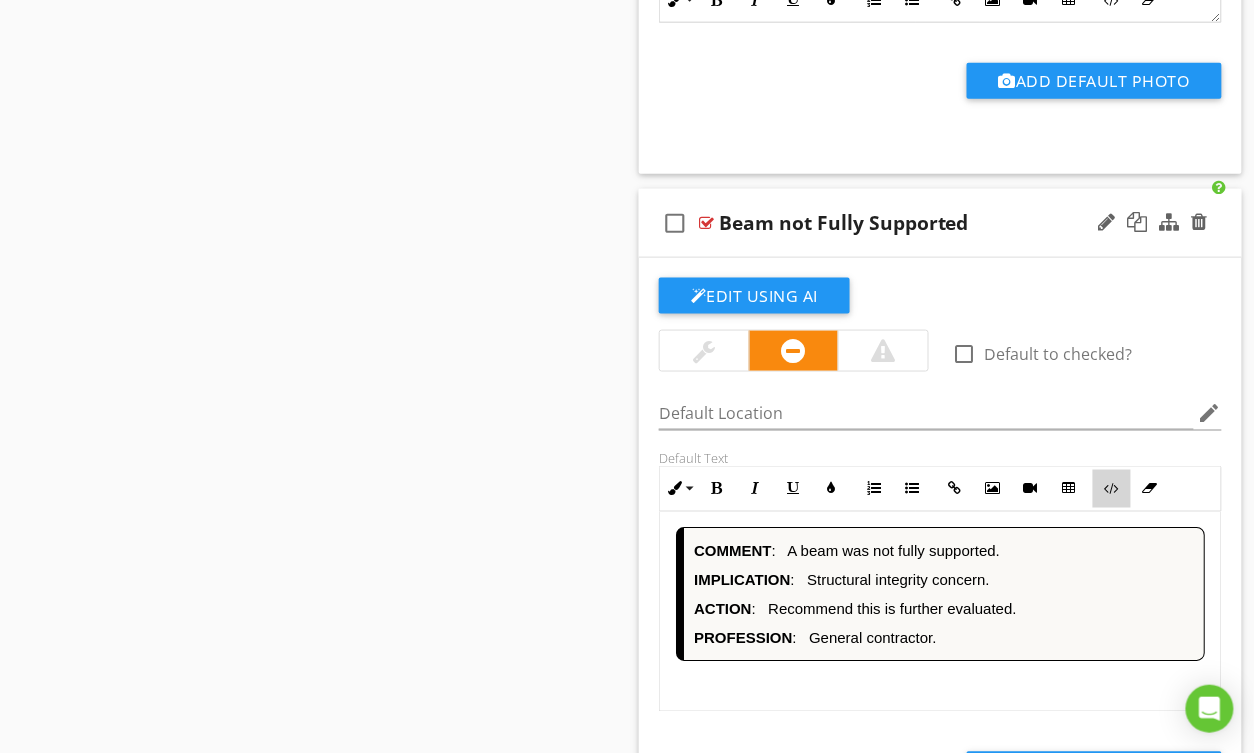 click at bounding box center [1112, 489] 